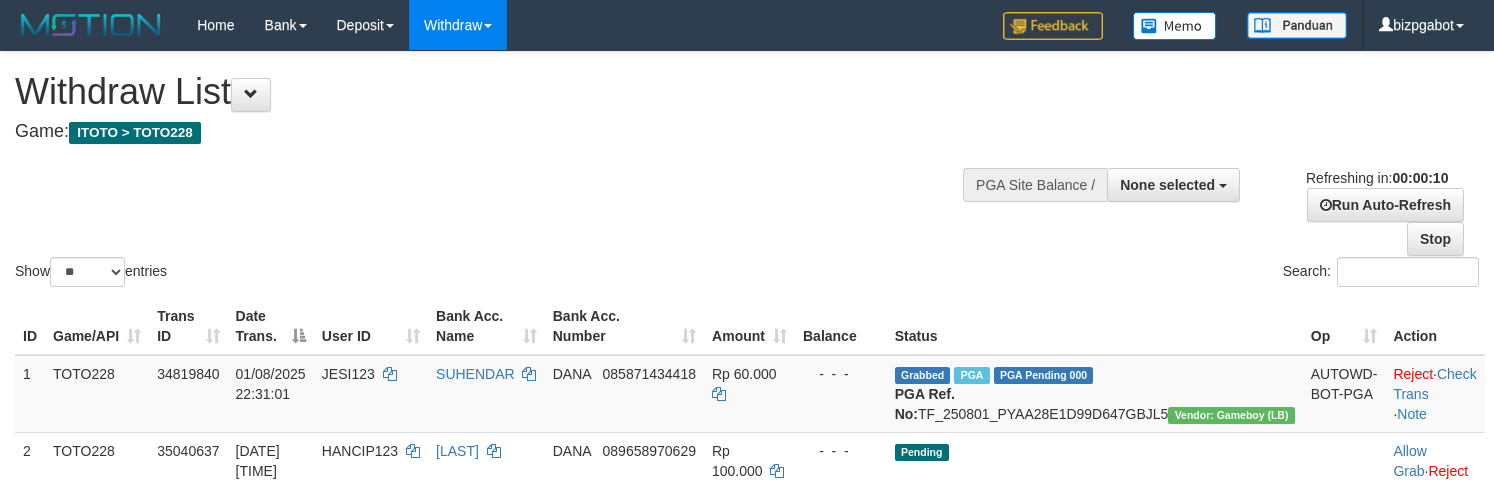 select 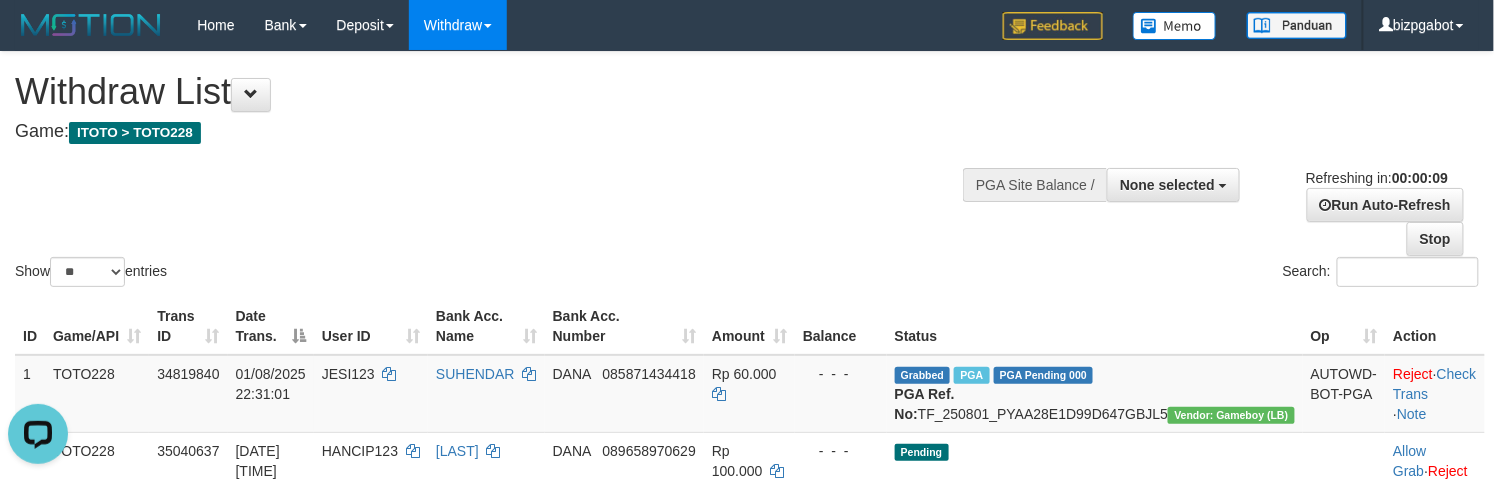scroll, scrollTop: 0, scrollLeft: 0, axis: both 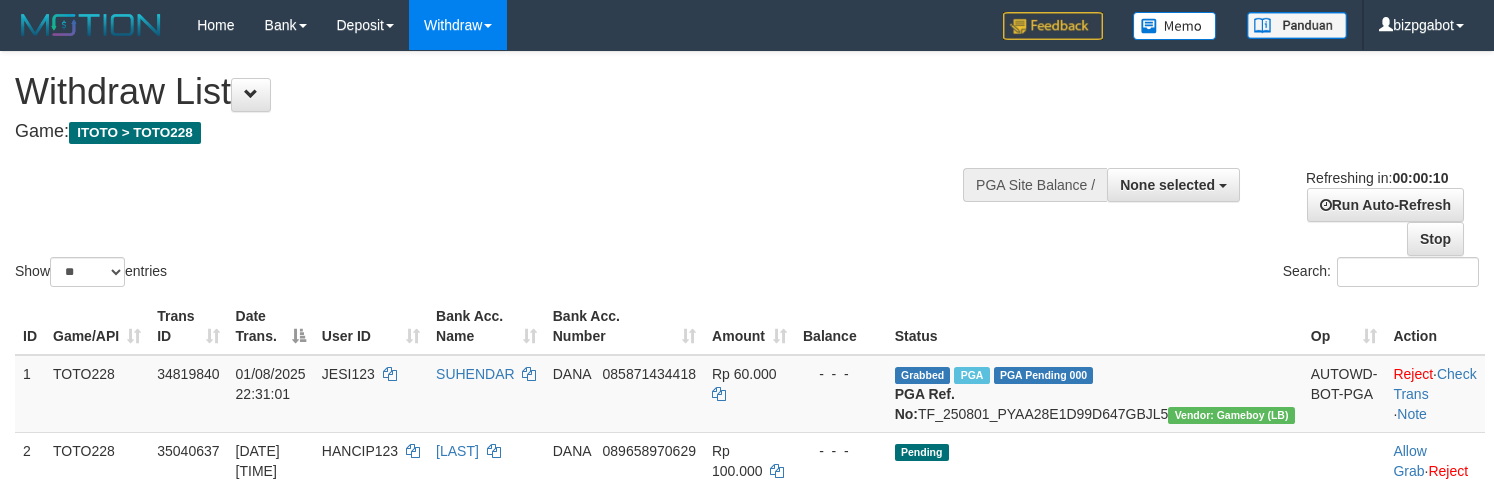 select 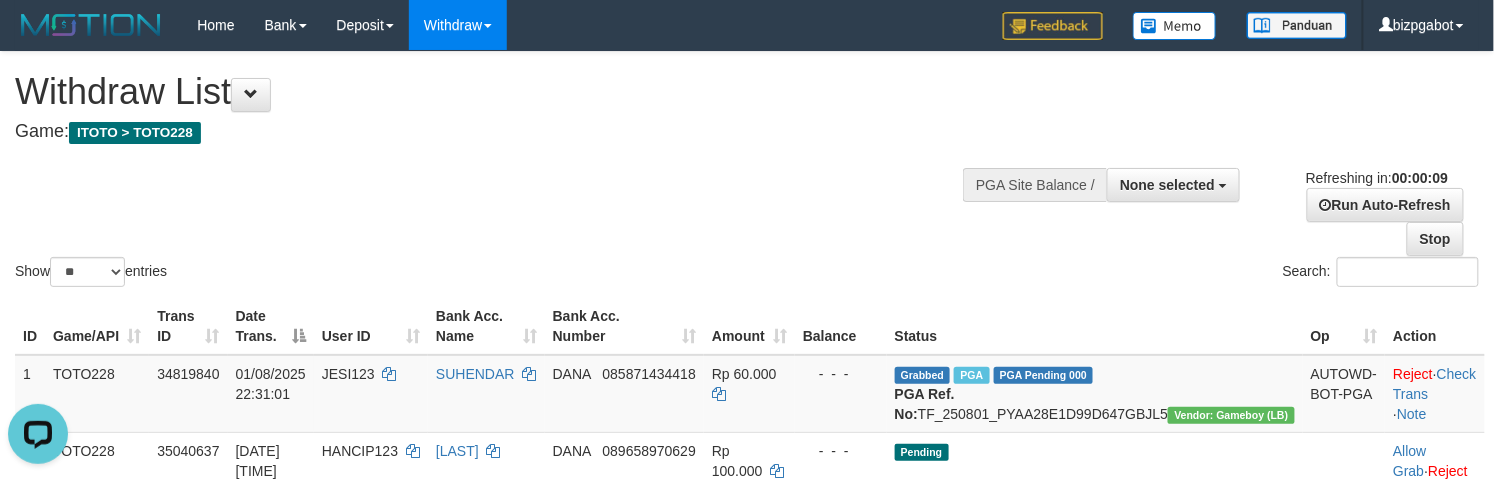 scroll, scrollTop: 0, scrollLeft: 0, axis: both 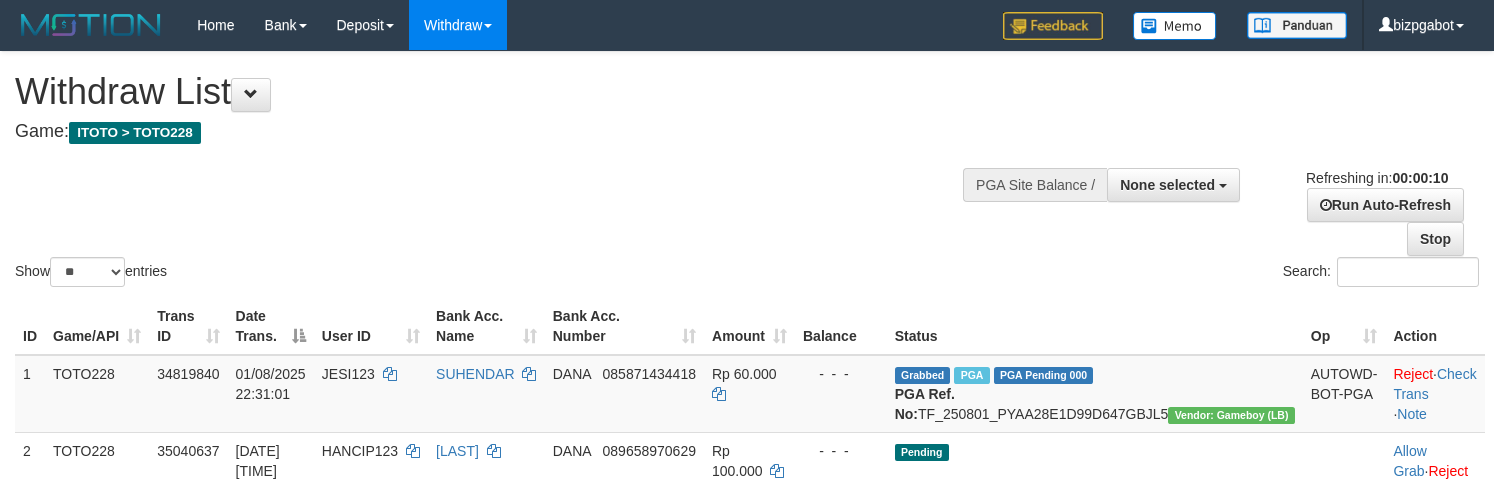 select 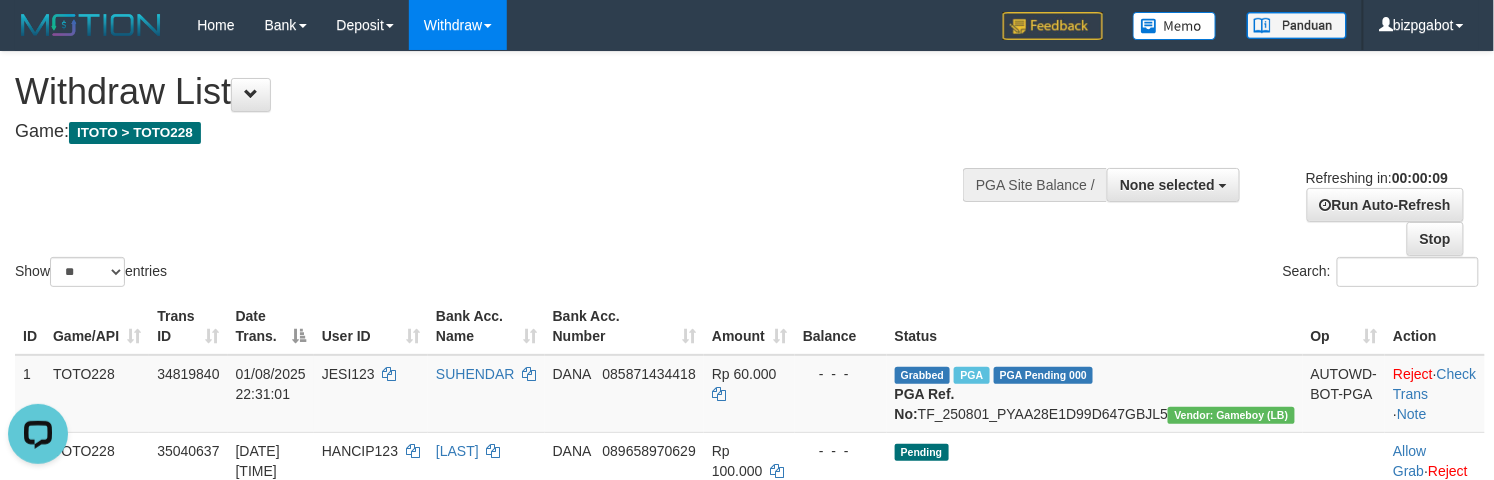scroll, scrollTop: 0, scrollLeft: 0, axis: both 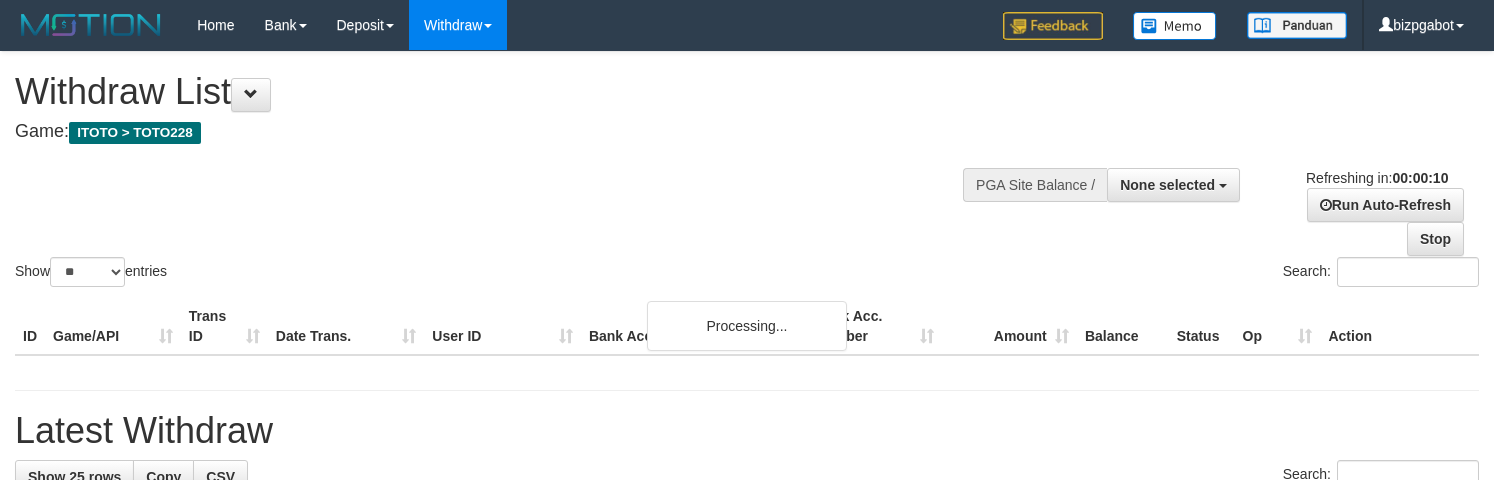 select 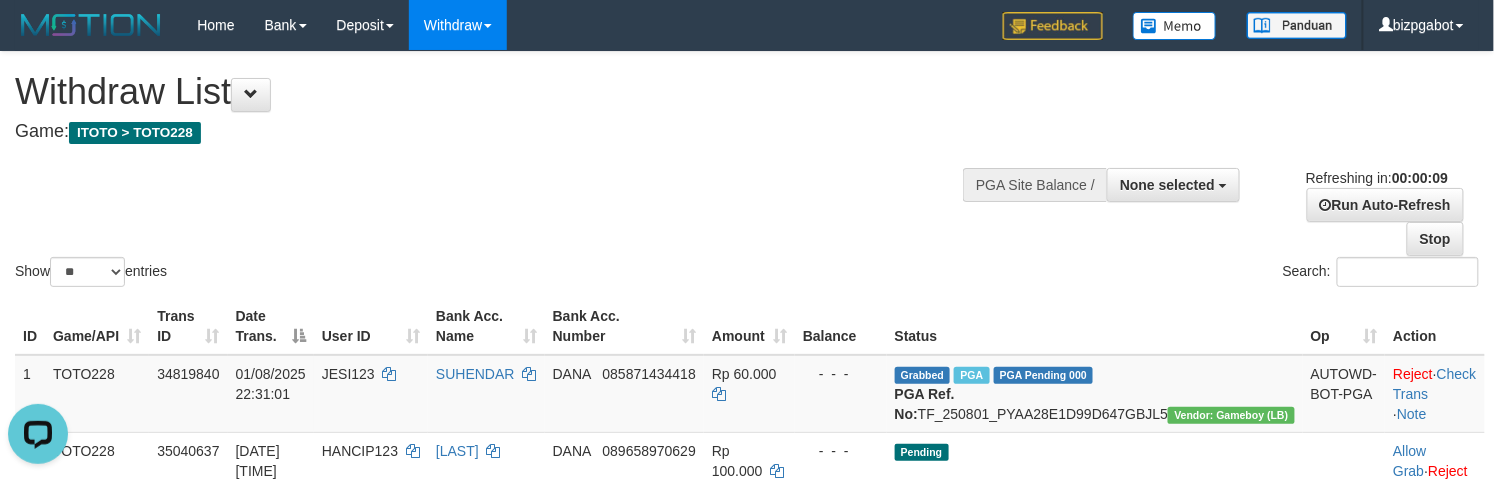 scroll, scrollTop: 0, scrollLeft: 0, axis: both 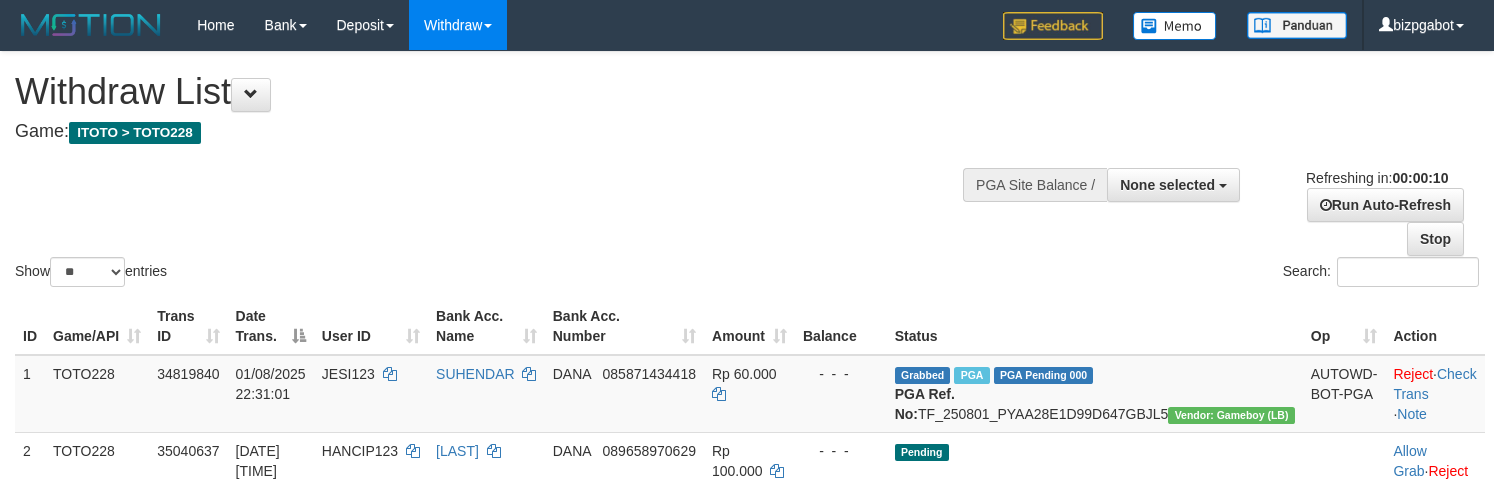 select 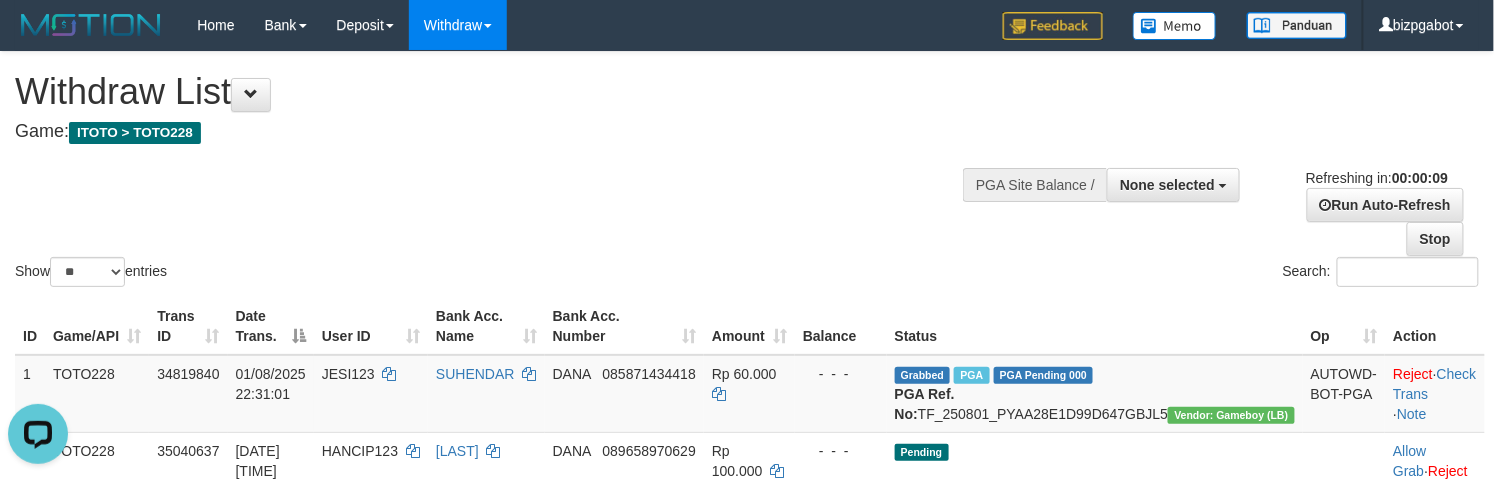 scroll, scrollTop: 0, scrollLeft: 0, axis: both 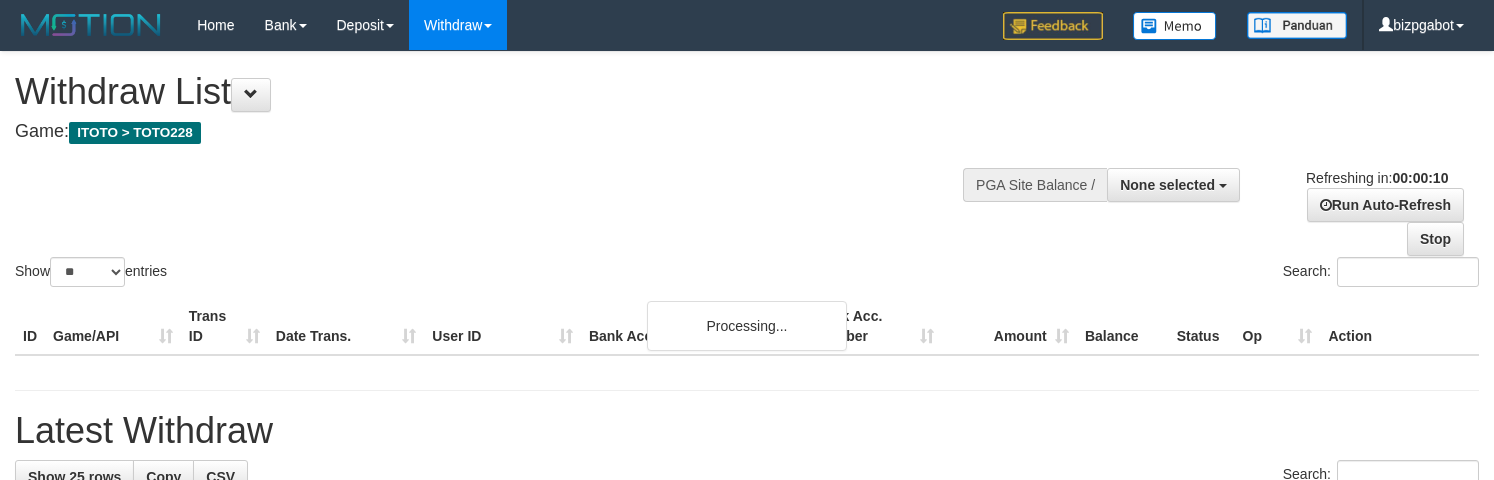 select 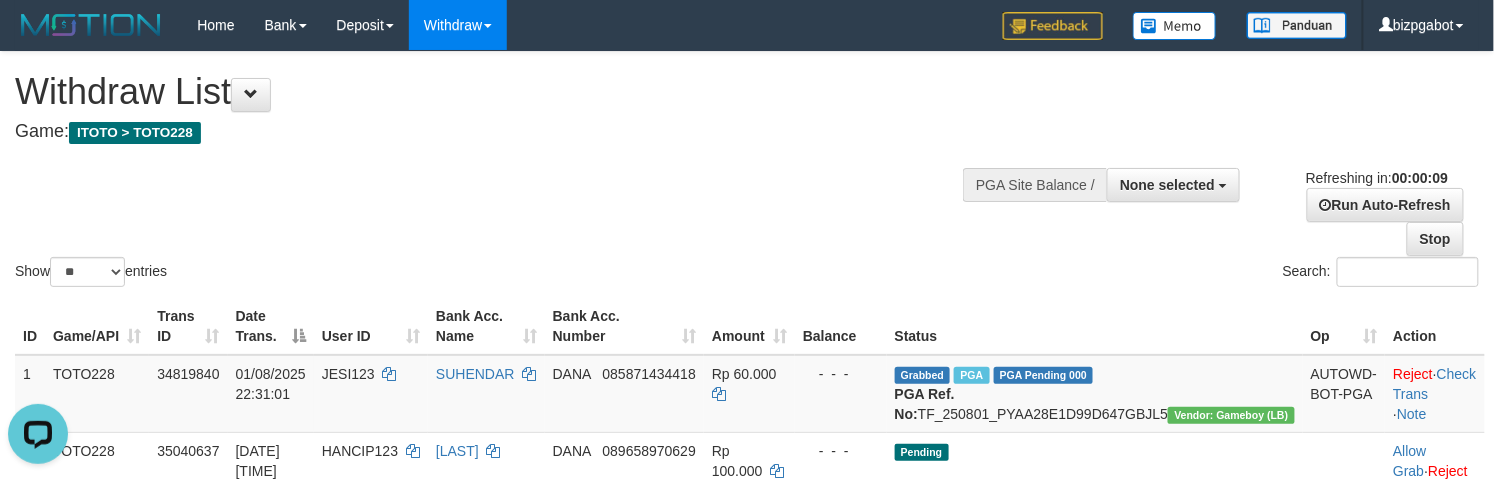 scroll, scrollTop: 0, scrollLeft: 0, axis: both 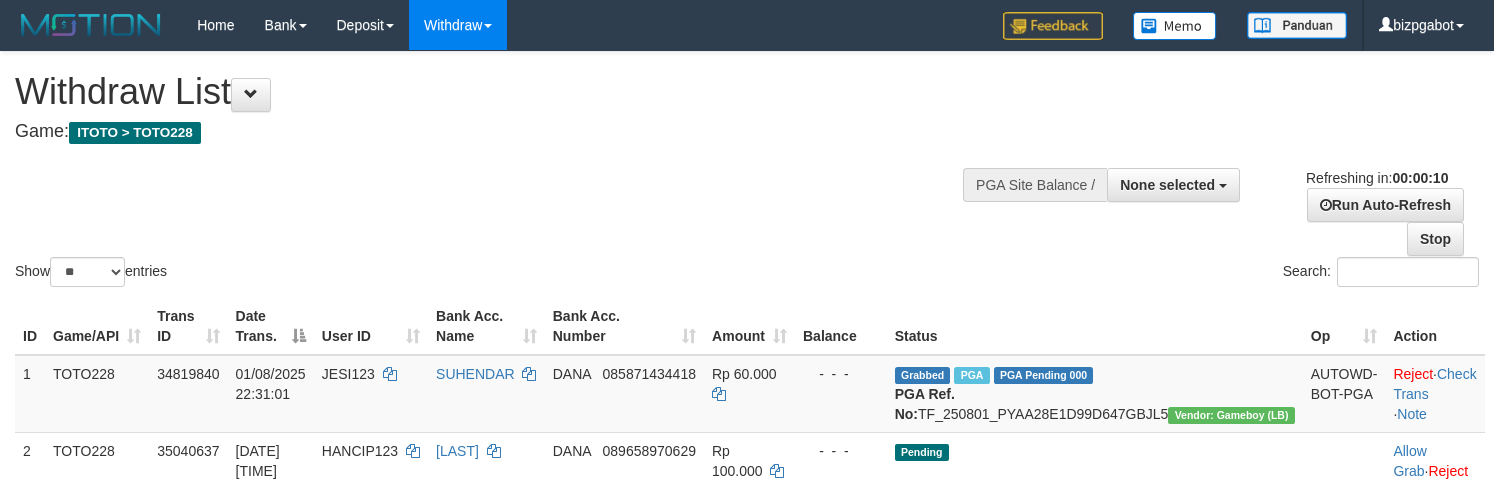 select 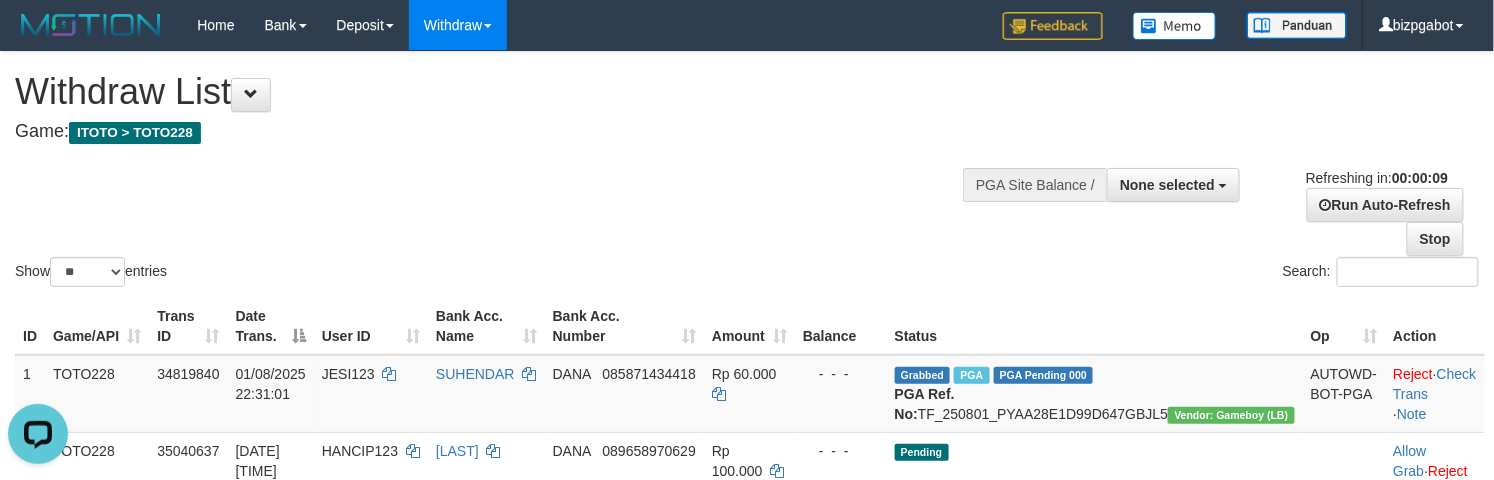 scroll, scrollTop: 0, scrollLeft: 0, axis: both 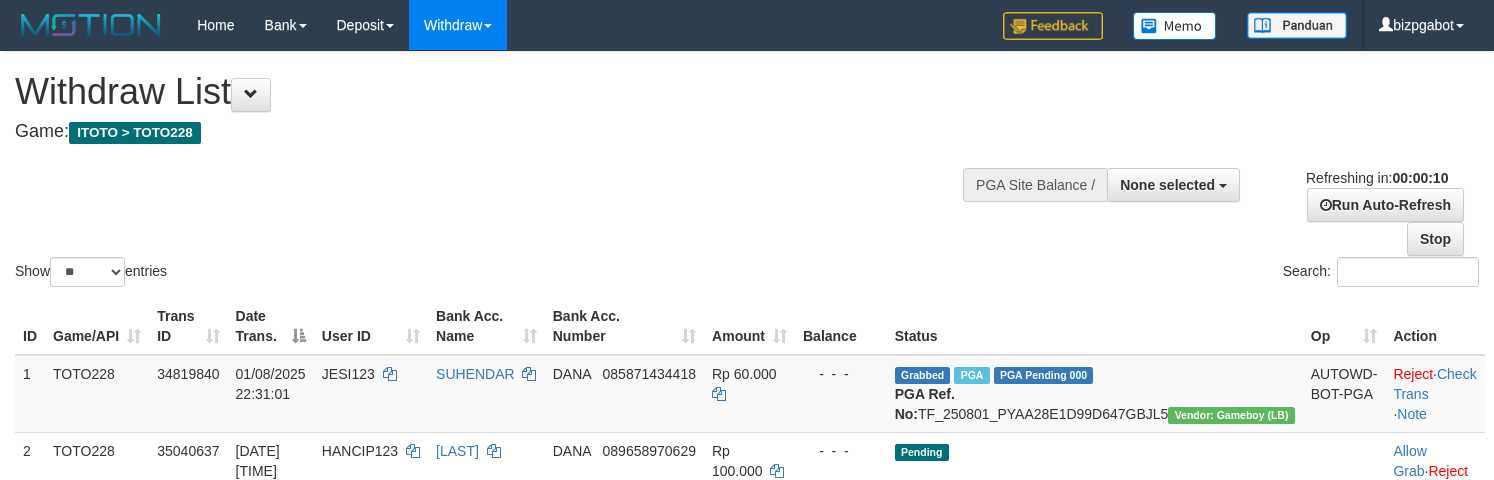 select 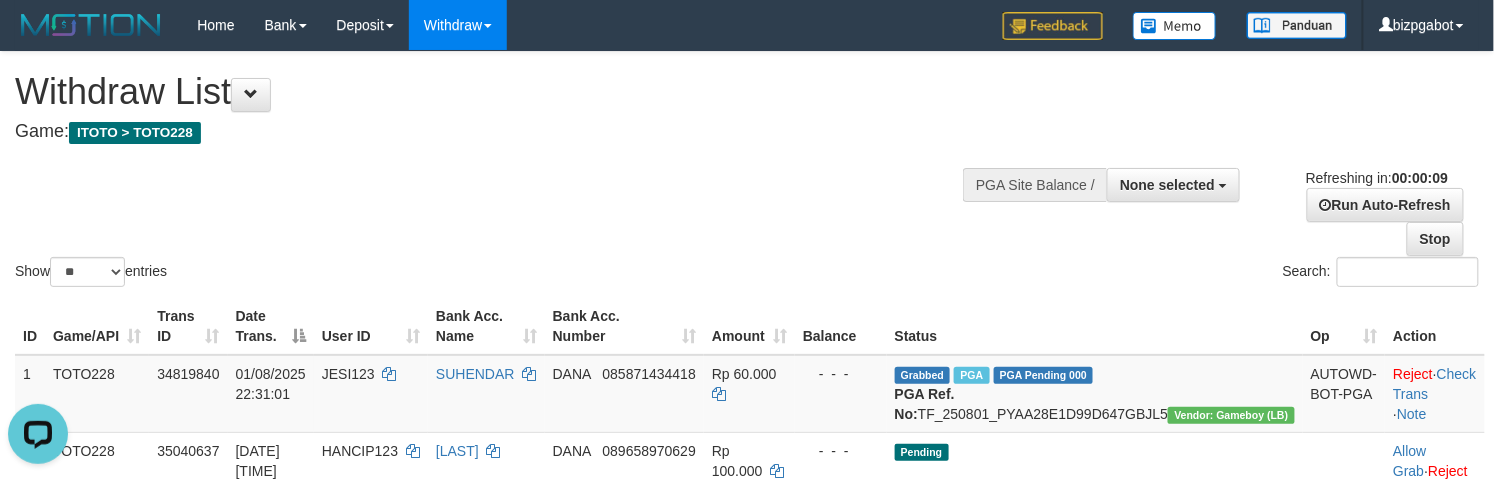 scroll, scrollTop: 0, scrollLeft: 0, axis: both 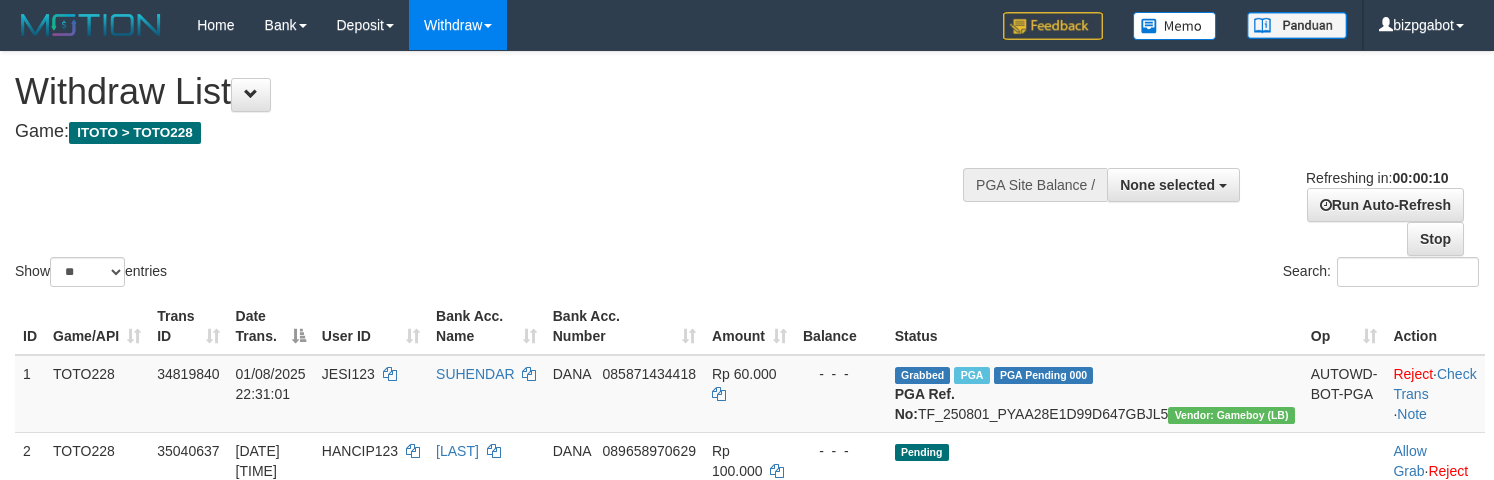 select 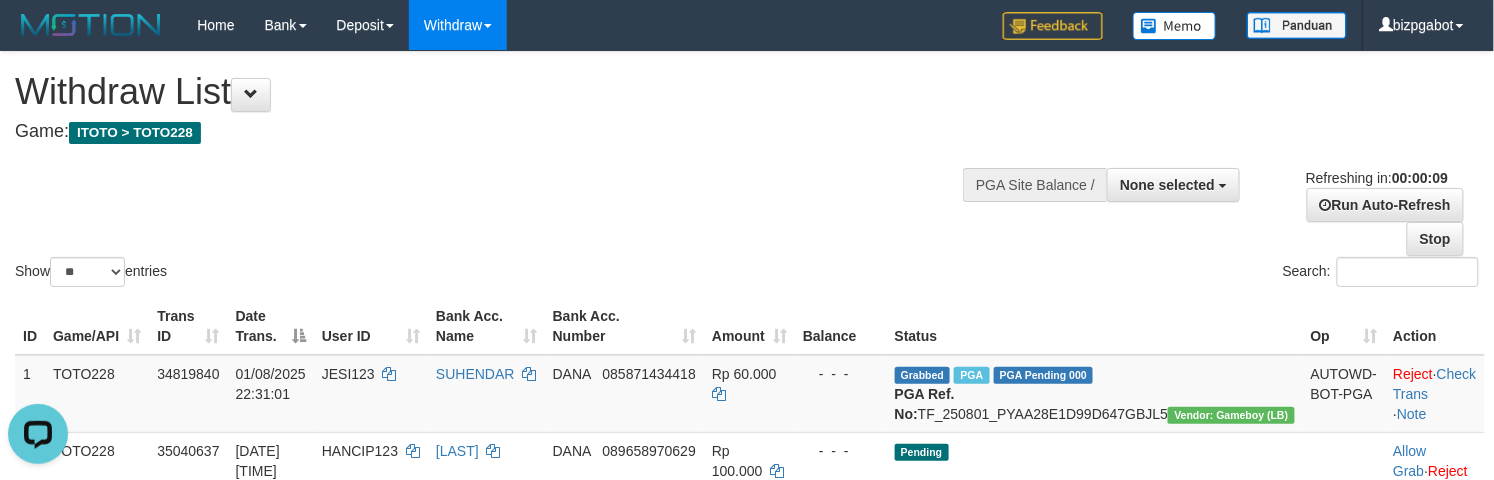 scroll, scrollTop: 0, scrollLeft: 0, axis: both 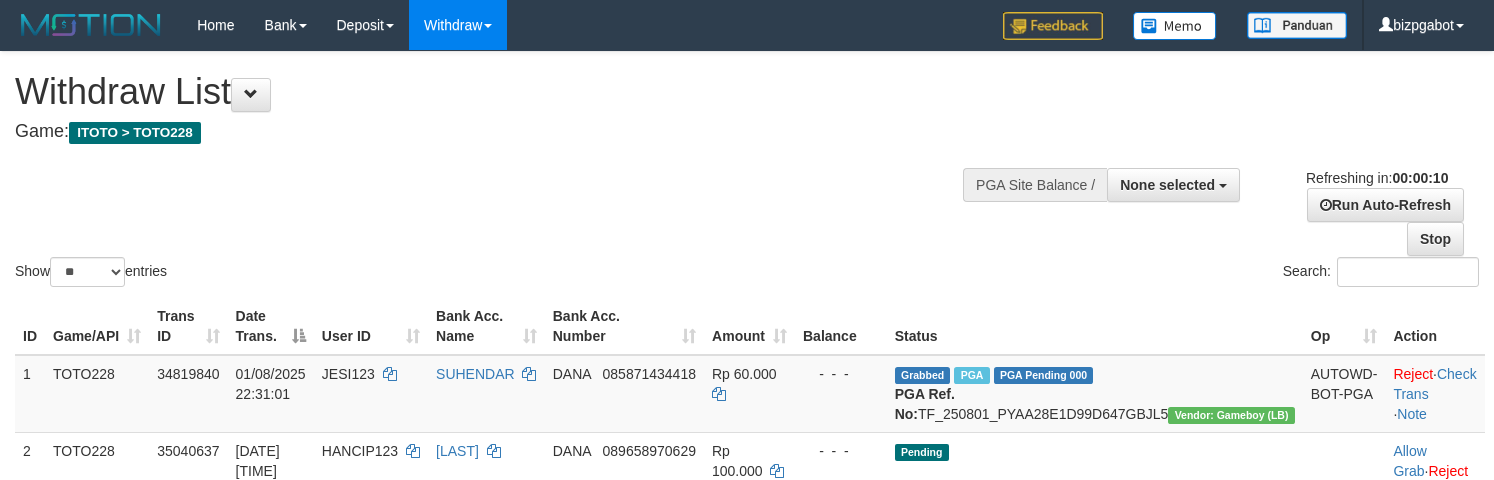 select 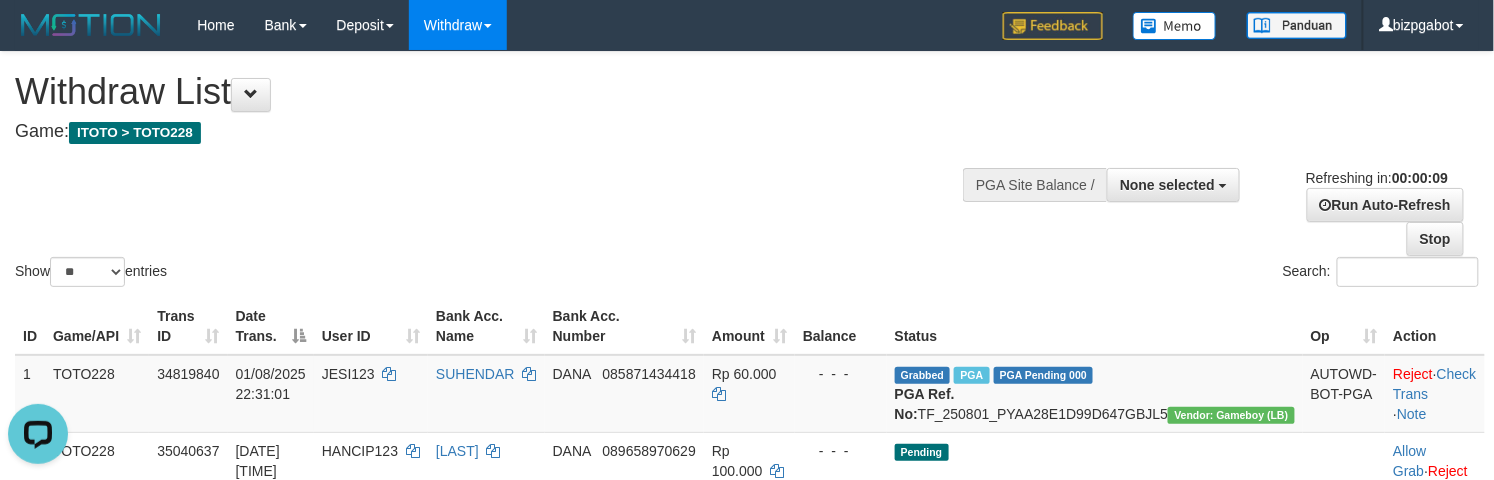 scroll, scrollTop: 0, scrollLeft: 0, axis: both 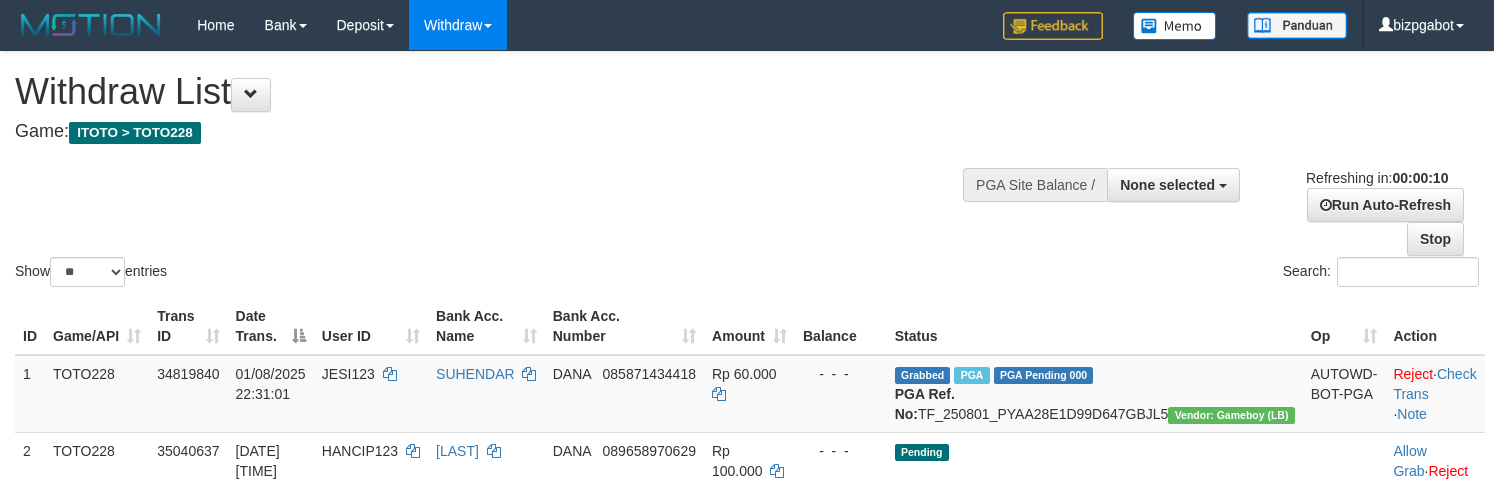 select 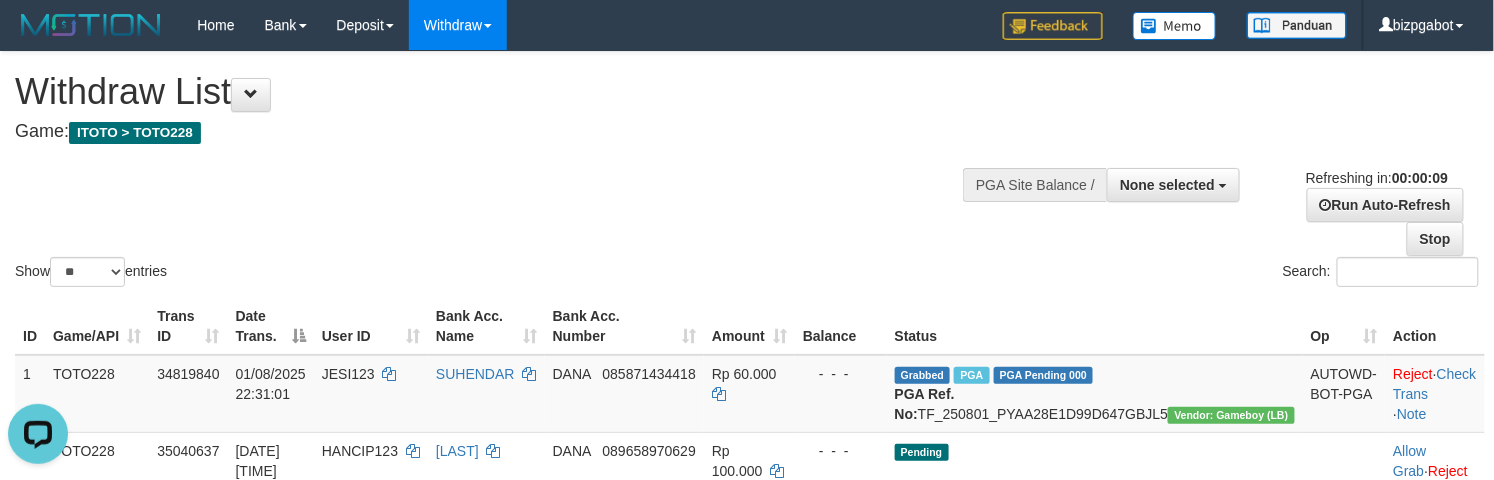 scroll, scrollTop: 0, scrollLeft: 0, axis: both 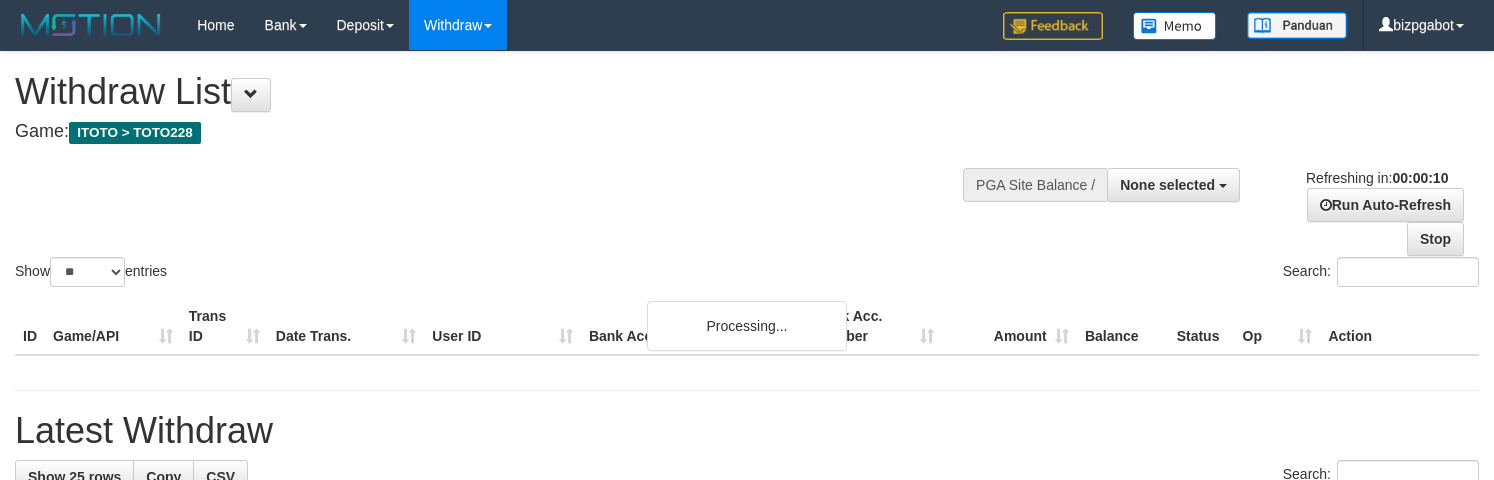 select 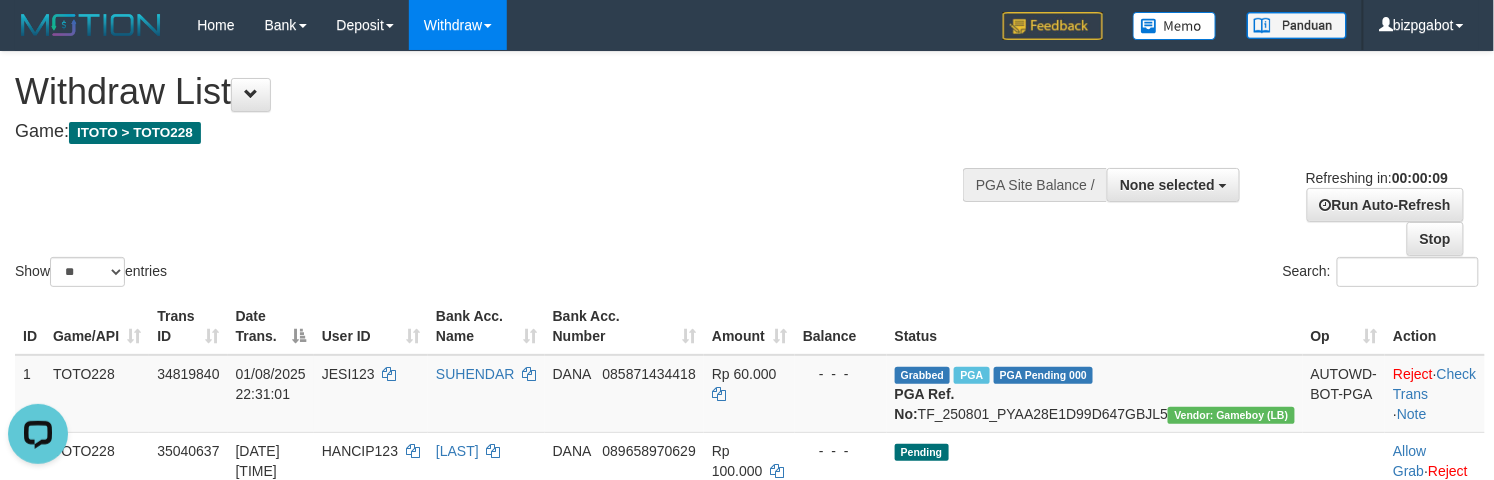 scroll, scrollTop: 0, scrollLeft: 0, axis: both 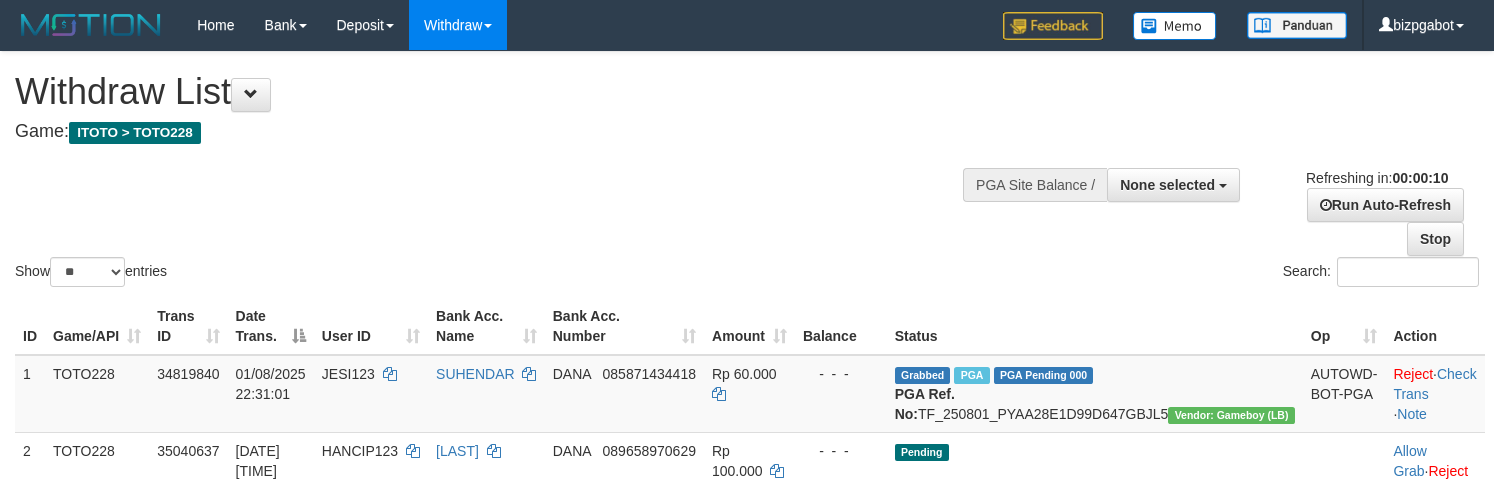select 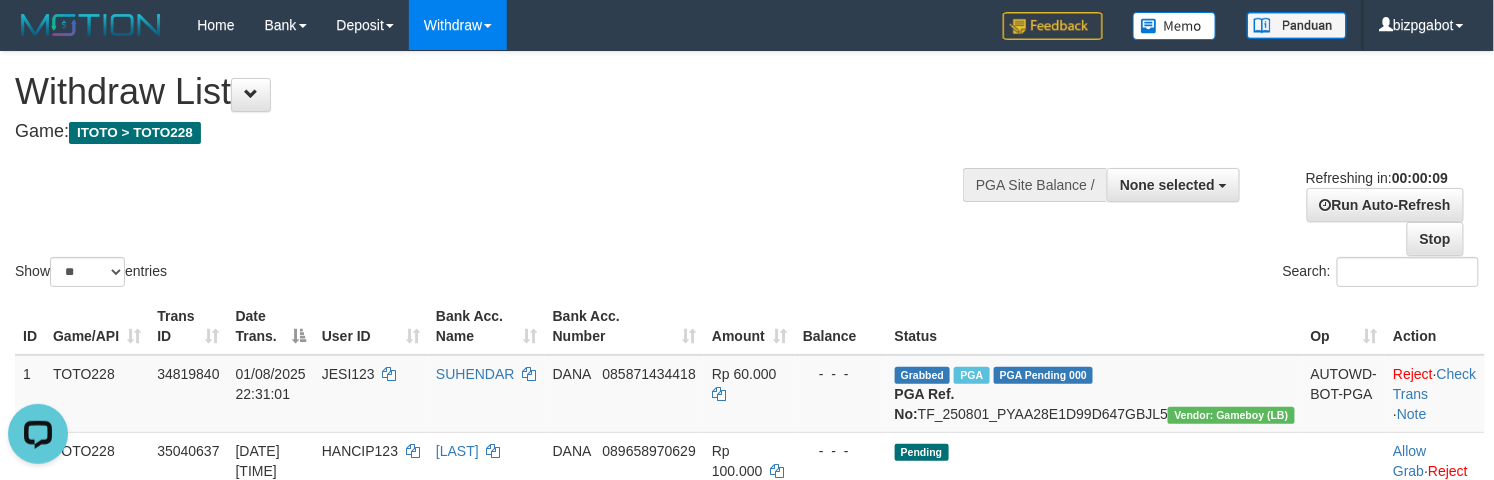 scroll, scrollTop: 0, scrollLeft: 0, axis: both 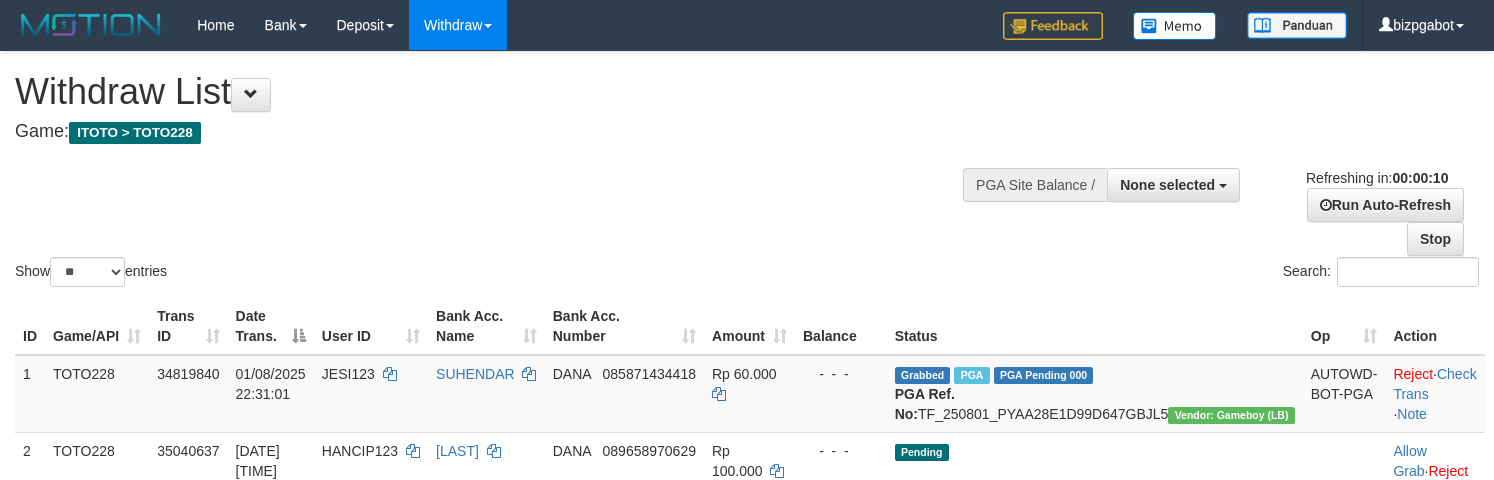 select 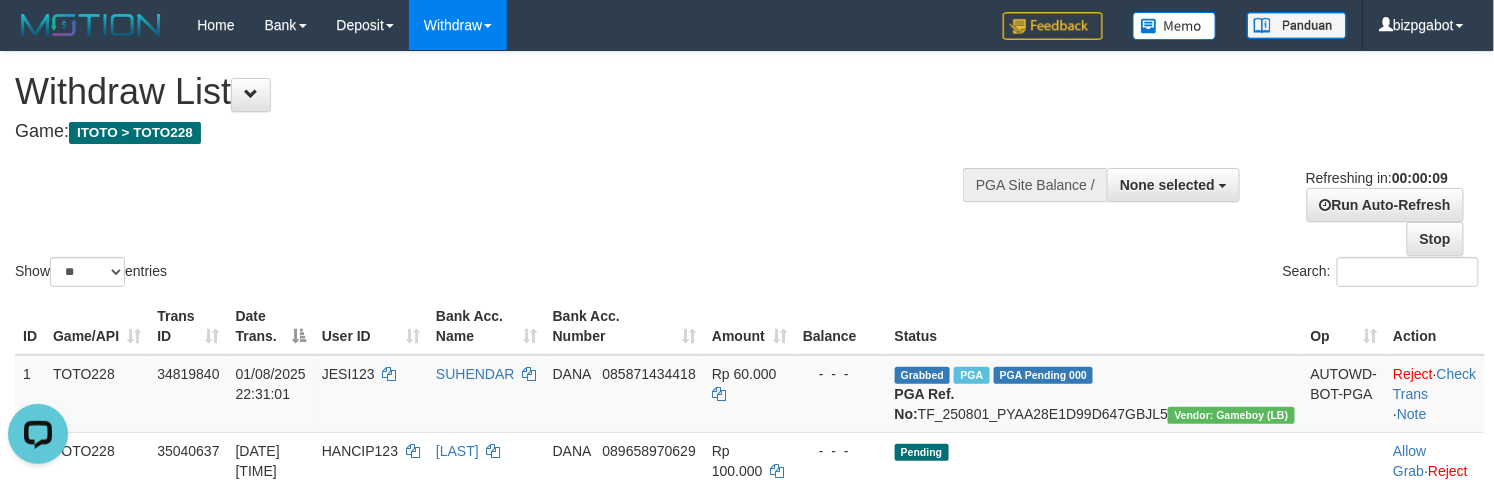 scroll, scrollTop: 0, scrollLeft: 0, axis: both 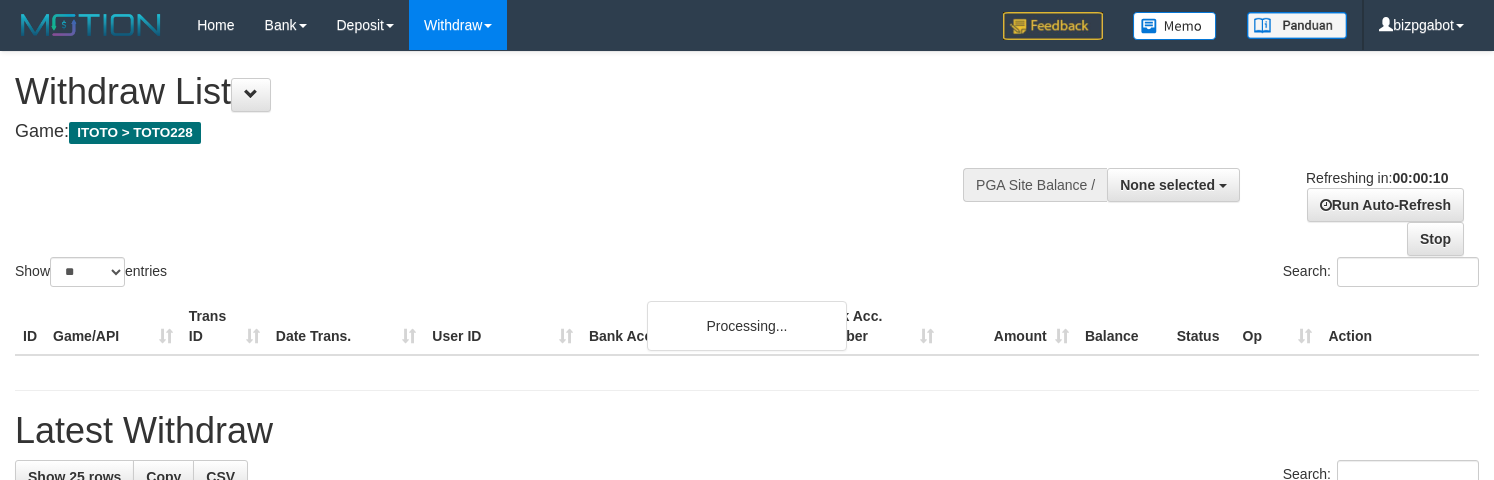 select 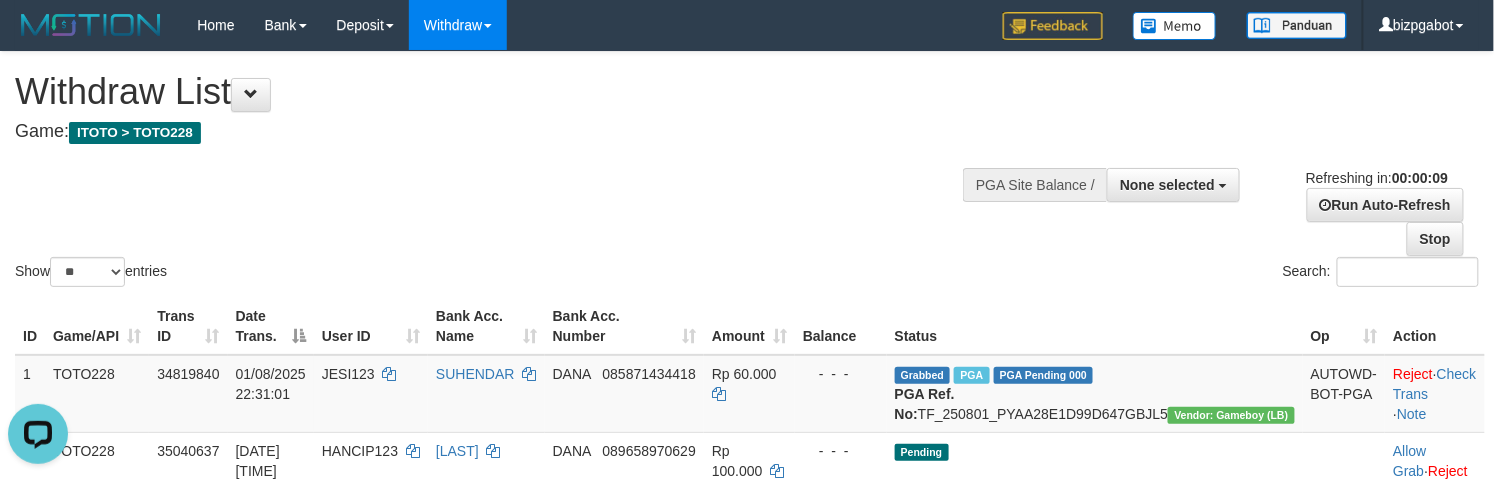 scroll, scrollTop: 0, scrollLeft: 0, axis: both 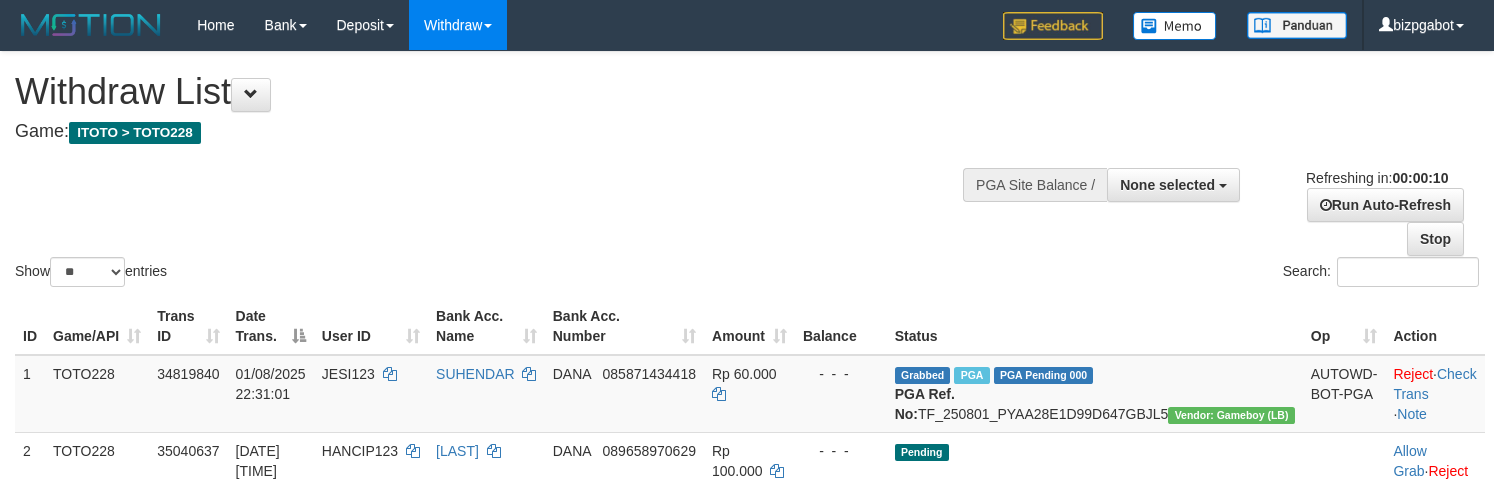 select 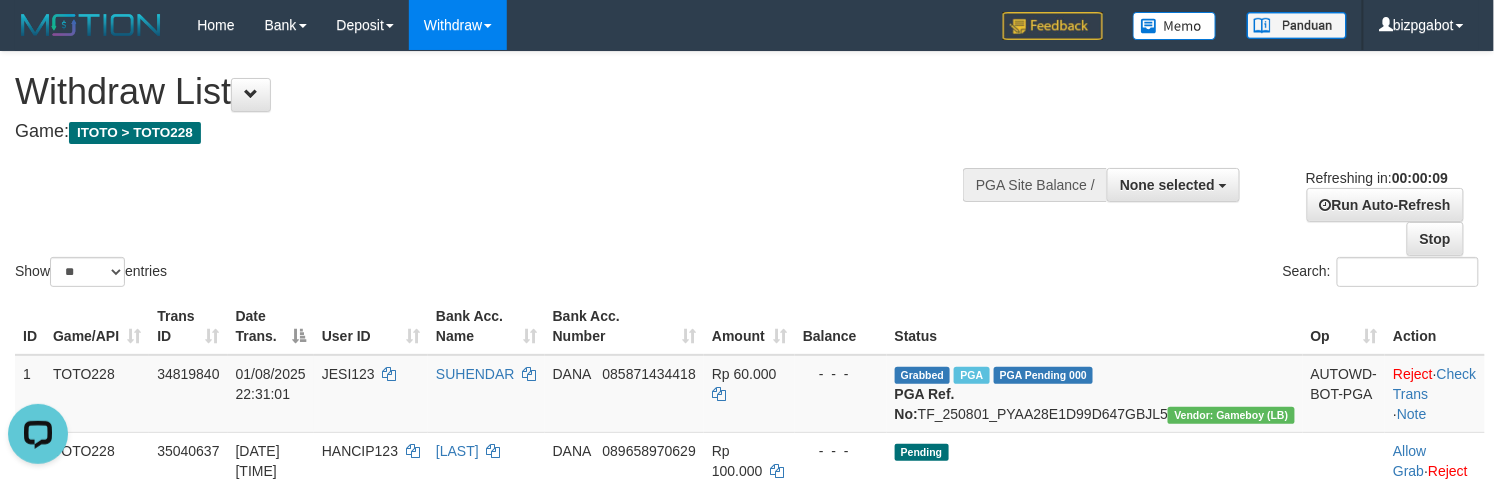 scroll, scrollTop: 0, scrollLeft: 0, axis: both 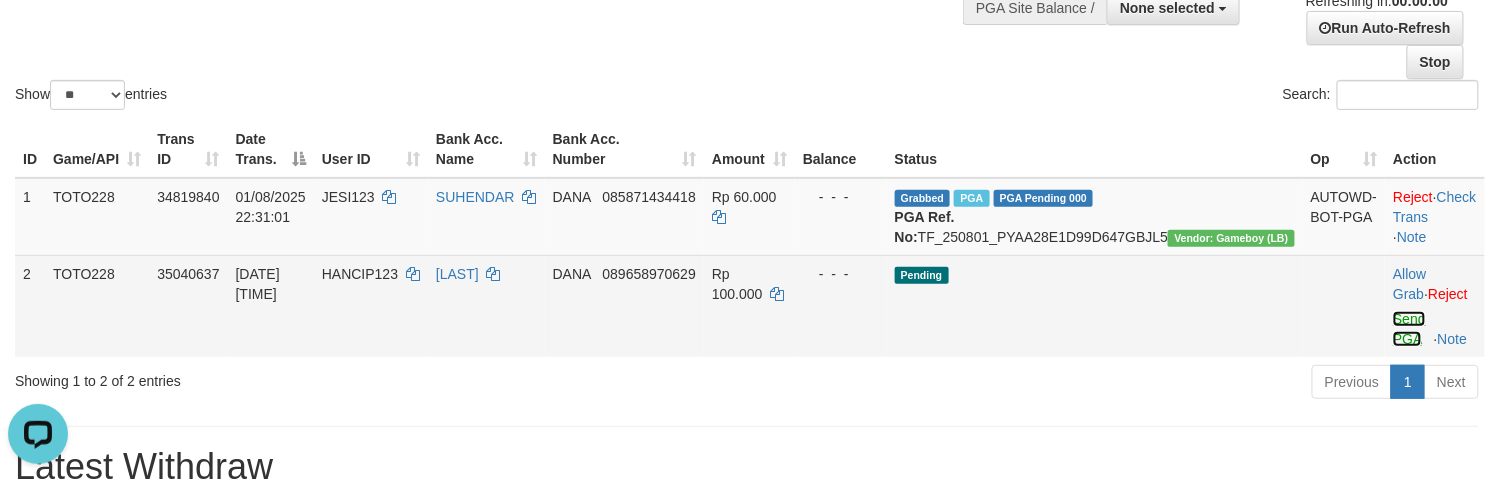 click on "Send PGA" at bounding box center (1409, 329) 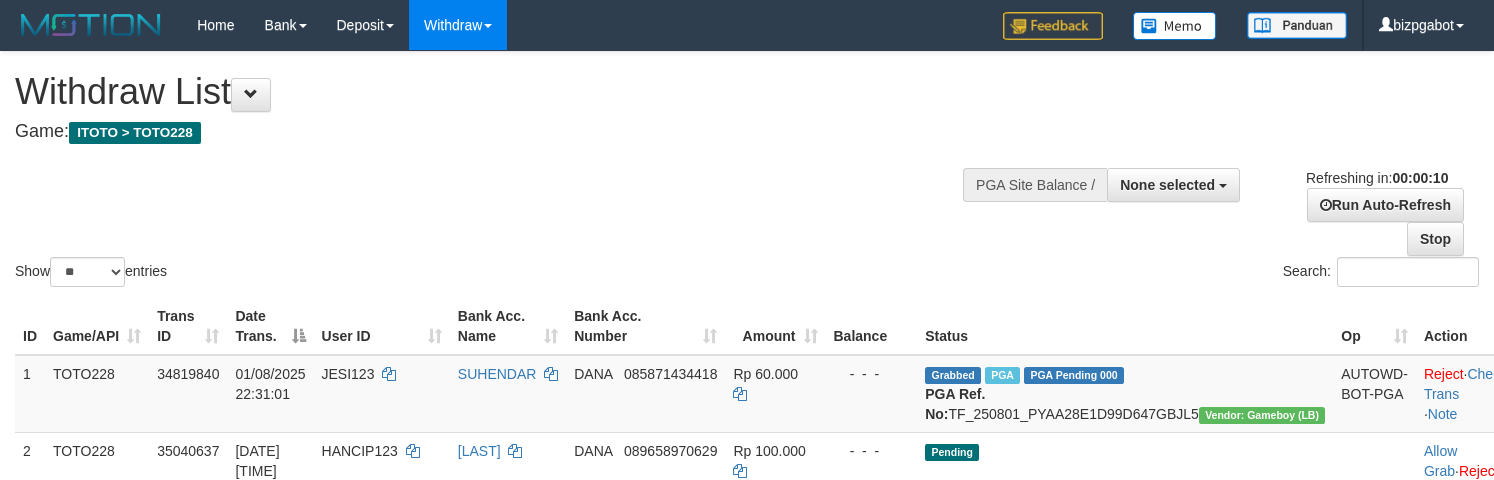 select 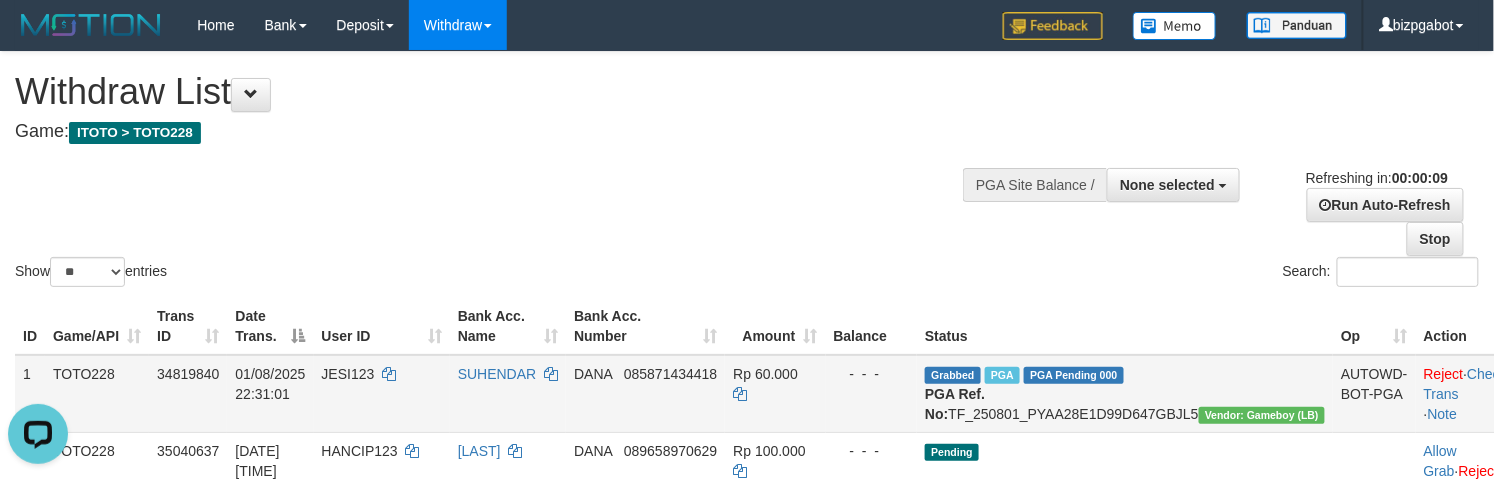 scroll, scrollTop: 0, scrollLeft: 0, axis: both 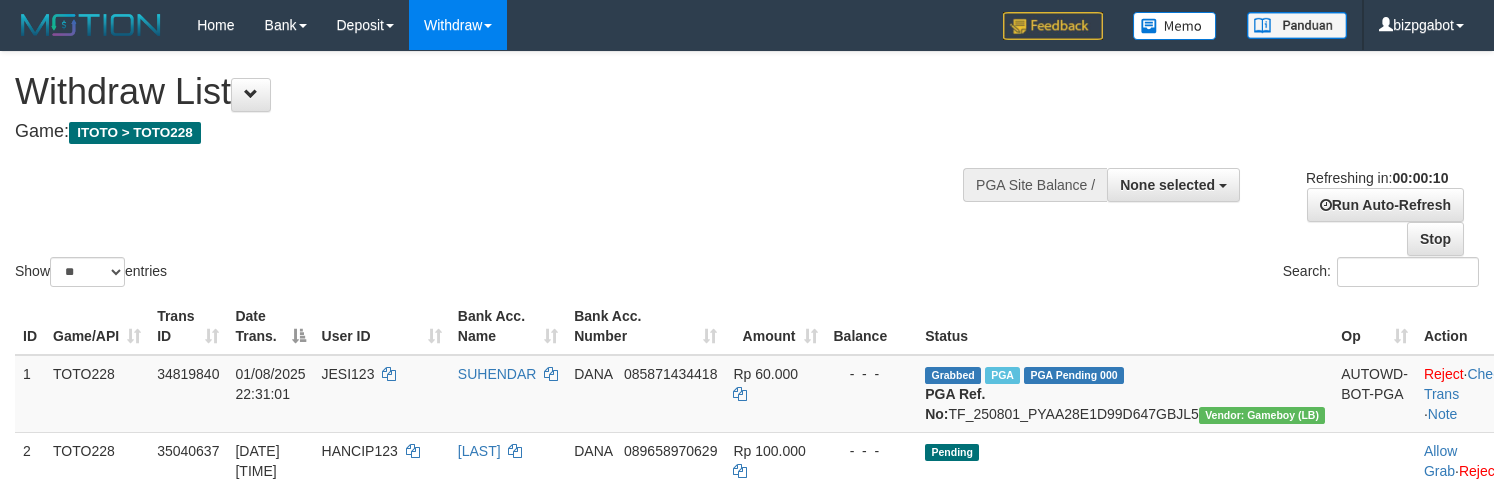 select 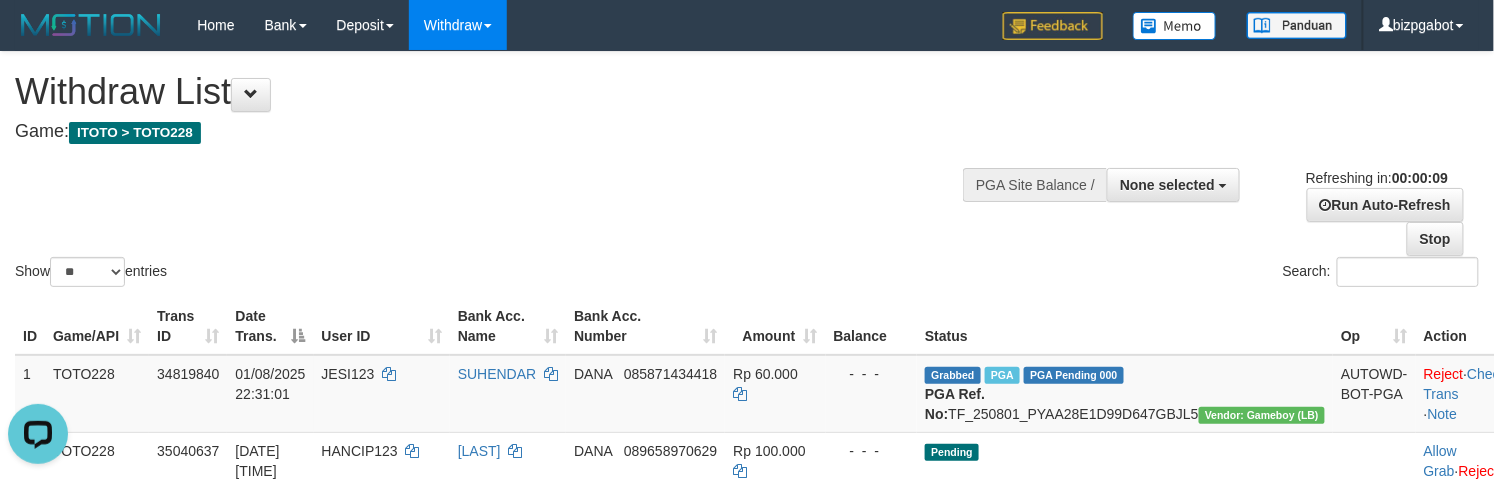 scroll, scrollTop: 0, scrollLeft: 0, axis: both 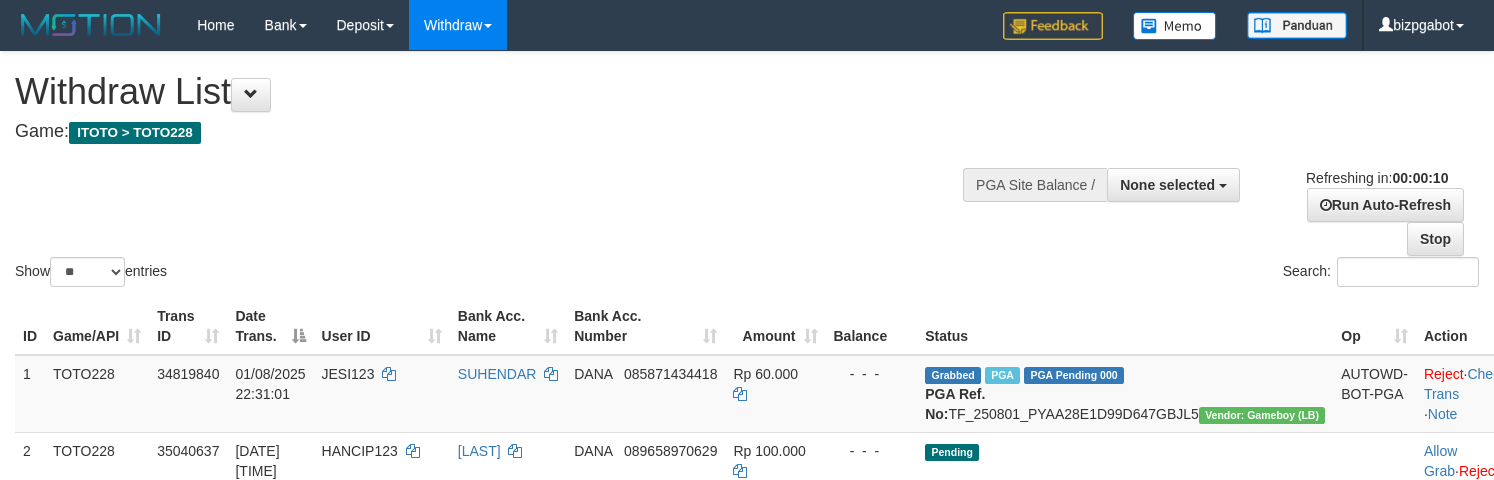 select 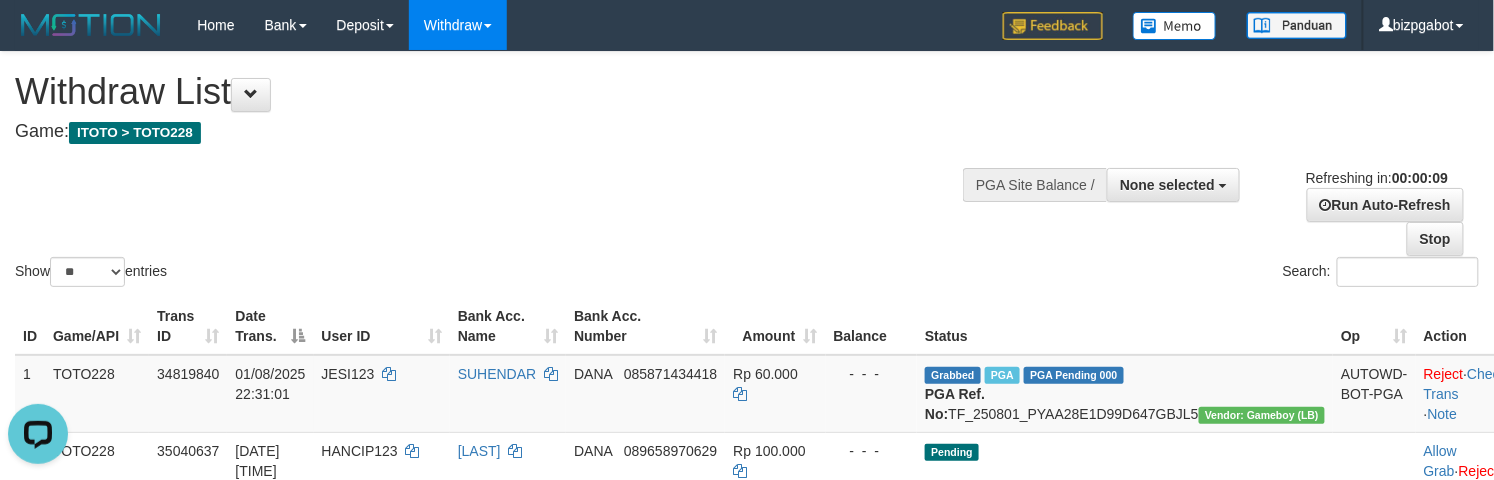scroll, scrollTop: 0, scrollLeft: 0, axis: both 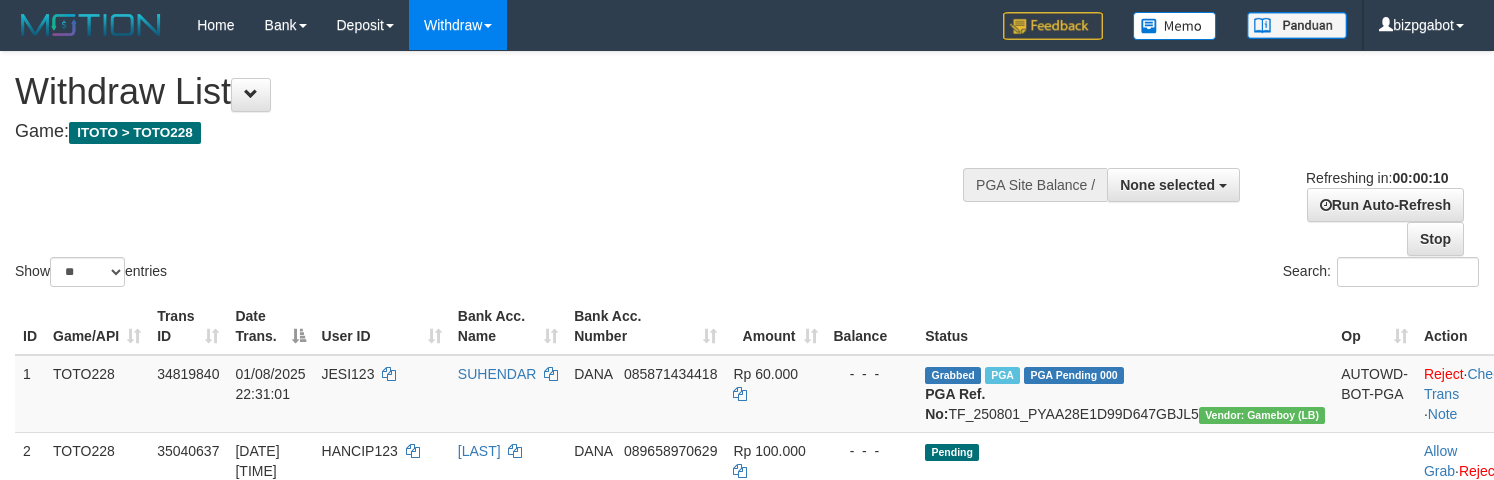 select 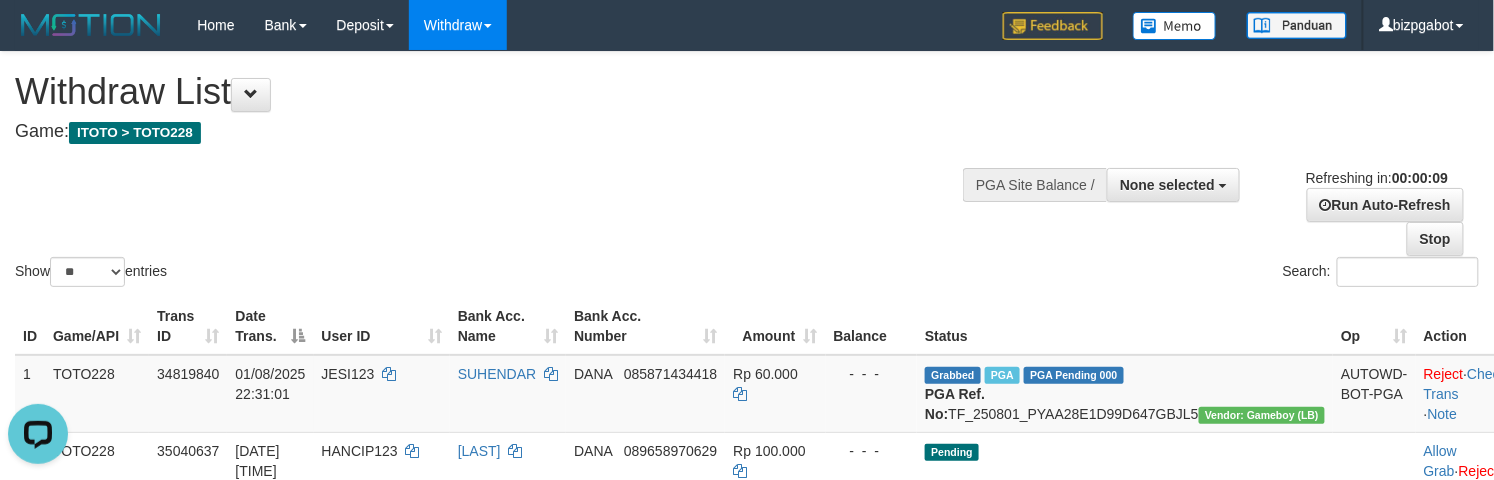 scroll, scrollTop: 0, scrollLeft: 0, axis: both 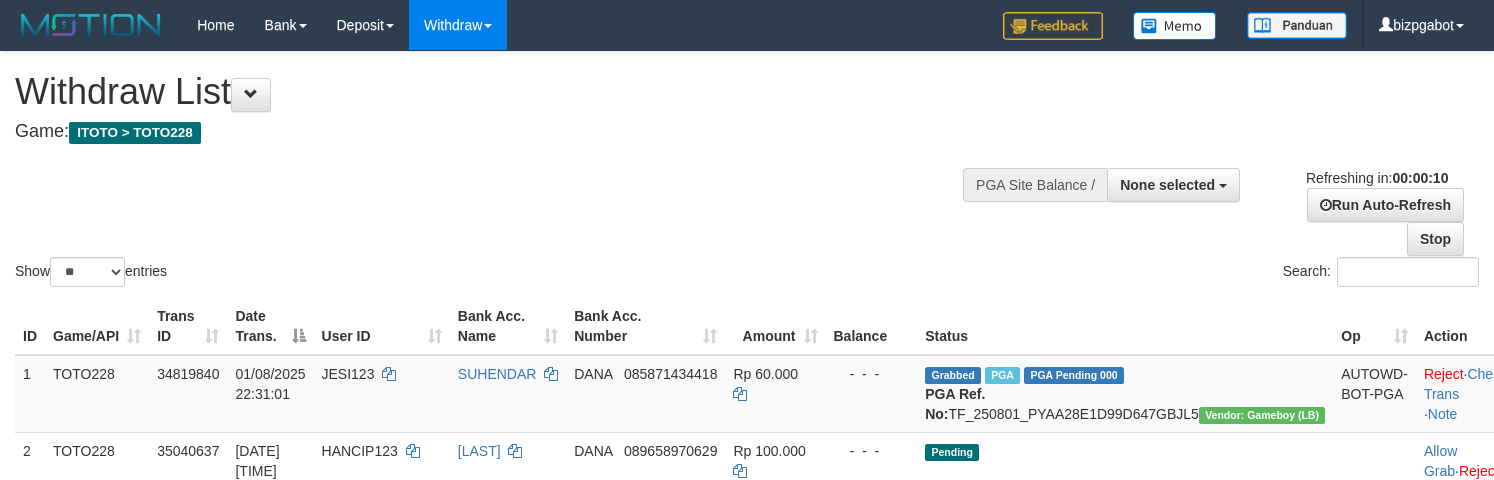 select 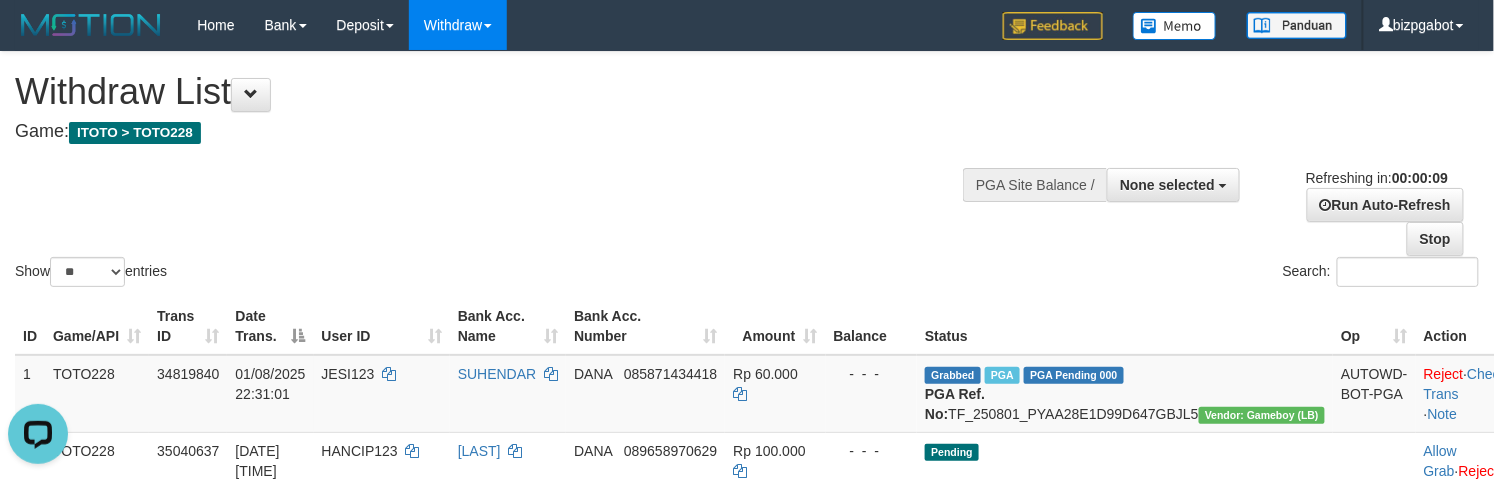scroll, scrollTop: 0, scrollLeft: 0, axis: both 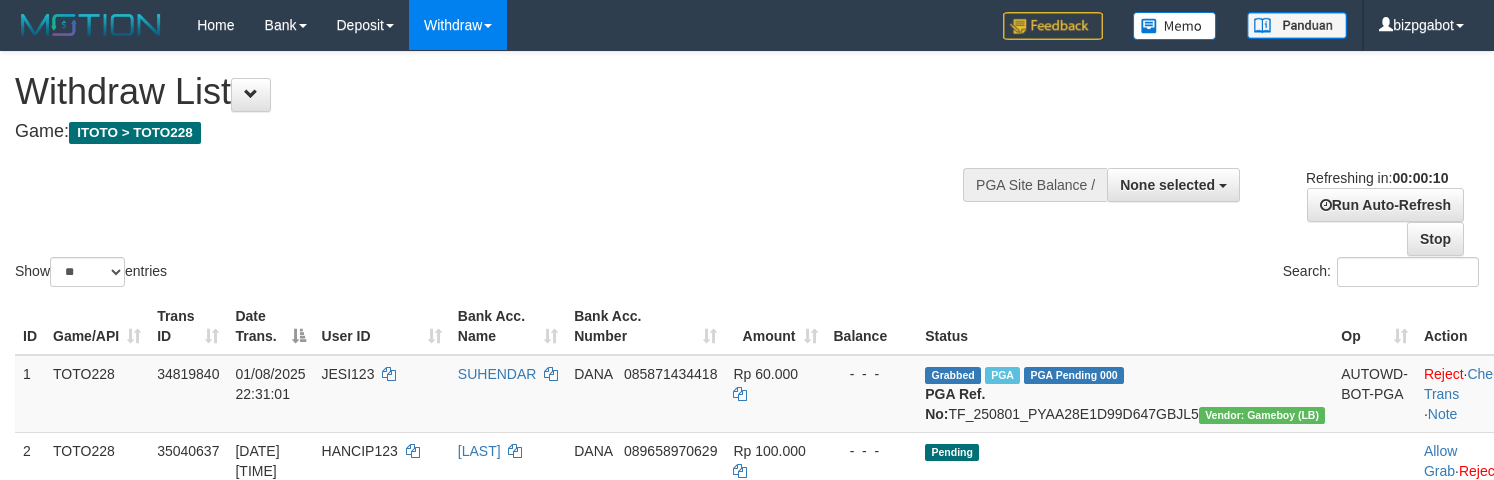 select 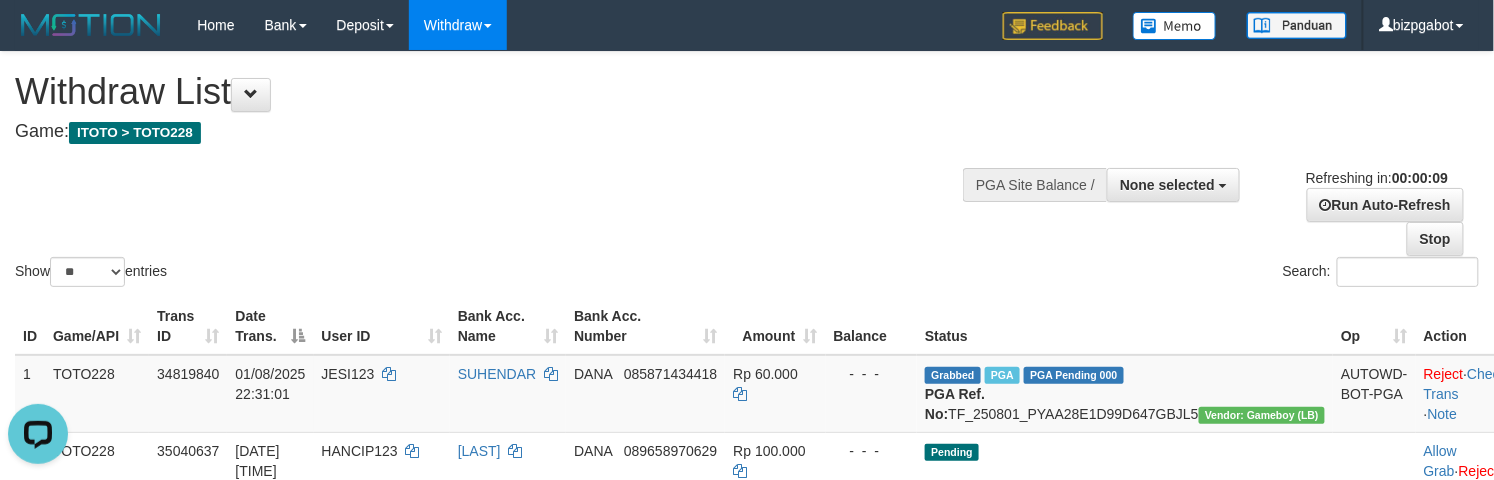 scroll, scrollTop: 0, scrollLeft: 0, axis: both 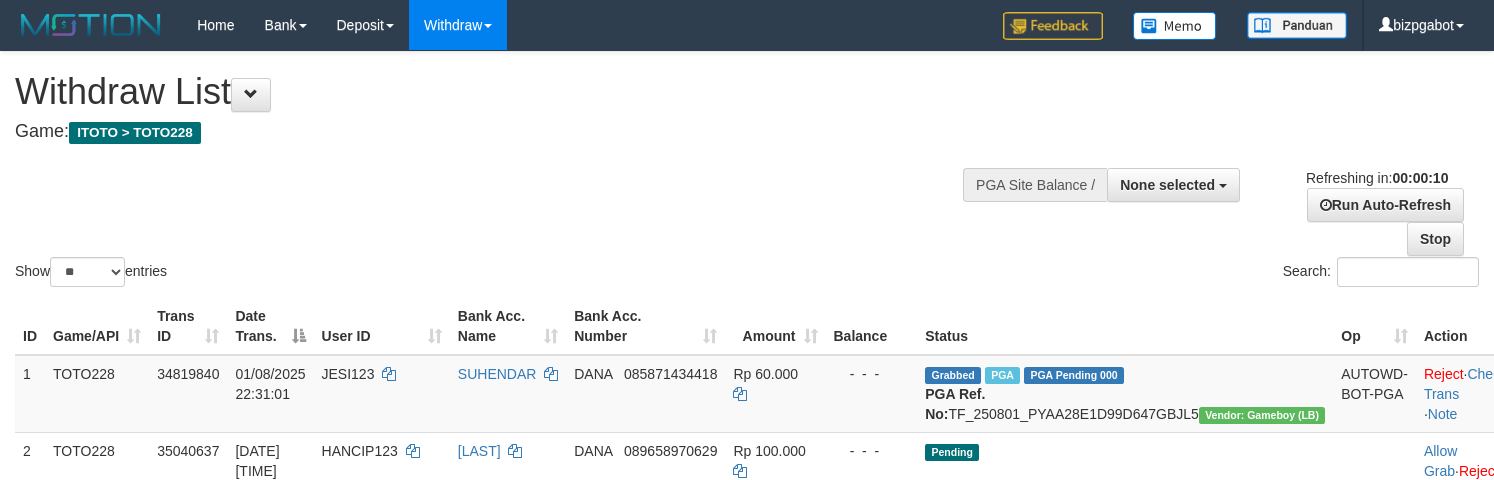 select 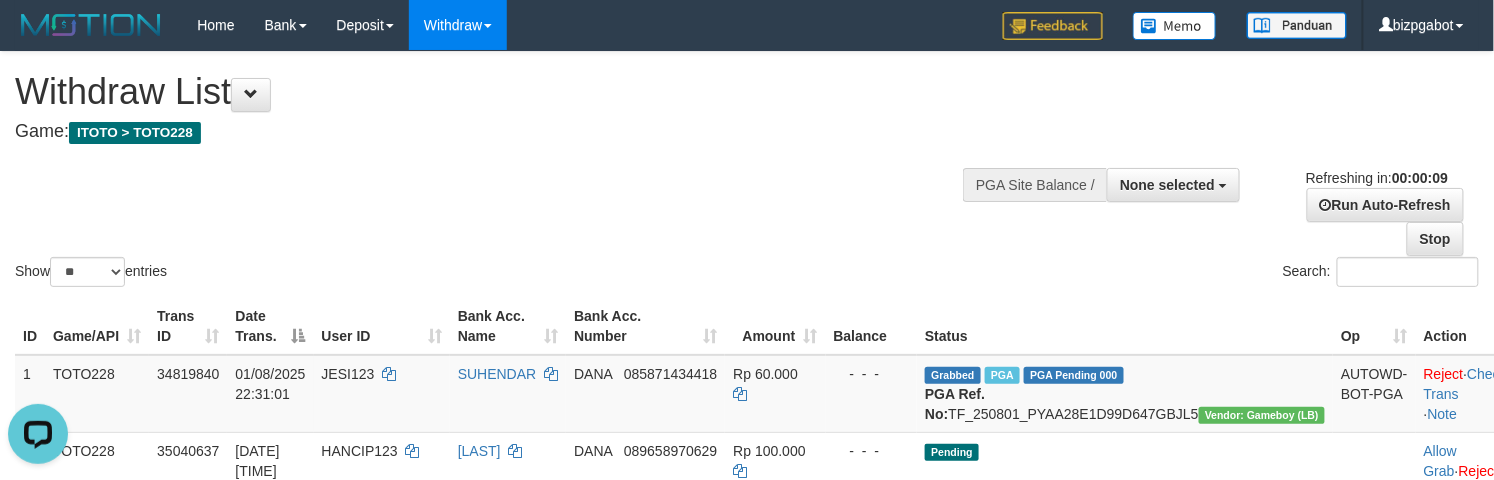 scroll, scrollTop: 0, scrollLeft: 0, axis: both 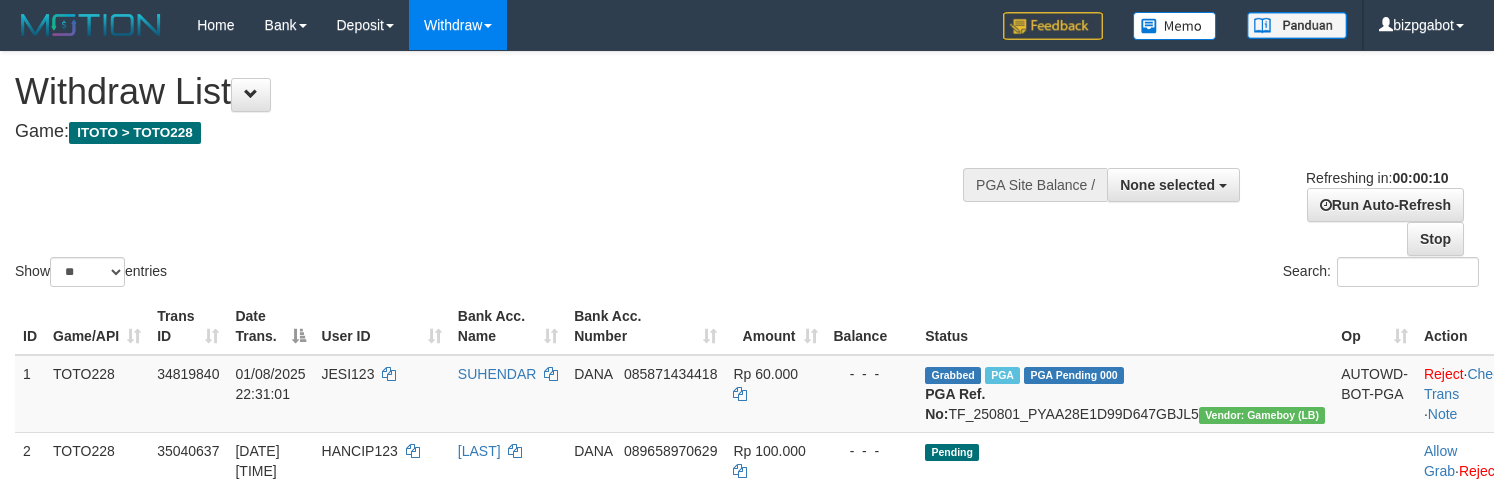 select 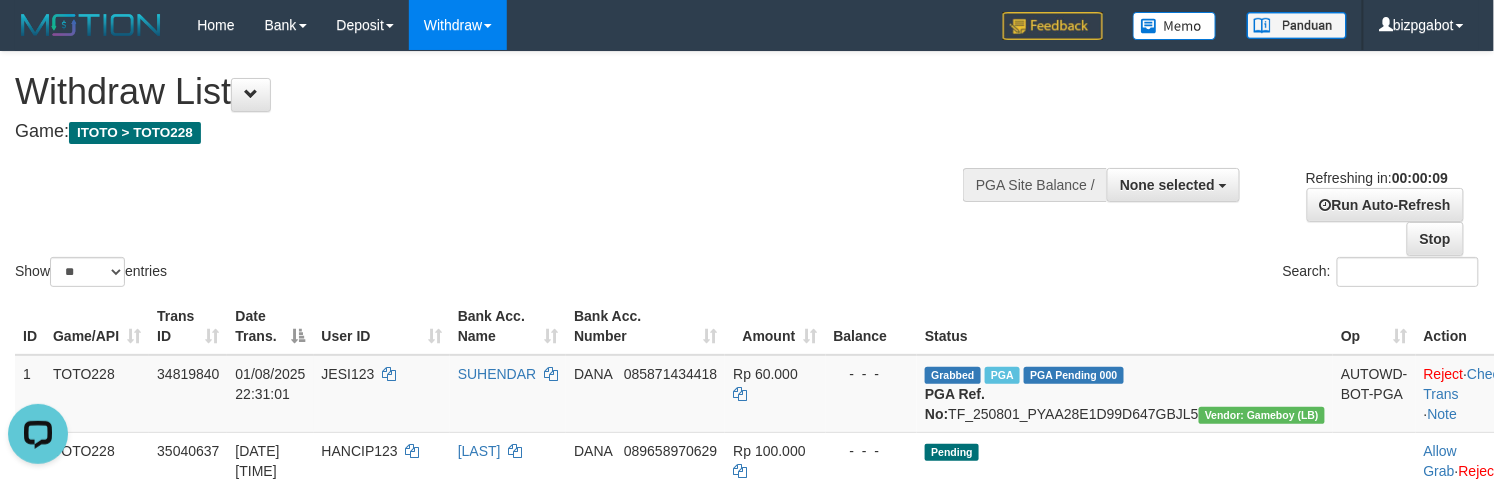 scroll, scrollTop: 0, scrollLeft: 0, axis: both 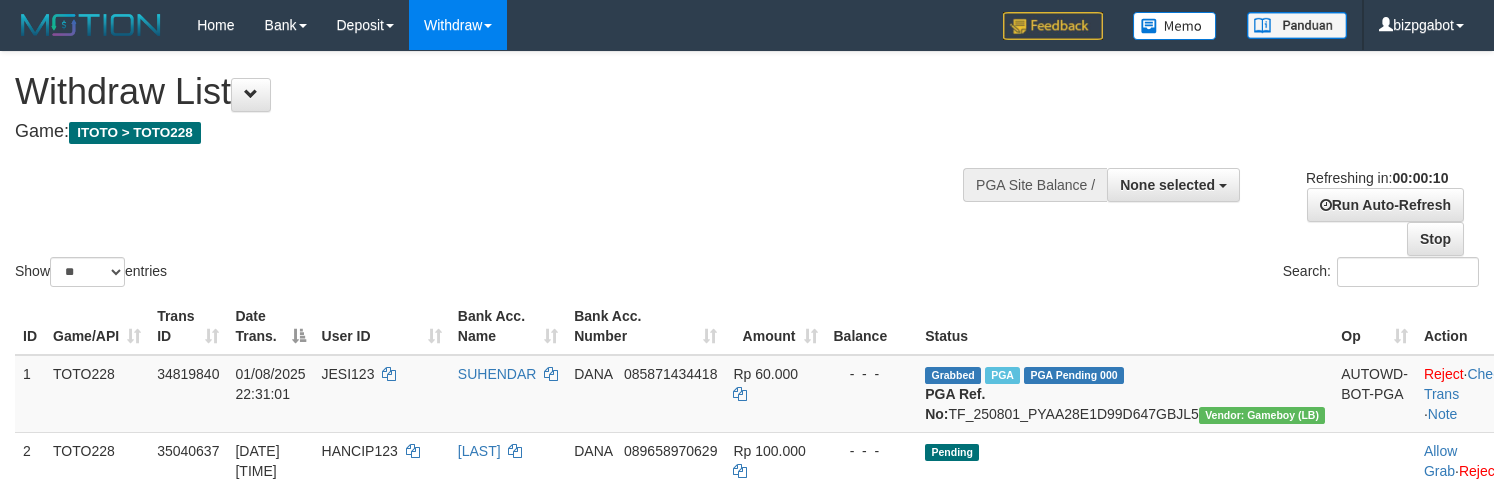 select 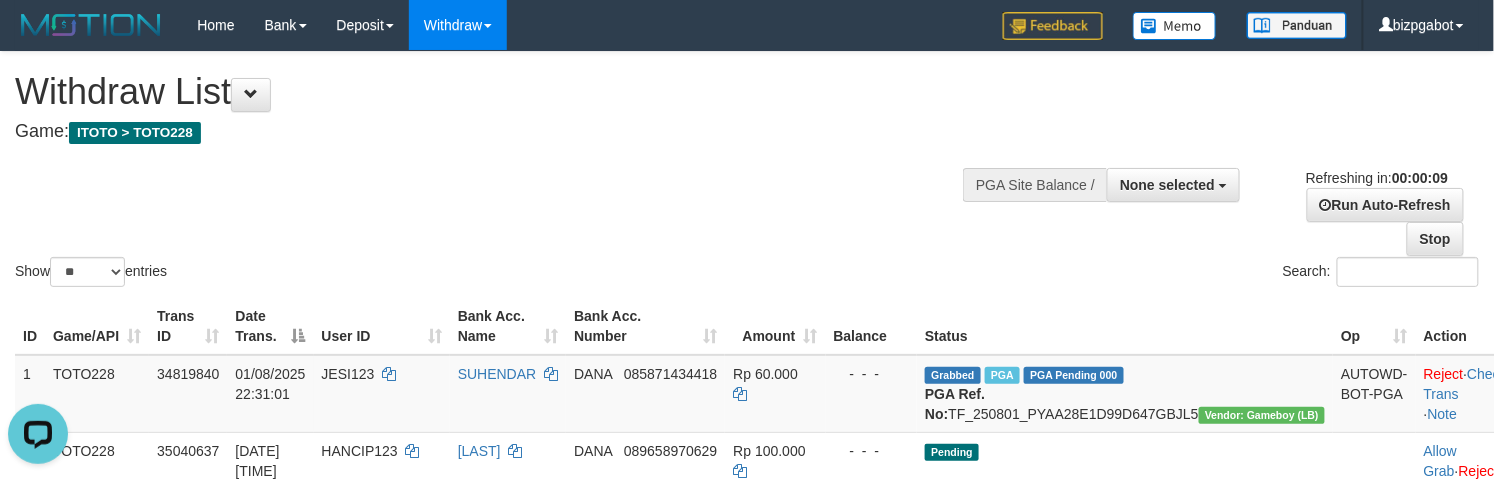 scroll, scrollTop: 0, scrollLeft: 0, axis: both 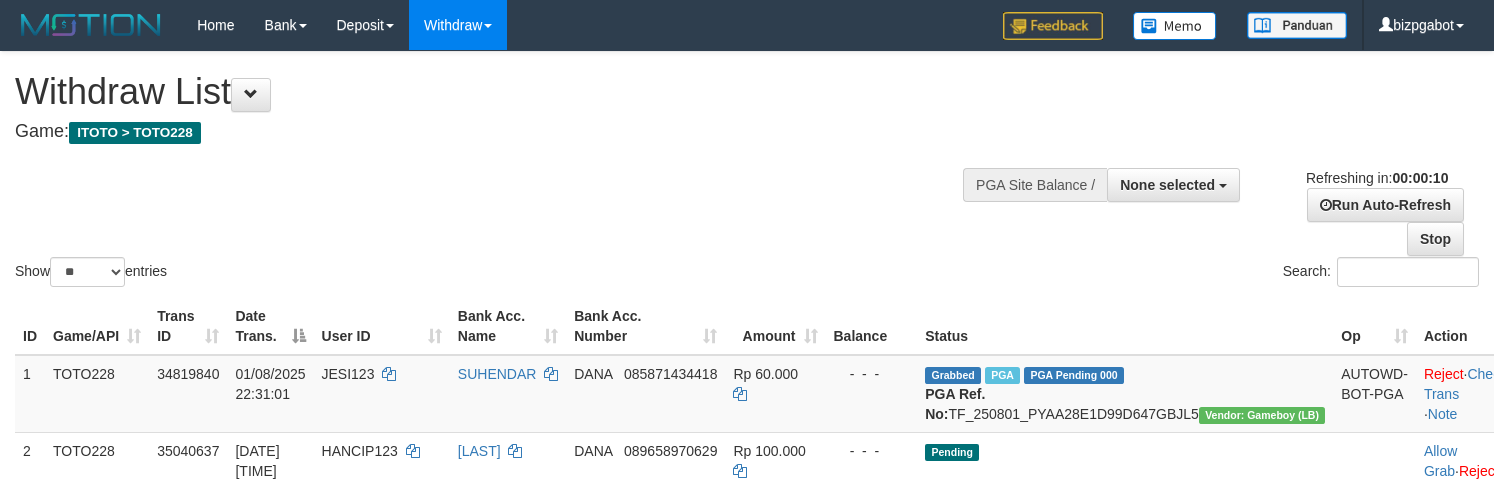 select 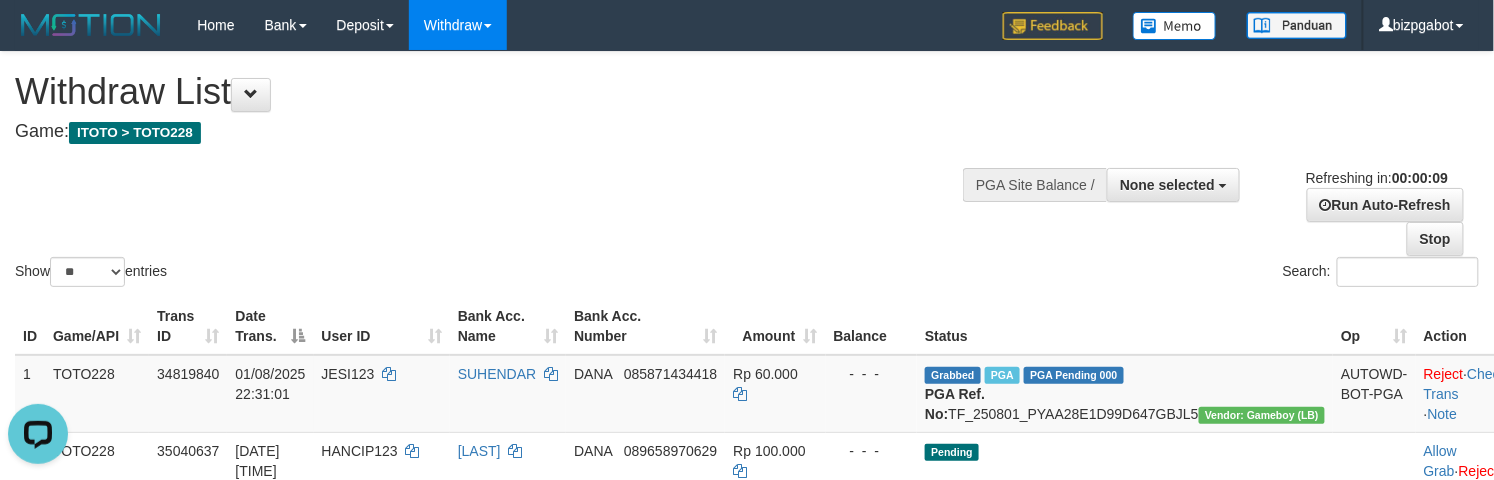 scroll, scrollTop: 0, scrollLeft: 0, axis: both 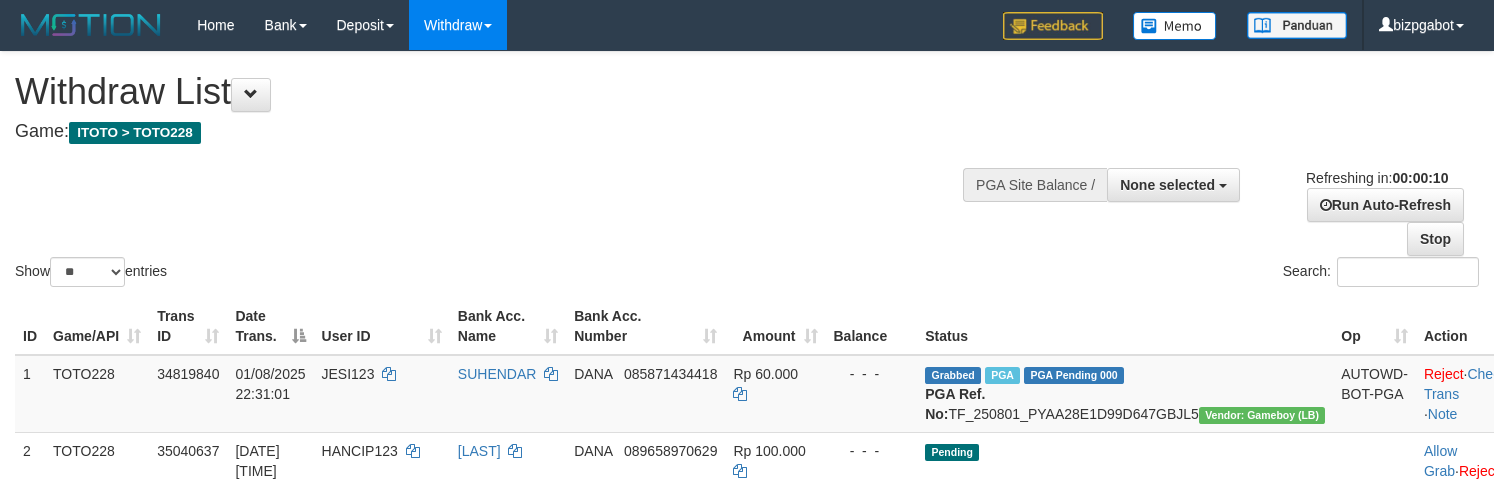 select 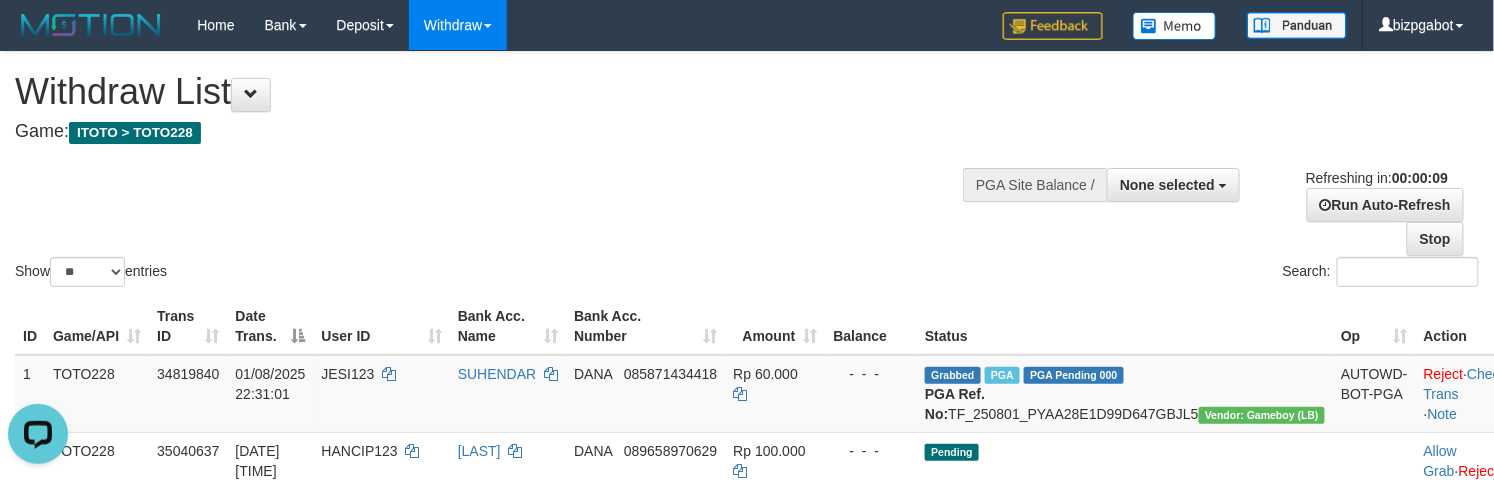 scroll, scrollTop: 0, scrollLeft: 0, axis: both 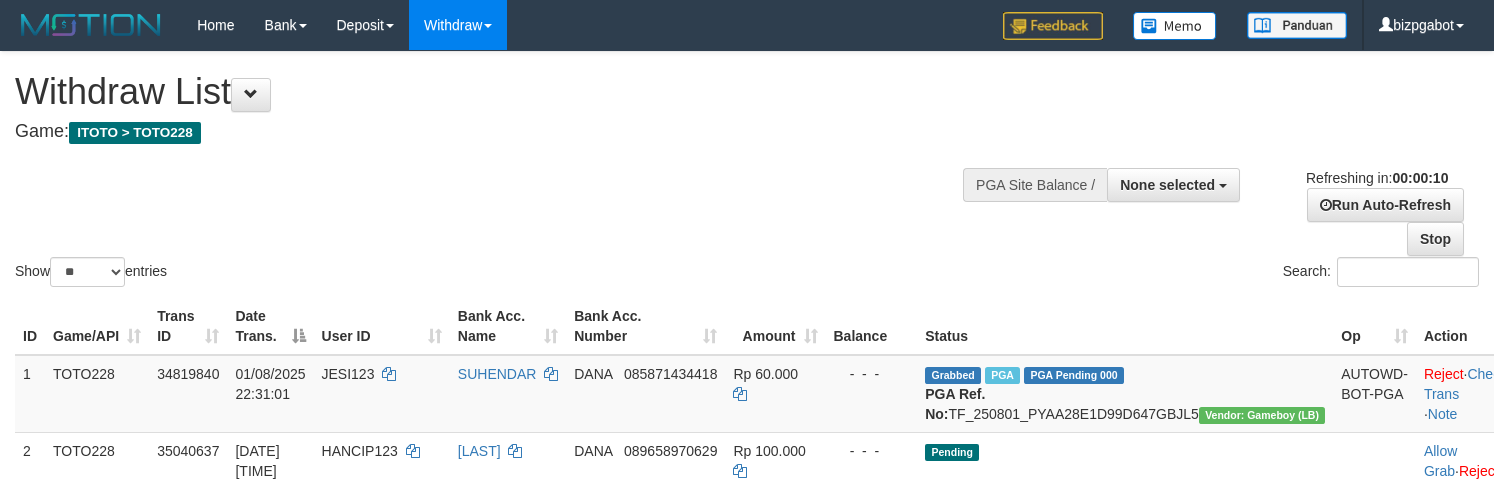select 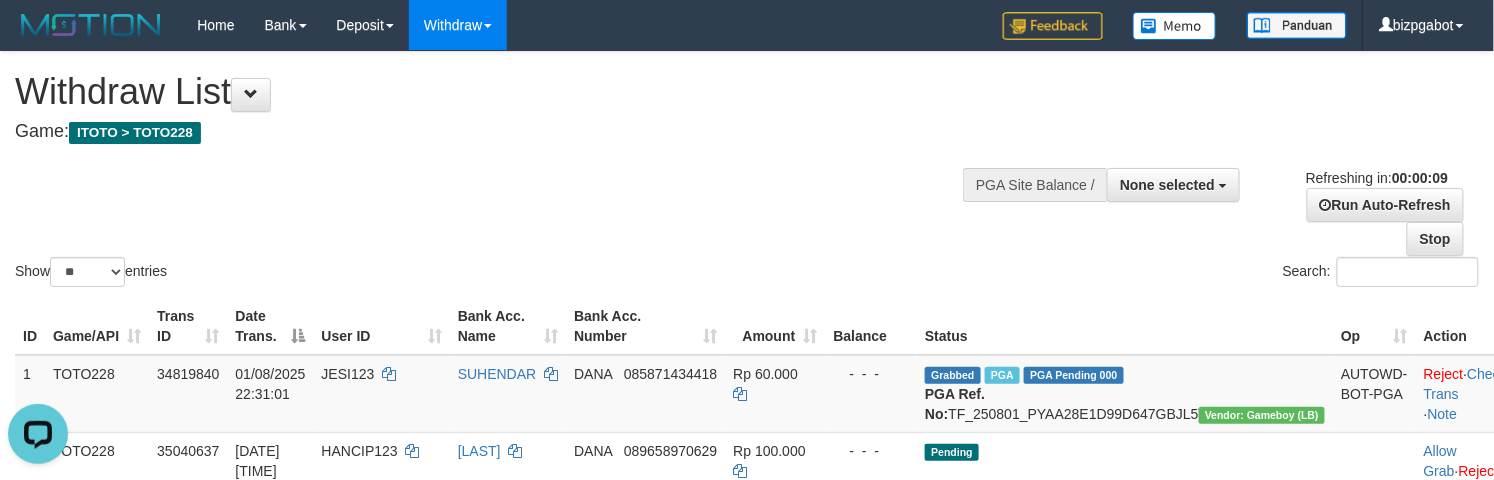 scroll, scrollTop: 0, scrollLeft: 0, axis: both 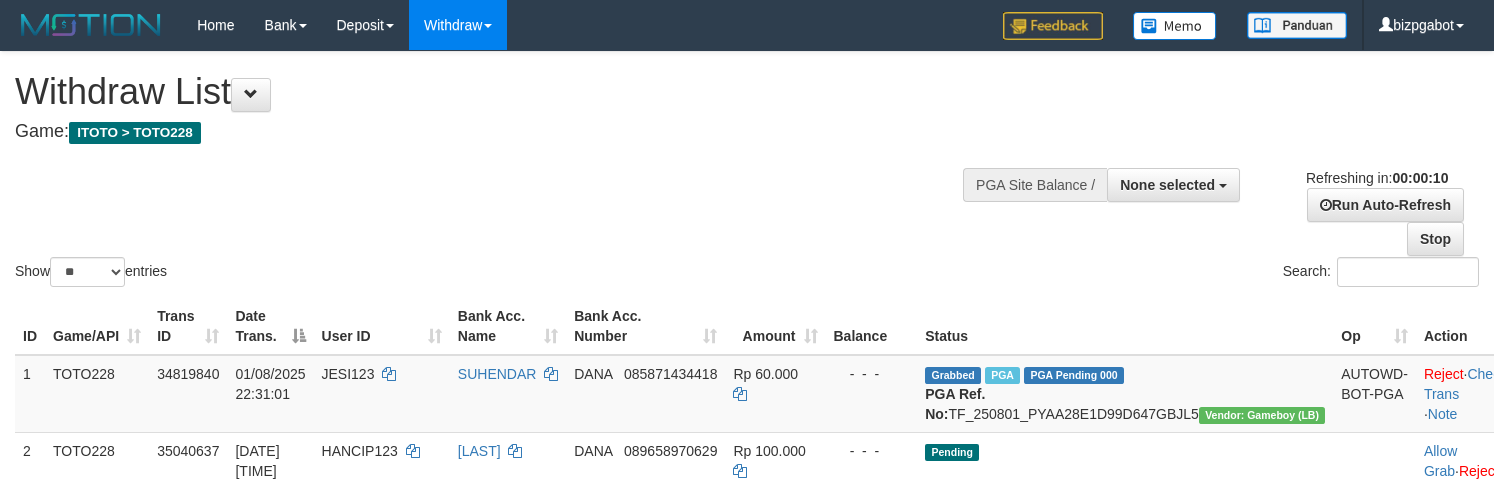 select 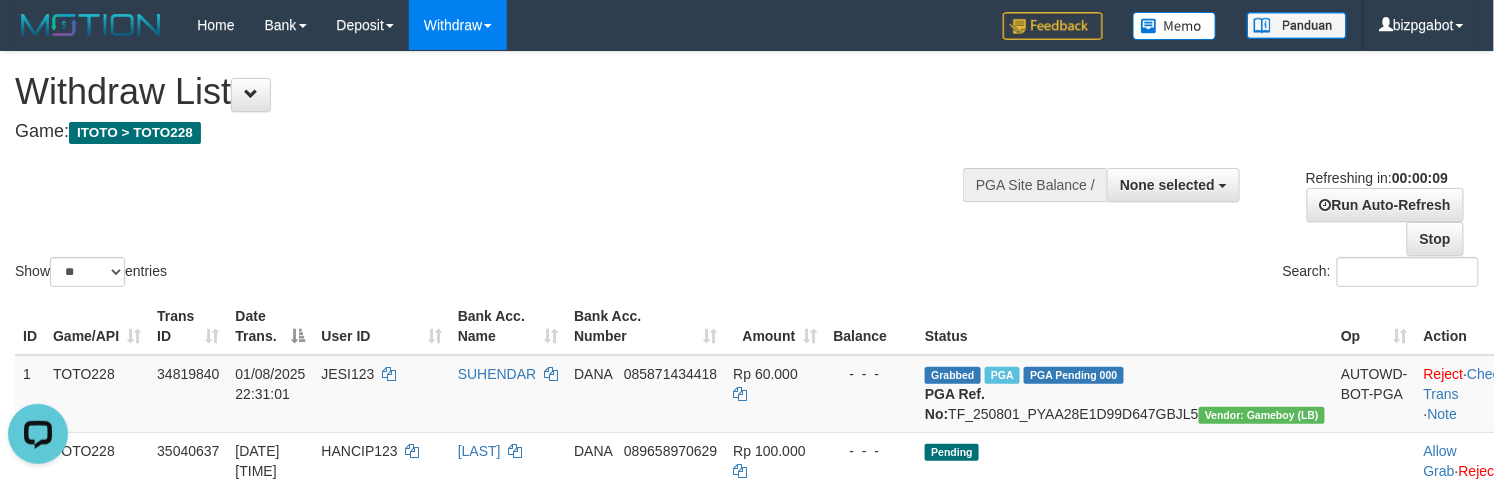 scroll, scrollTop: 0, scrollLeft: 0, axis: both 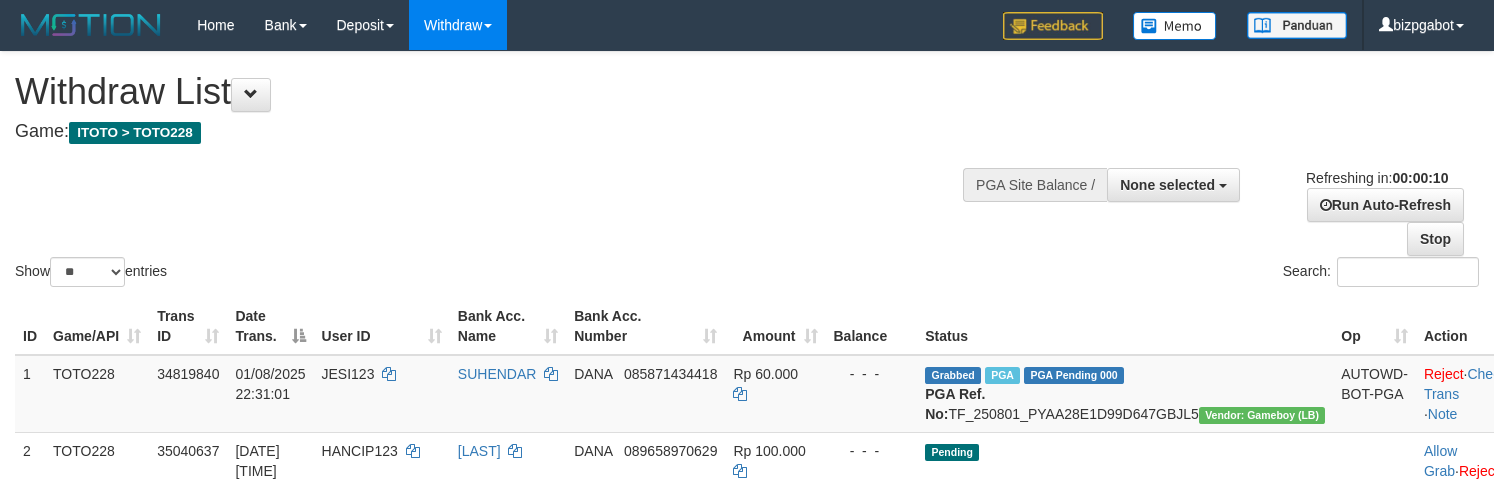 select 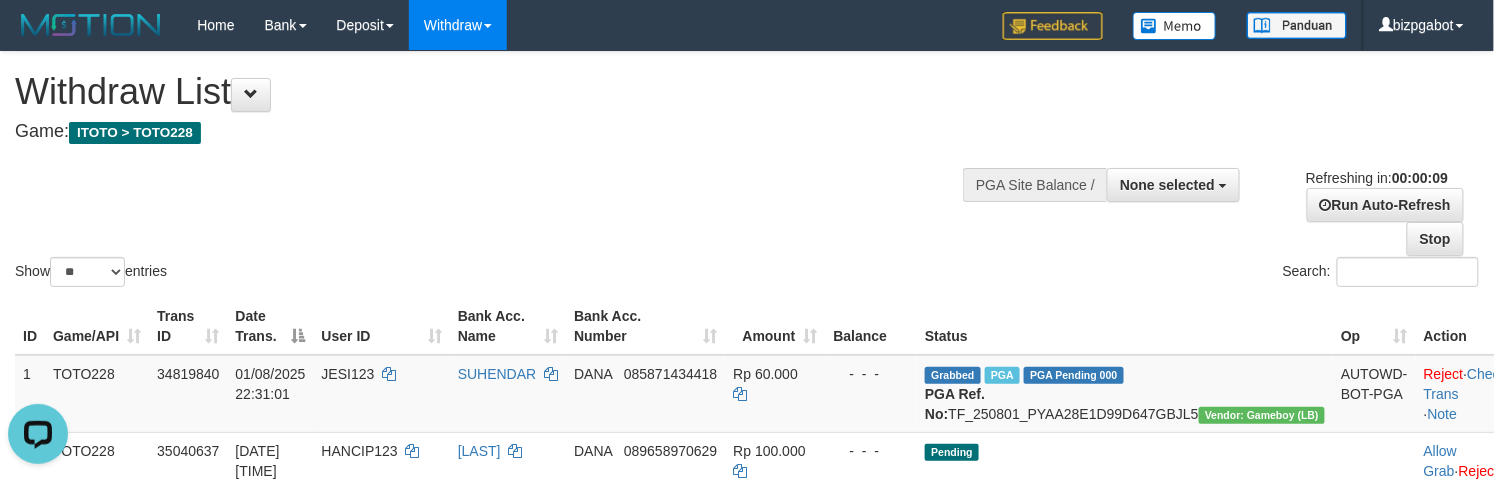 scroll, scrollTop: 0, scrollLeft: 0, axis: both 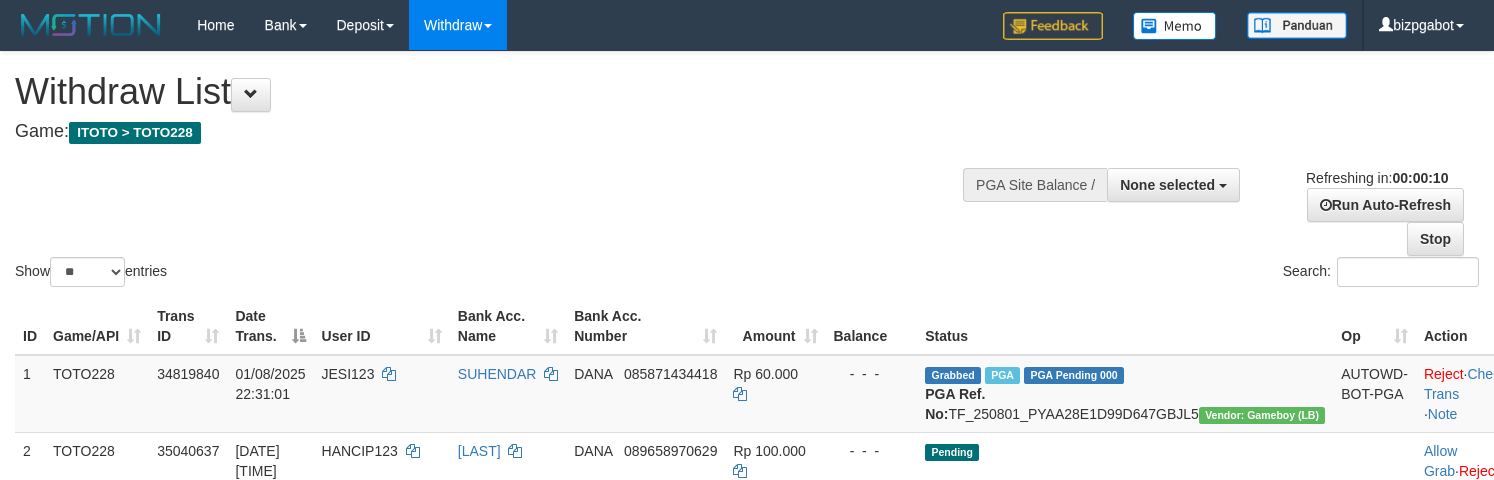 select 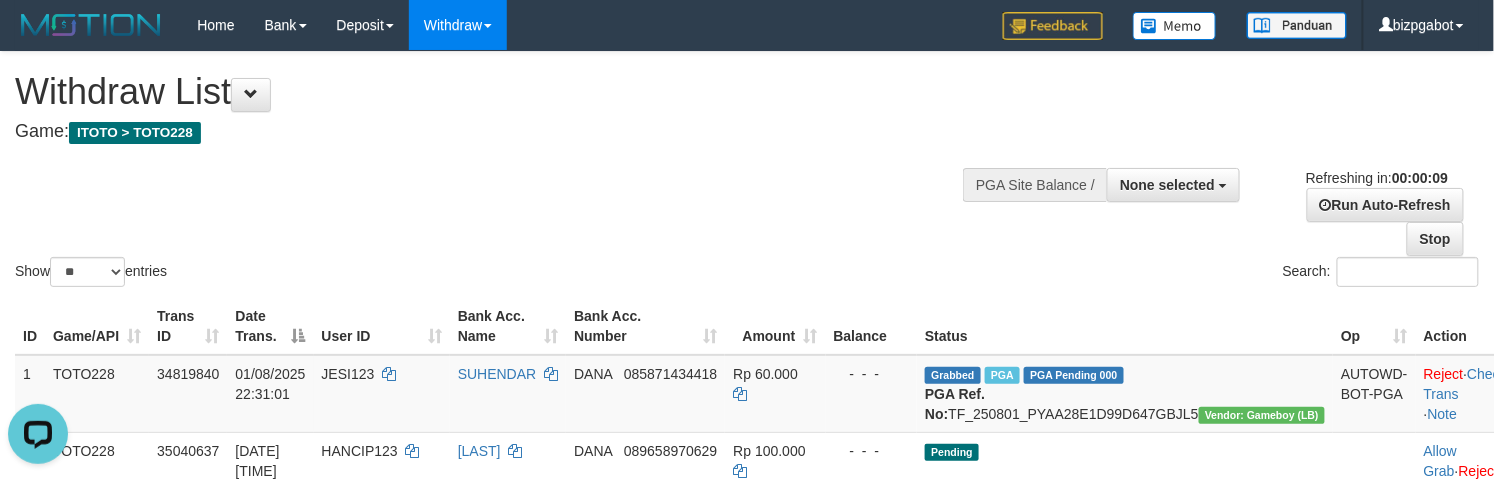 scroll, scrollTop: 0, scrollLeft: 0, axis: both 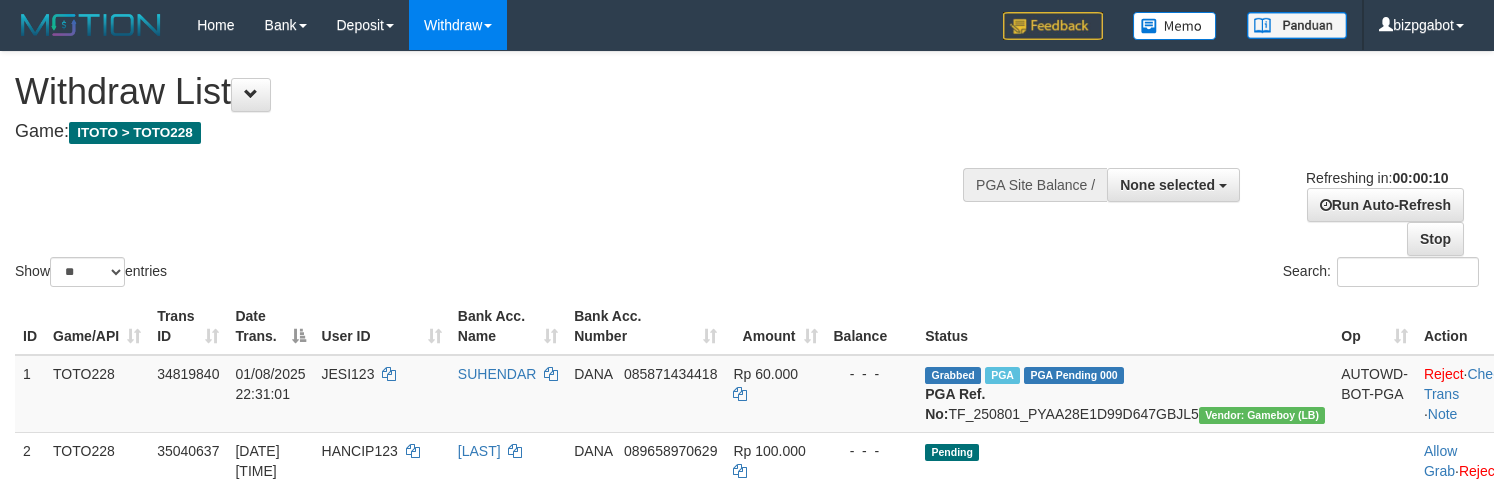 select 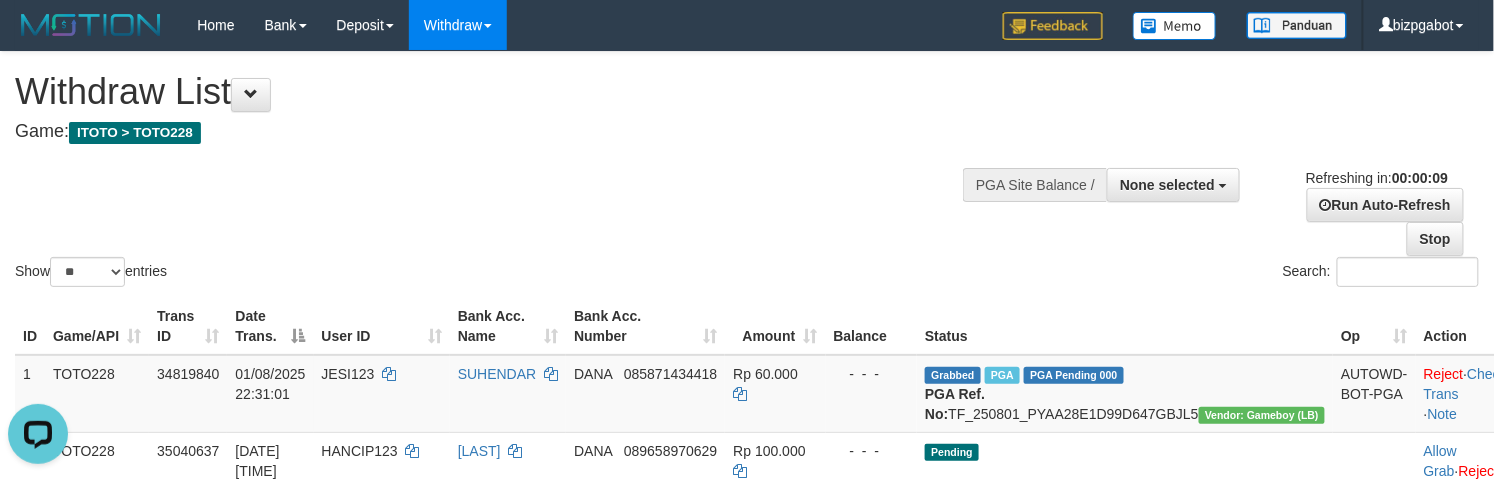 scroll, scrollTop: 0, scrollLeft: 0, axis: both 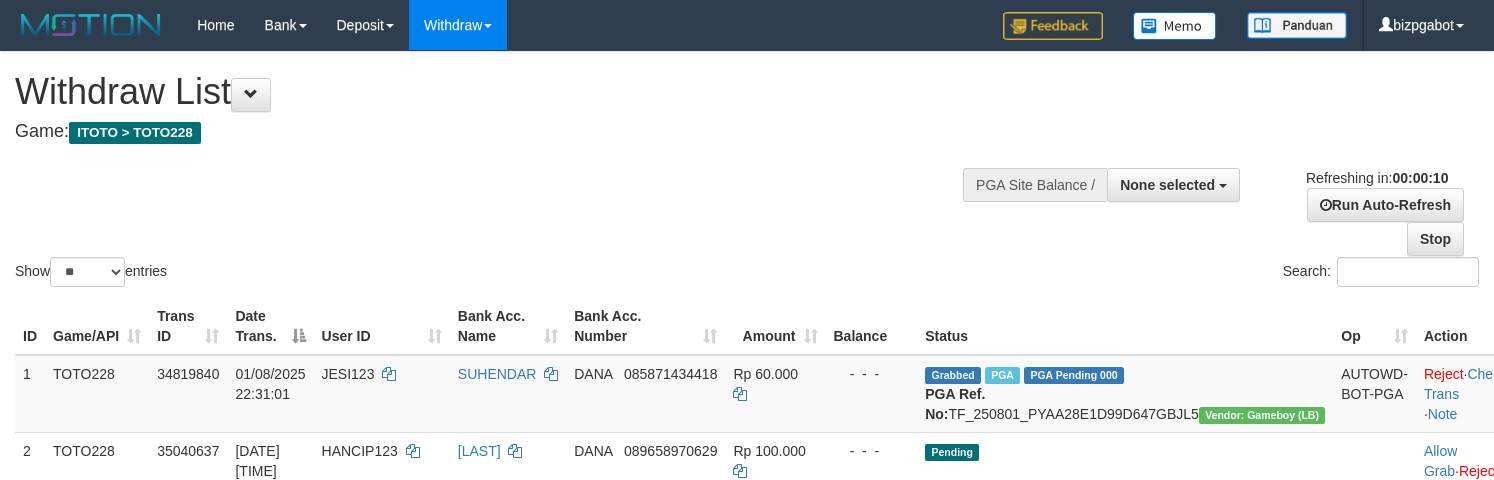 select 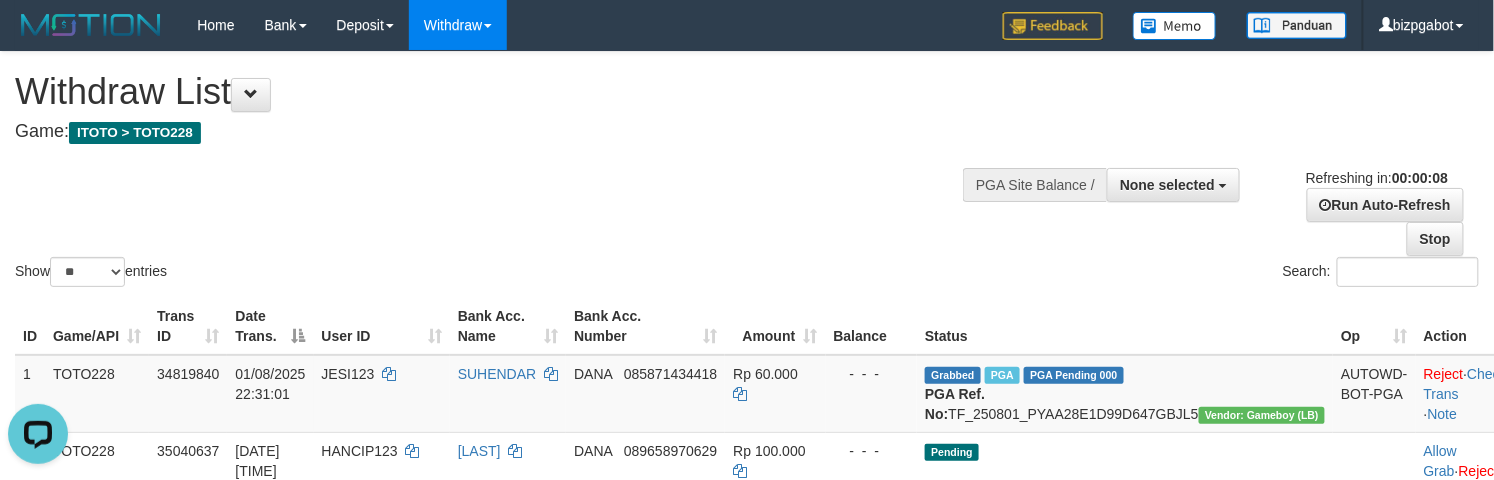 scroll, scrollTop: 0, scrollLeft: 0, axis: both 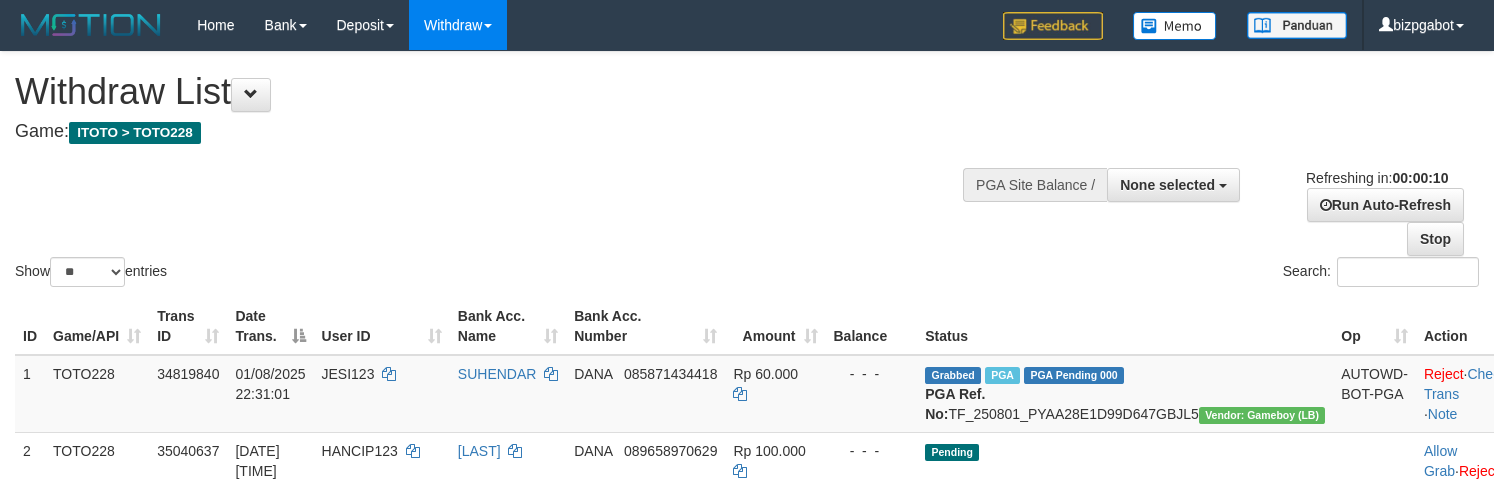 select 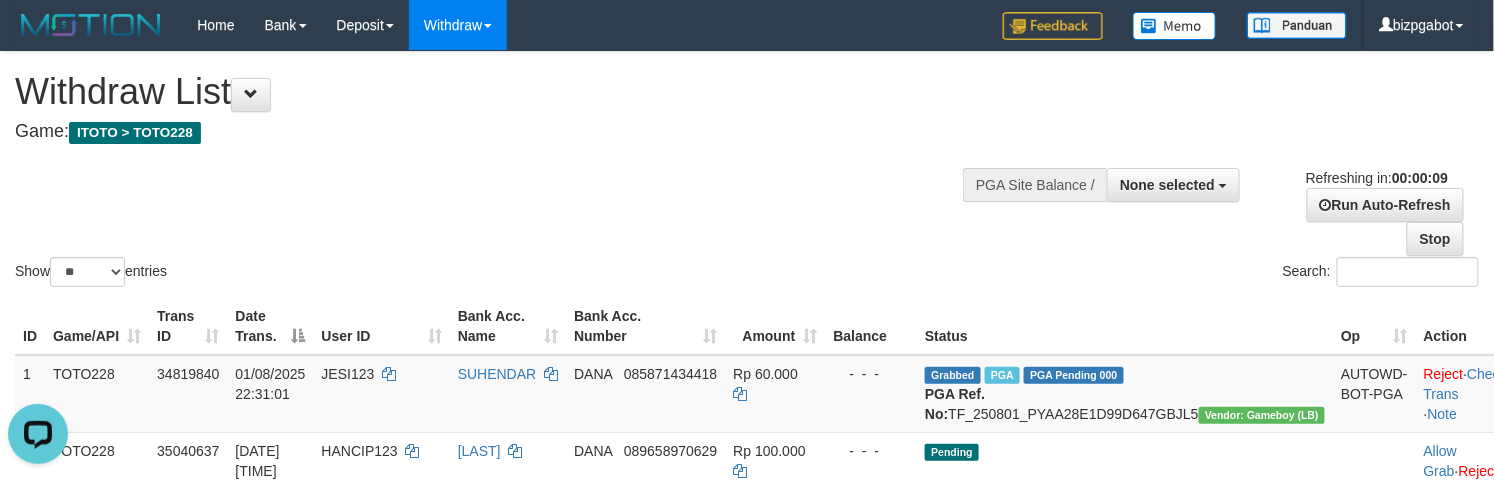 scroll, scrollTop: 0, scrollLeft: 0, axis: both 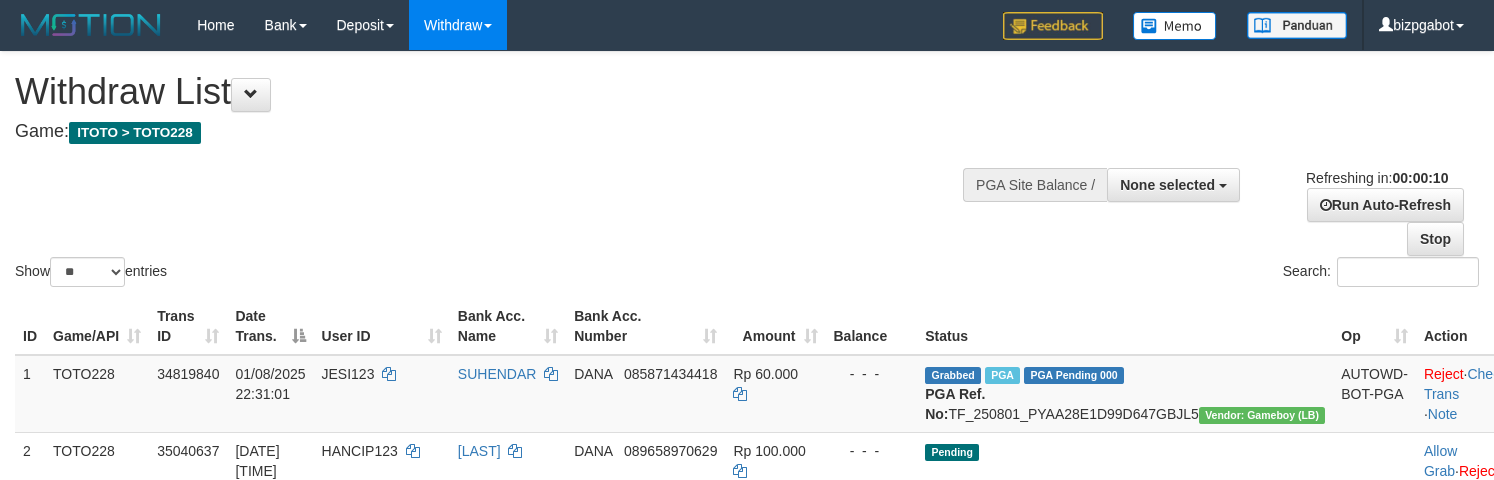 select 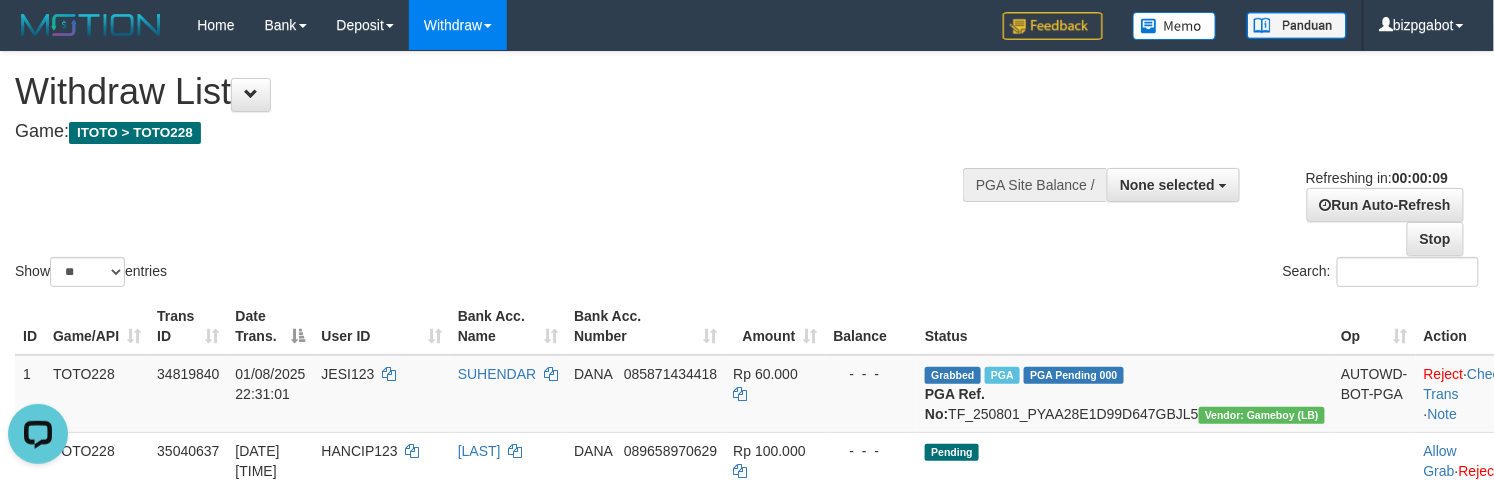 scroll, scrollTop: 0, scrollLeft: 0, axis: both 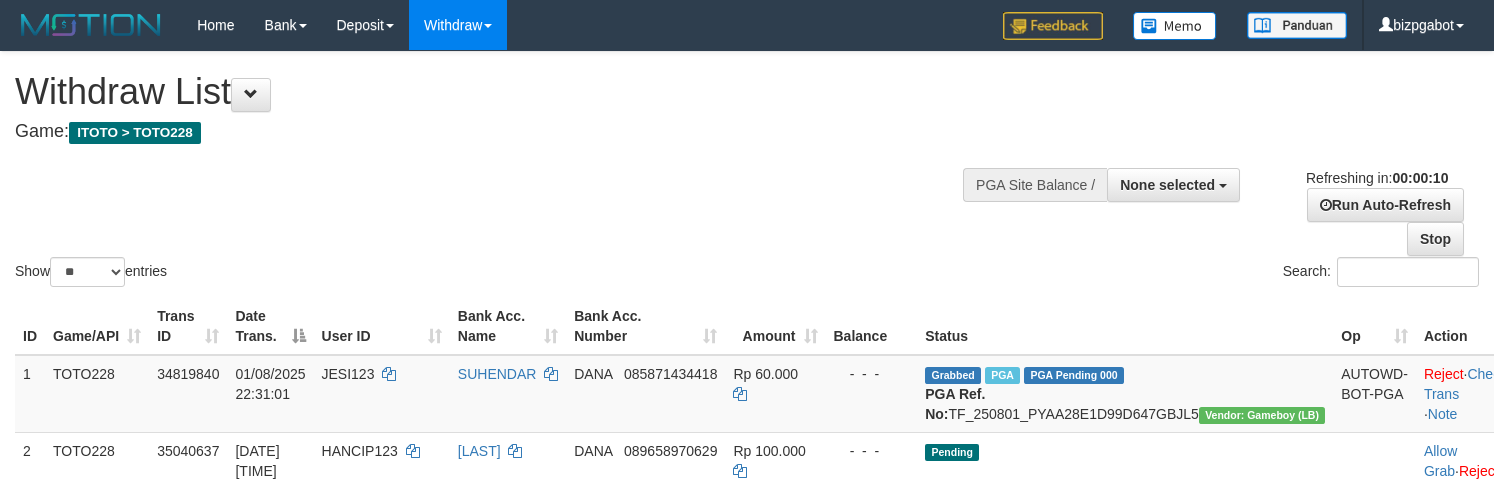 select 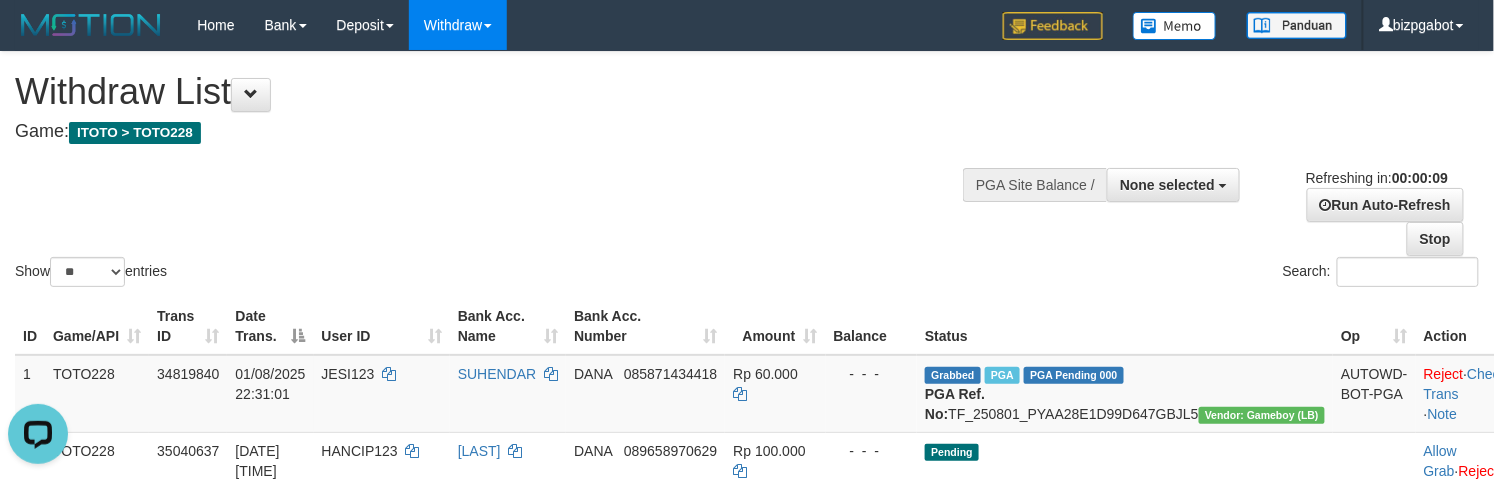 scroll, scrollTop: 0, scrollLeft: 0, axis: both 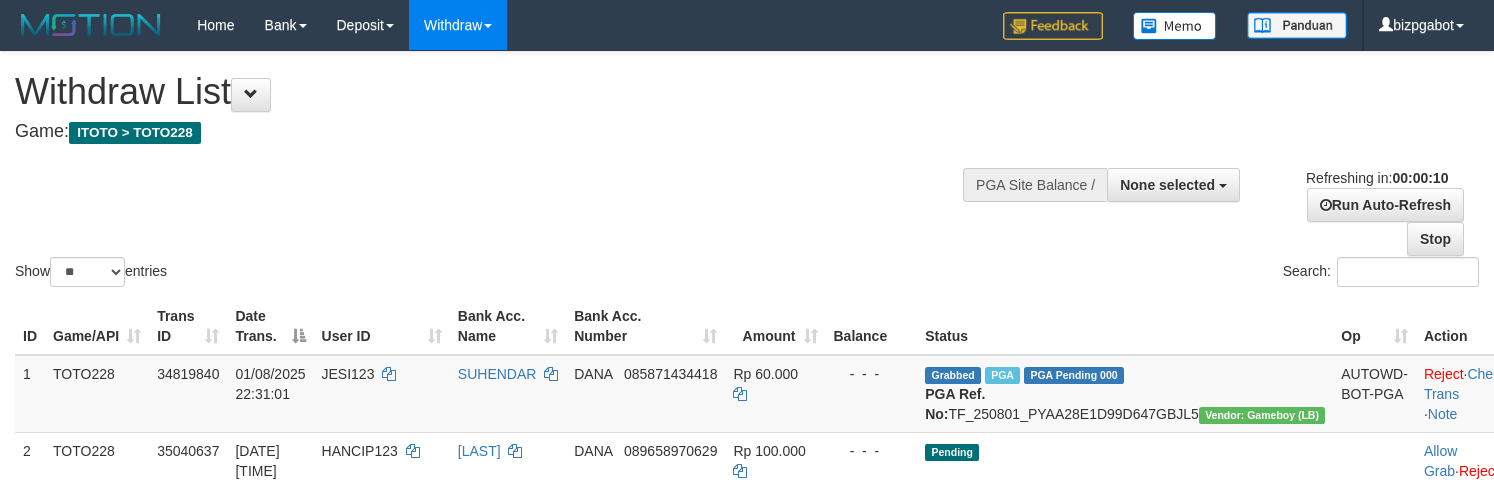 select 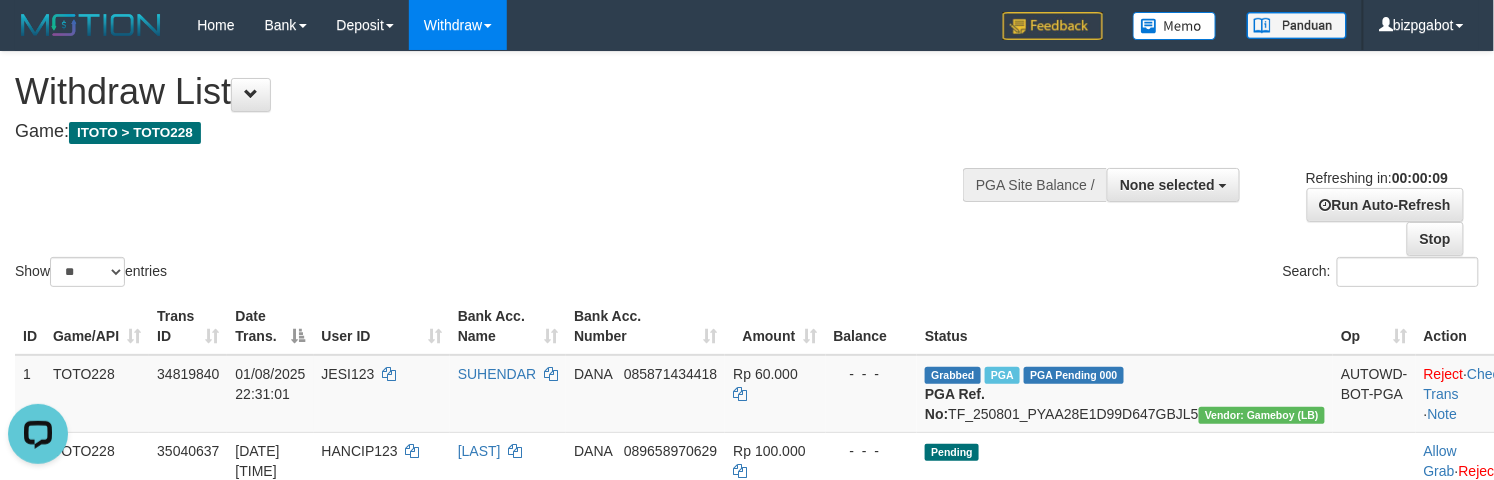 scroll, scrollTop: 0, scrollLeft: 0, axis: both 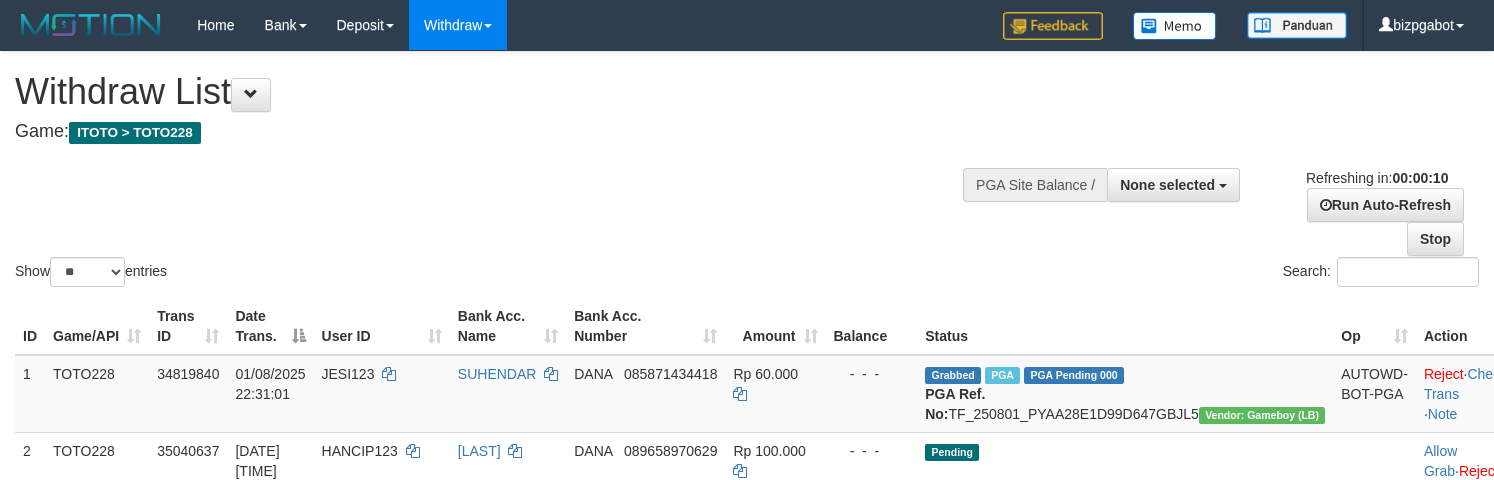 select 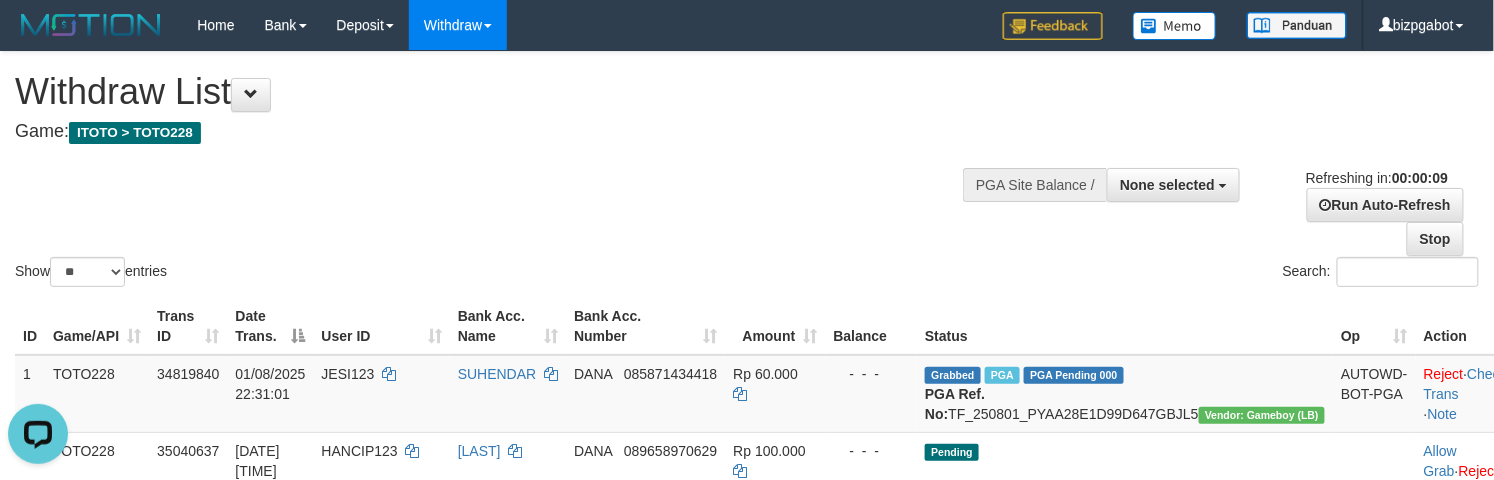 scroll, scrollTop: 0, scrollLeft: 0, axis: both 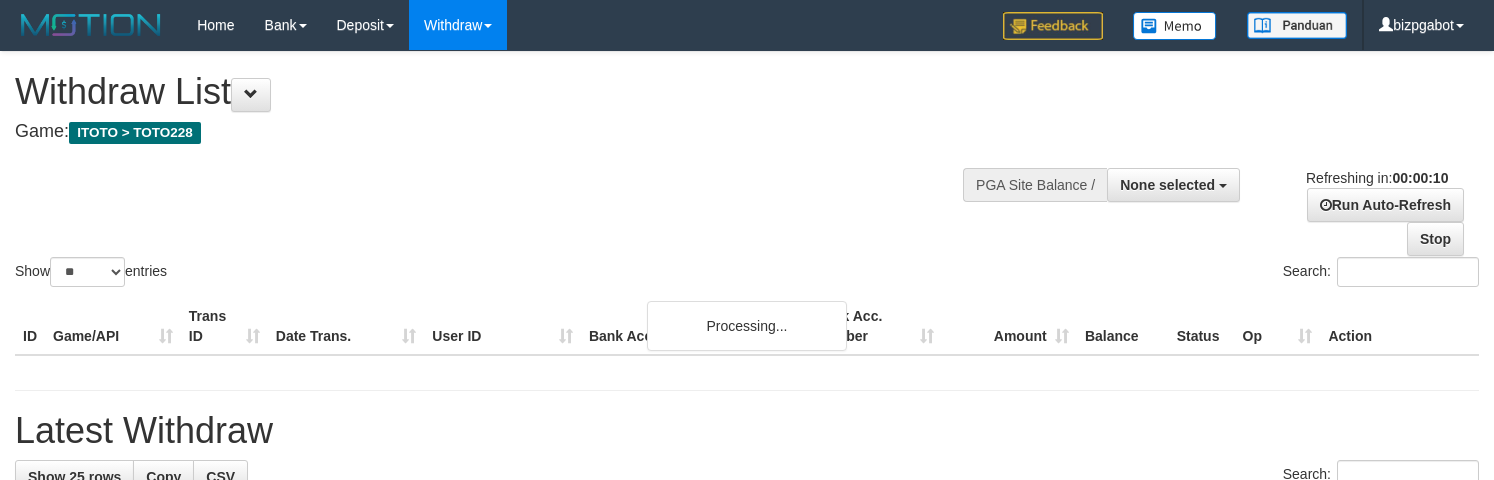 select 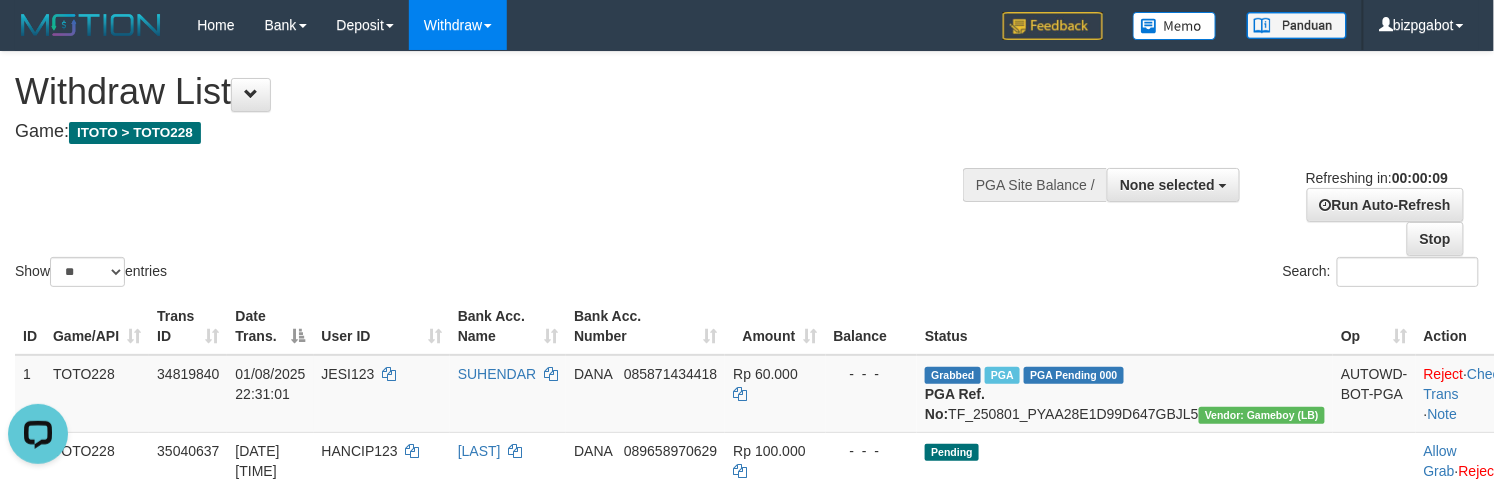 scroll, scrollTop: 0, scrollLeft: 0, axis: both 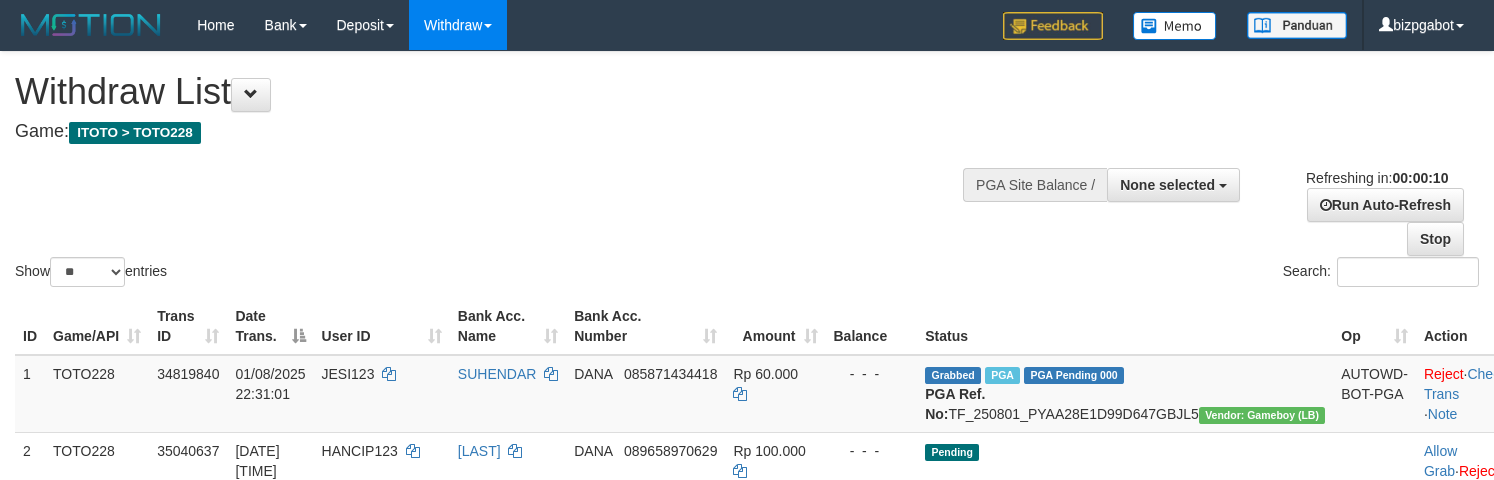 select 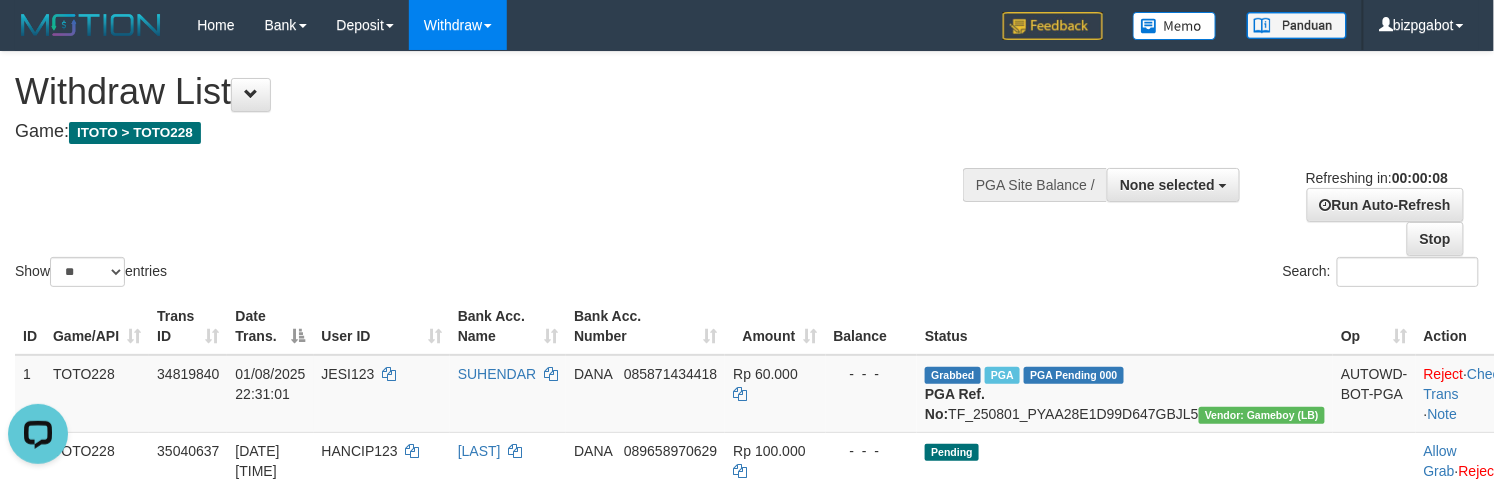 scroll, scrollTop: 0, scrollLeft: 0, axis: both 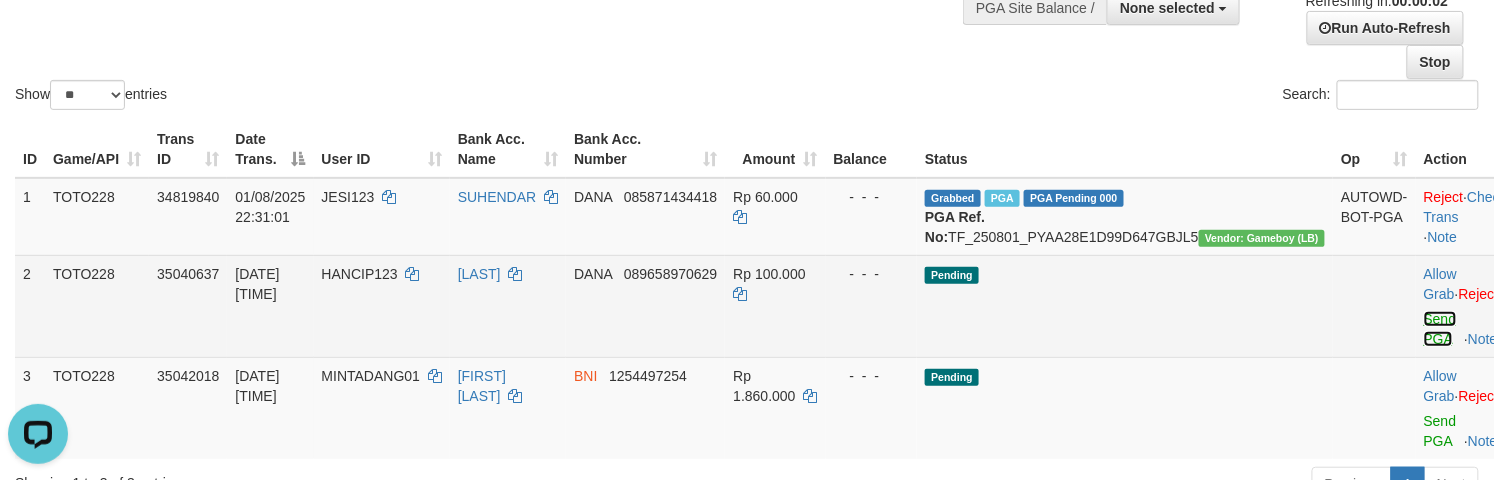 click on "Send PGA" at bounding box center [1440, 329] 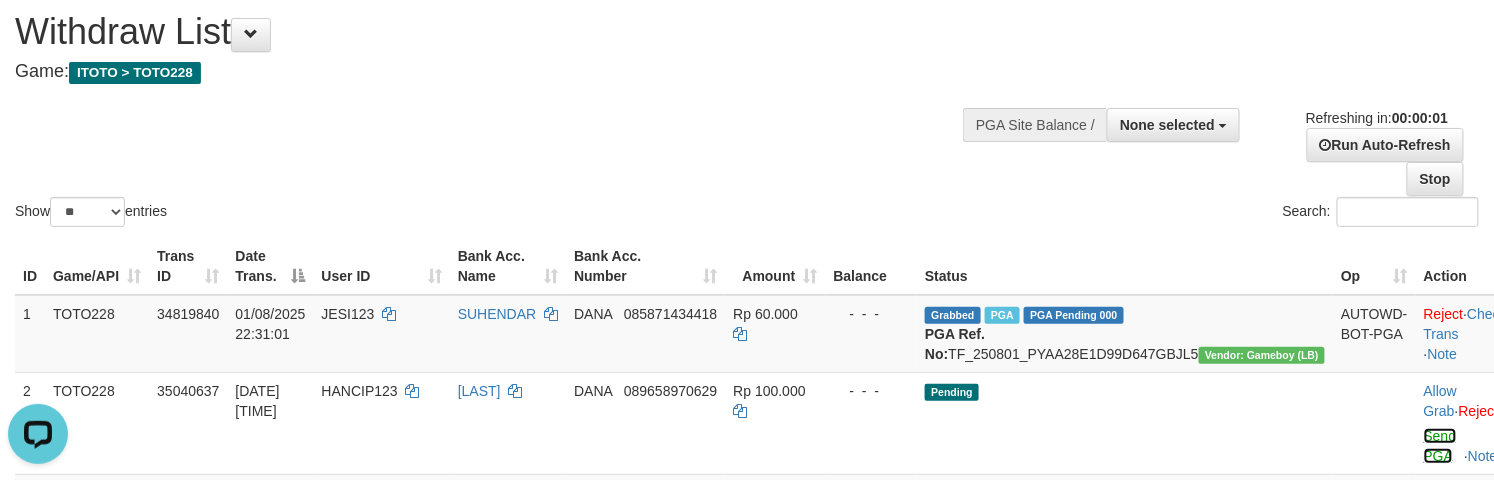 scroll, scrollTop: 0, scrollLeft: 0, axis: both 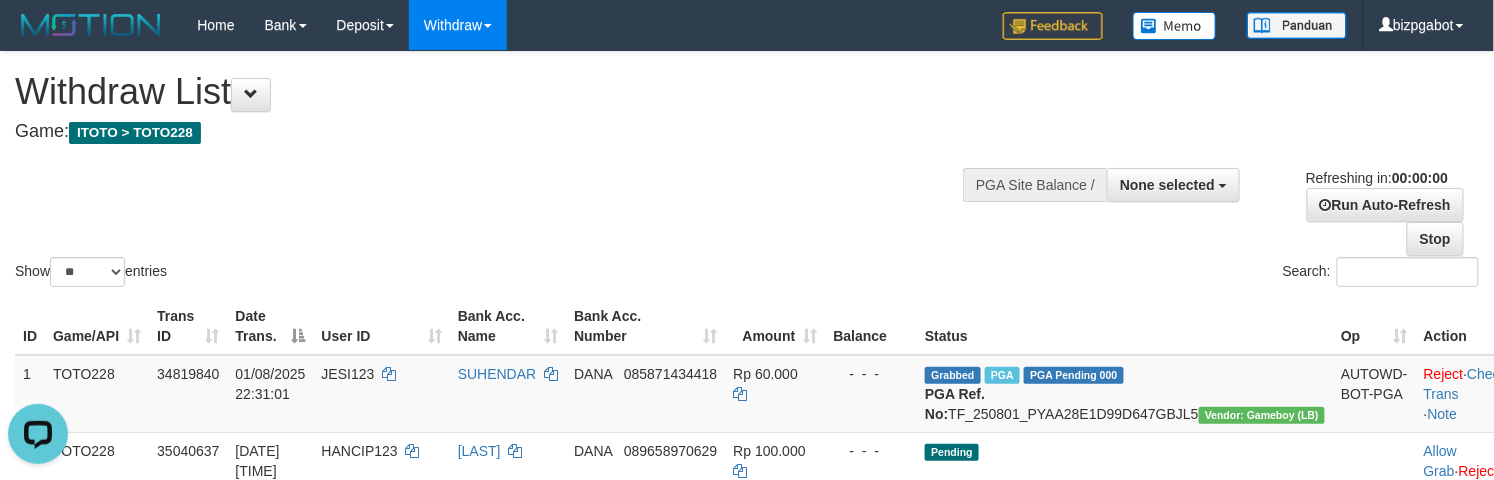 click on "Refreshing in:  00:00:00
Run Auto-Refresh
Stop" at bounding box center (1364, 212) 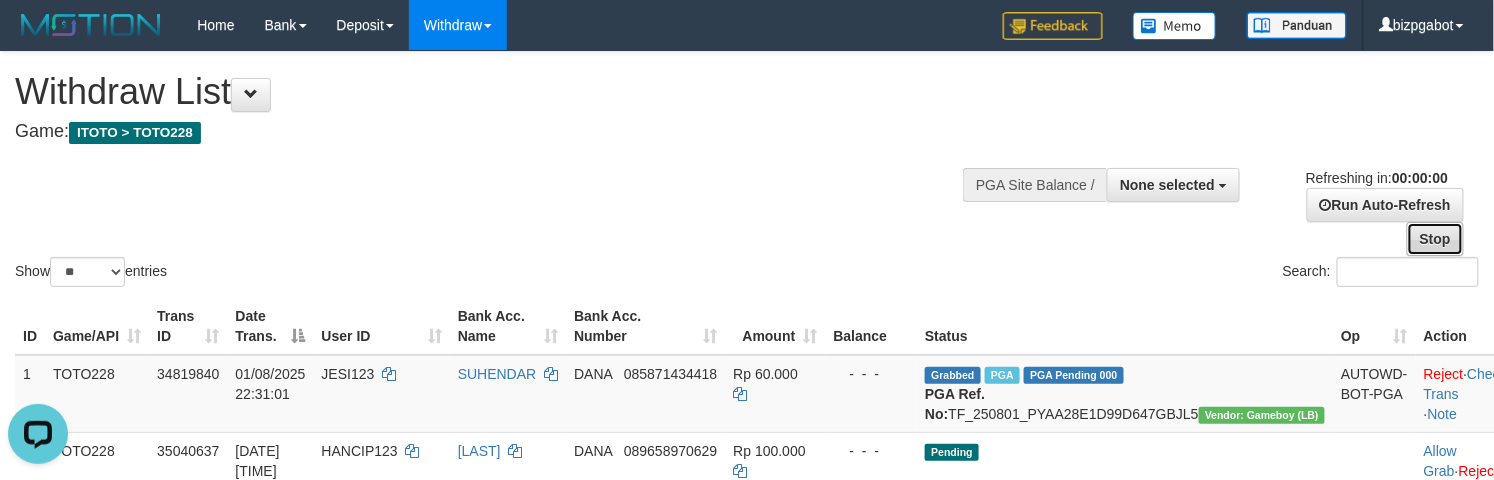 click on "Stop" at bounding box center (1435, 239) 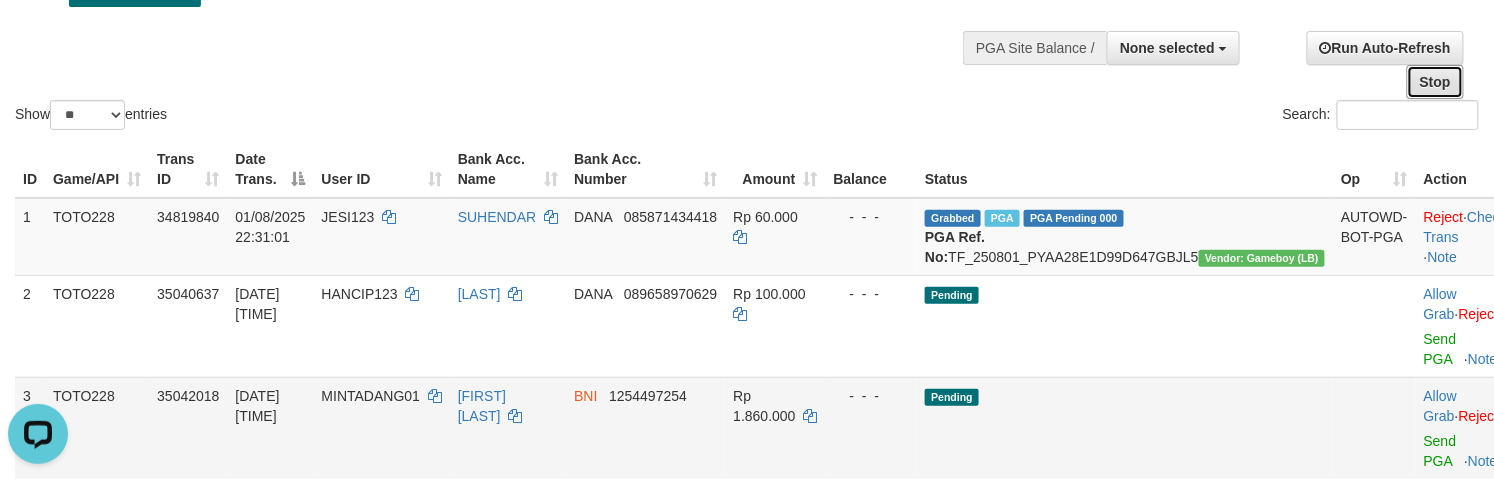 scroll, scrollTop: 356, scrollLeft: 0, axis: vertical 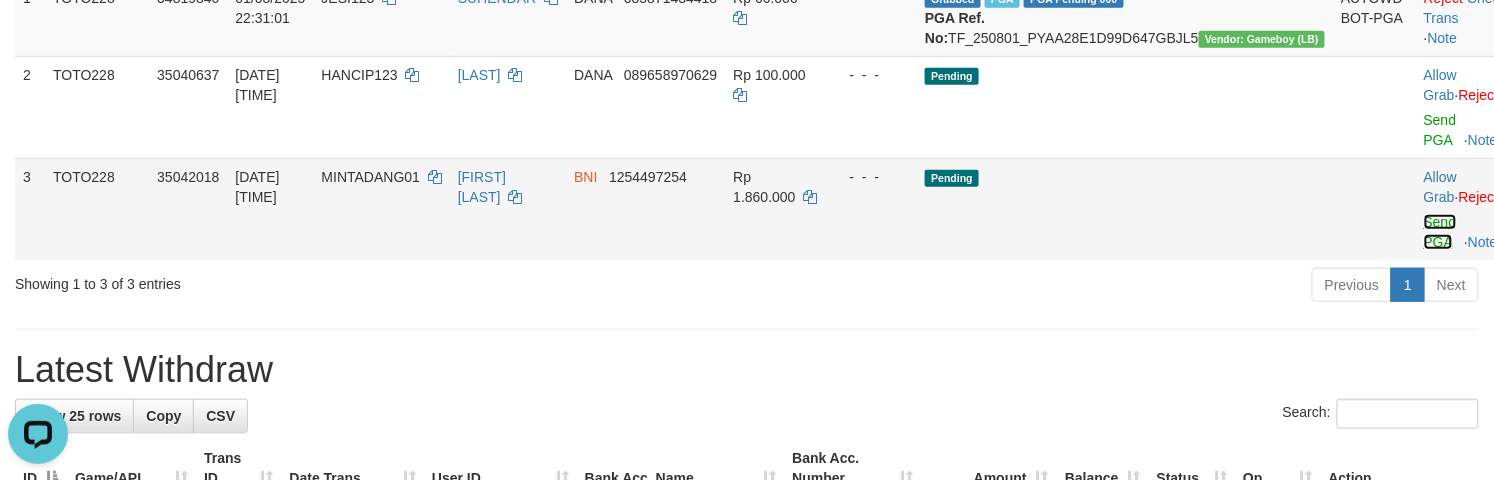 click on "Send PGA" at bounding box center (1440, 232) 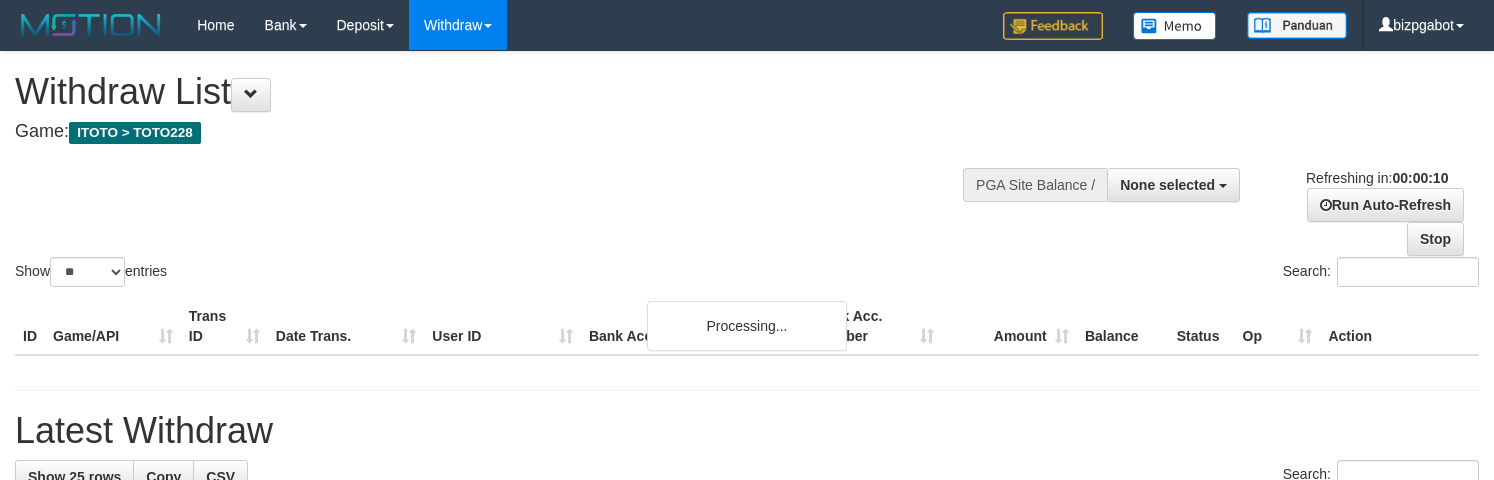 select 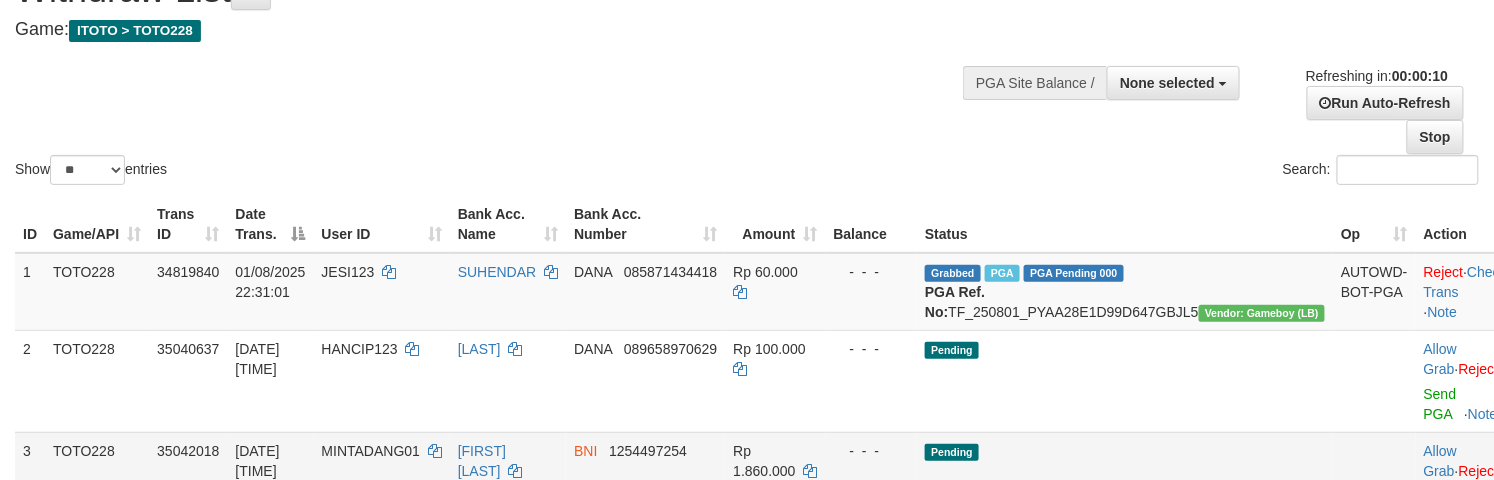 scroll, scrollTop: 356, scrollLeft: 0, axis: vertical 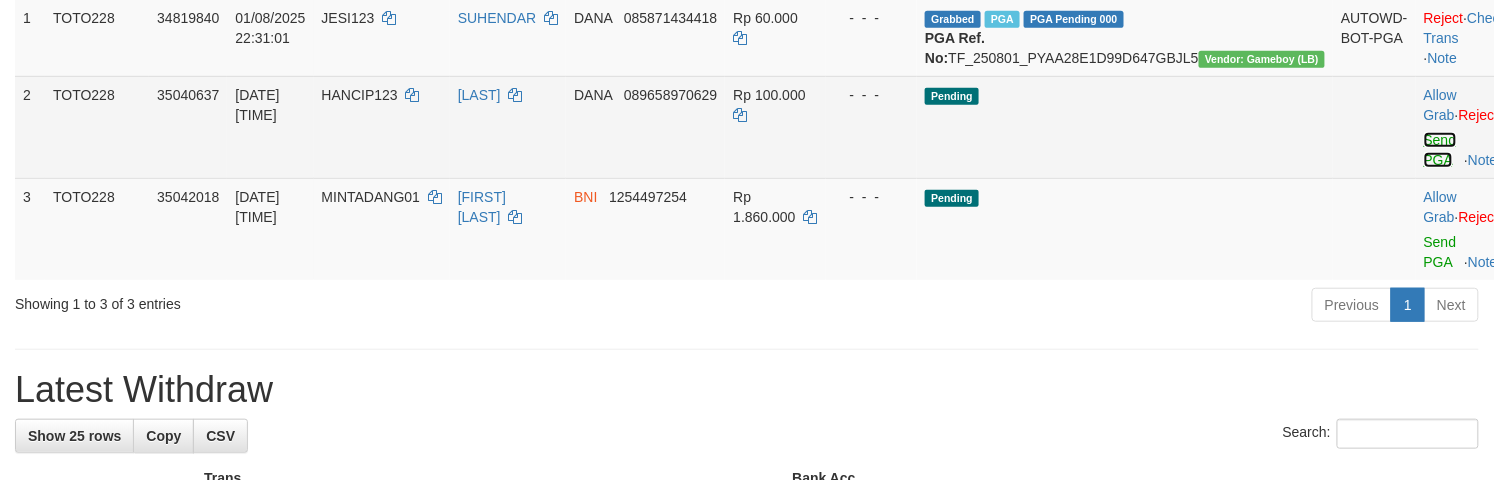click on "Send PGA" at bounding box center (1440, 150) 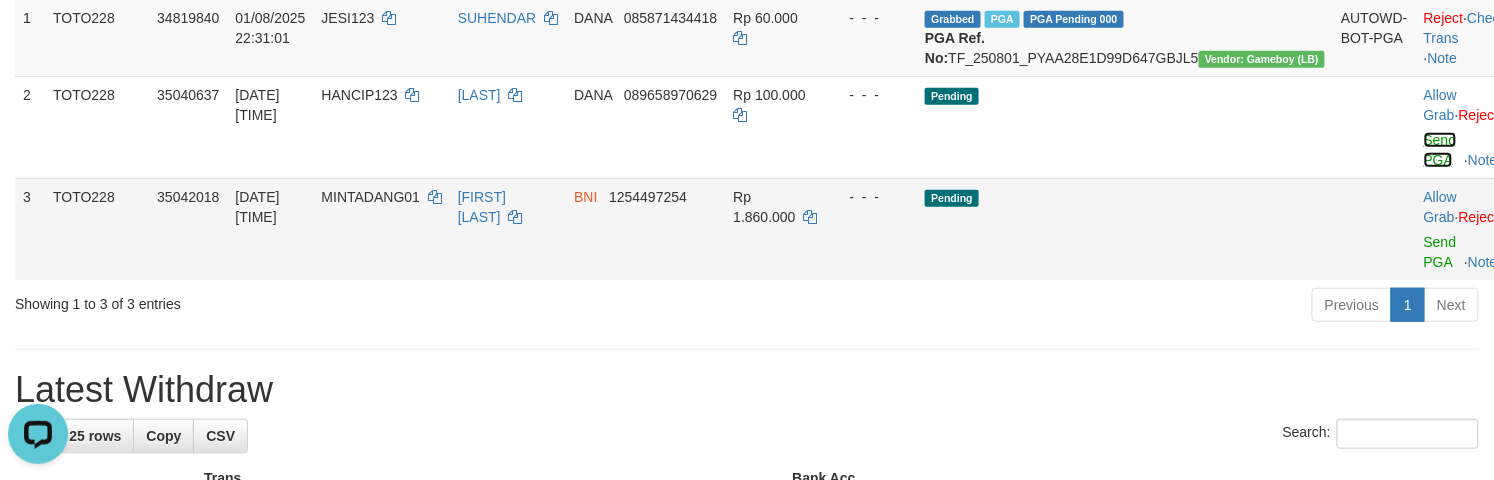 scroll, scrollTop: 0, scrollLeft: 0, axis: both 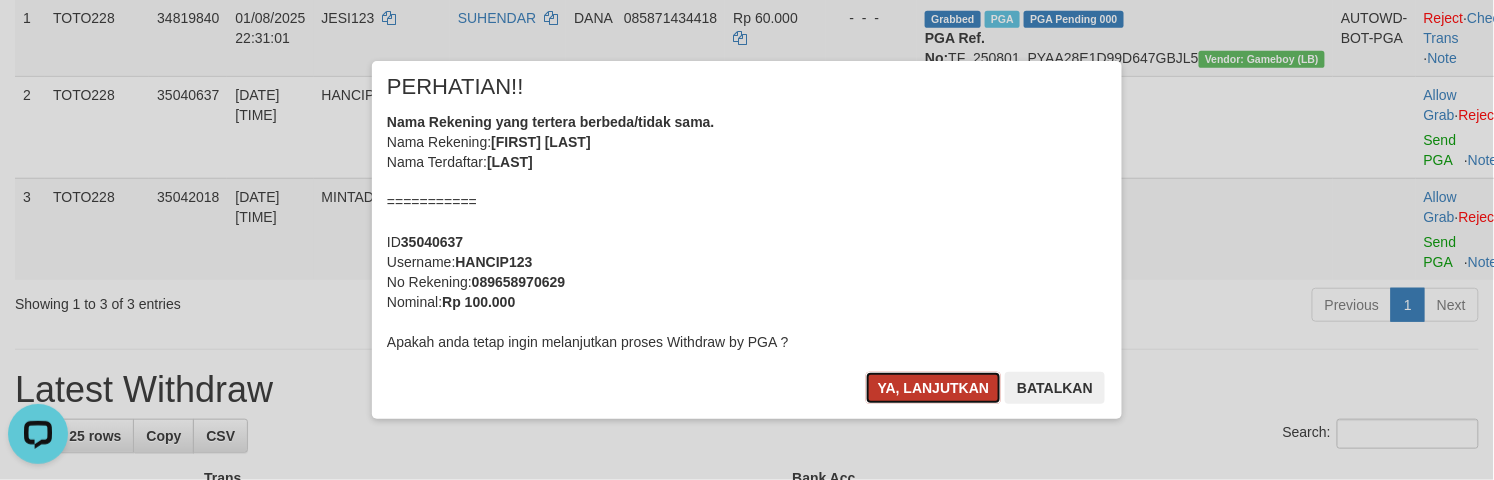 click on "Ya, lanjutkan" at bounding box center (934, 388) 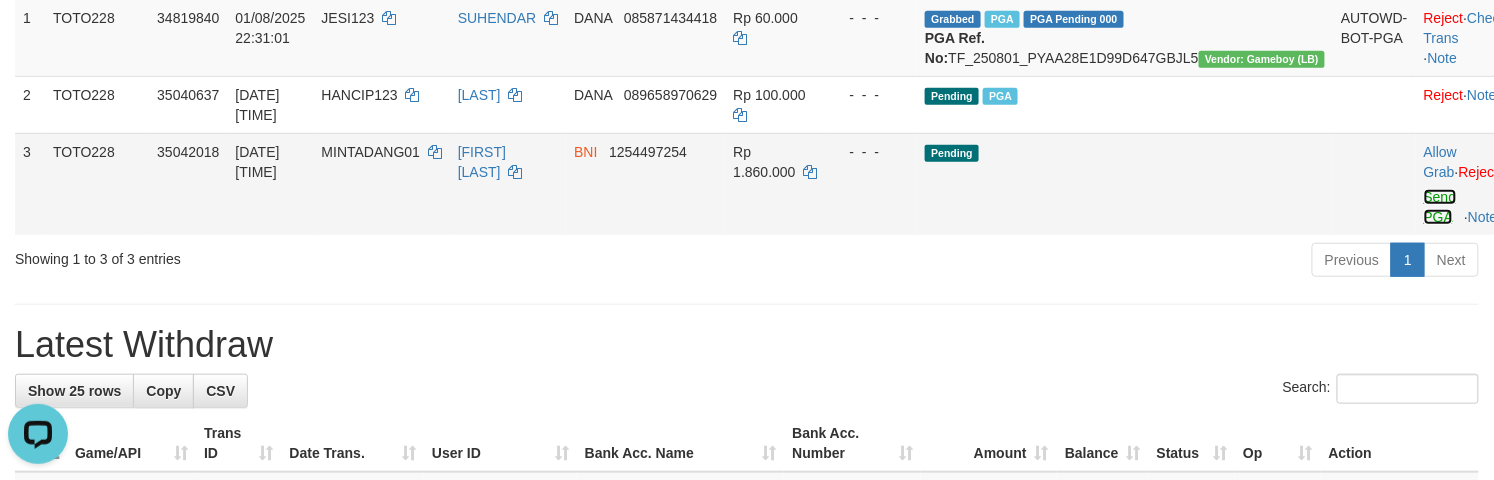 click on "Send PGA" at bounding box center (1440, 207) 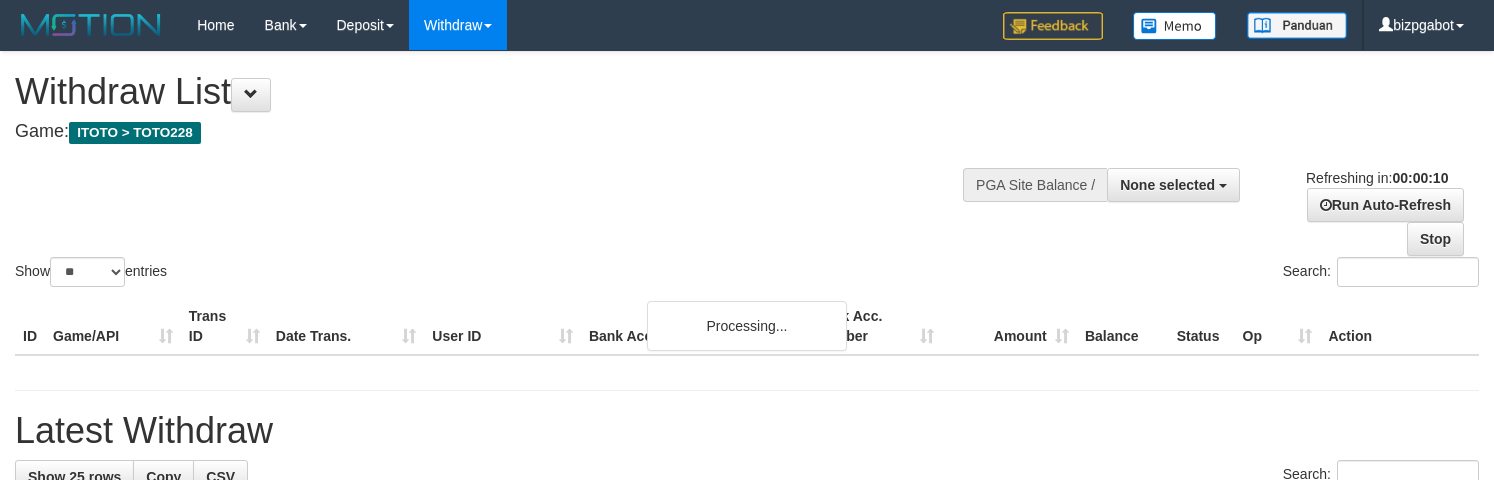 select 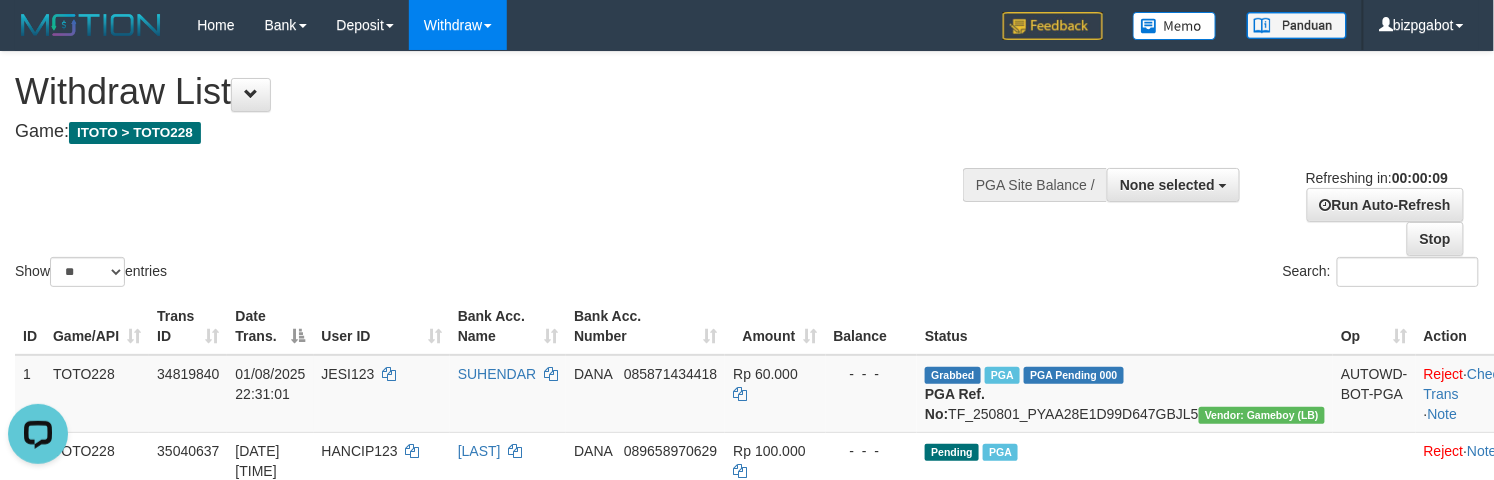 scroll, scrollTop: 0, scrollLeft: 0, axis: both 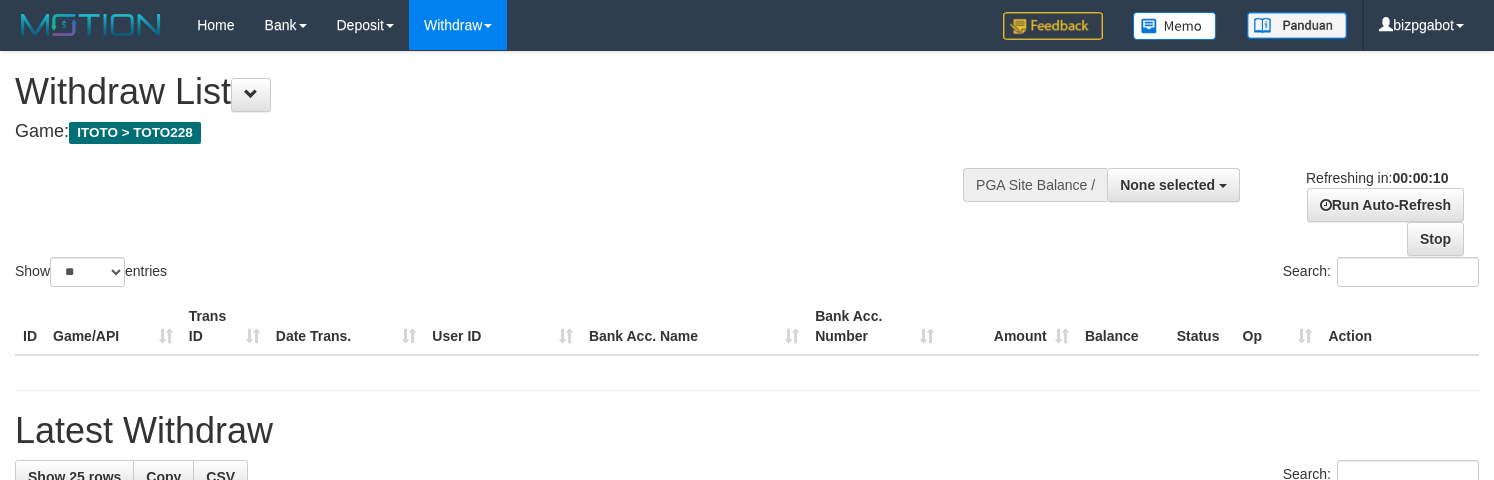 select 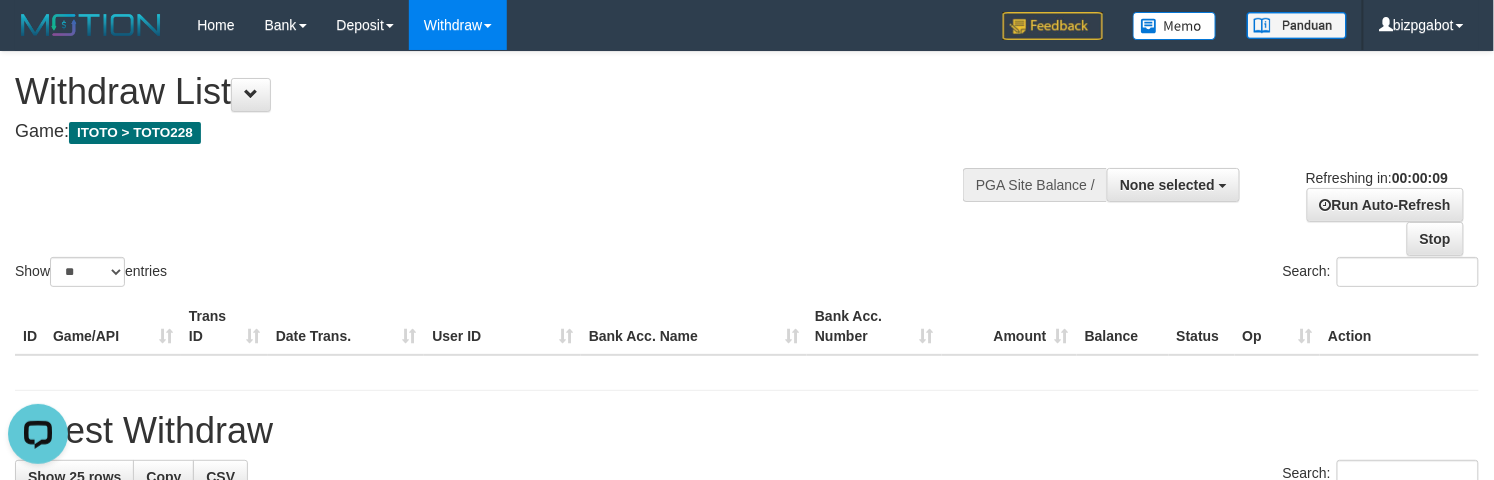scroll, scrollTop: 0, scrollLeft: 0, axis: both 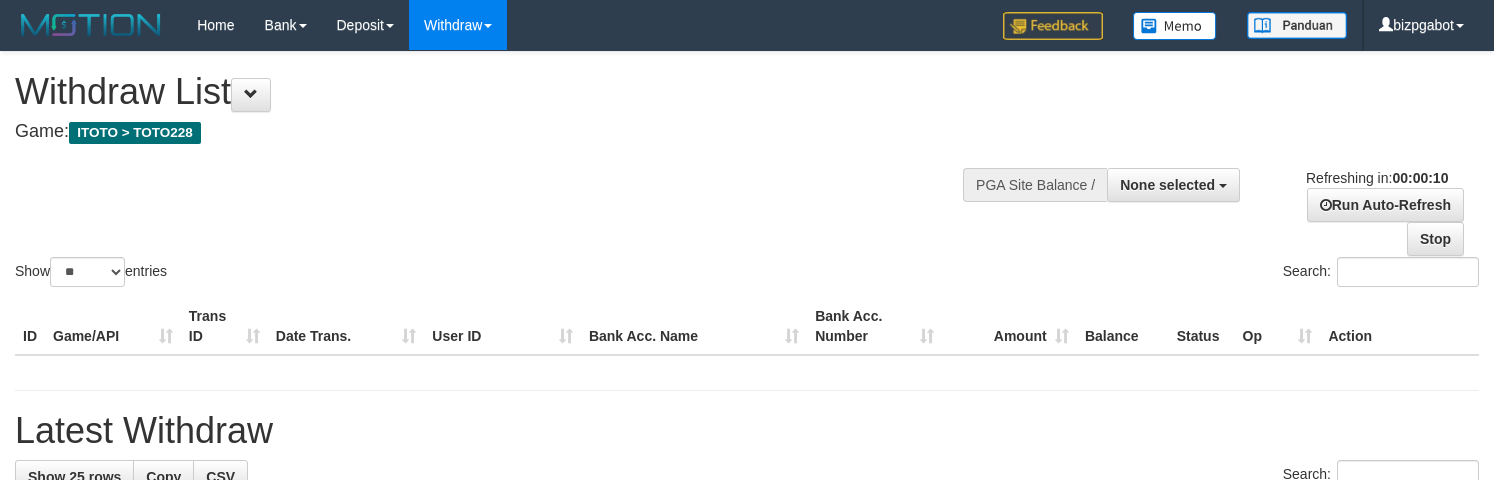 select 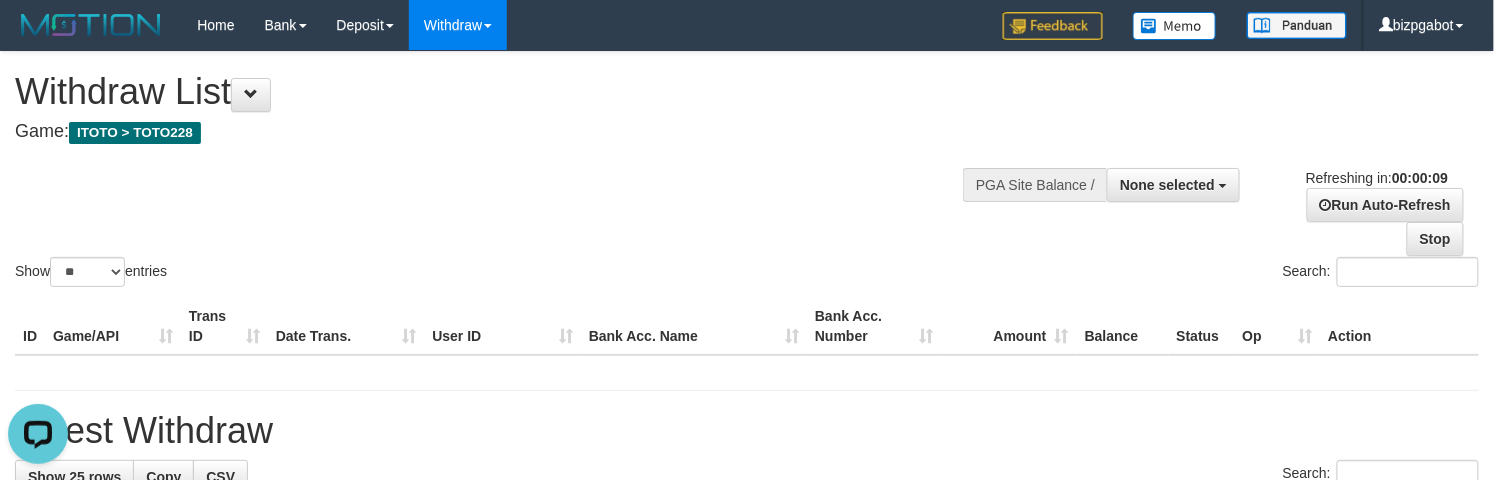 scroll, scrollTop: 0, scrollLeft: 0, axis: both 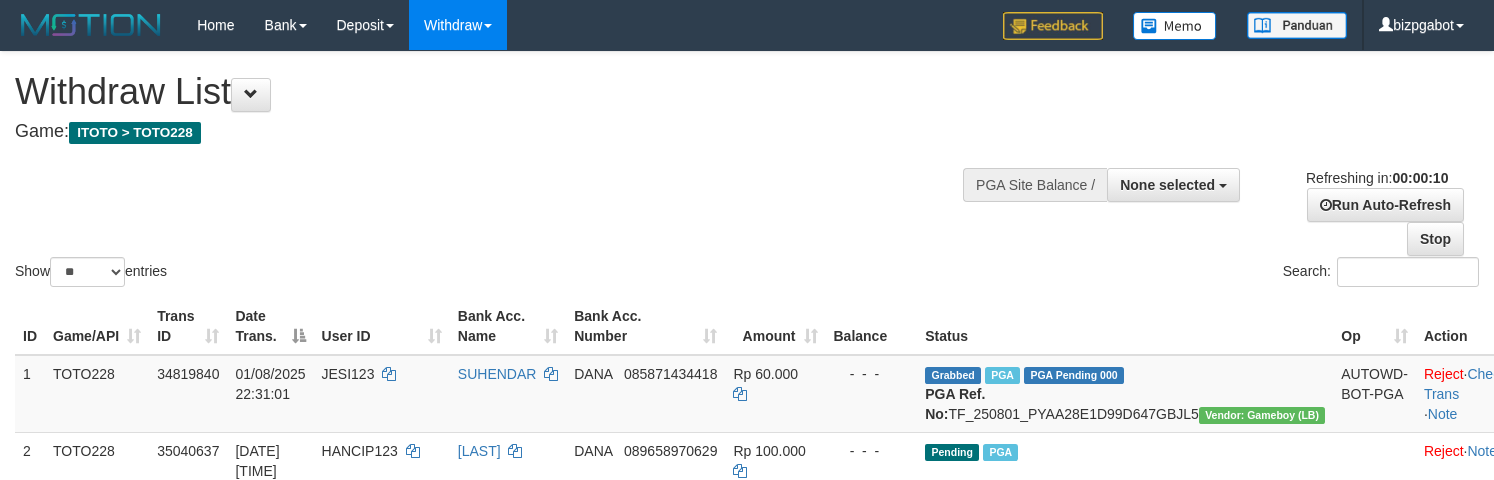 select 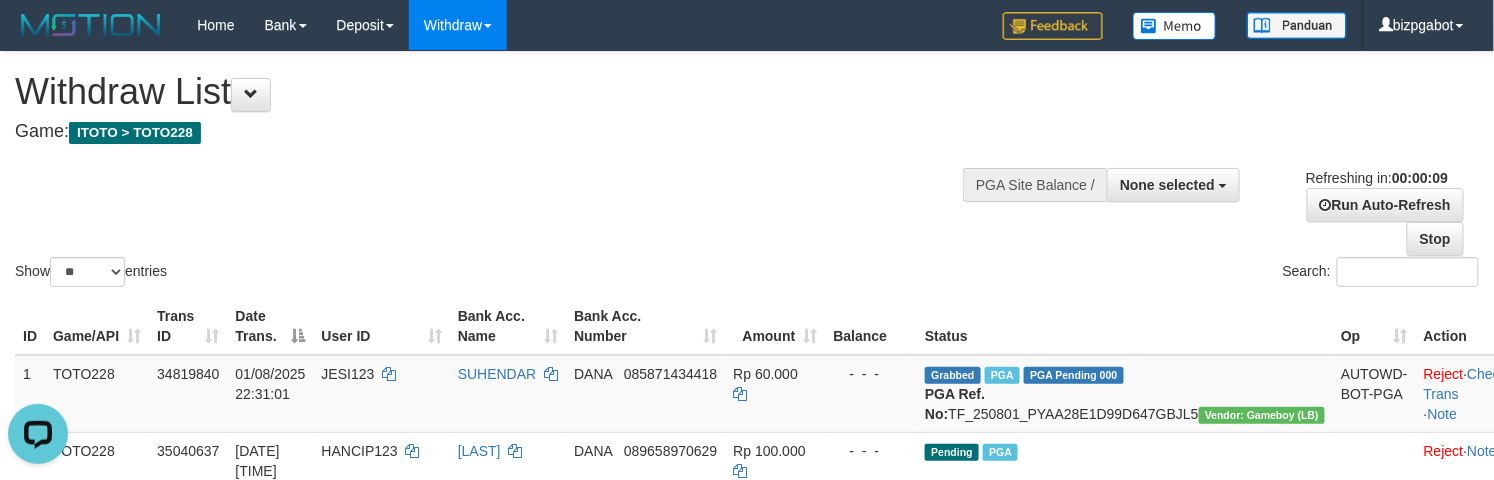 scroll, scrollTop: 0, scrollLeft: 0, axis: both 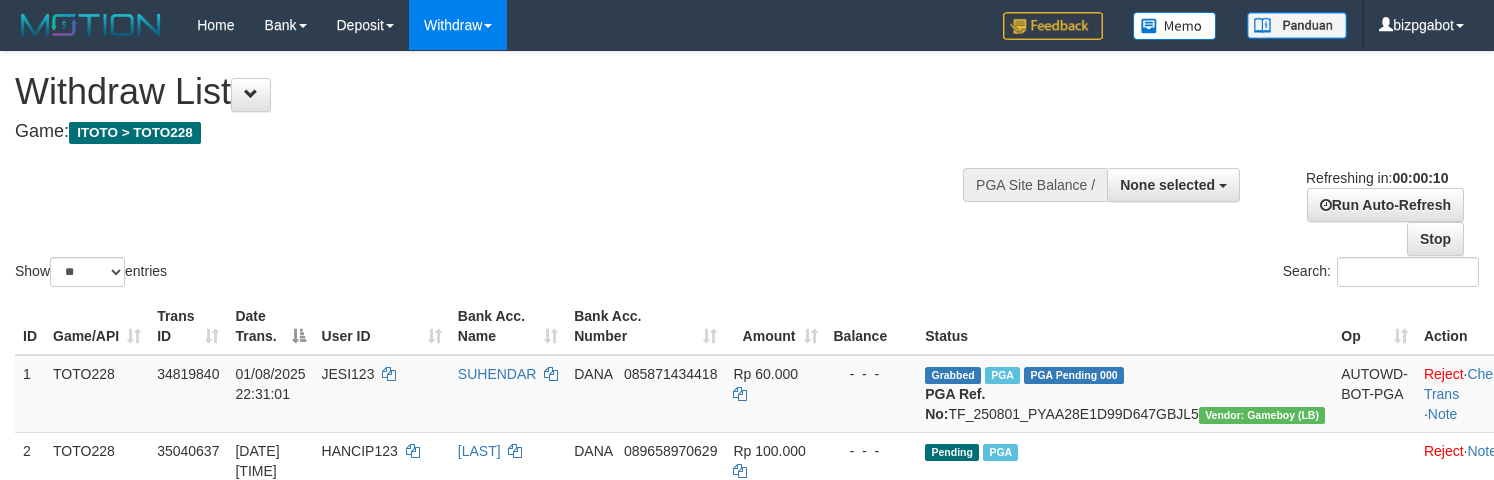 select 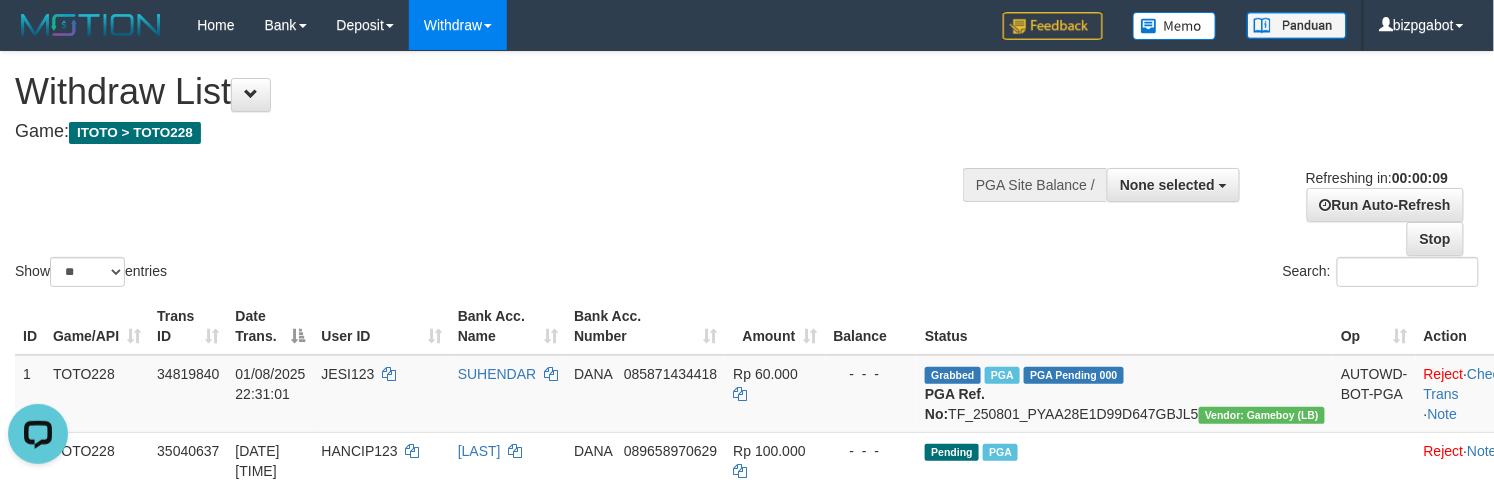 scroll, scrollTop: 0, scrollLeft: 0, axis: both 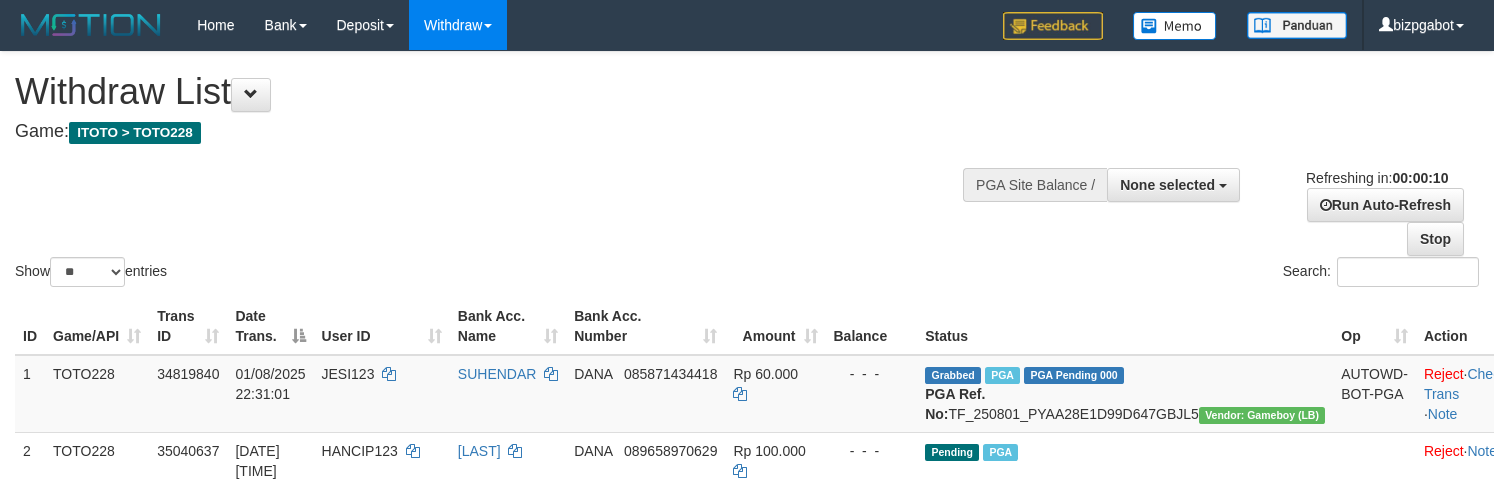 select 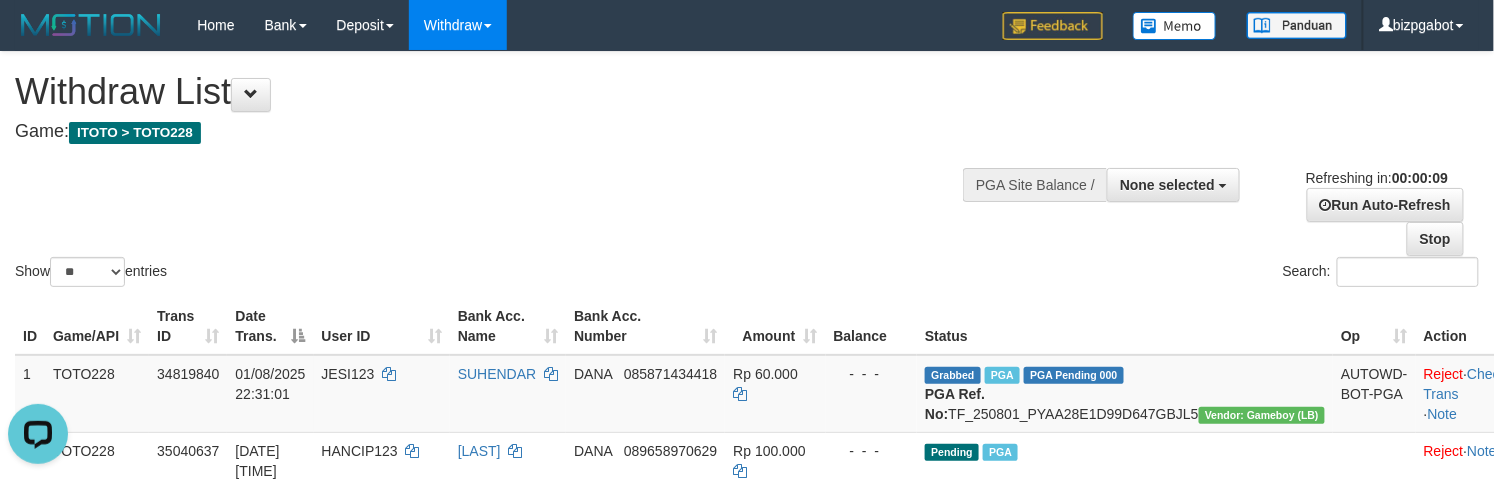 scroll, scrollTop: 0, scrollLeft: 0, axis: both 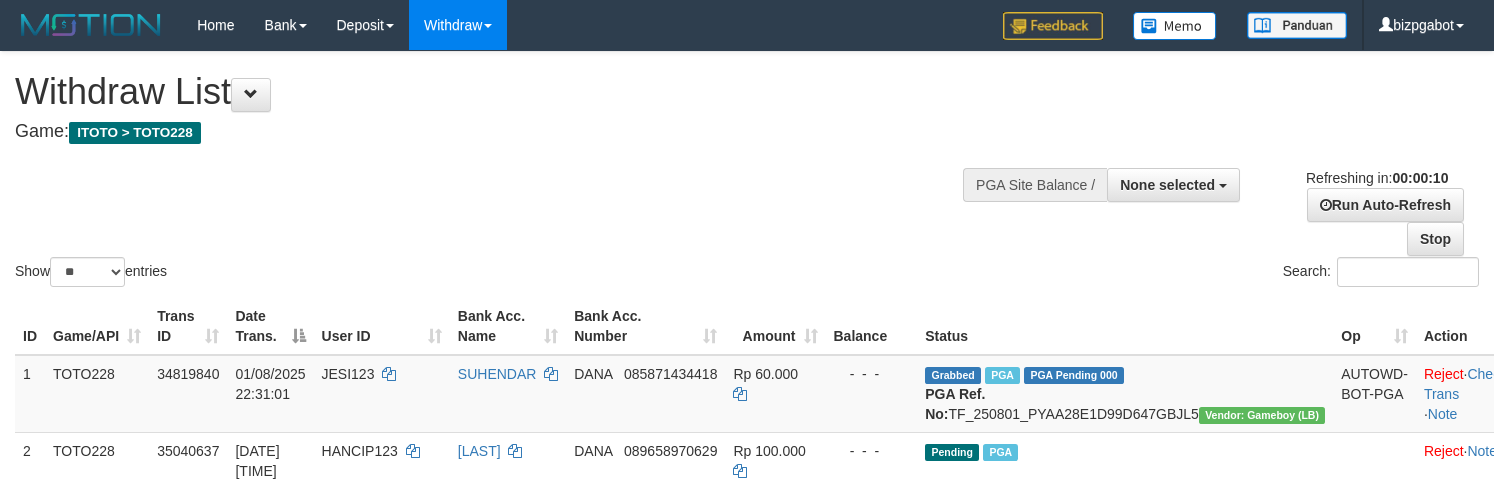 select 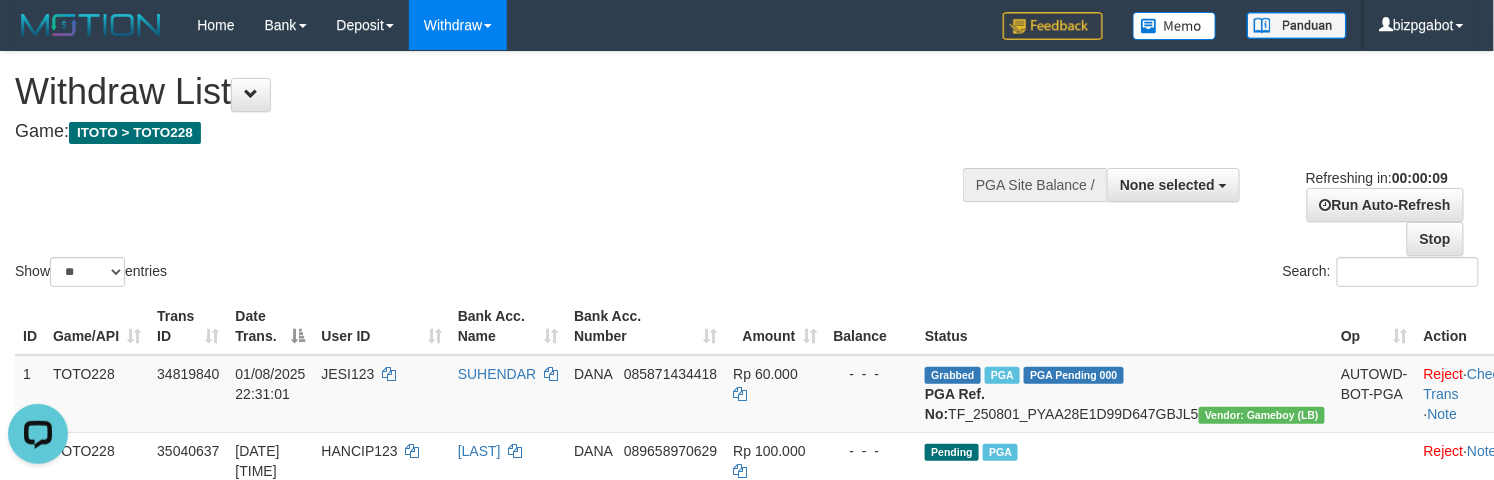 scroll, scrollTop: 0, scrollLeft: 0, axis: both 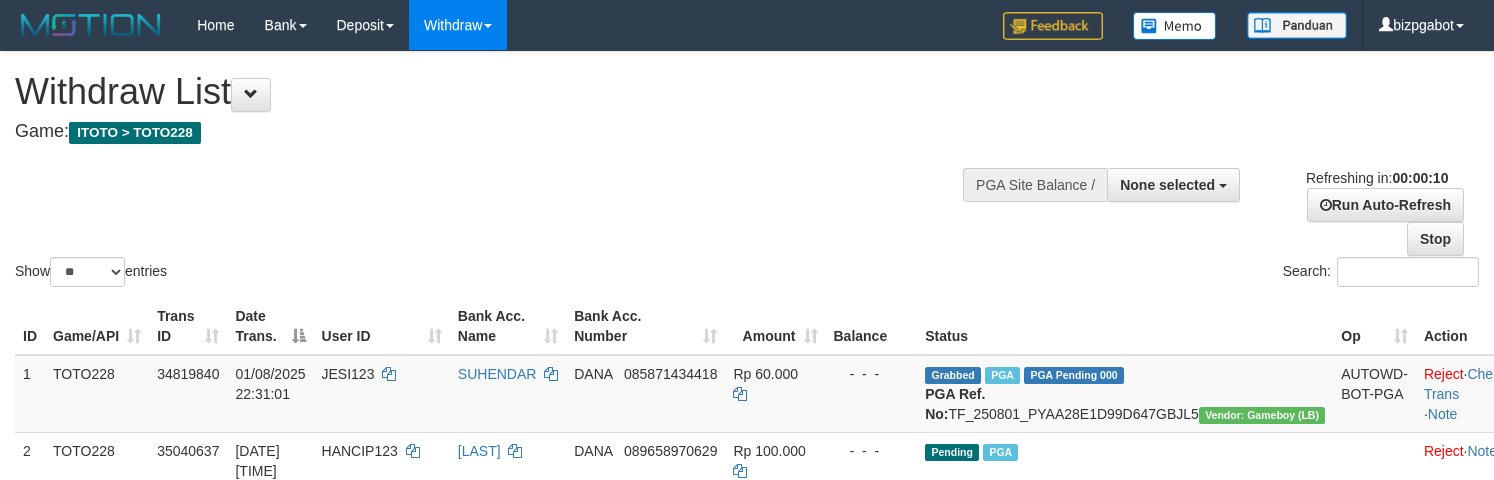 select 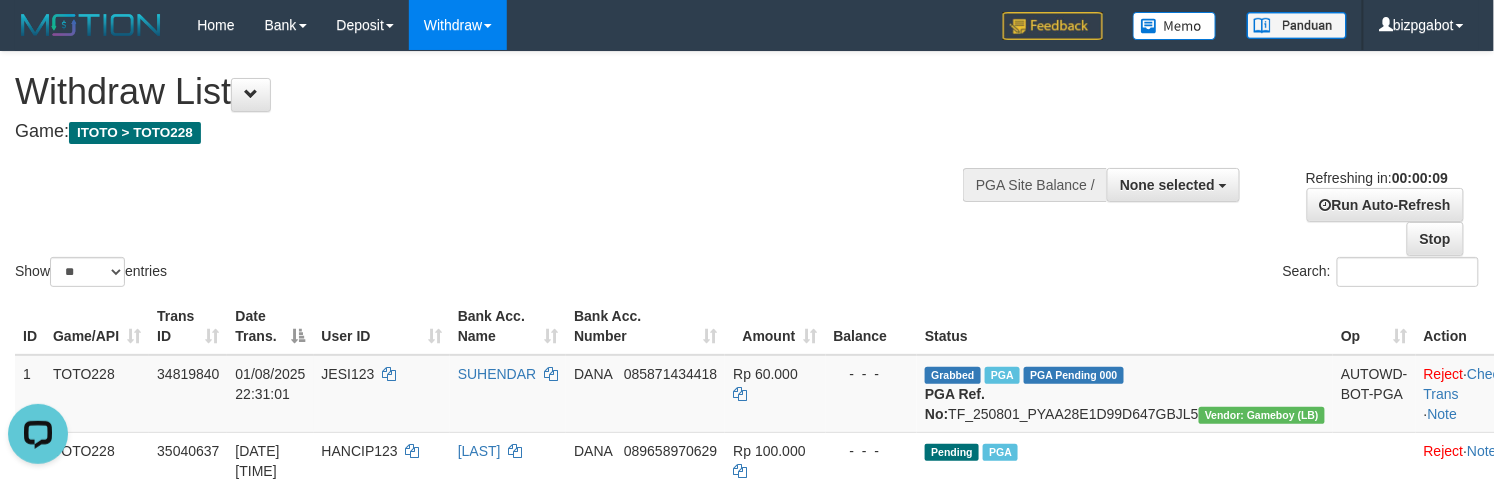 scroll, scrollTop: 0, scrollLeft: 0, axis: both 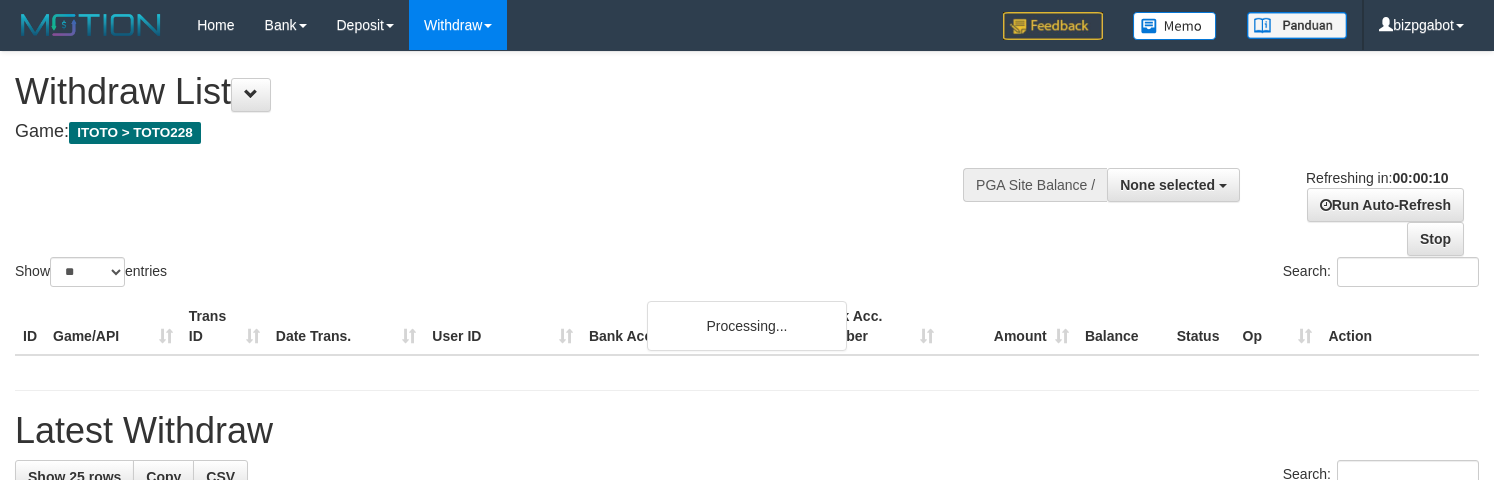select 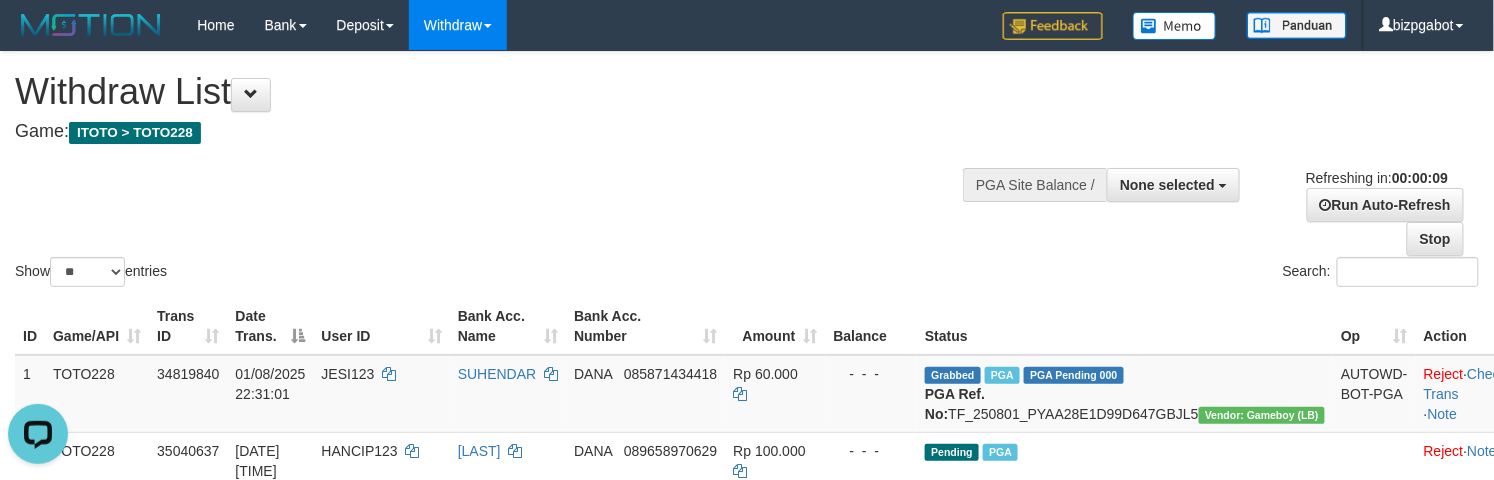 scroll, scrollTop: 0, scrollLeft: 0, axis: both 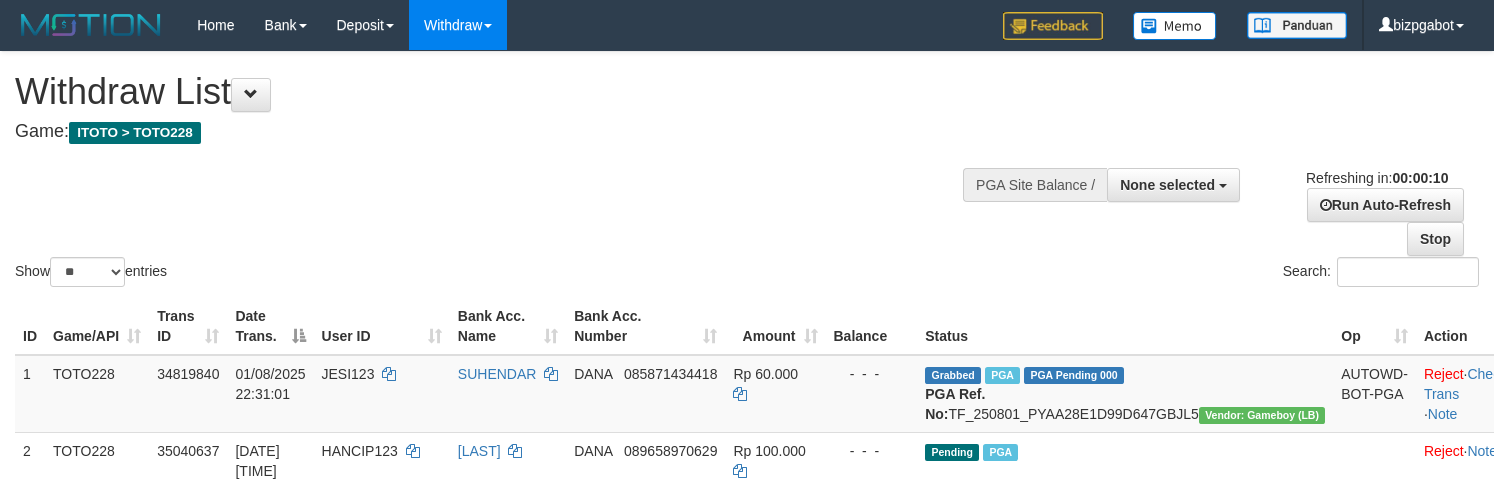 select 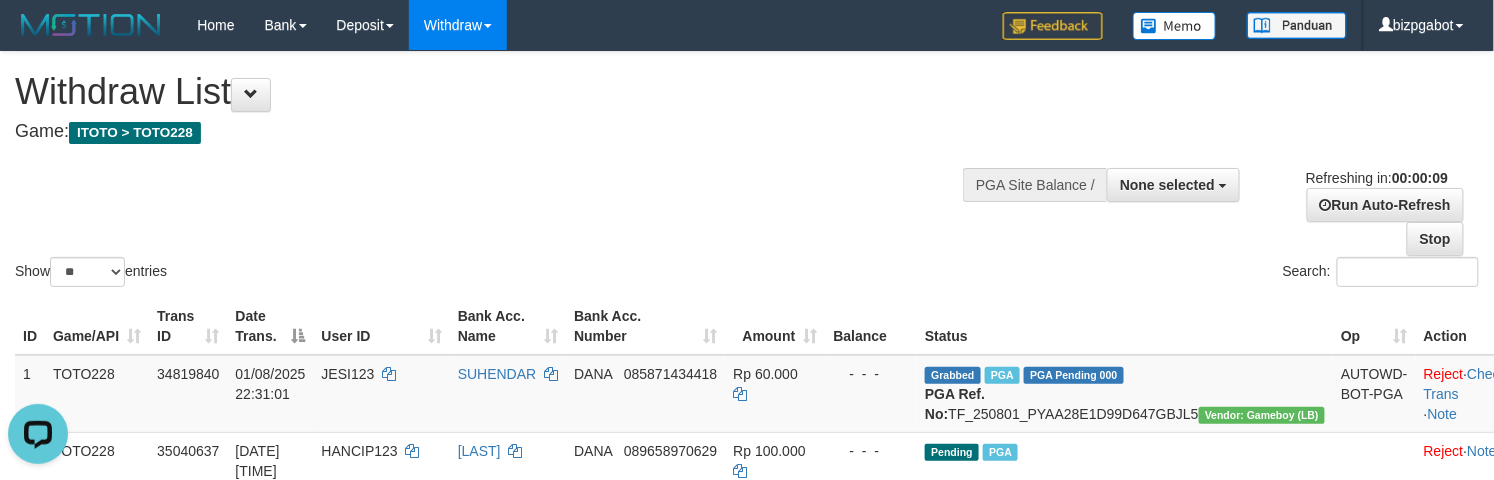 scroll, scrollTop: 0, scrollLeft: 0, axis: both 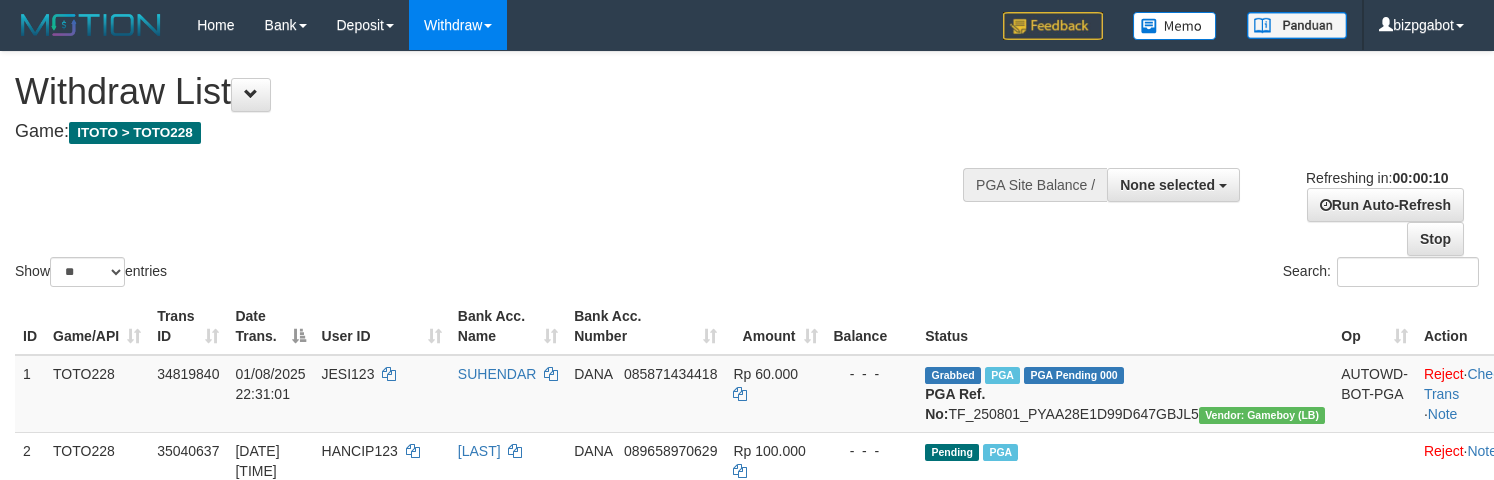 select 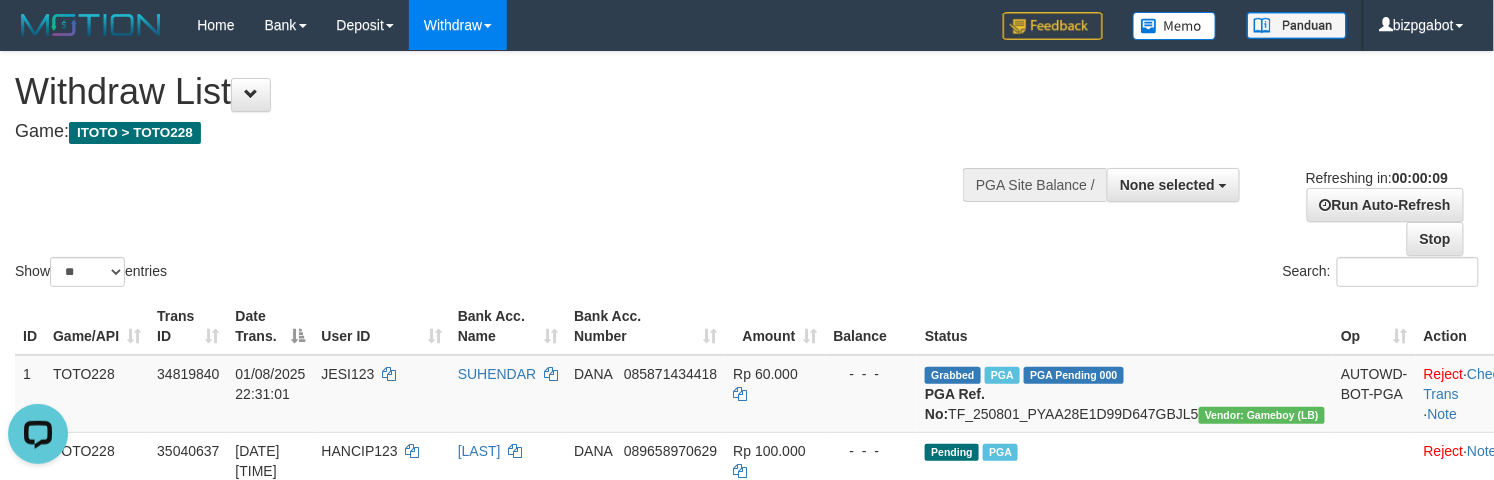 scroll, scrollTop: 0, scrollLeft: 0, axis: both 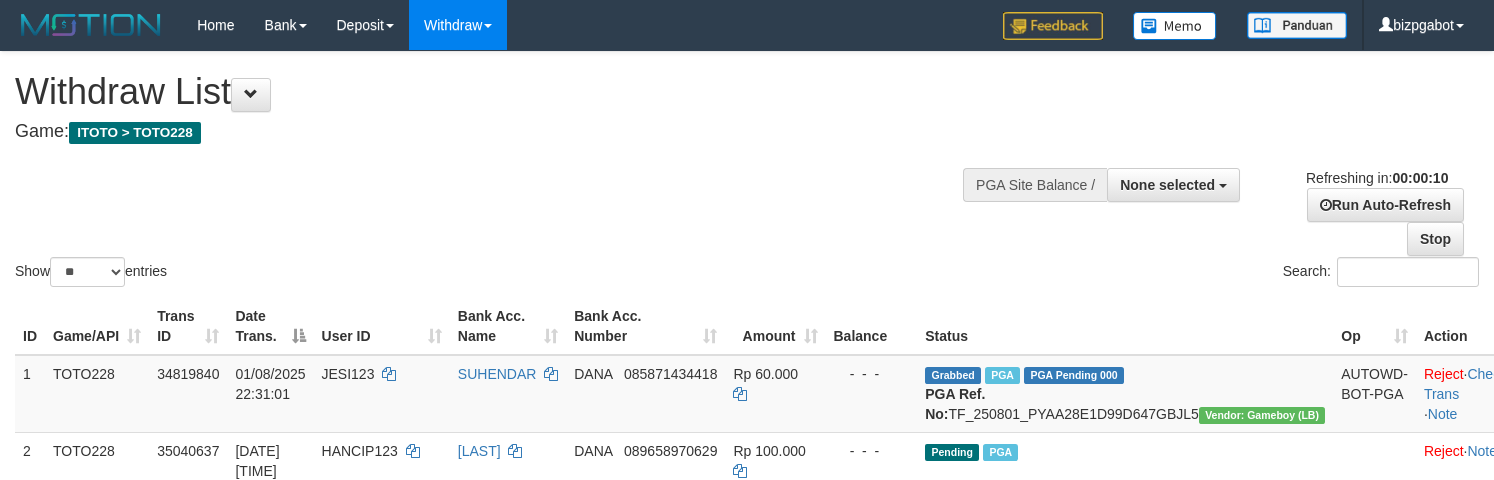 select 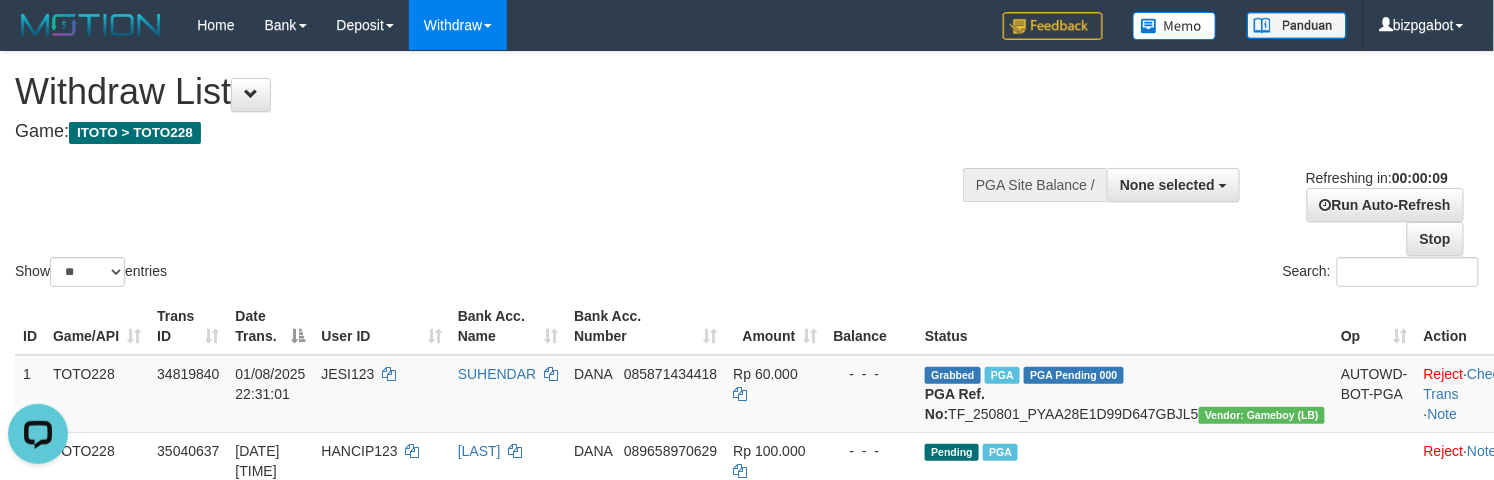 scroll, scrollTop: 0, scrollLeft: 0, axis: both 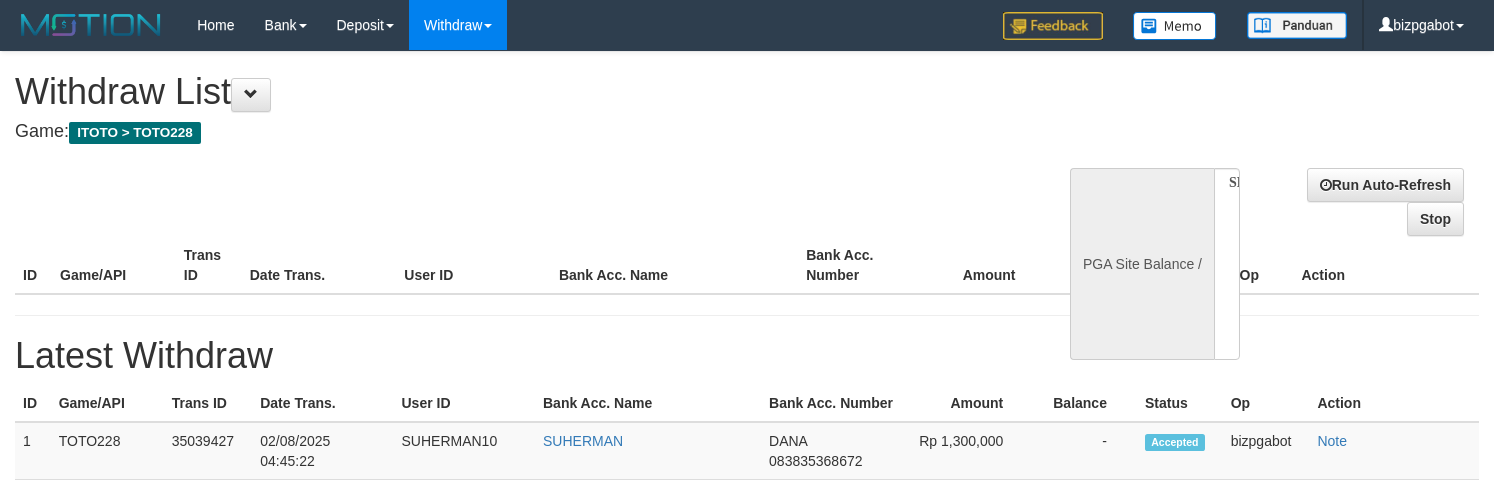 select 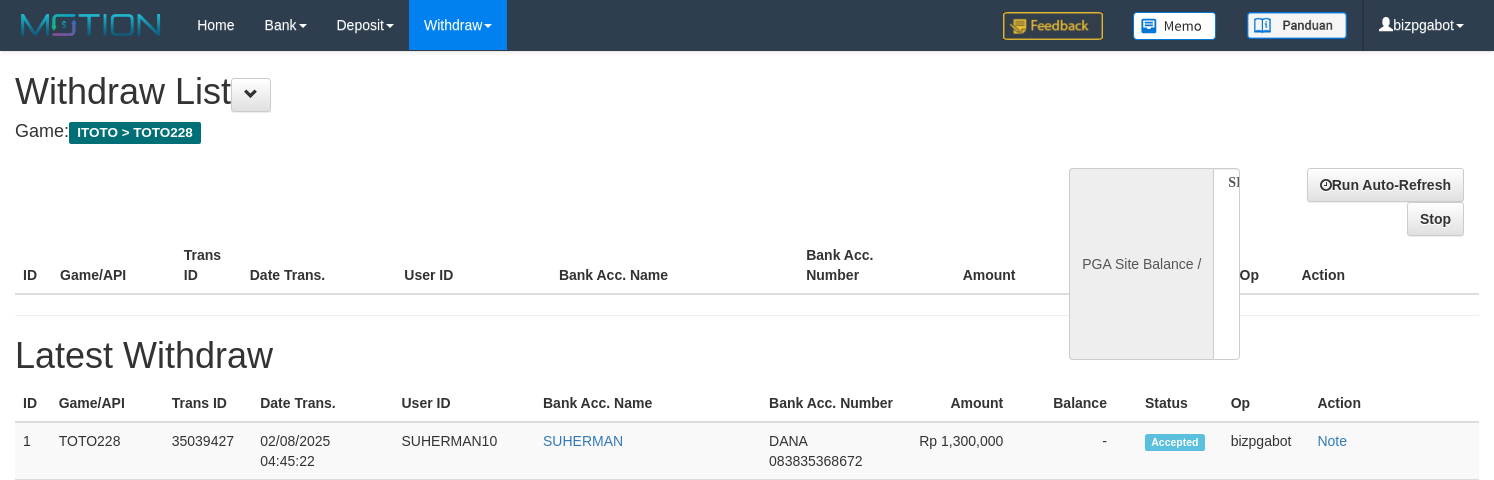 scroll, scrollTop: 0, scrollLeft: 0, axis: both 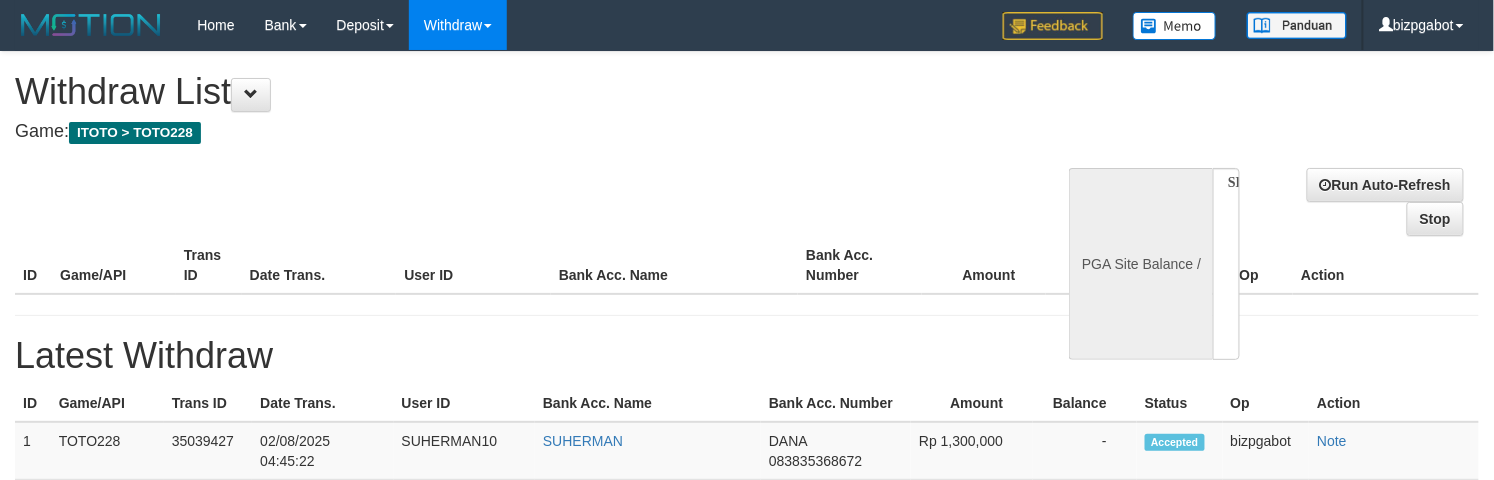 select on "**" 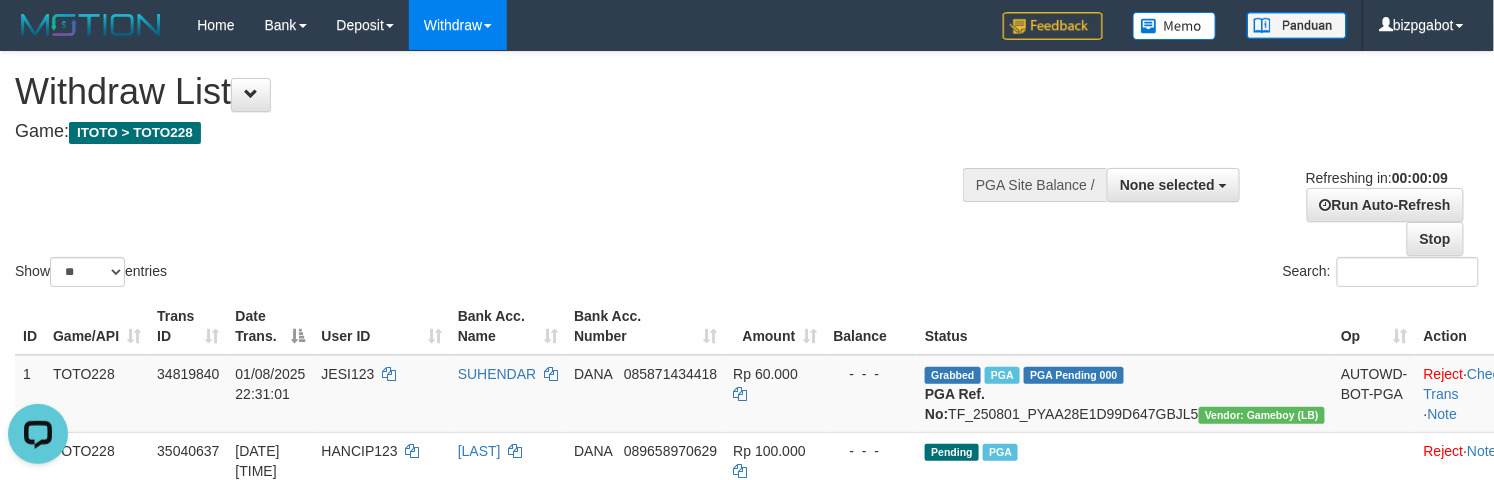 scroll, scrollTop: 0, scrollLeft: 0, axis: both 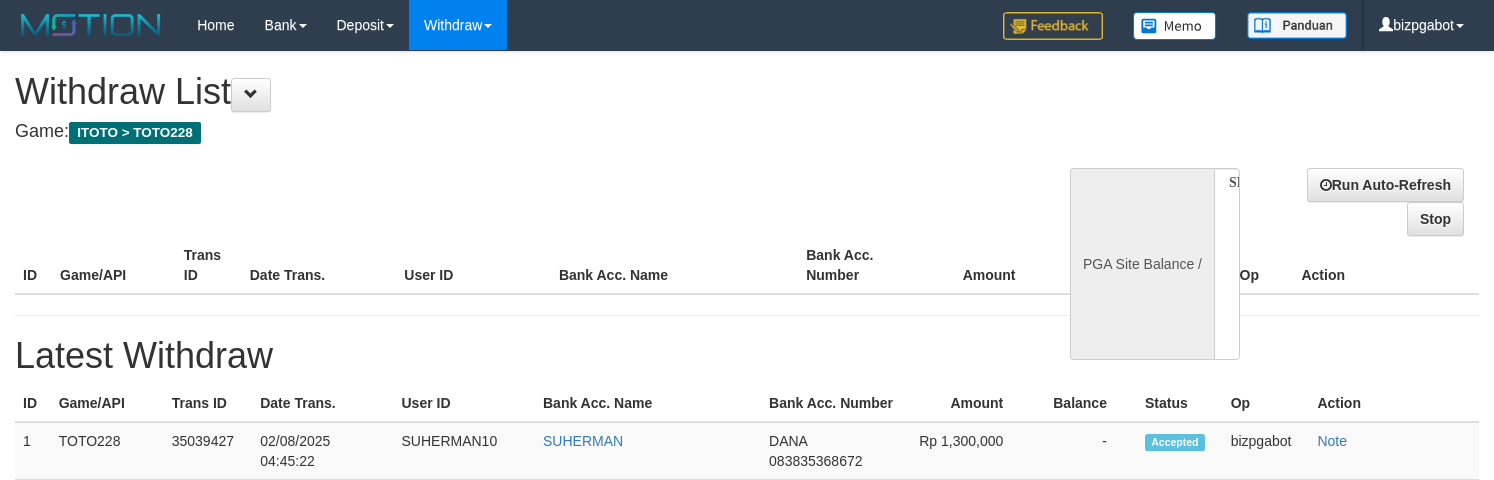 select 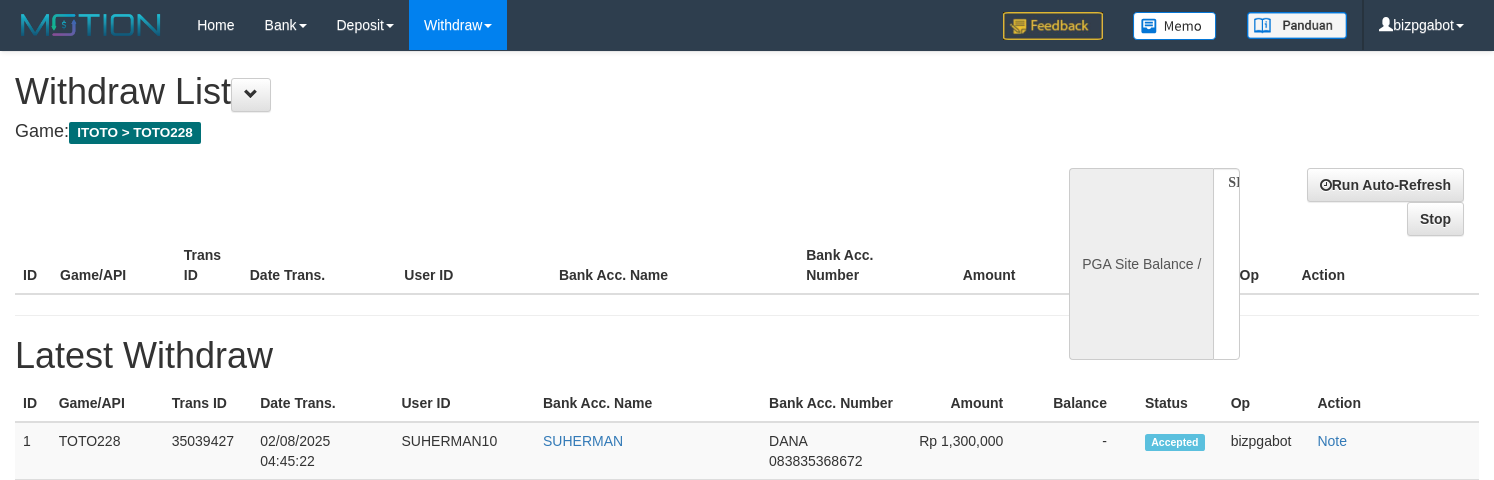 scroll, scrollTop: 0, scrollLeft: 0, axis: both 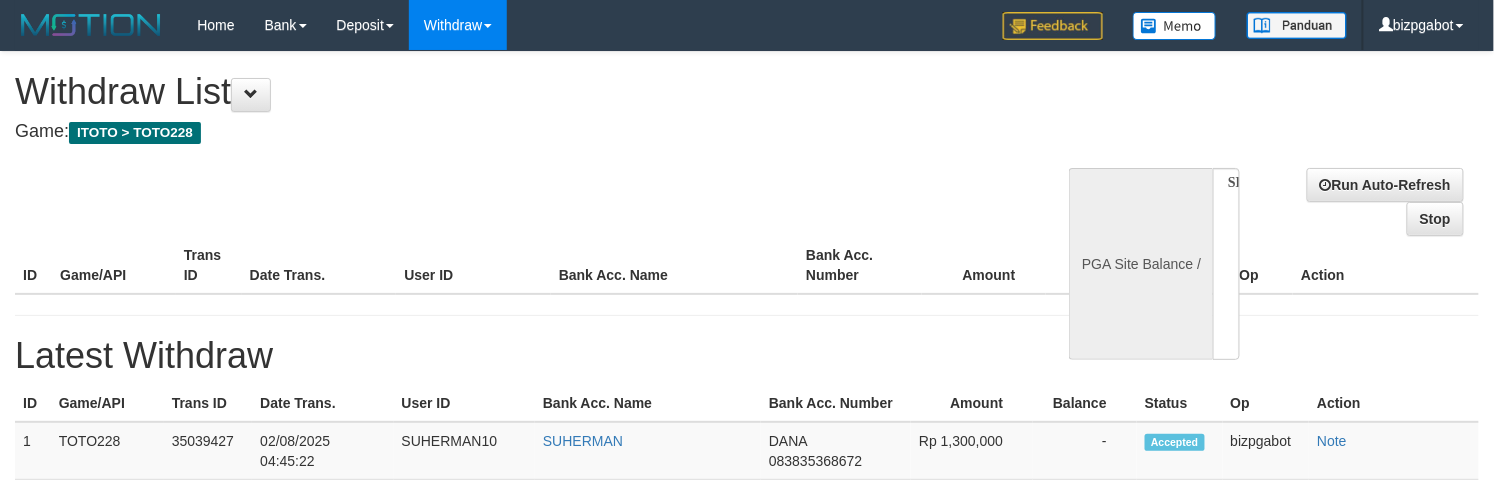 select on "**" 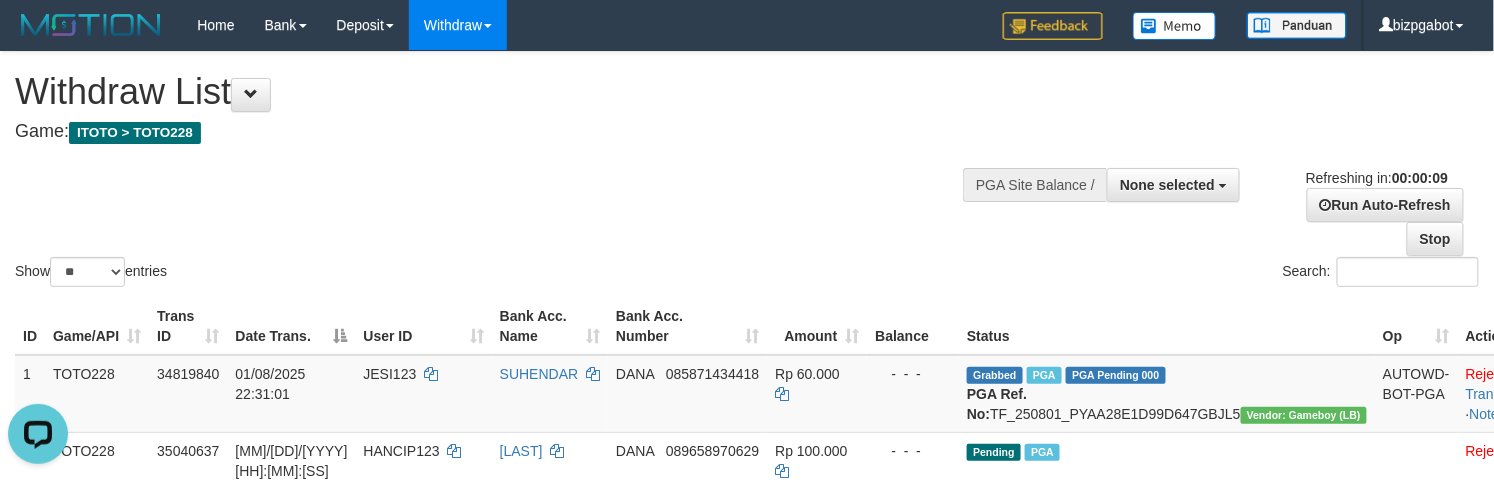 scroll, scrollTop: 0, scrollLeft: 0, axis: both 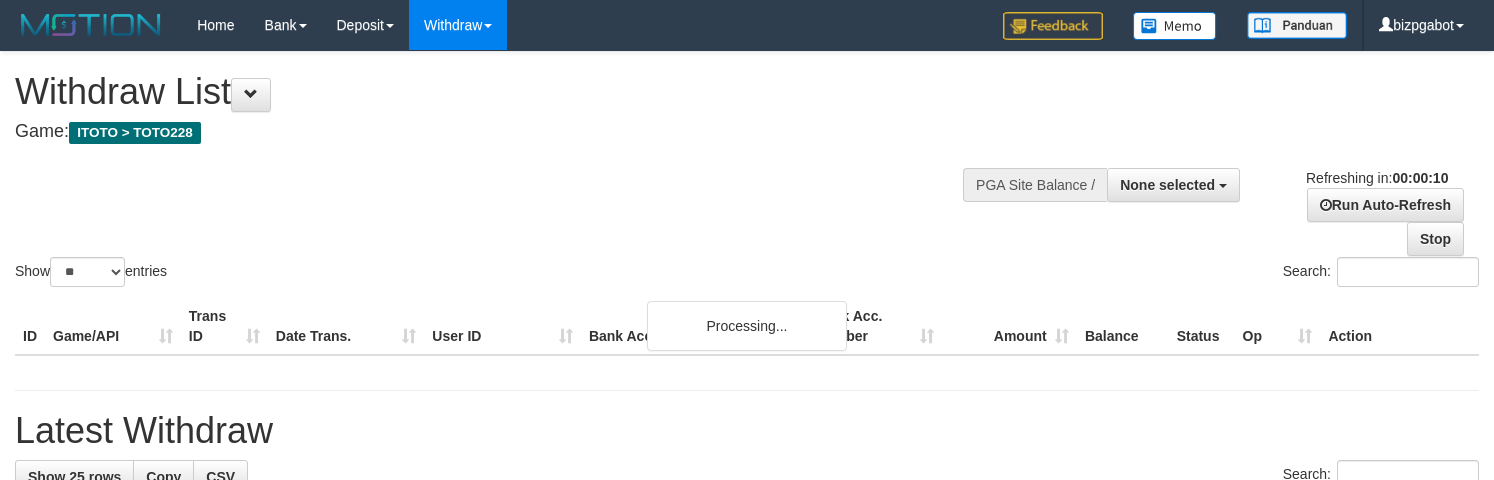 select 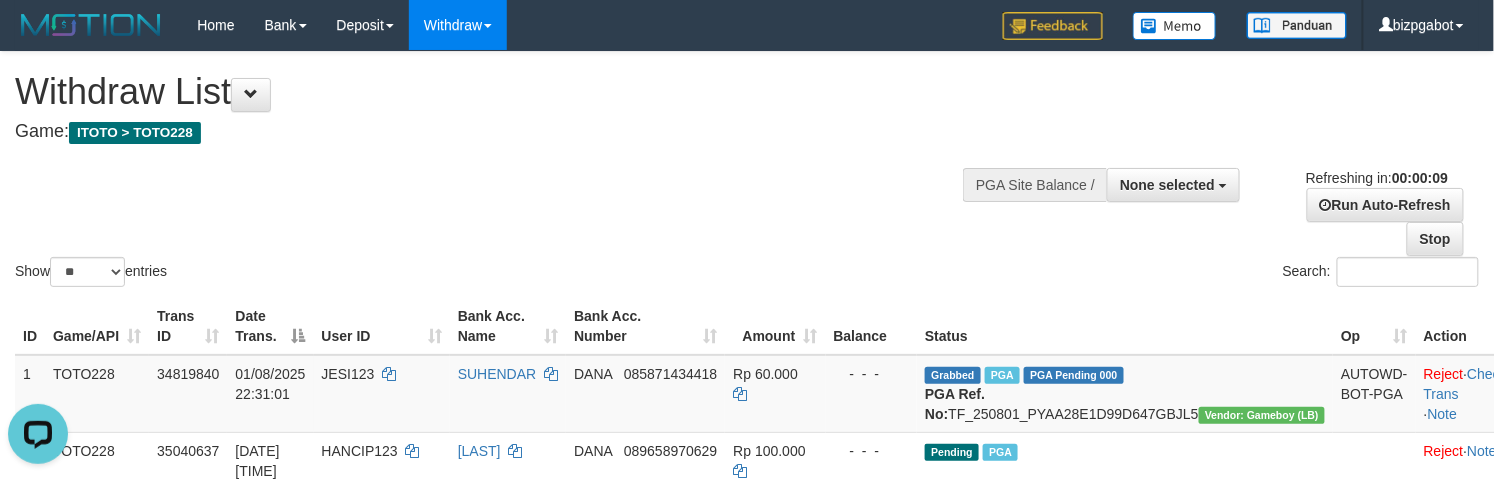 scroll, scrollTop: 0, scrollLeft: 0, axis: both 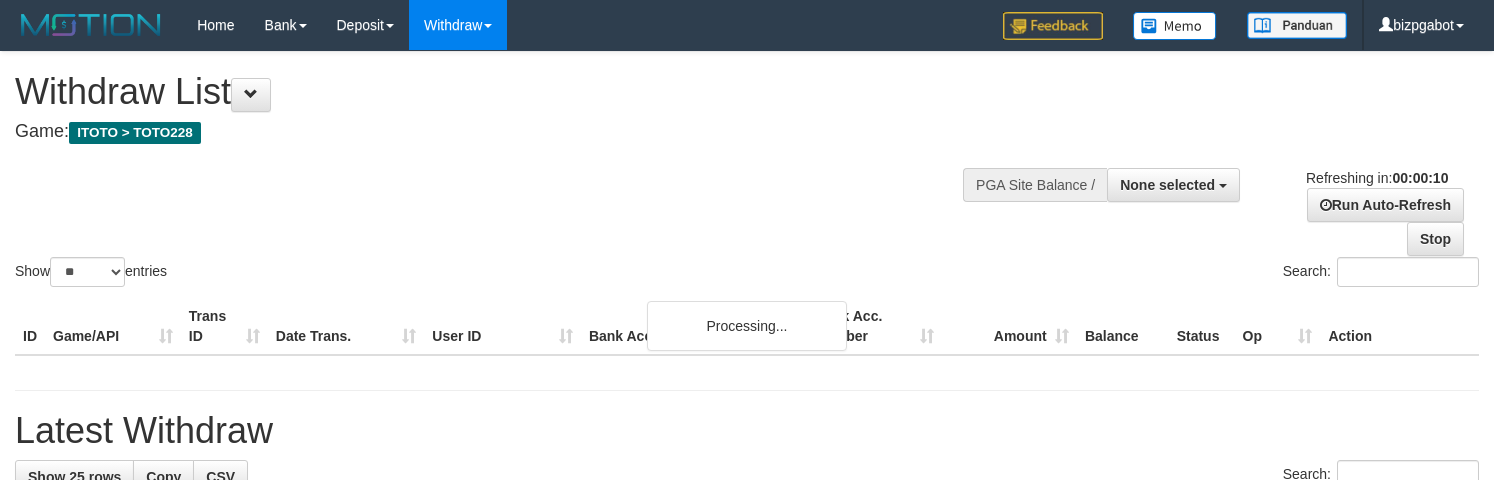 select 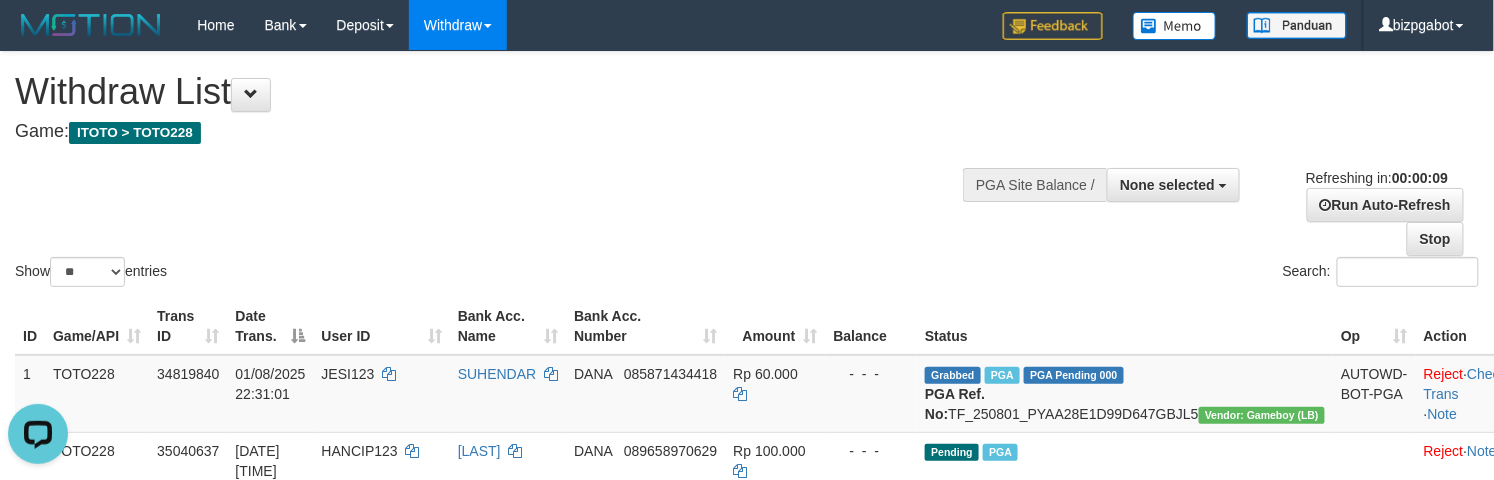 scroll, scrollTop: 0, scrollLeft: 0, axis: both 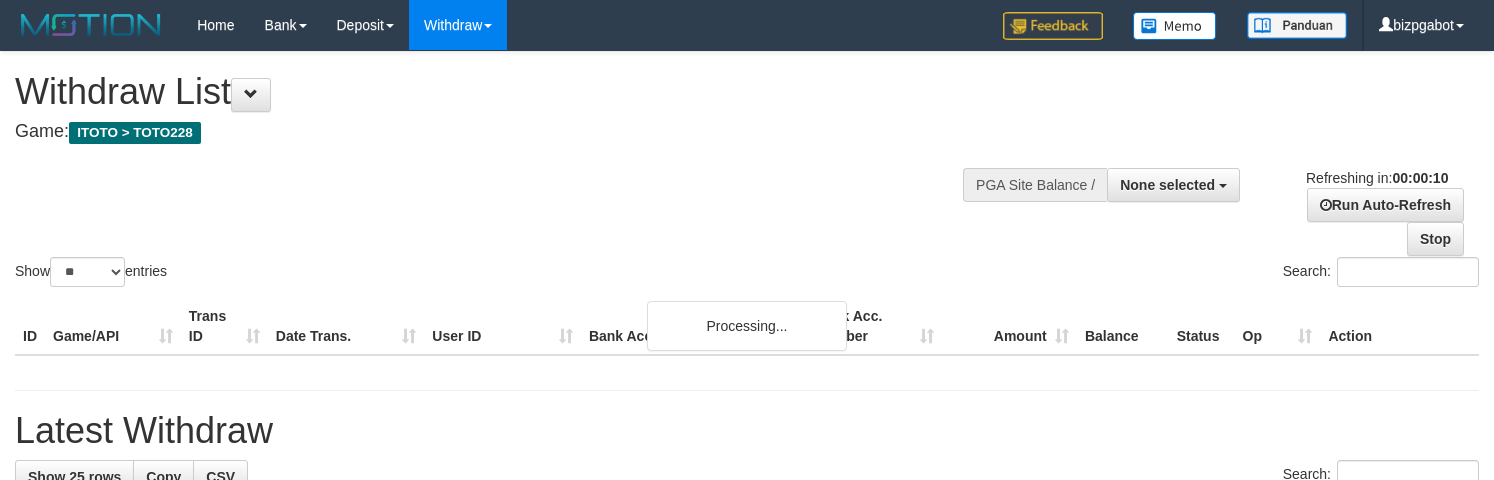 select 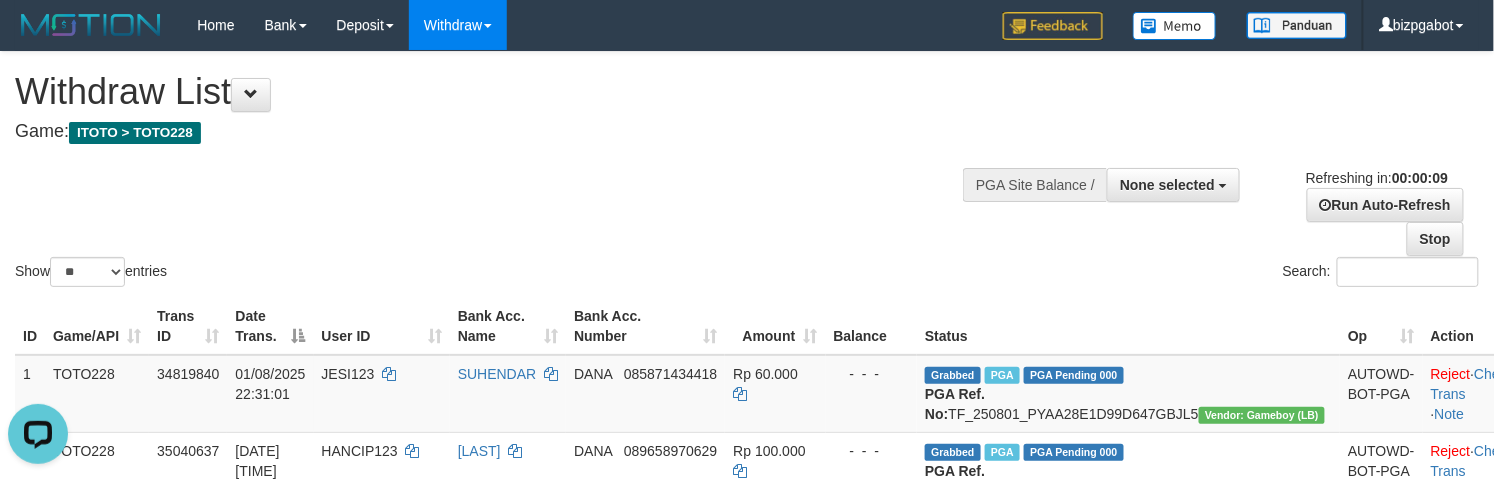 scroll, scrollTop: 0, scrollLeft: 0, axis: both 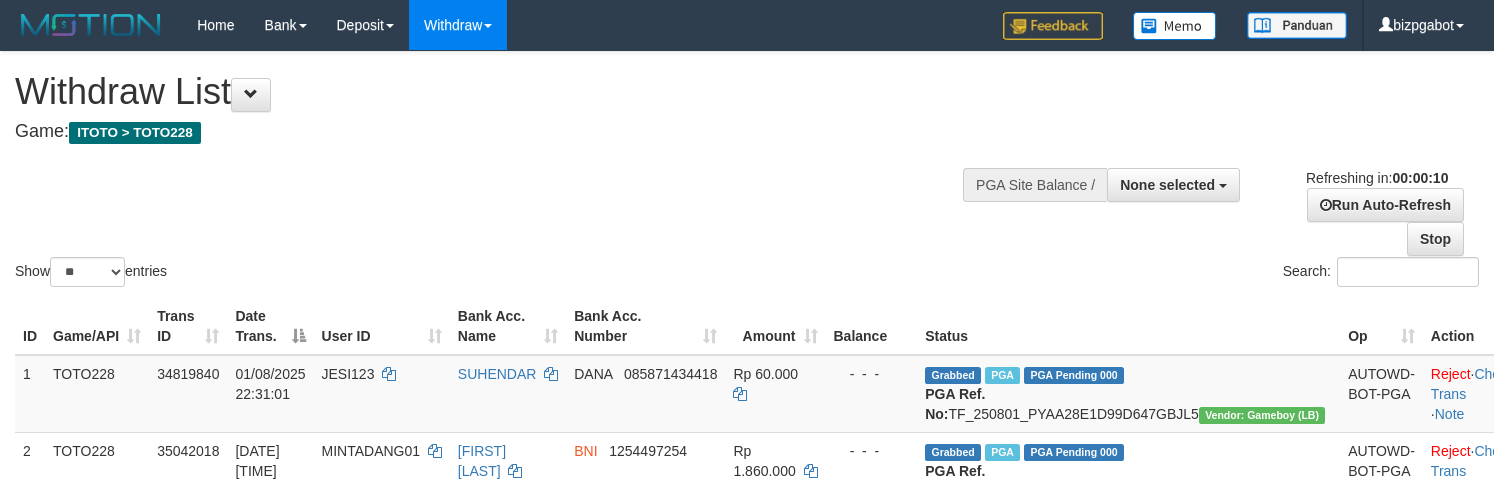 select 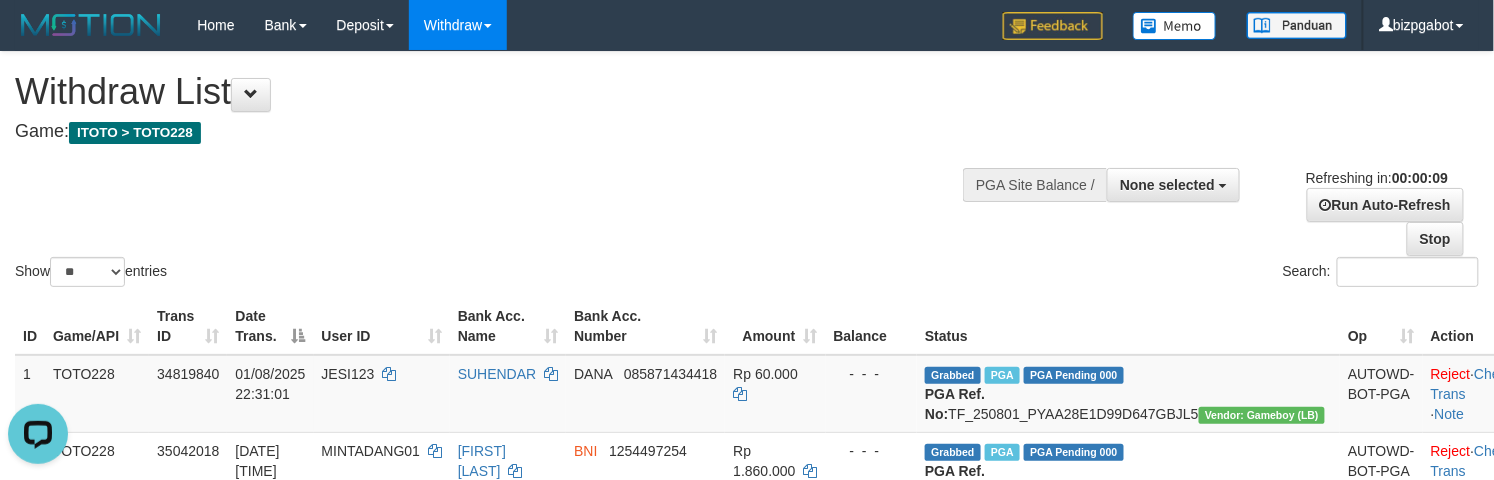 scroll, scrollTop: 0, scrollLeft: 0, axis: both 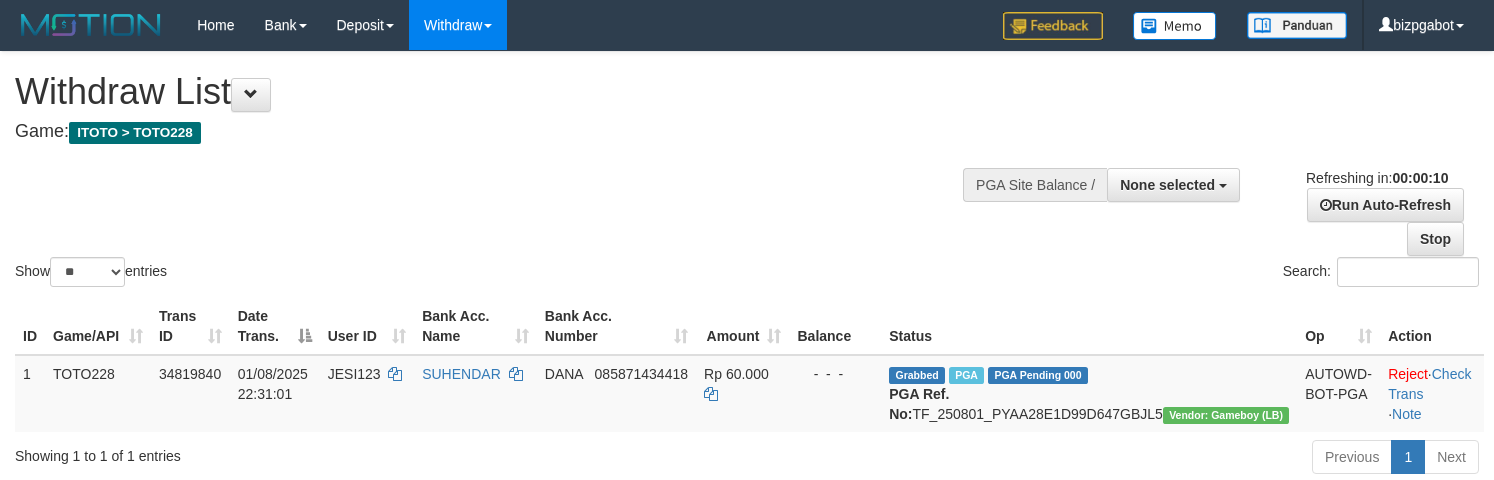 select 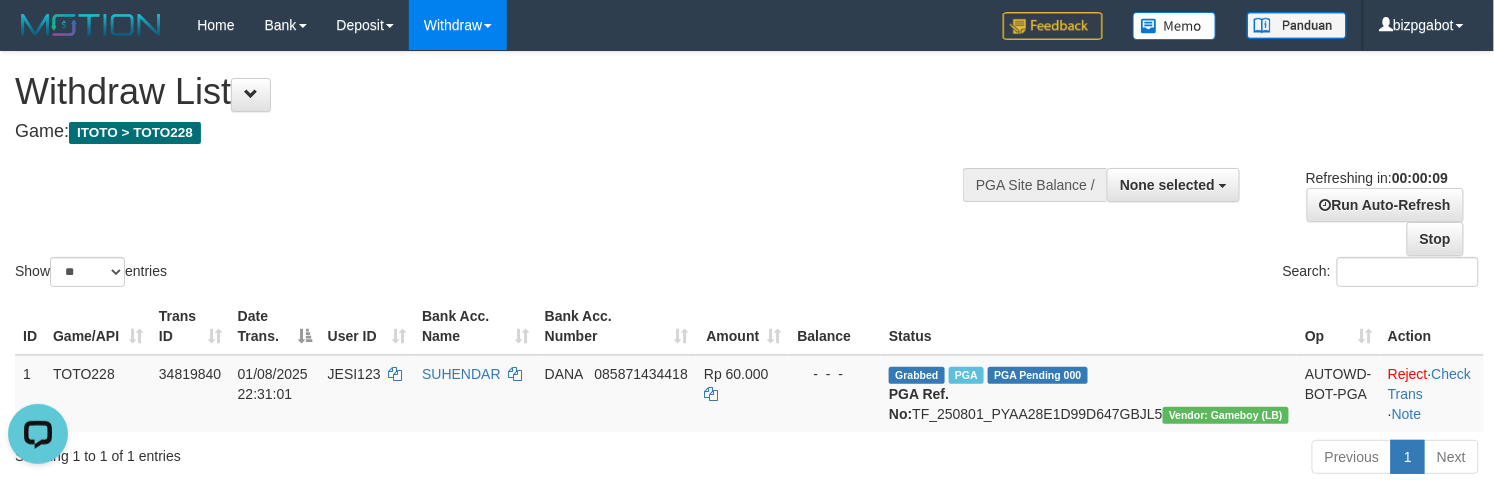 scroll, scrollTop: 0, scrollLeft: 0, axis: both 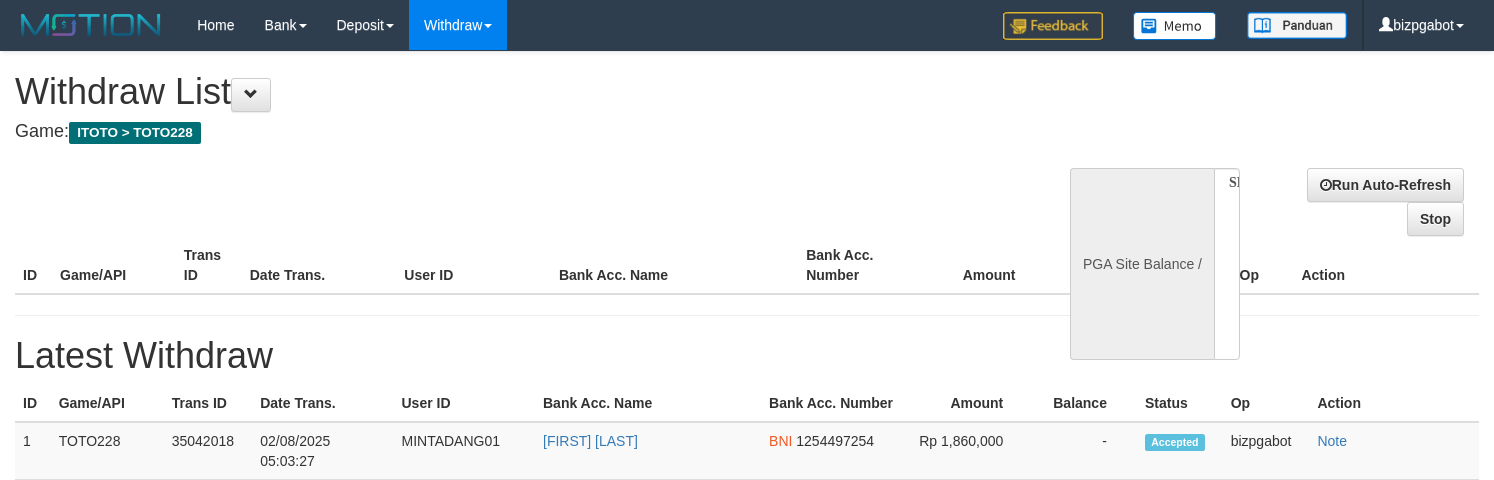 select 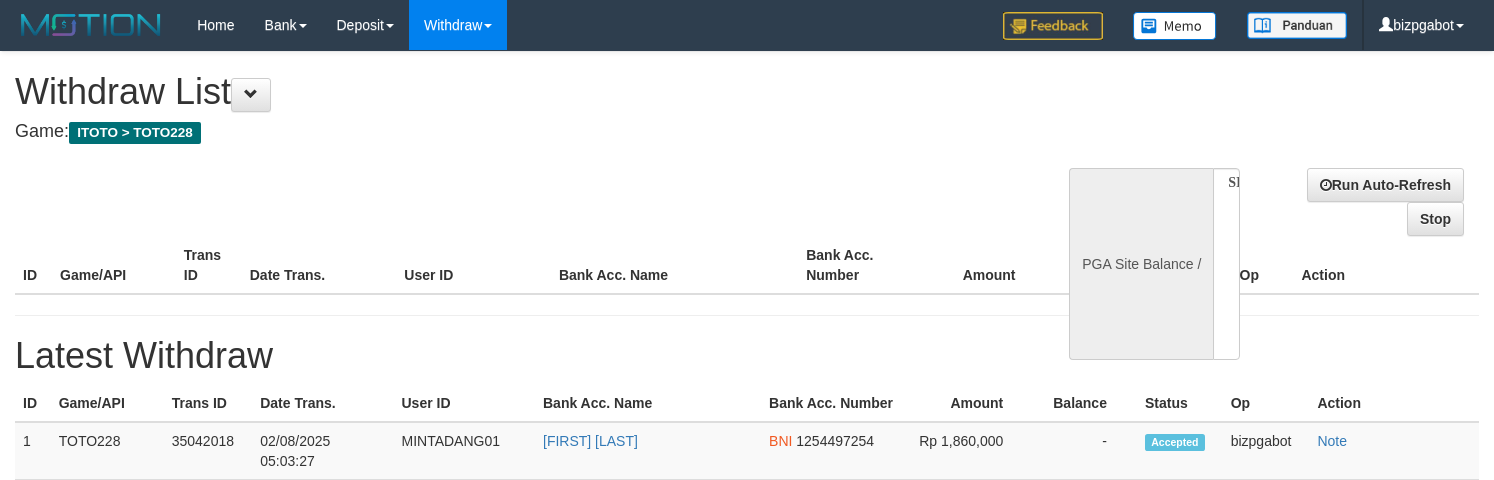scroll, scrollTop: 0, scrollLeft: 0, axis: both 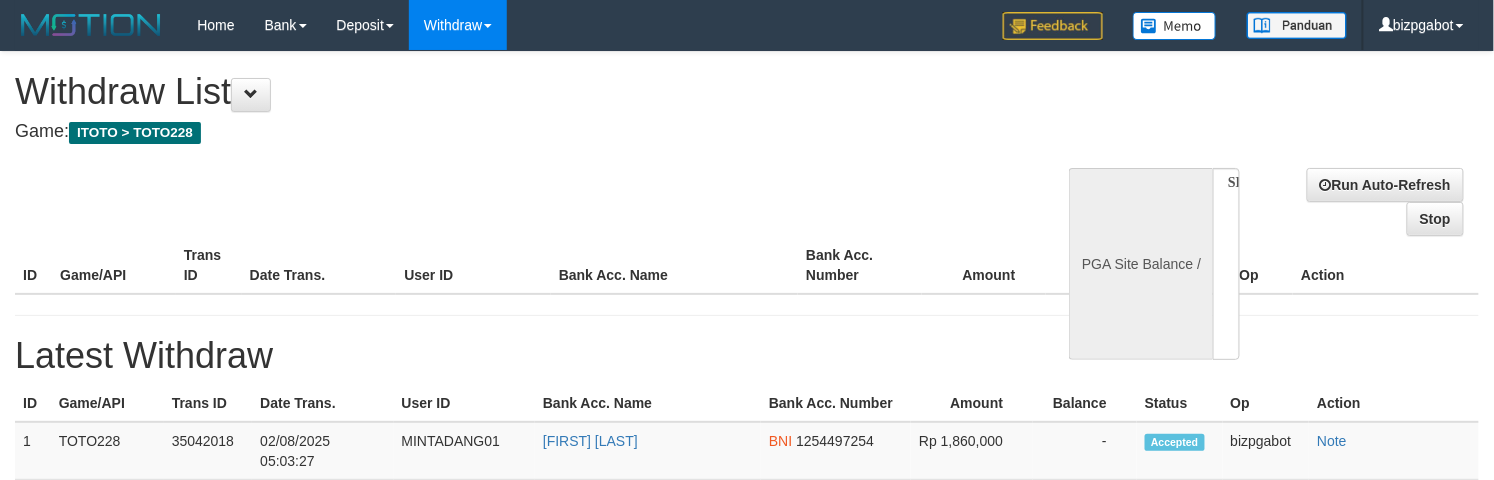 select on "**" 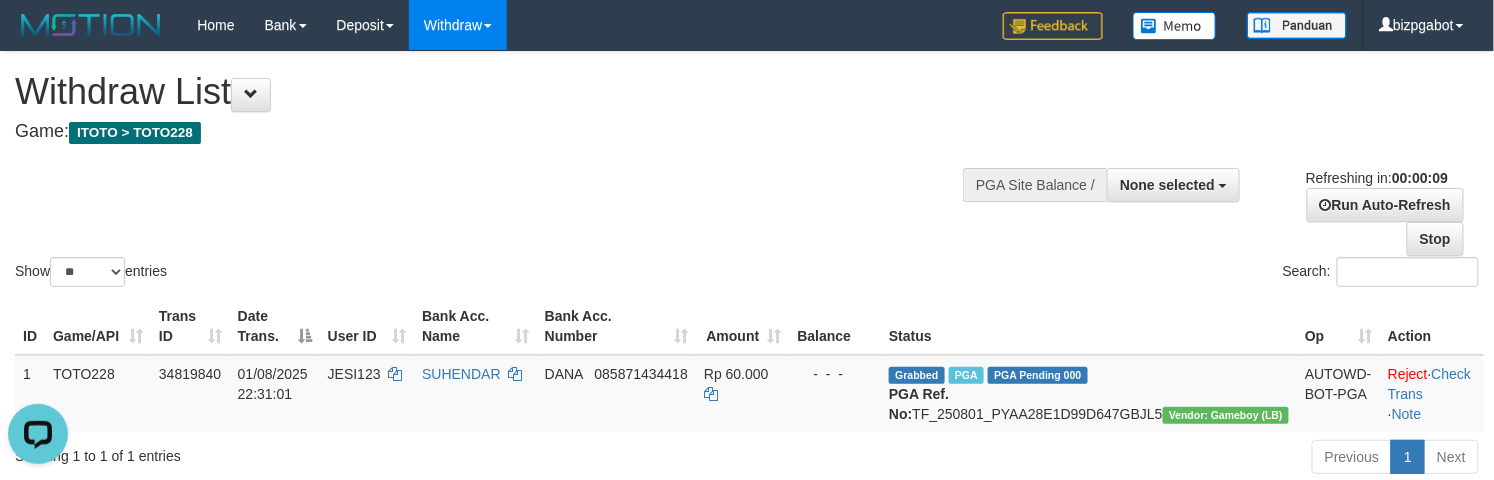 scroll, scrollTop: 0, scrollLeft: 0, axis: both 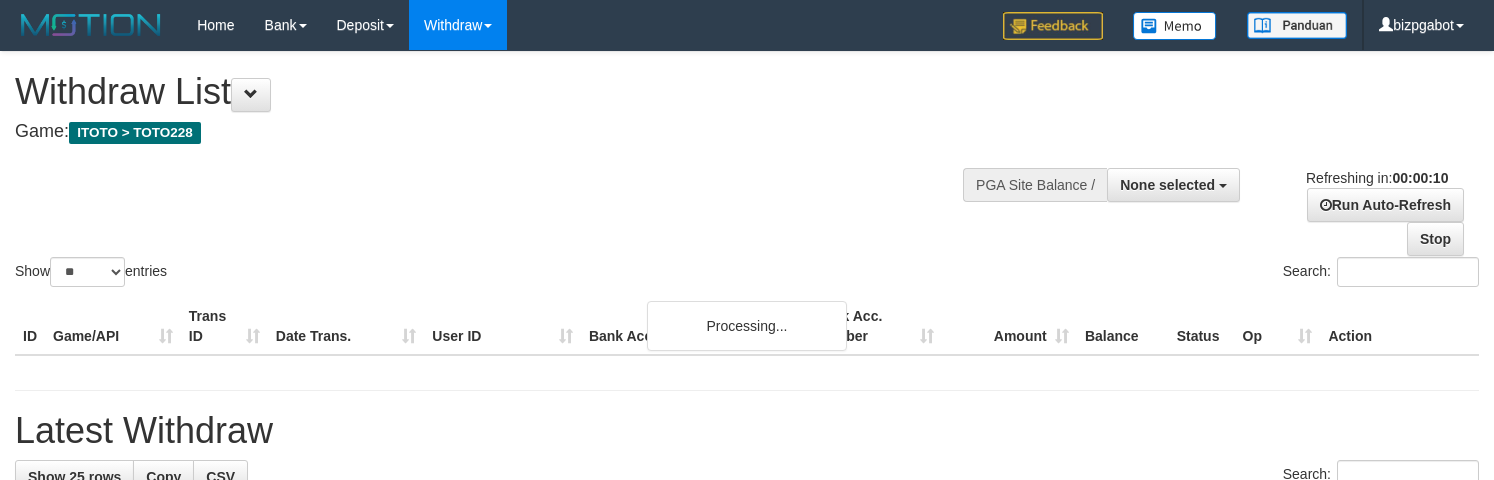 select 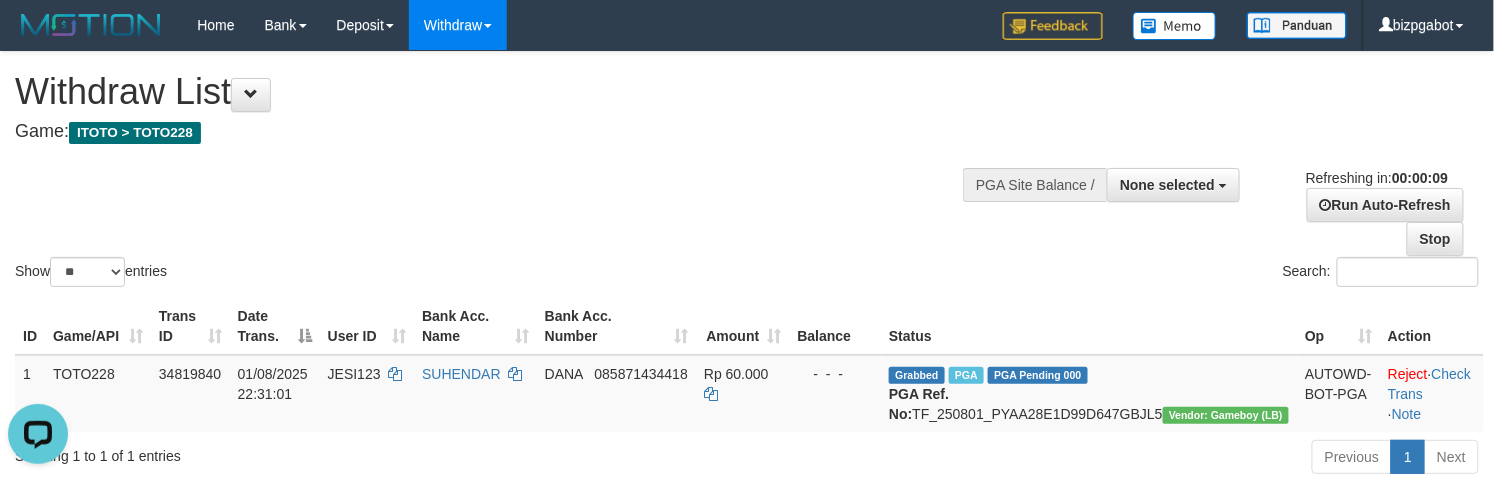 scroll, scrollTop: 0, scrollLeft: 0, axis: both 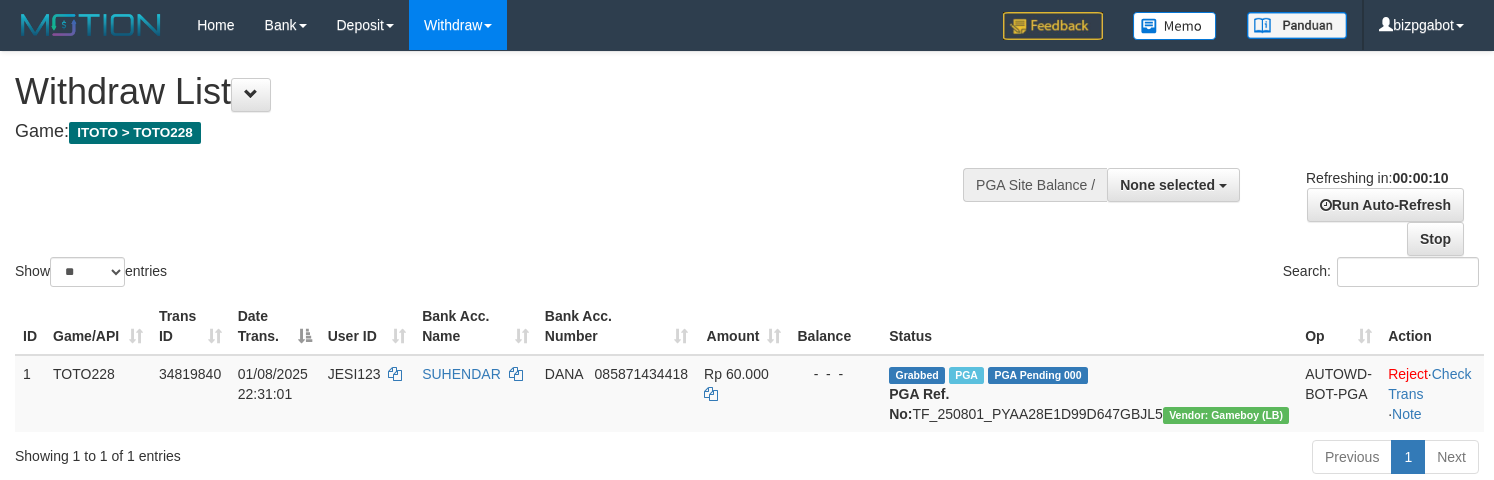 select 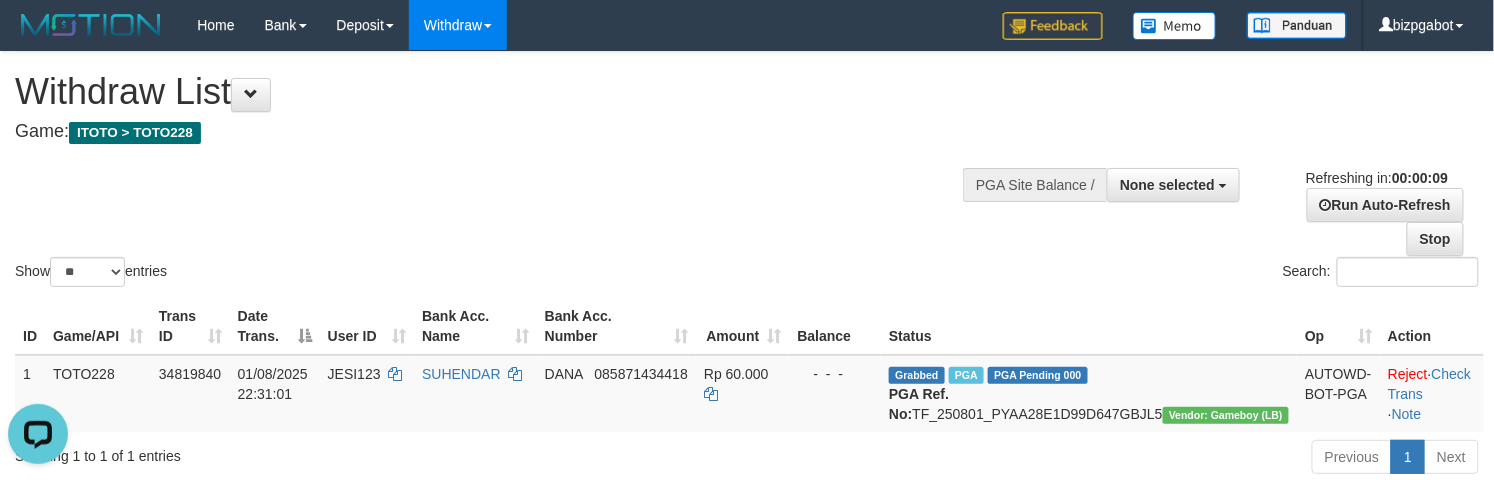 scroll, scrollTop: 0, scrollLeft: 0, axis: both 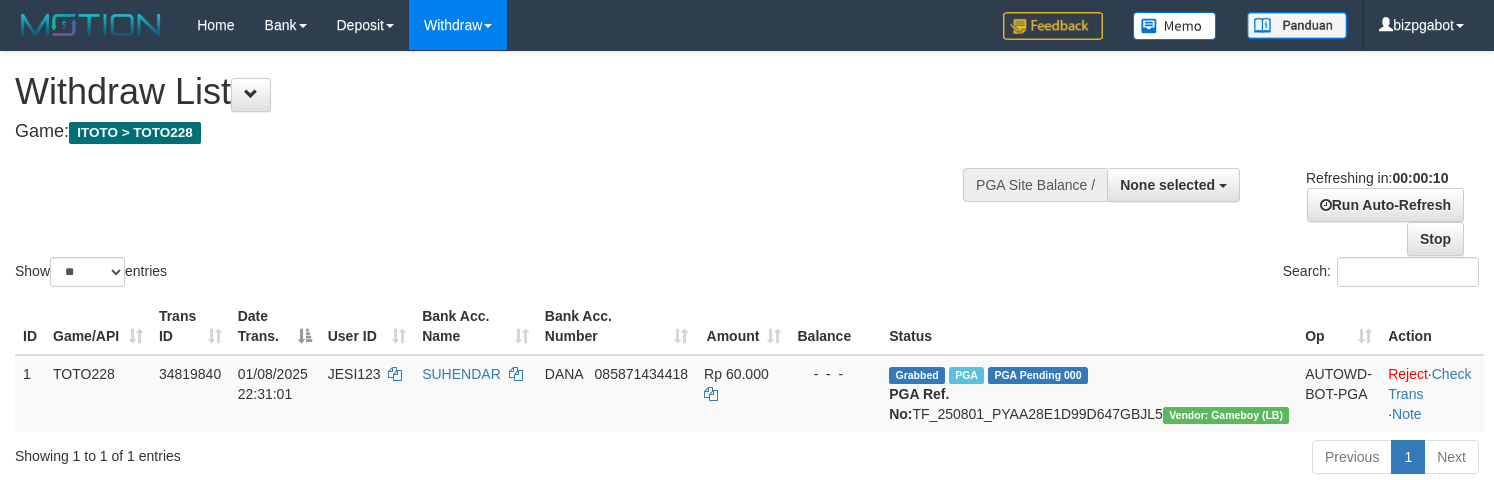 select 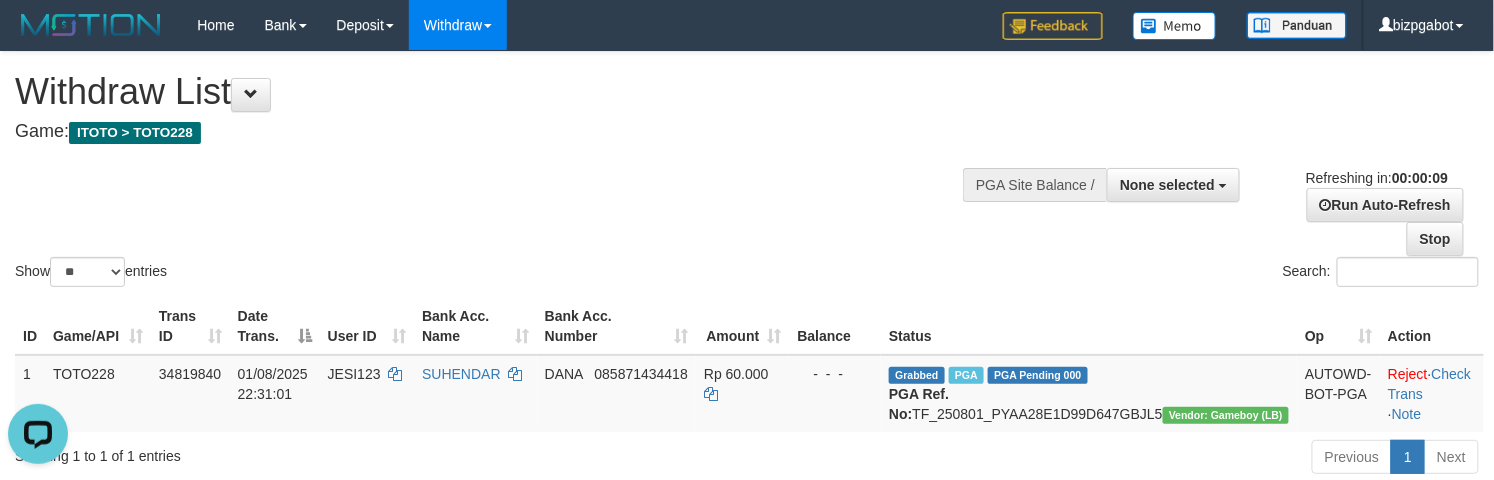 scroll, scrollTop: 0, scrollLeft: 0, axis: both 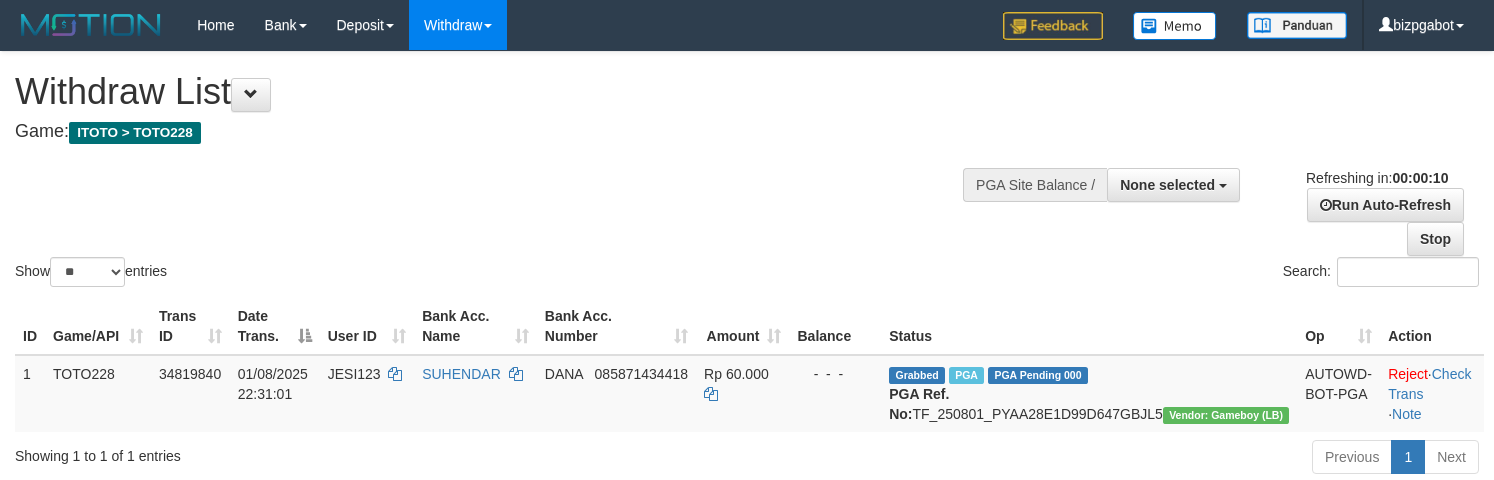 select 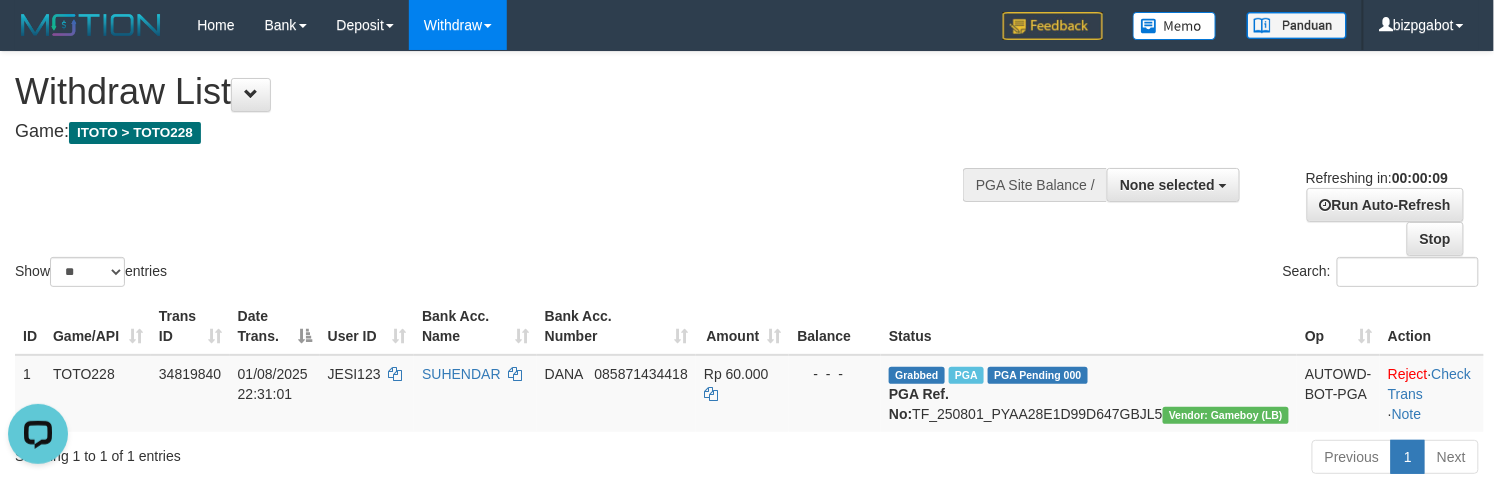 scroll, scrollTop: 0, scrollLeft: 0, axis: both 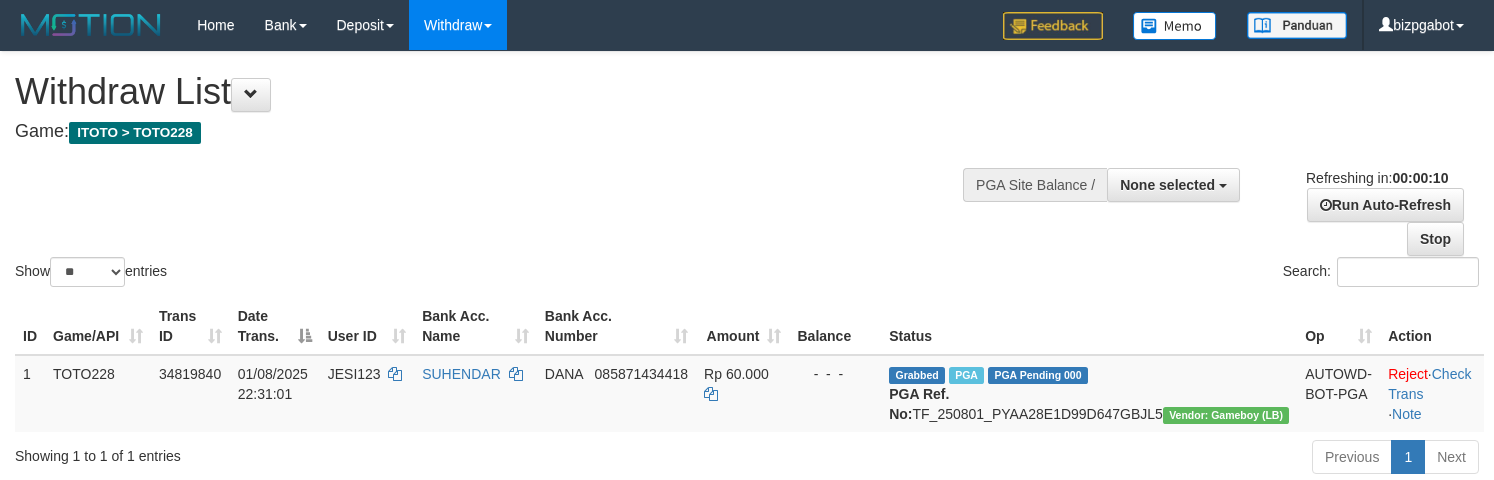 select 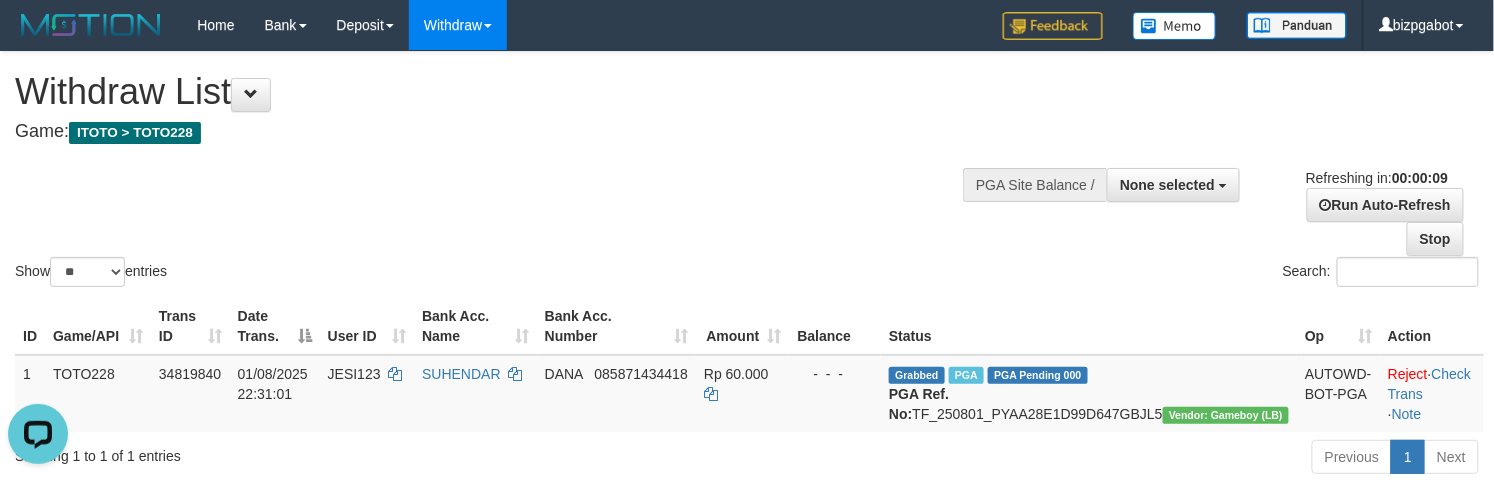 scroll, scrollTop: 0, scrollLeft: 0, axis: both 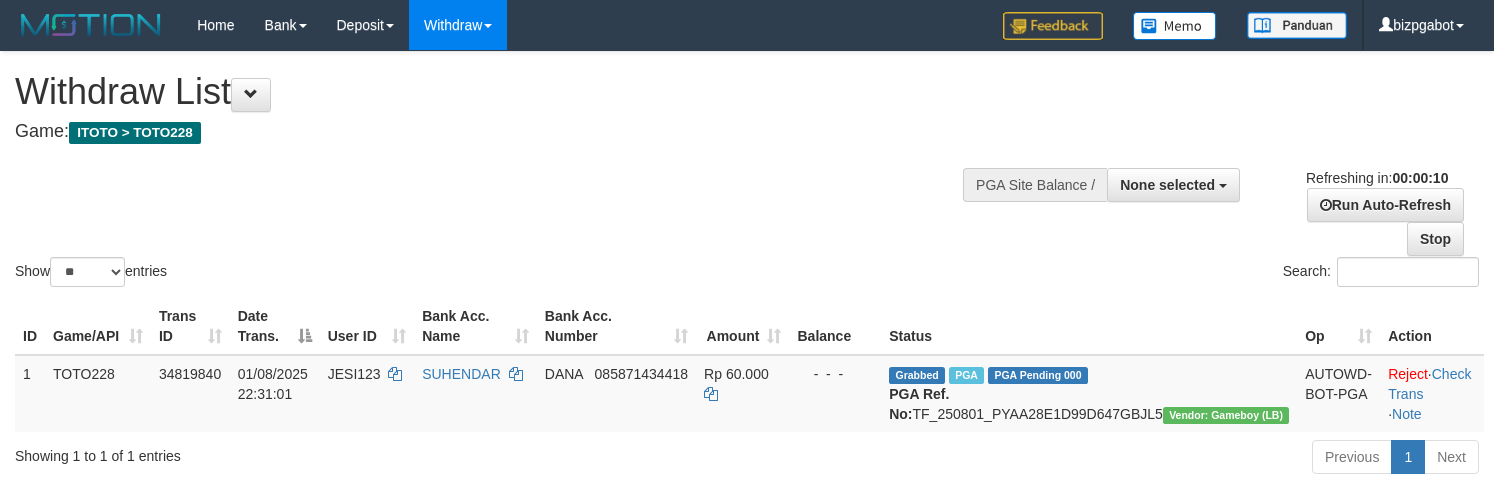 select 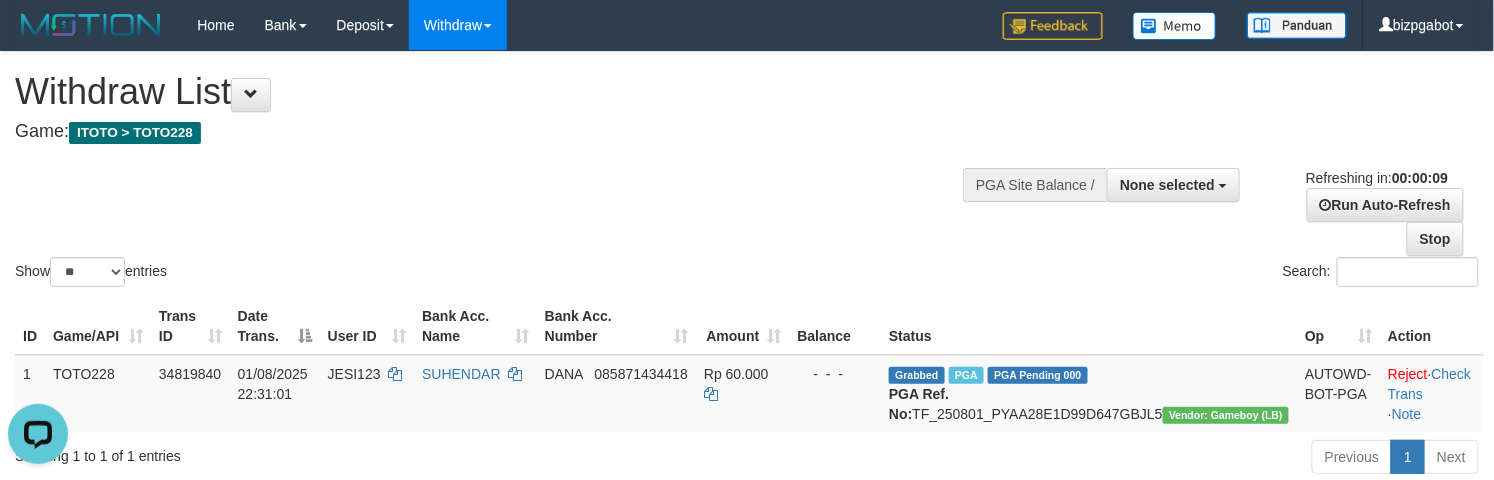scroll, scrollTop: 0, scrollLeft: 0, axis: both 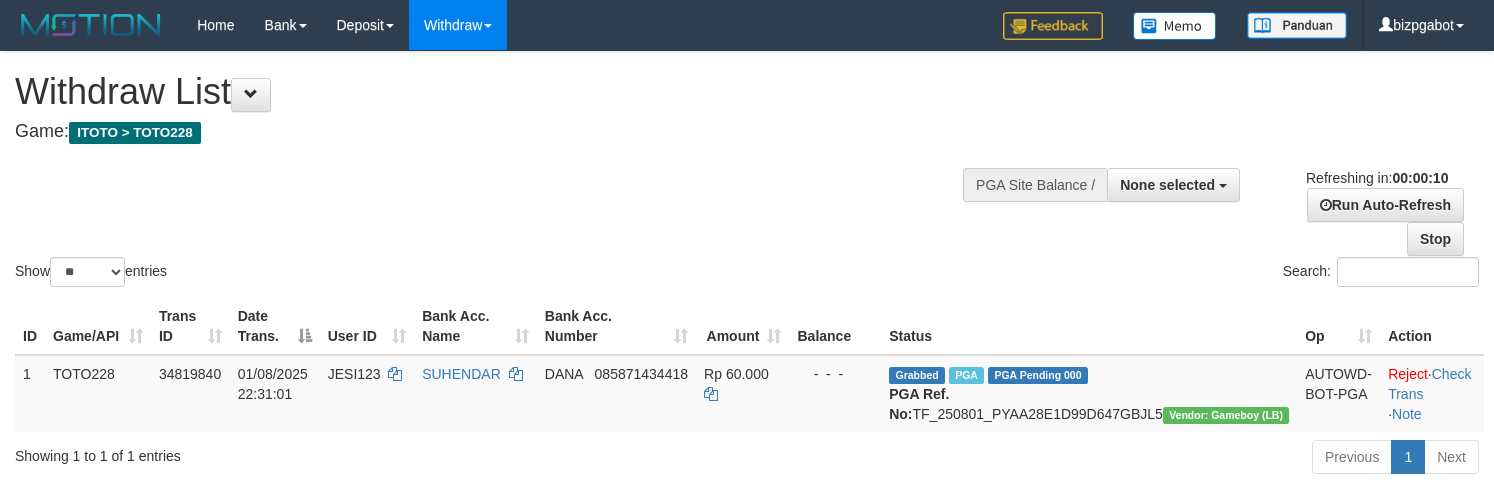 select 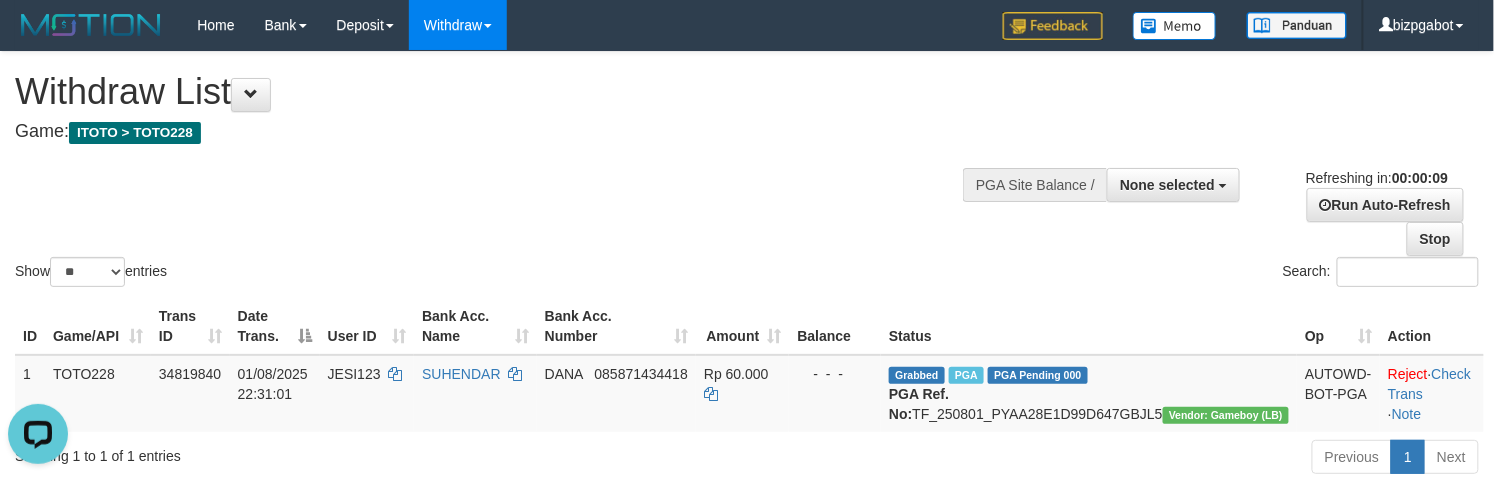 scroll, scrollTop: 0, scrollLeft: 0, axis: both 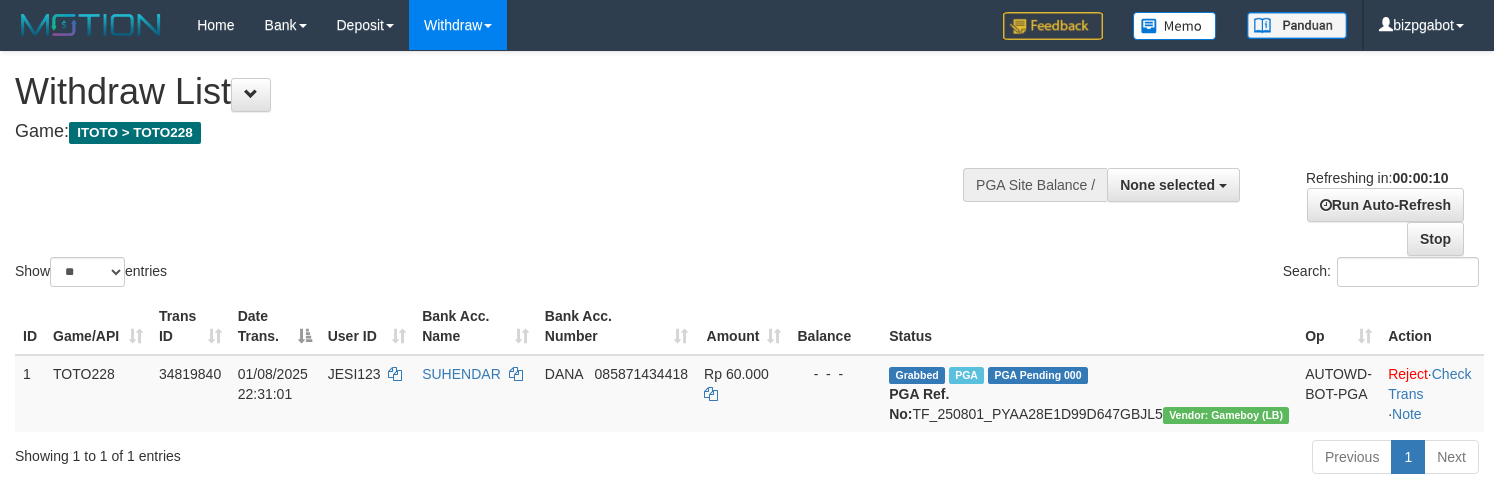 select 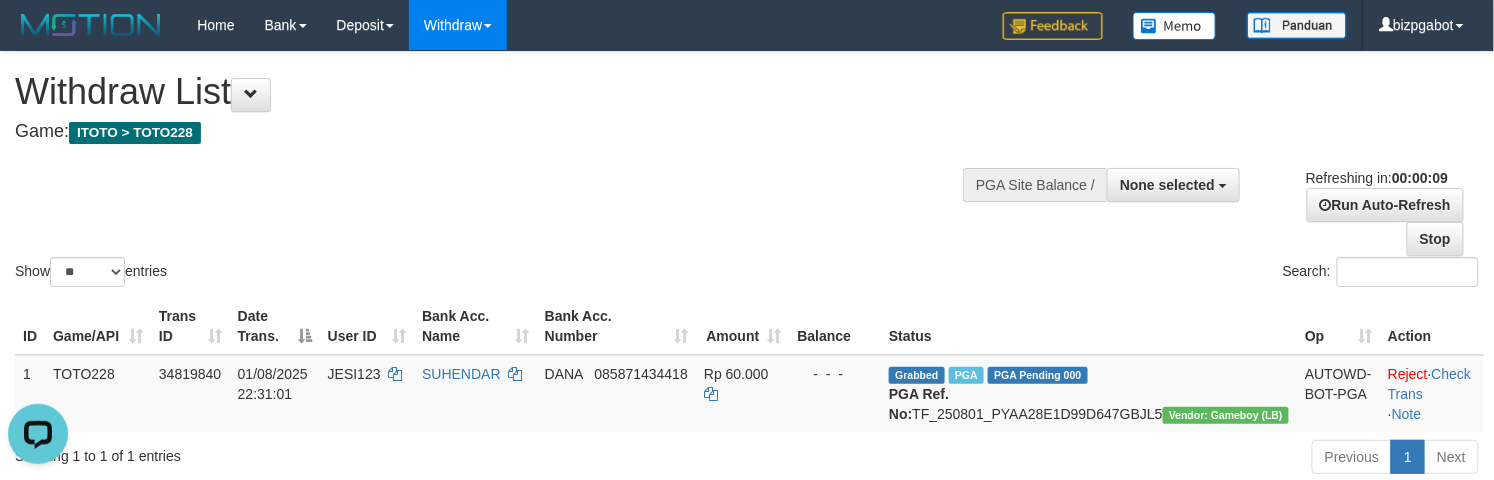 scroll, scrollTop: 0, scrollLeft: 0, axis: both 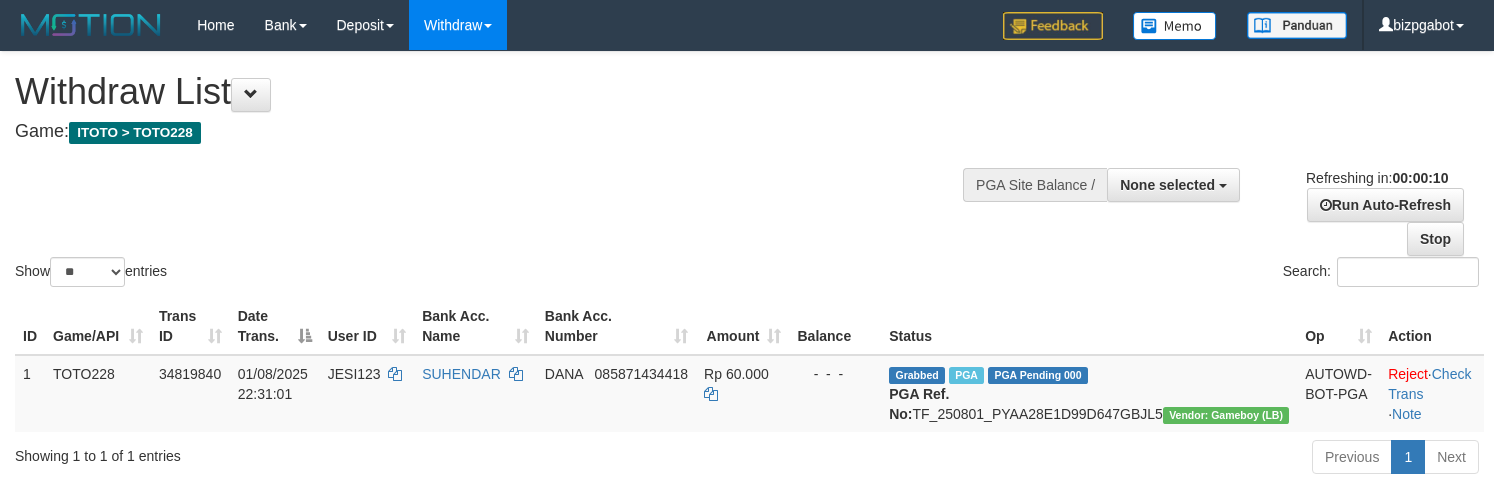 select 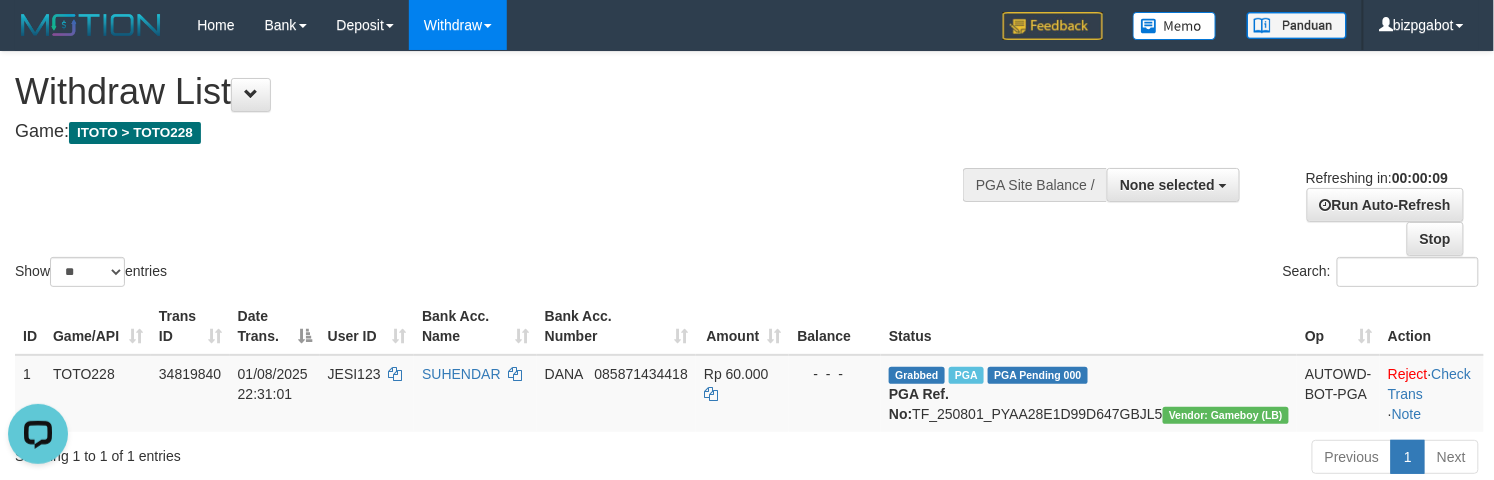 scroll, scrollTop: 0, scrollLeft: 0, axis: both 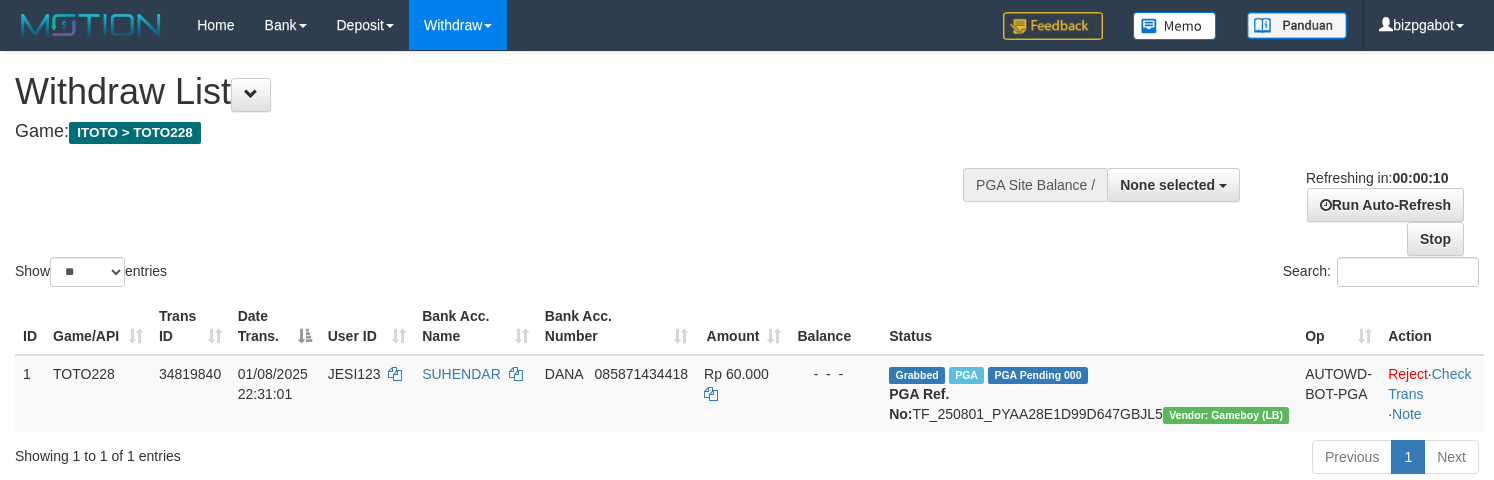 select 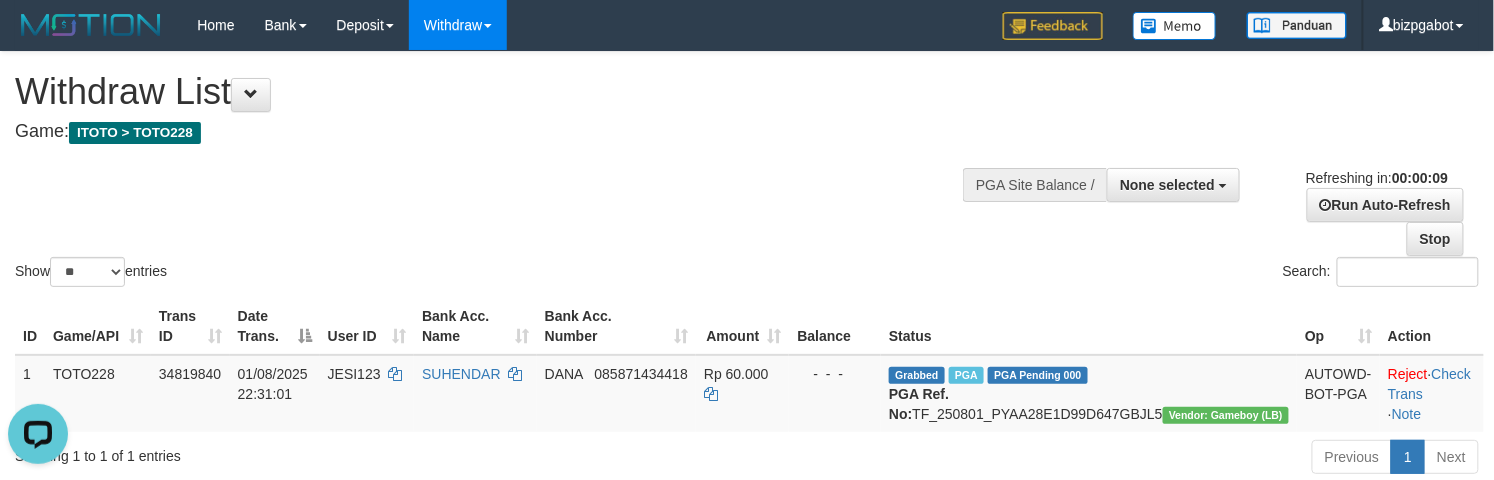 scroll, scrollTop: 0, scrollLeft: 0, axis: both 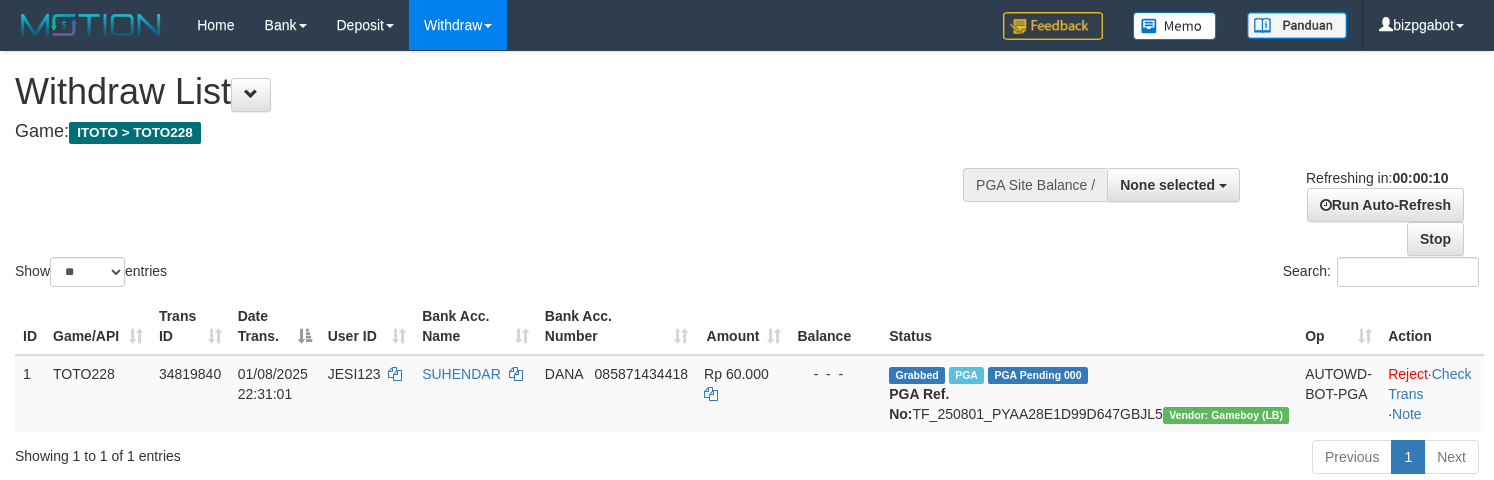 select 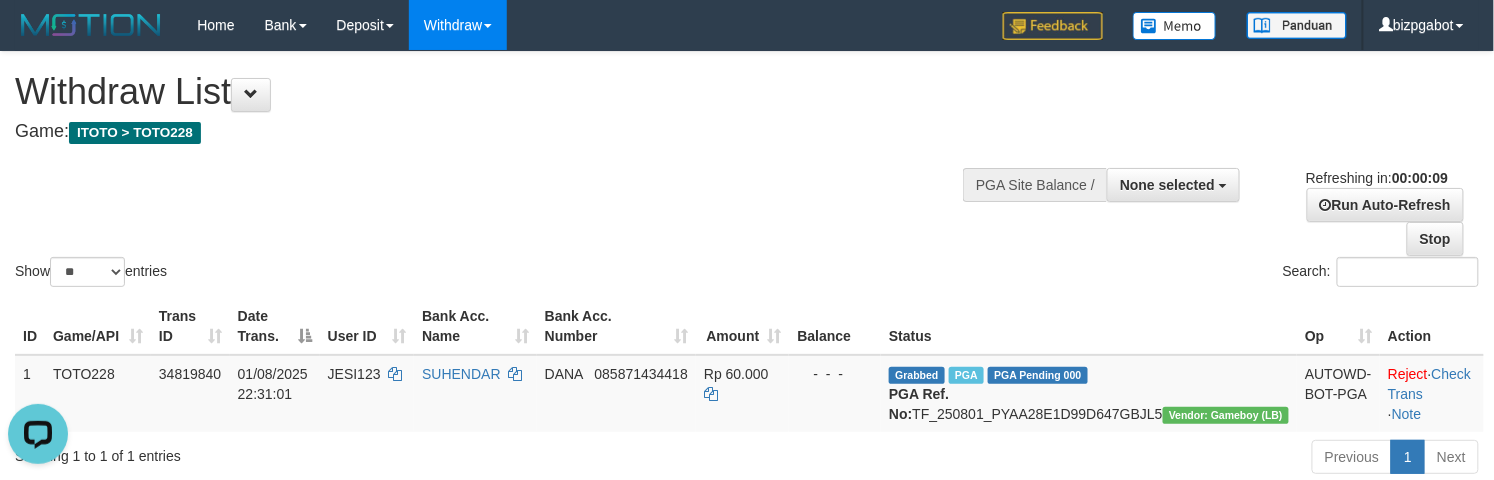 scroll, scrollTop: 0, scrollLeft: 0, axis: both 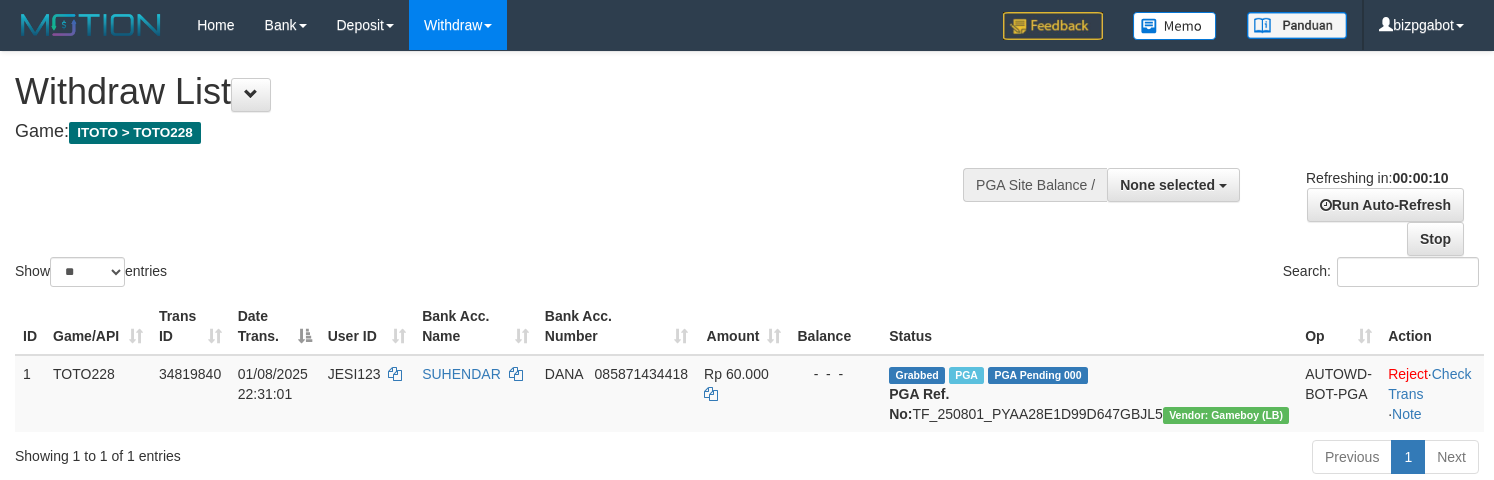 select 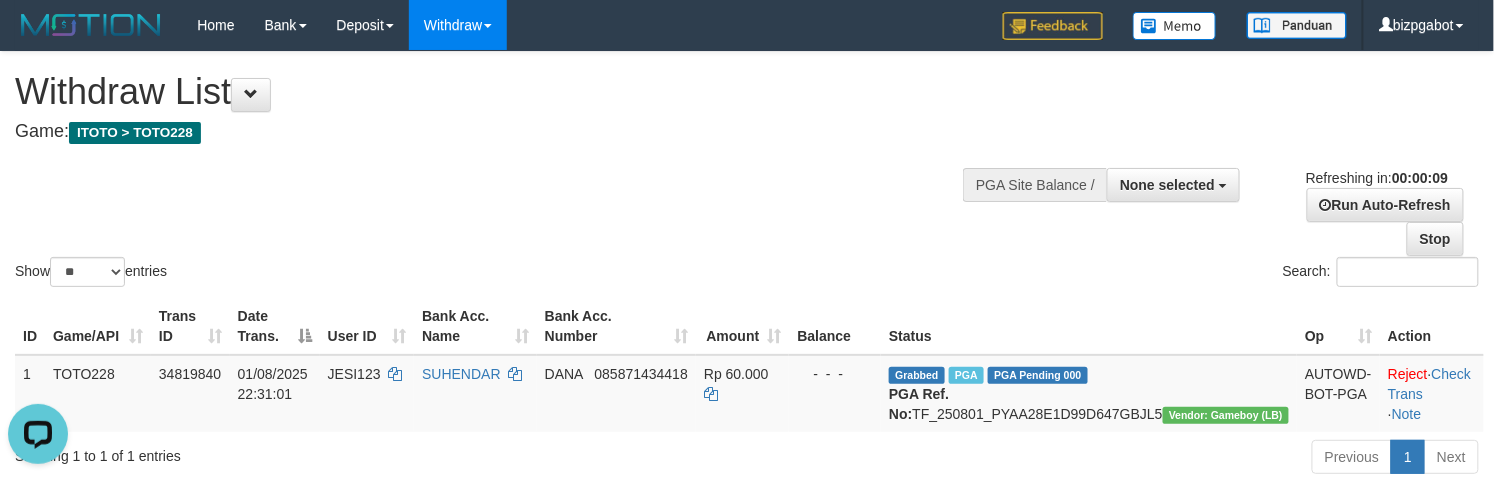 scroll, scrollTop: 0, scrollLeft: 0, axis: both 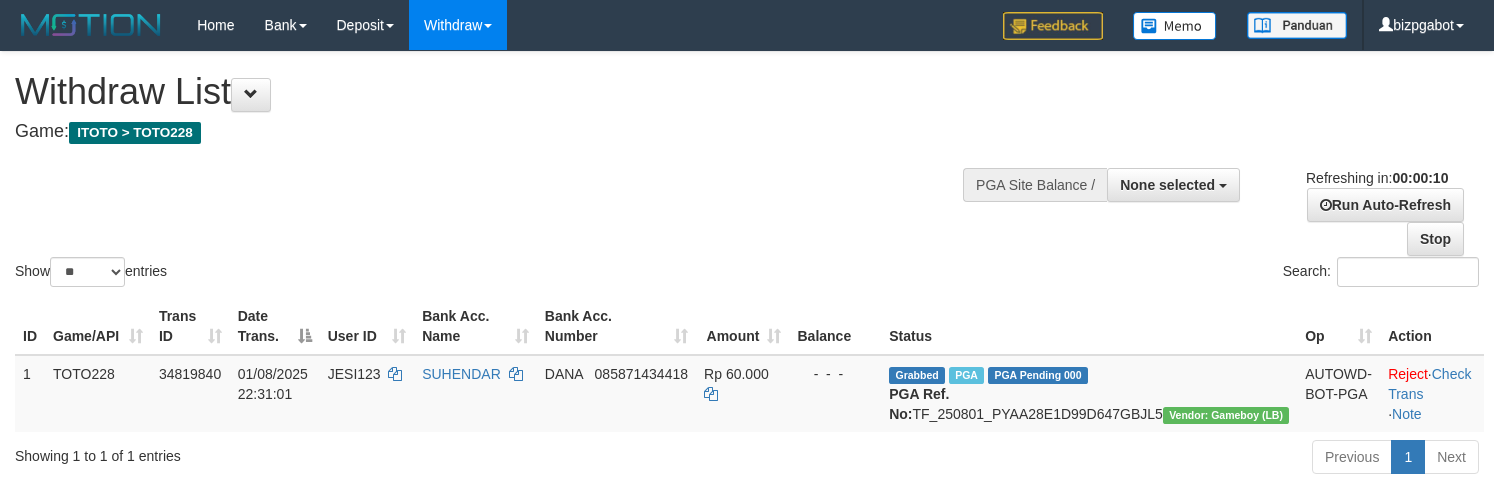 select 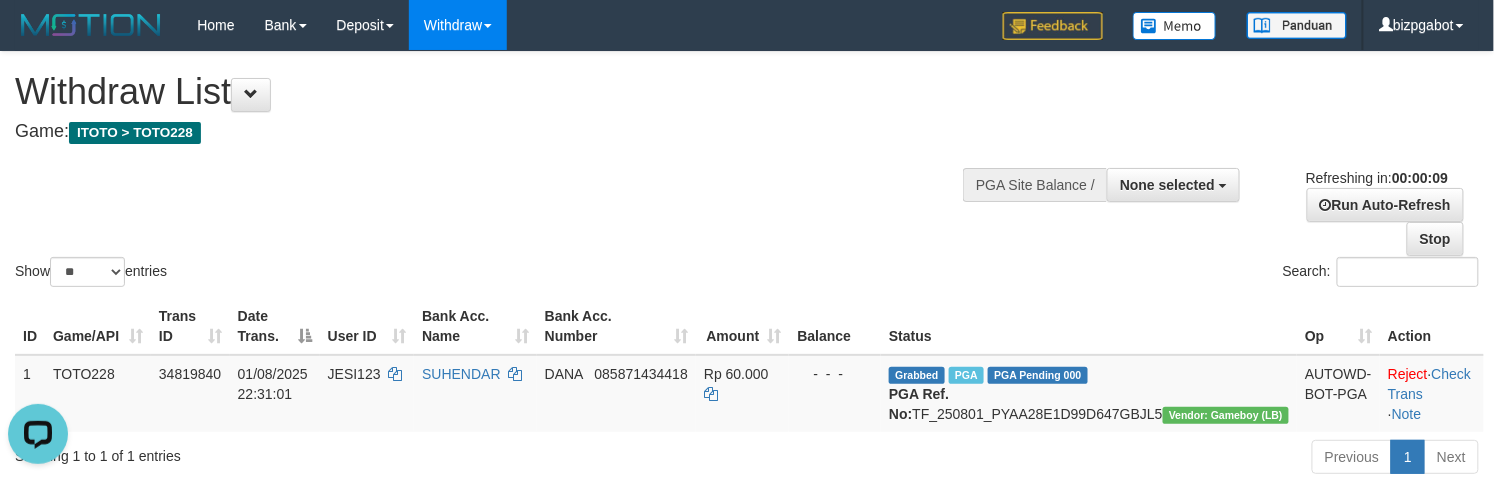 scroll, scrollTop: 0, scrollLeft: 0, axis: both 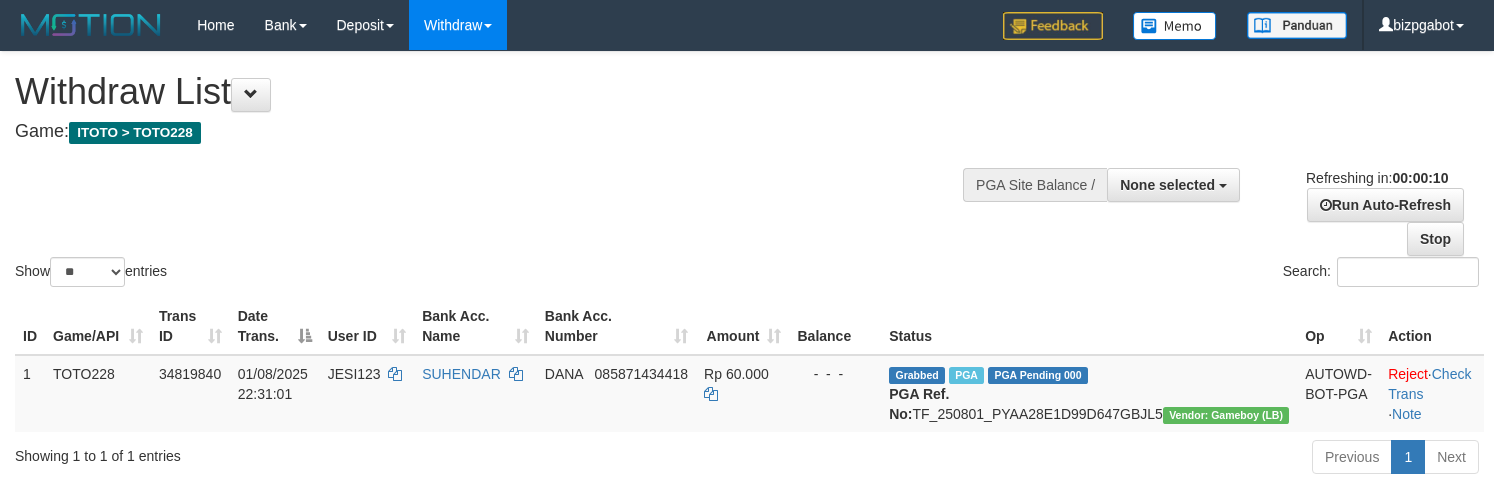 select 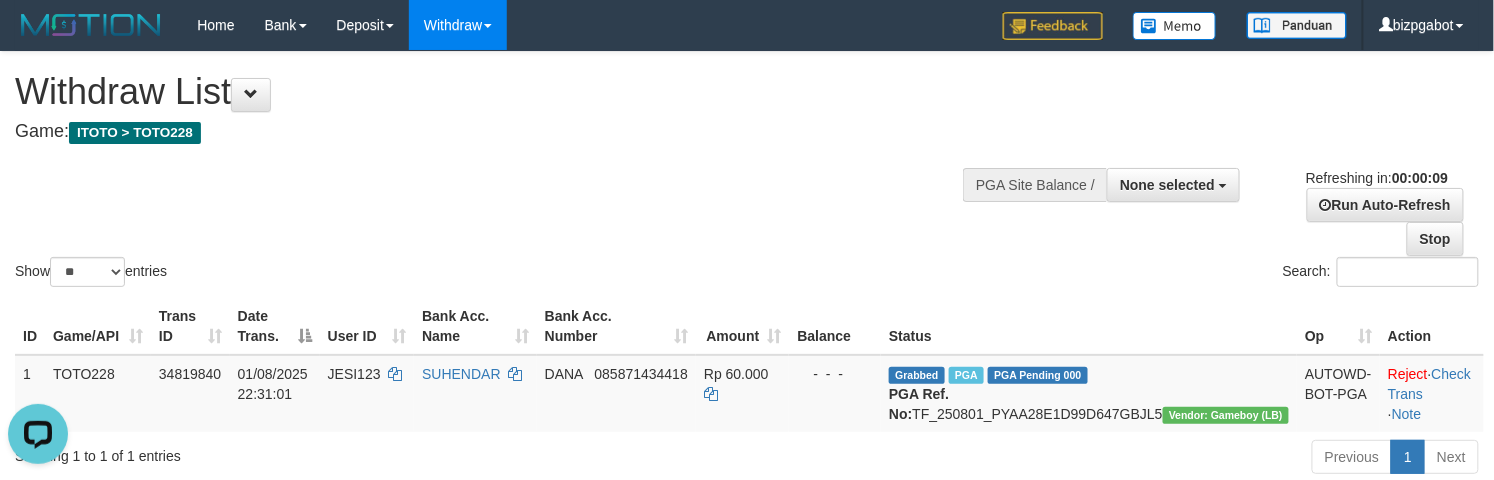 scroll, scrollTop: 0, scrollLeft: 0, axis: both 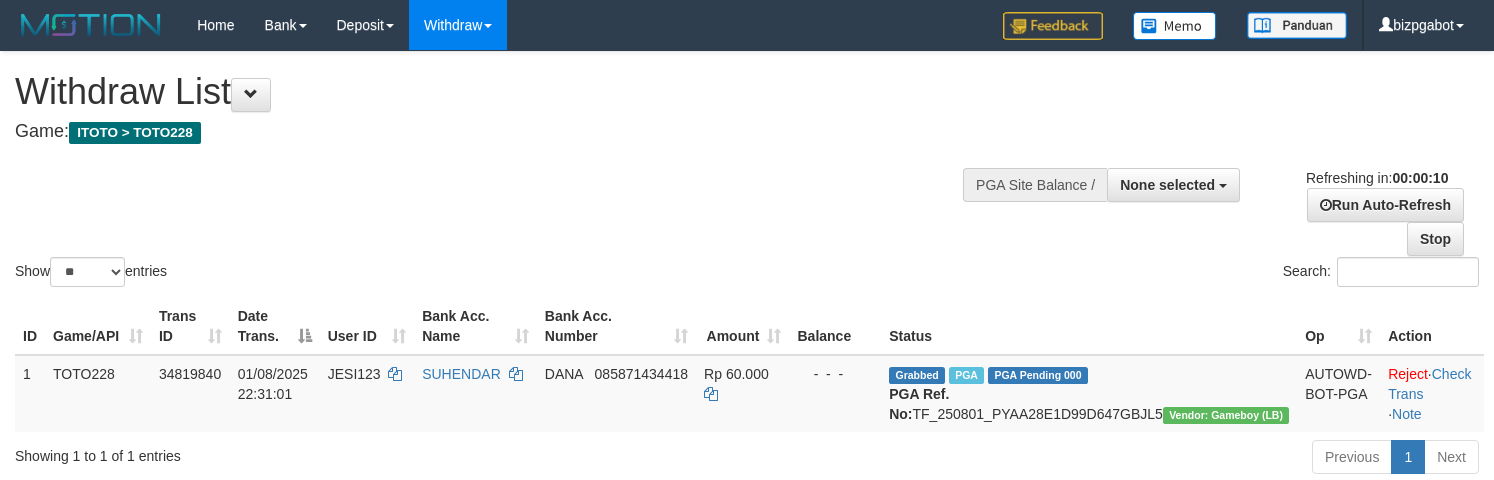 select 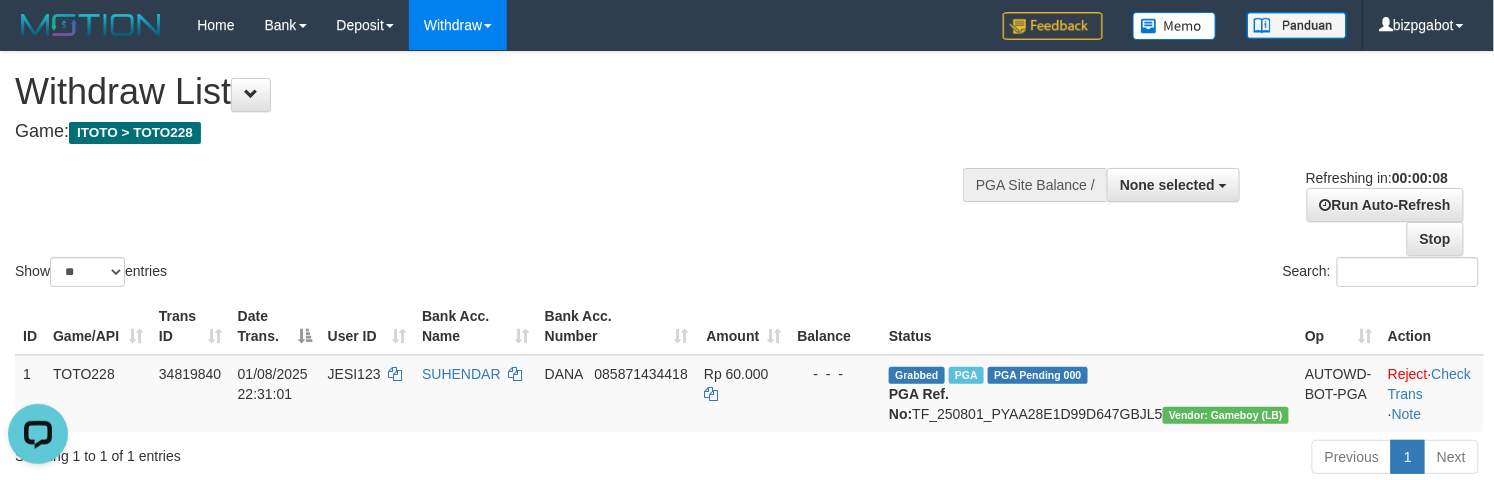 scroll, scrollTop: 0, scrollLeft: 0, axis: both 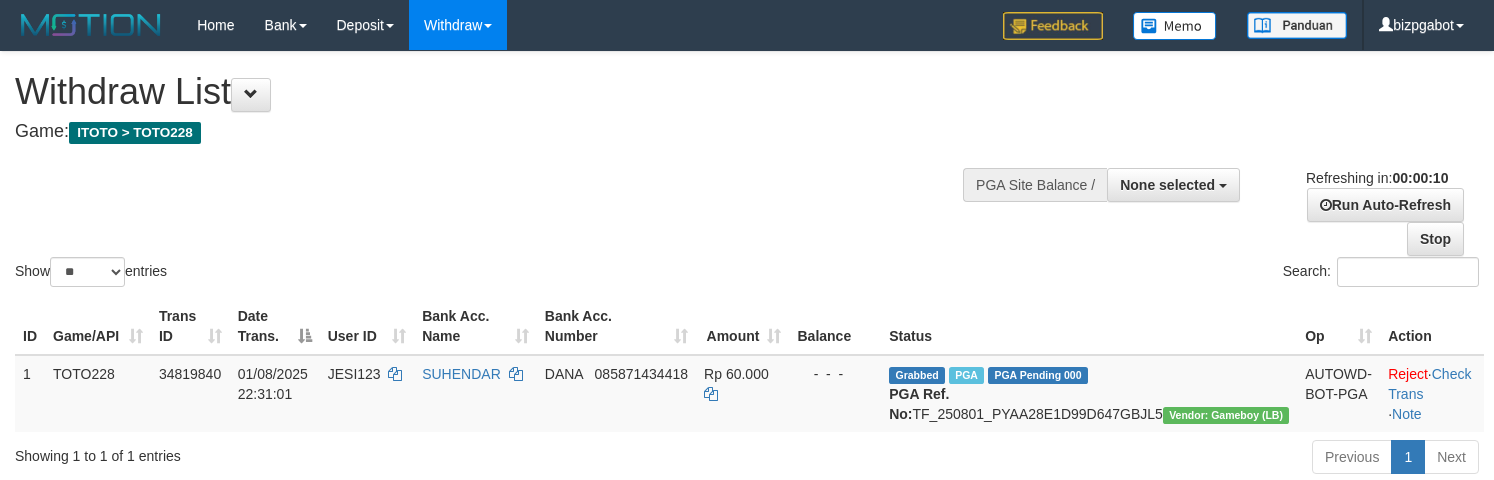 select 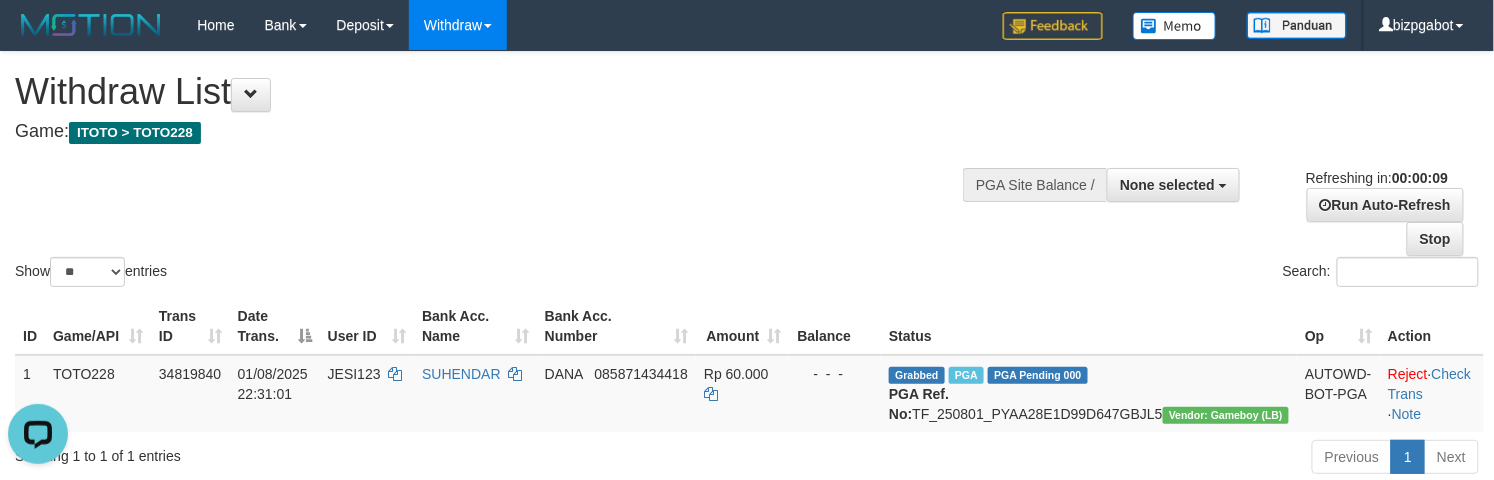 scroll, scrollTop: 0, scrollLeft: 0, axis: both 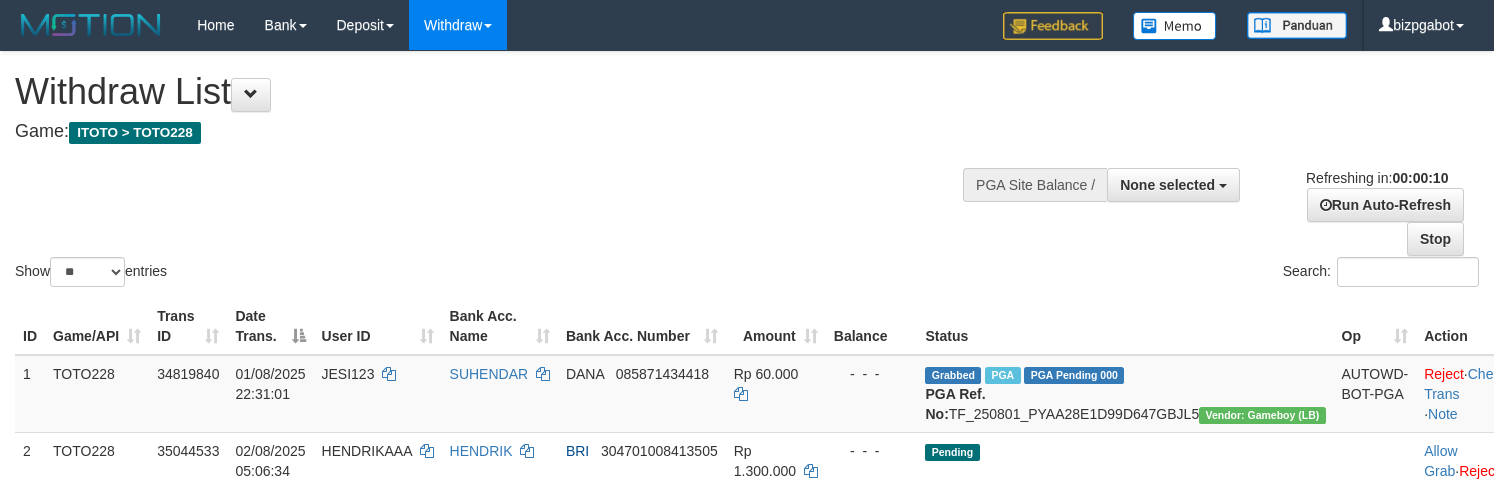 select 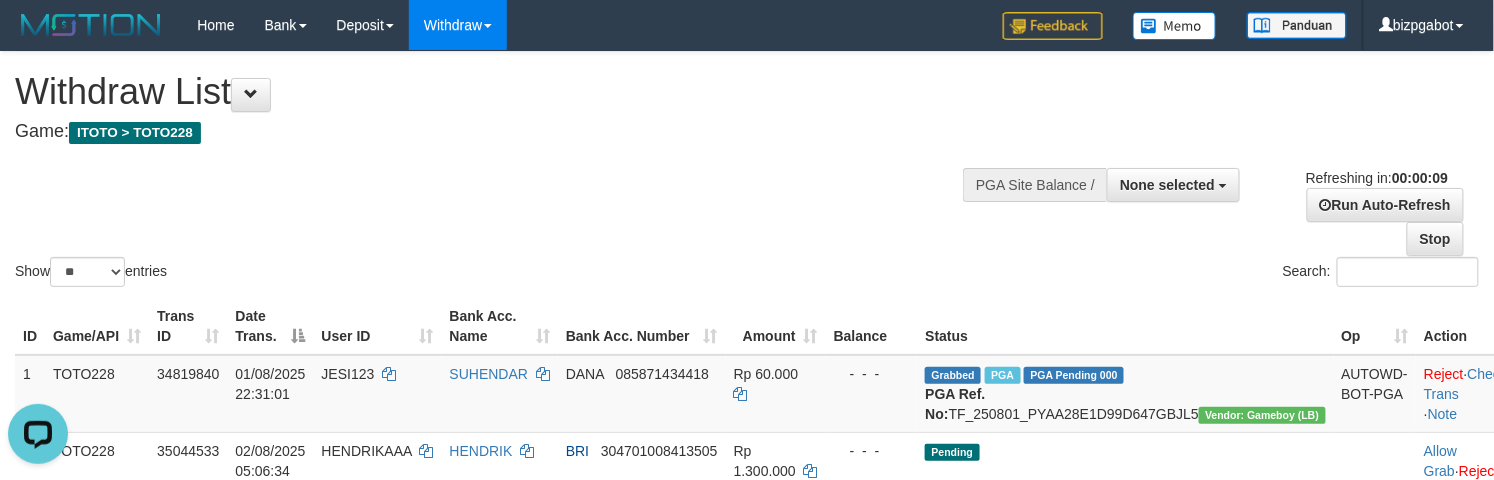 scroll, scrollTop: 0, scrollLeft: 0, axis: both 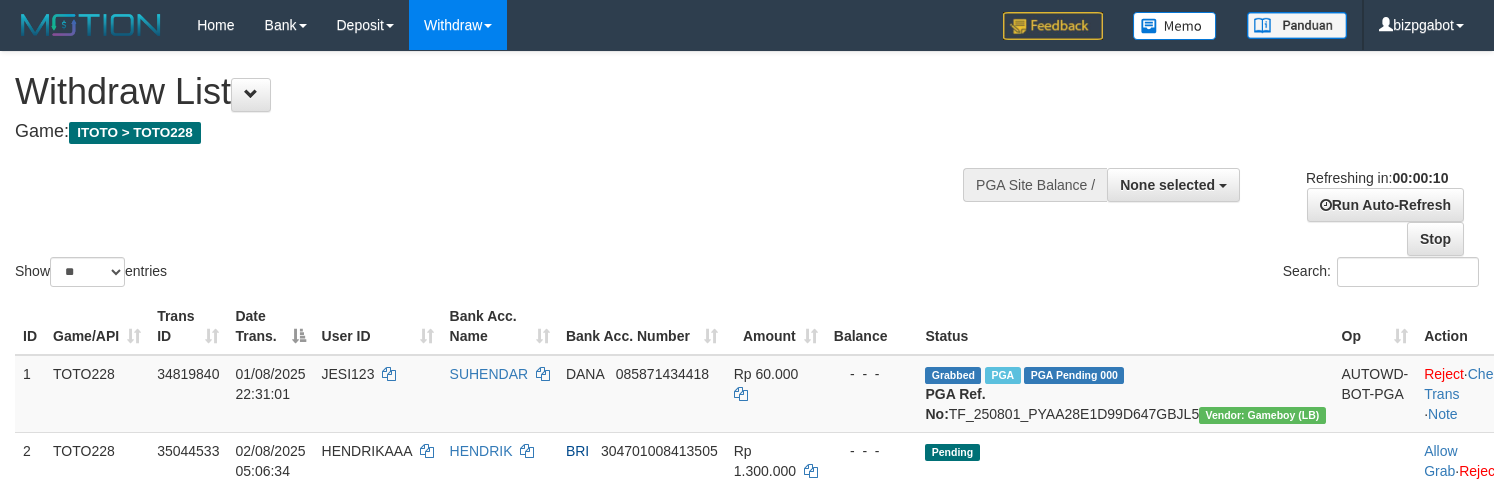 select 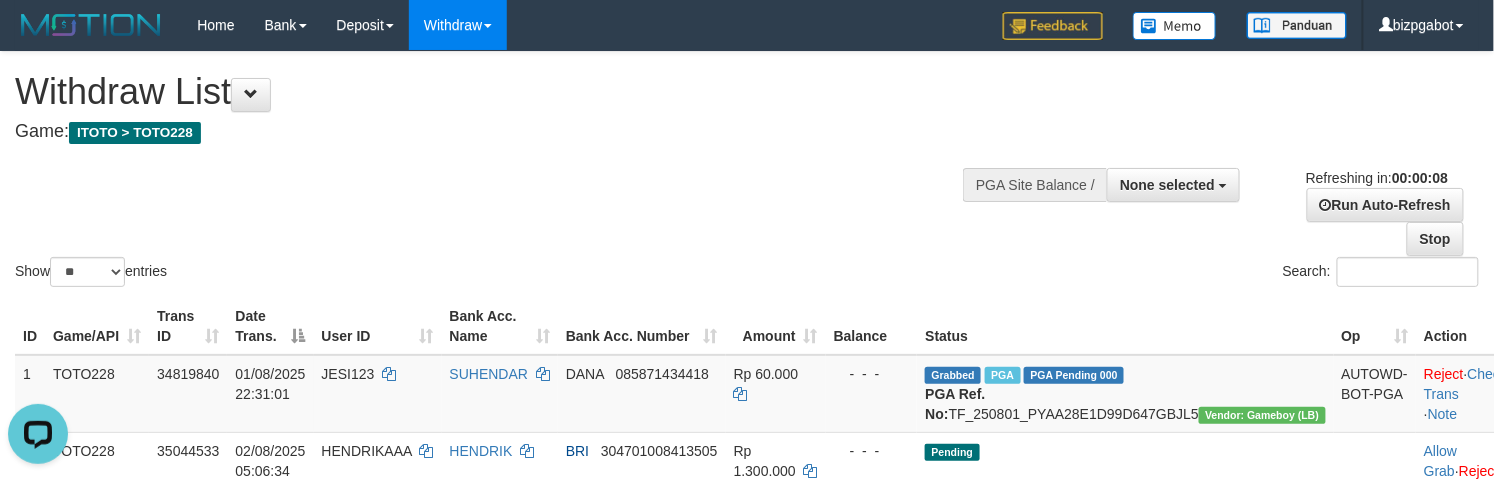 scroll, scrollTop: 0, scrollLeft: 0, axis: both 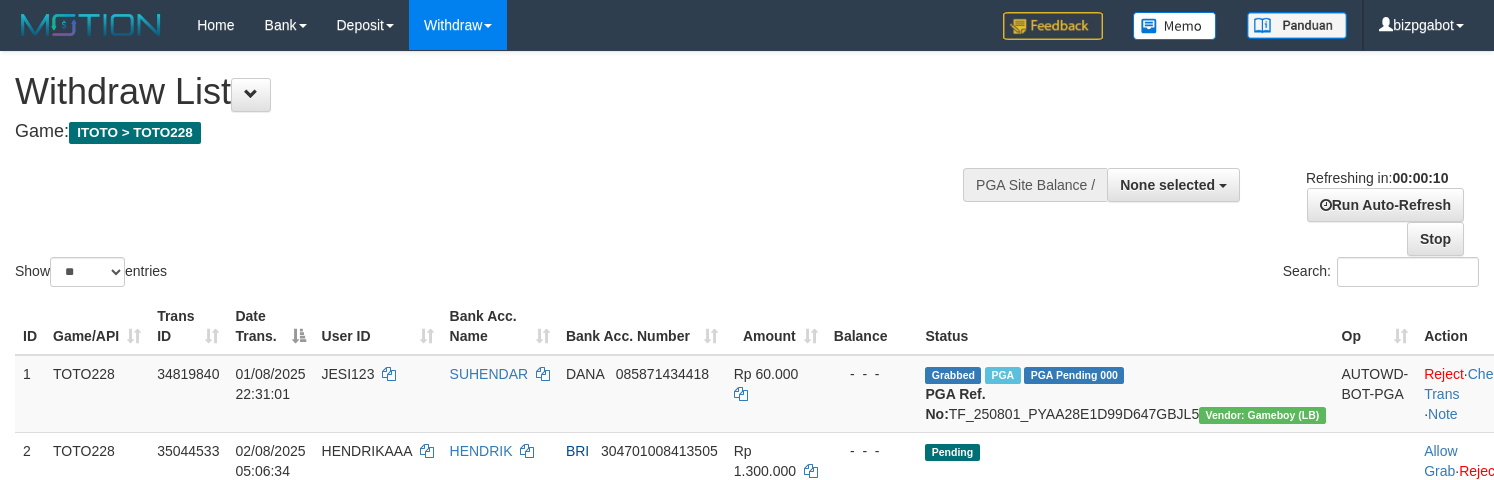 select 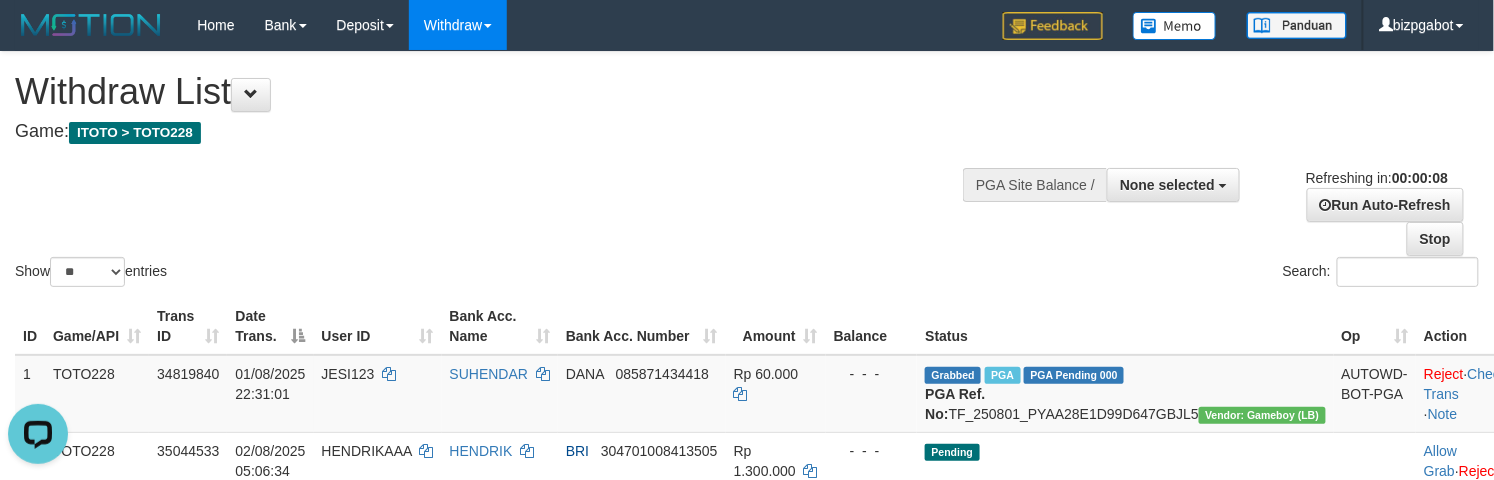 scroll, scrollTop: 0, scrollLeft: 0, axis: both 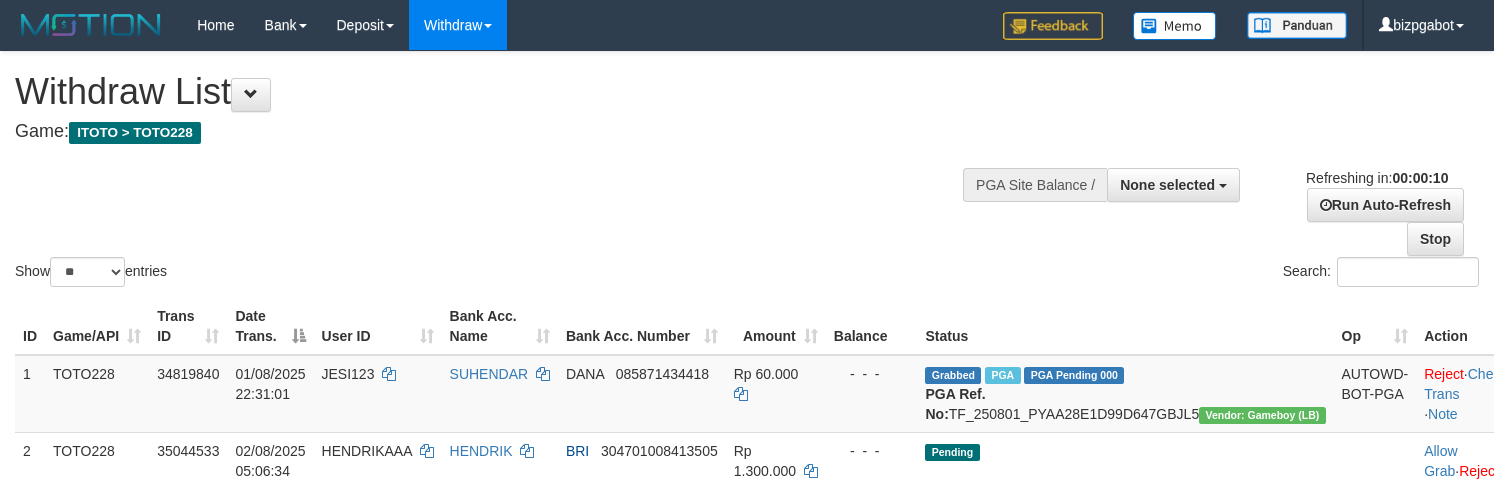 select 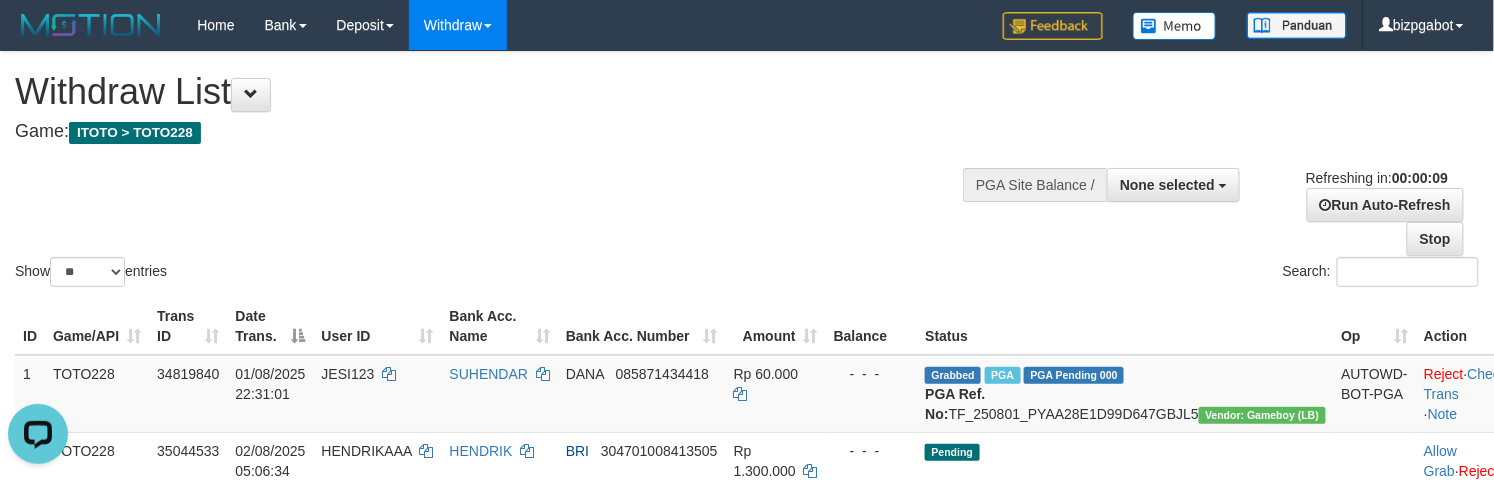 scroll, scrollTop: 0, scrollLeft: 0, axis: both 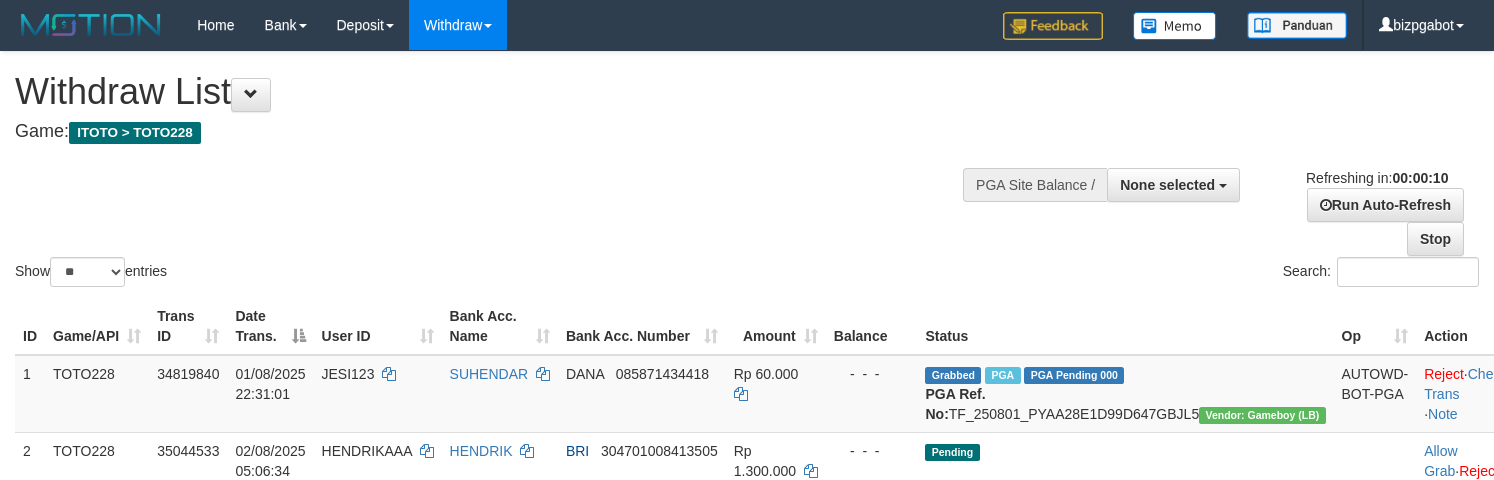 select 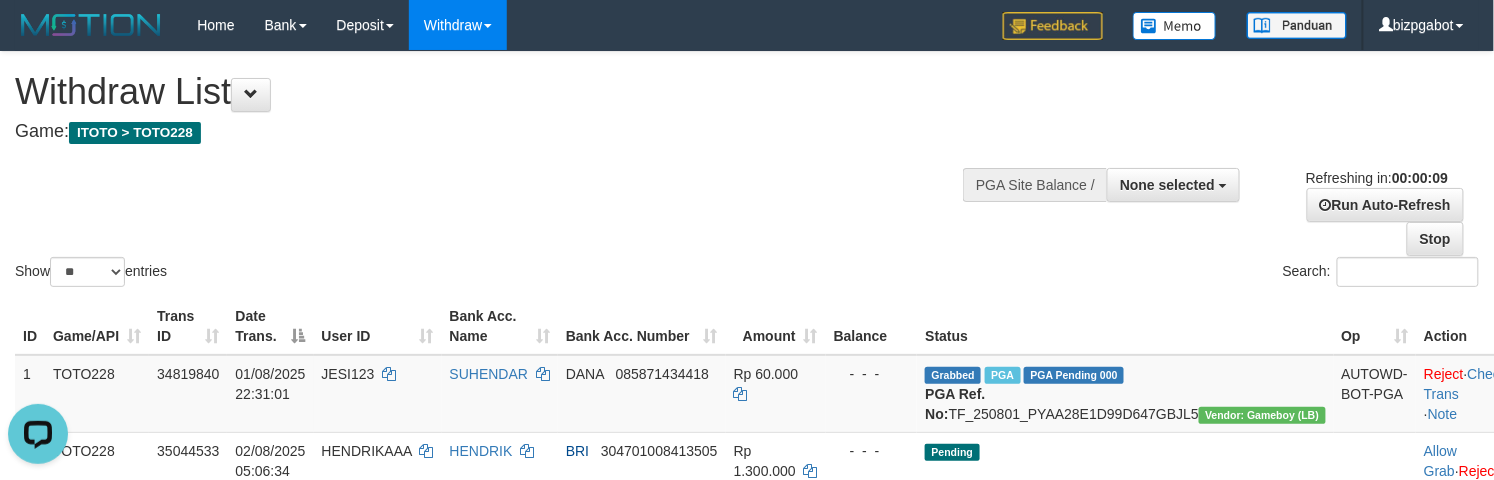 scroll, scrollTop: 0, scrollLeft: 0, axis: both 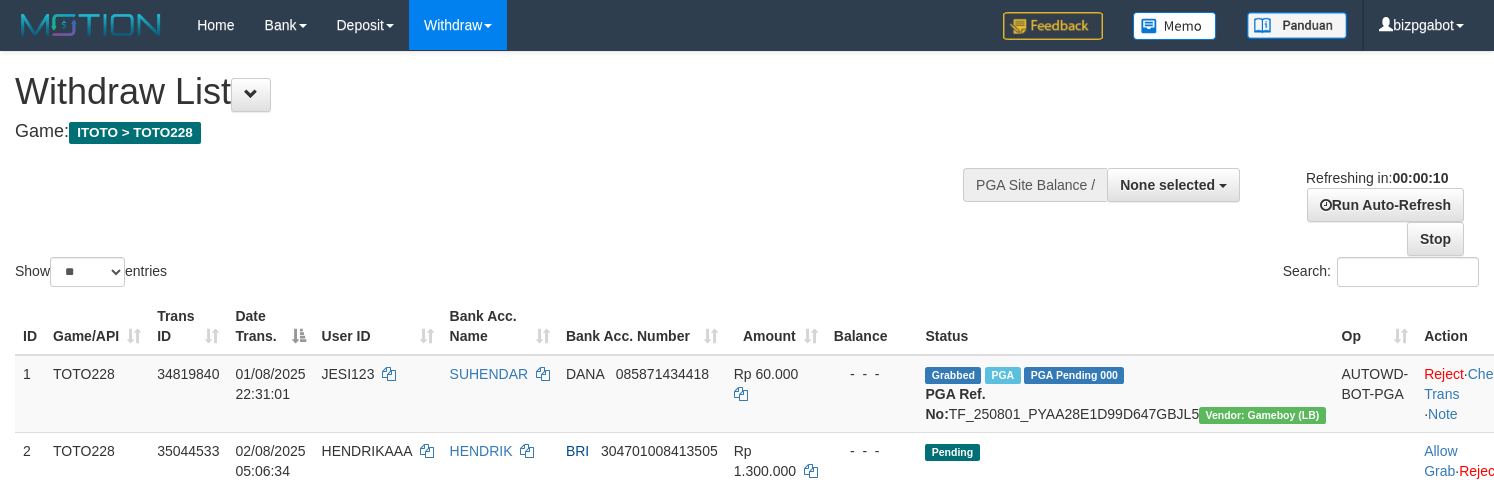 select 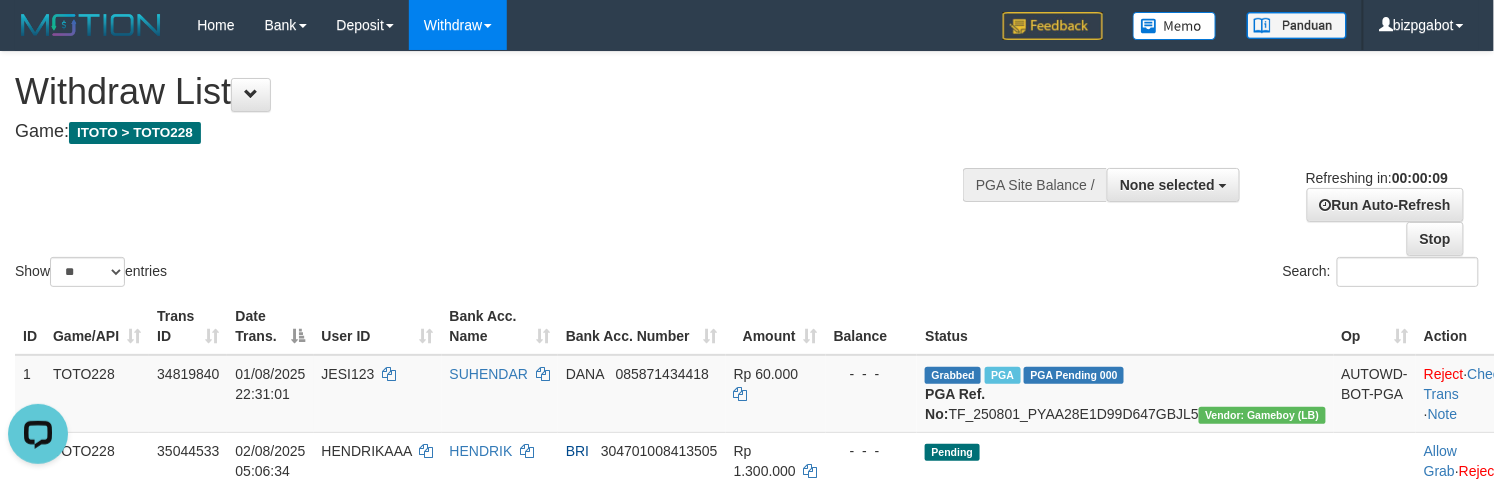 scroll, scrollTop: 0, scrollLeft: 0, axis: both 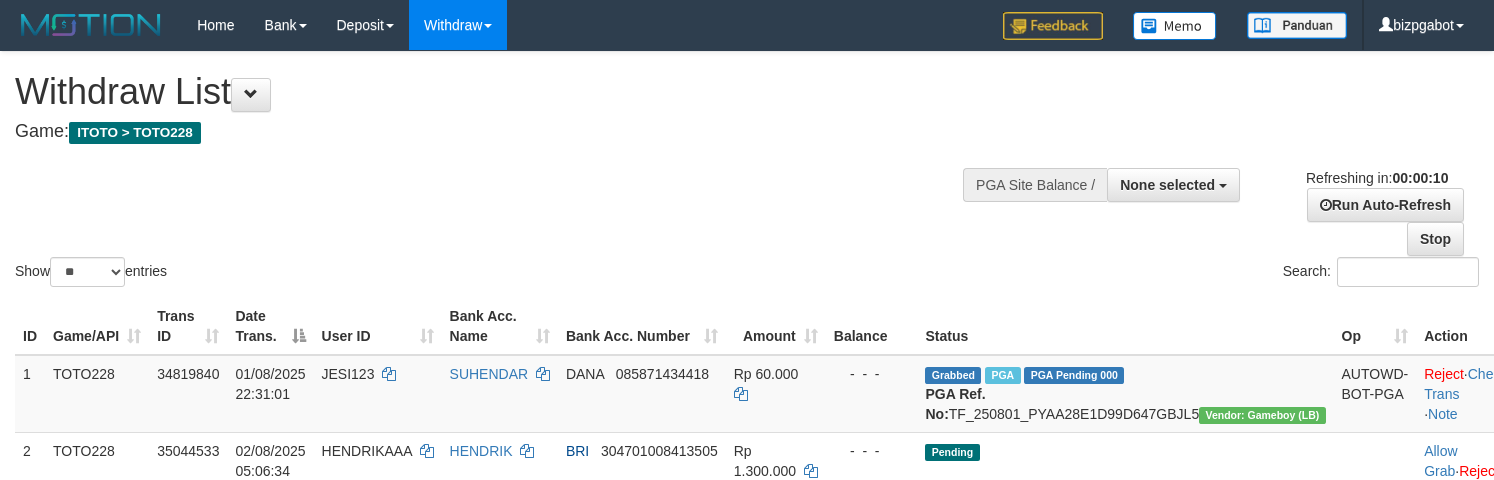 select 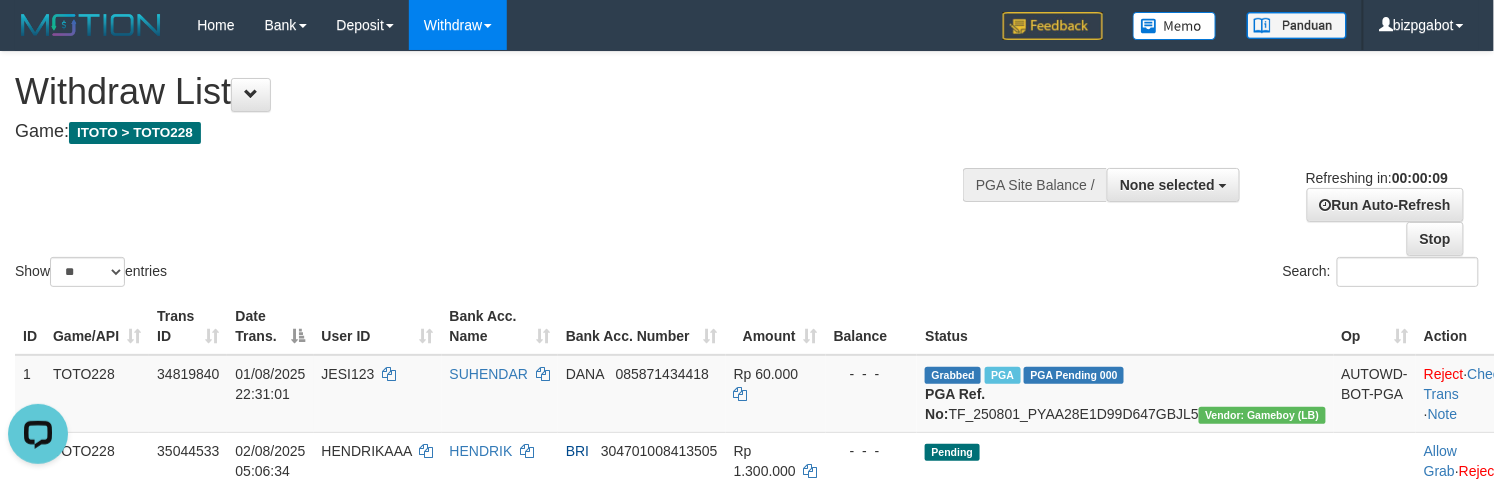 scroll, scrollTop: 0, scrollLeft: 0, axis: both 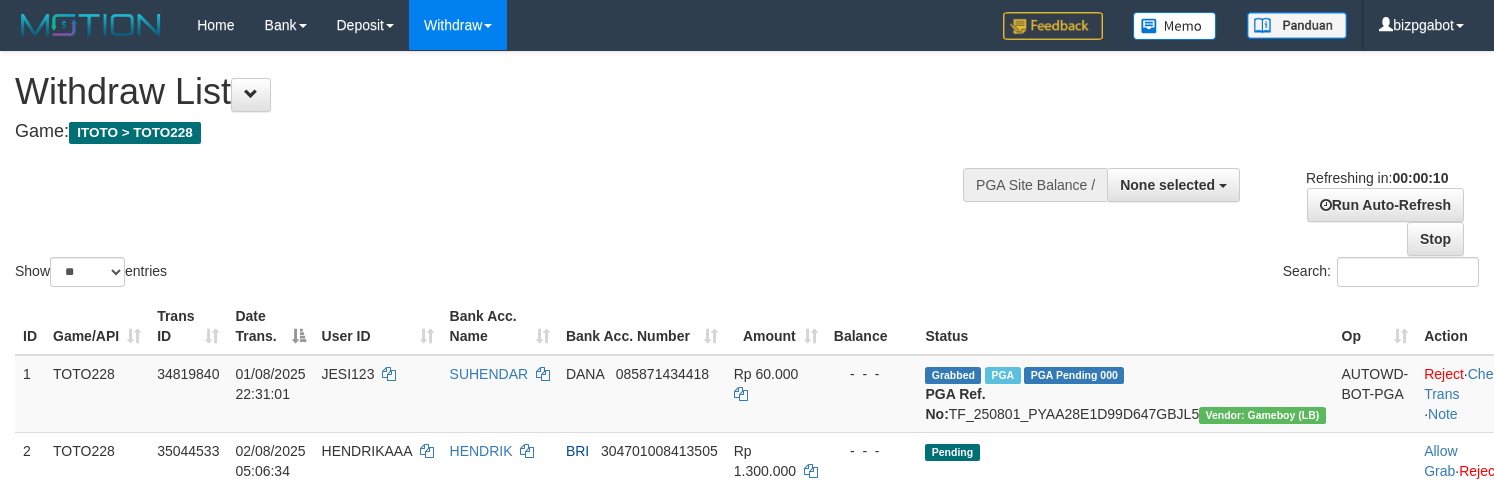 select 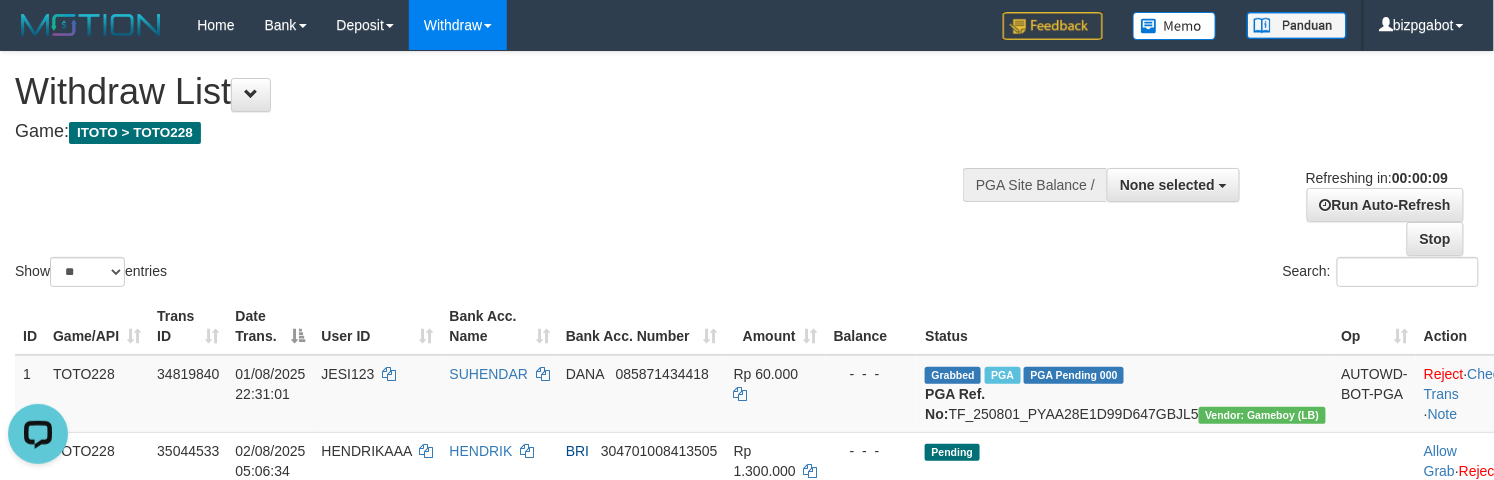 scroll, scrollTop: 0, scrollLeft: 0, axis: both 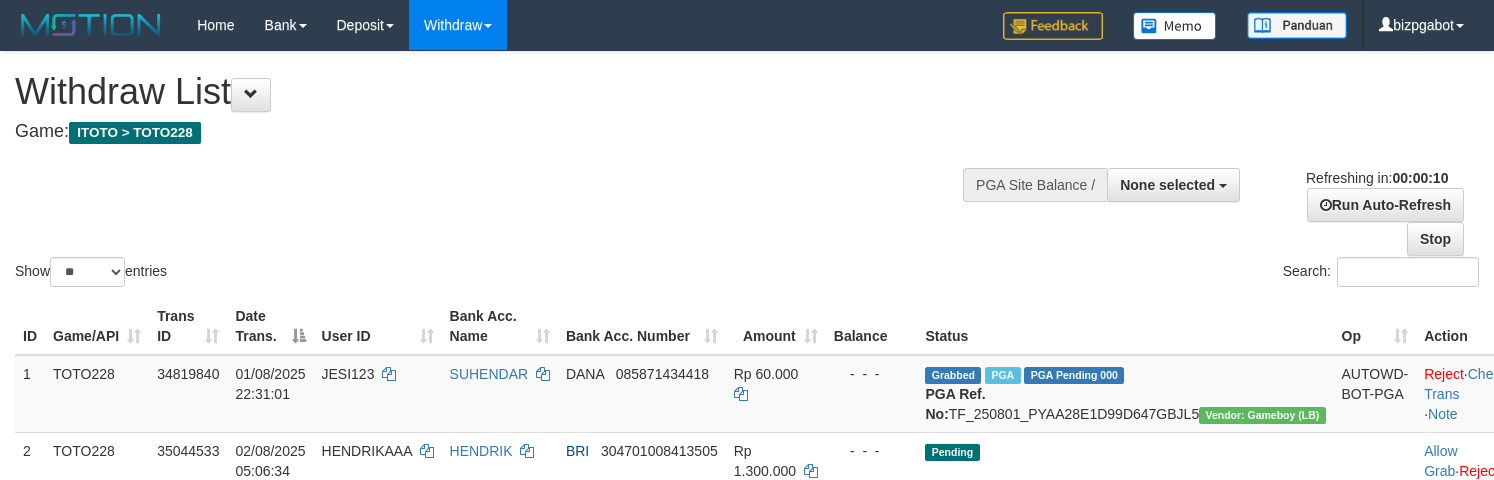 select 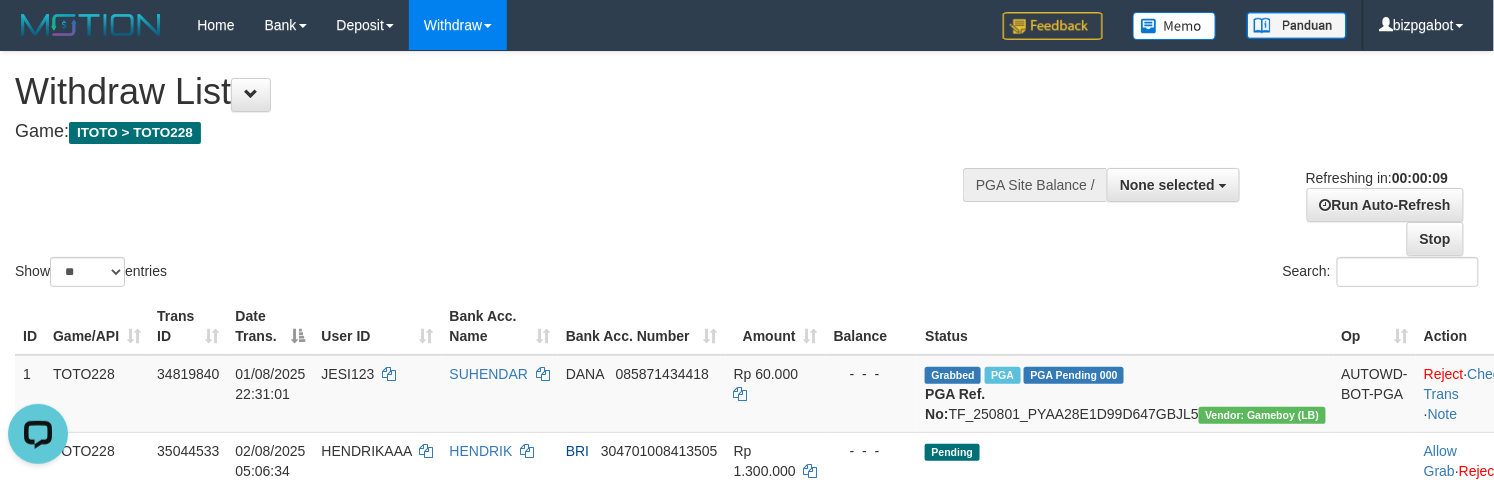 scroll, scrollTop: 0, scrollLeft: 0, axis: both 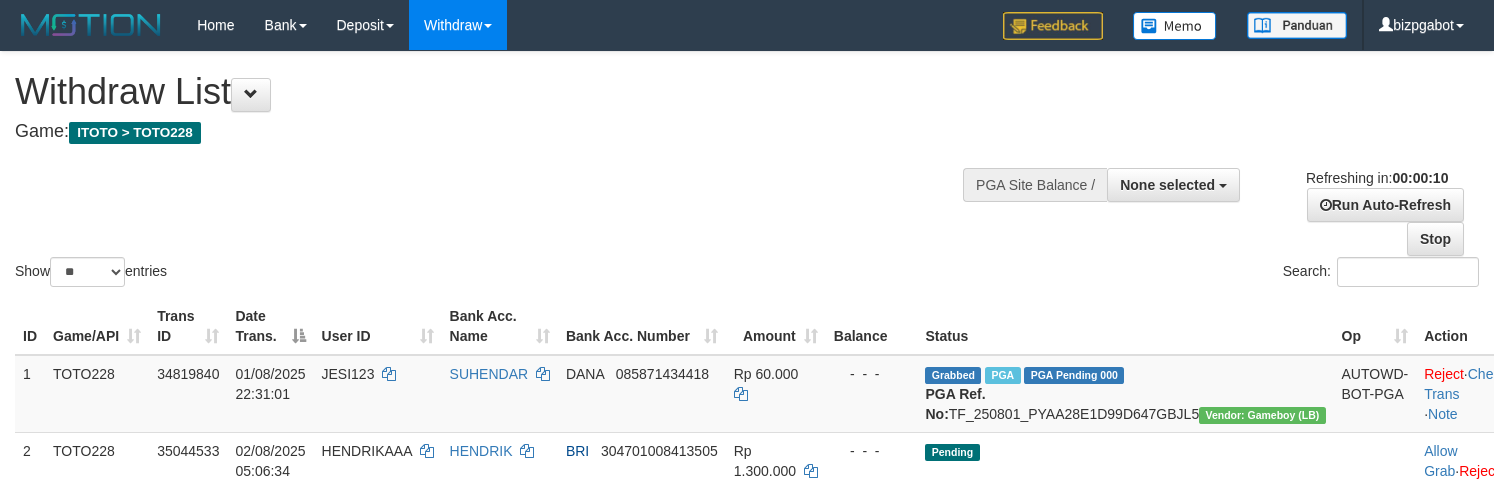 select 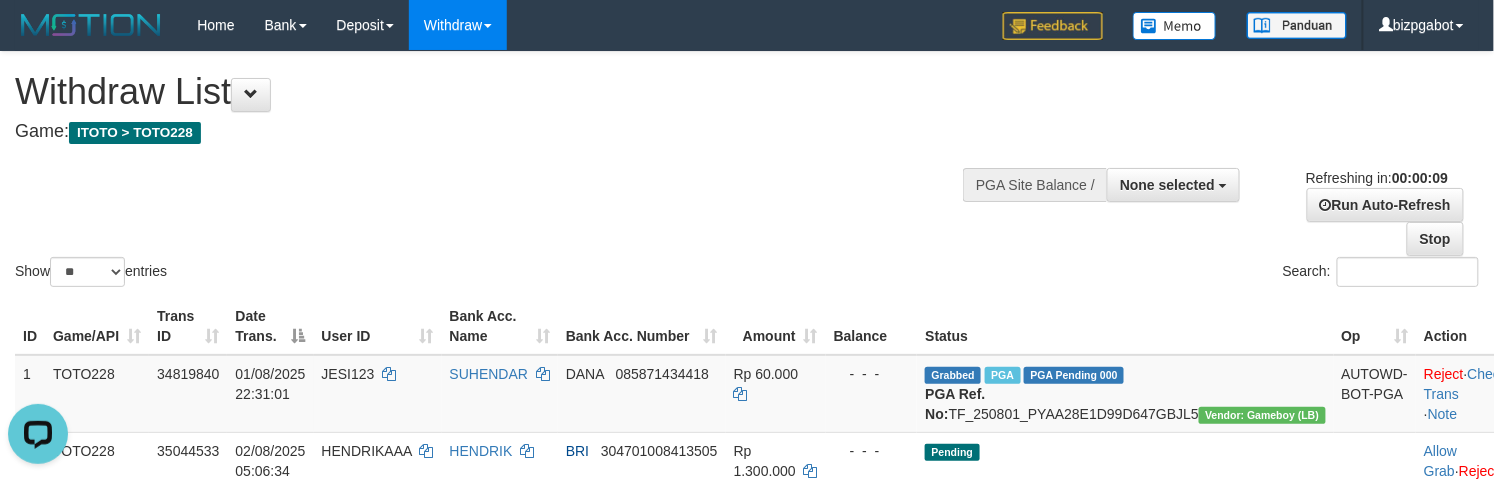 scroll, scrollTop: 0, scrollLeft: 0, axis: both 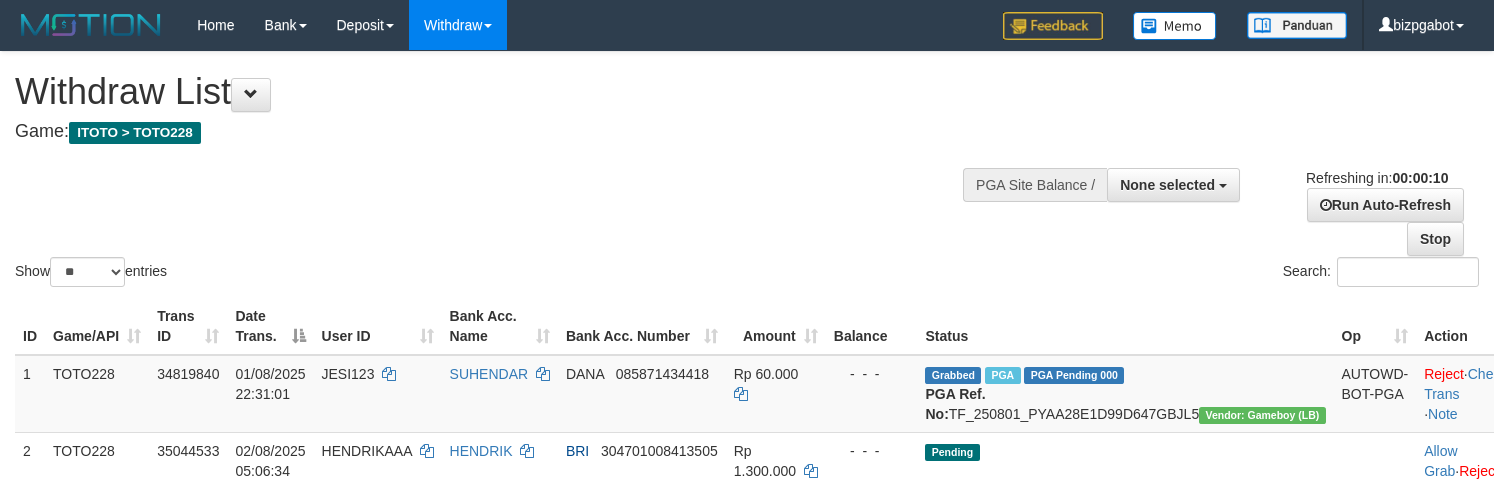 select 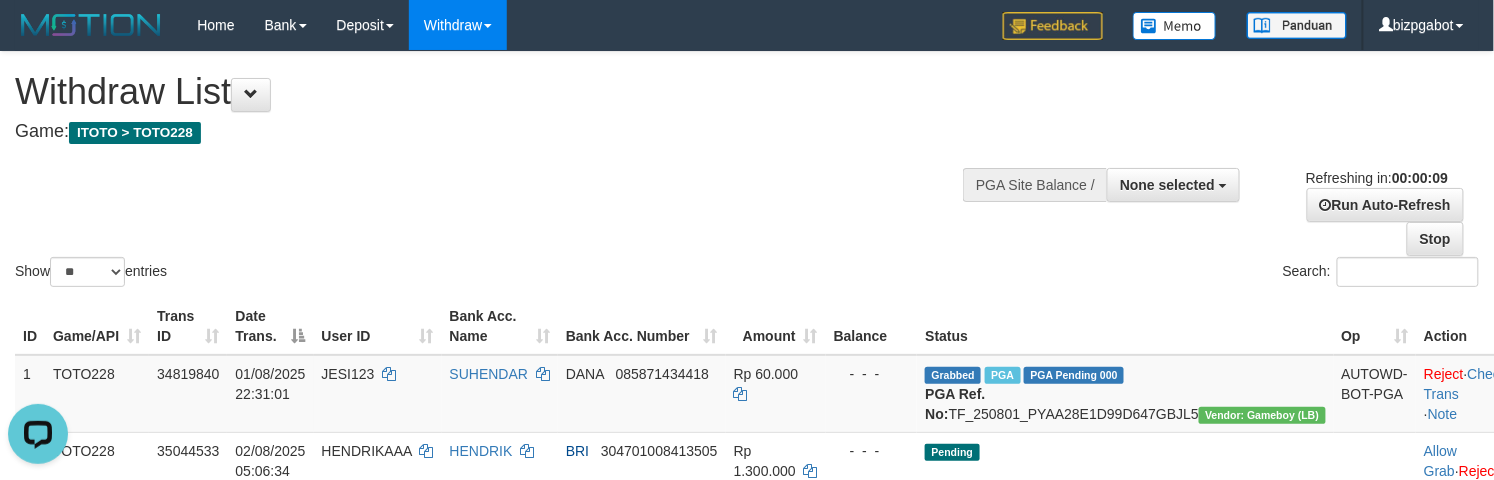 scroll, scrollTop: 0, scrollLeft: 0, axis: both 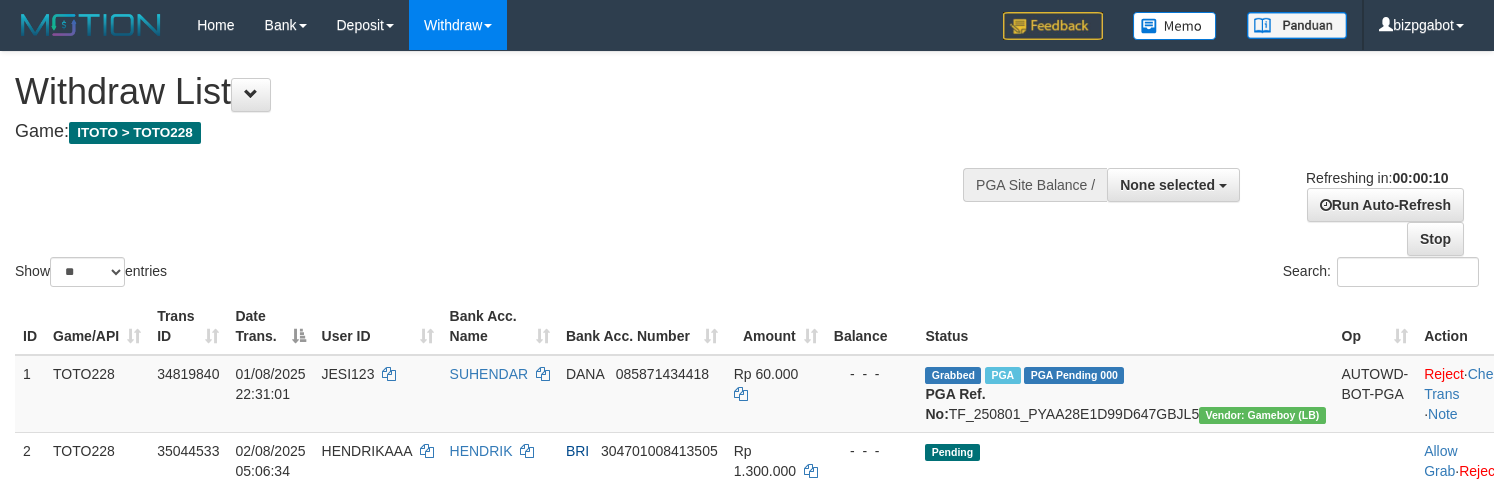 select 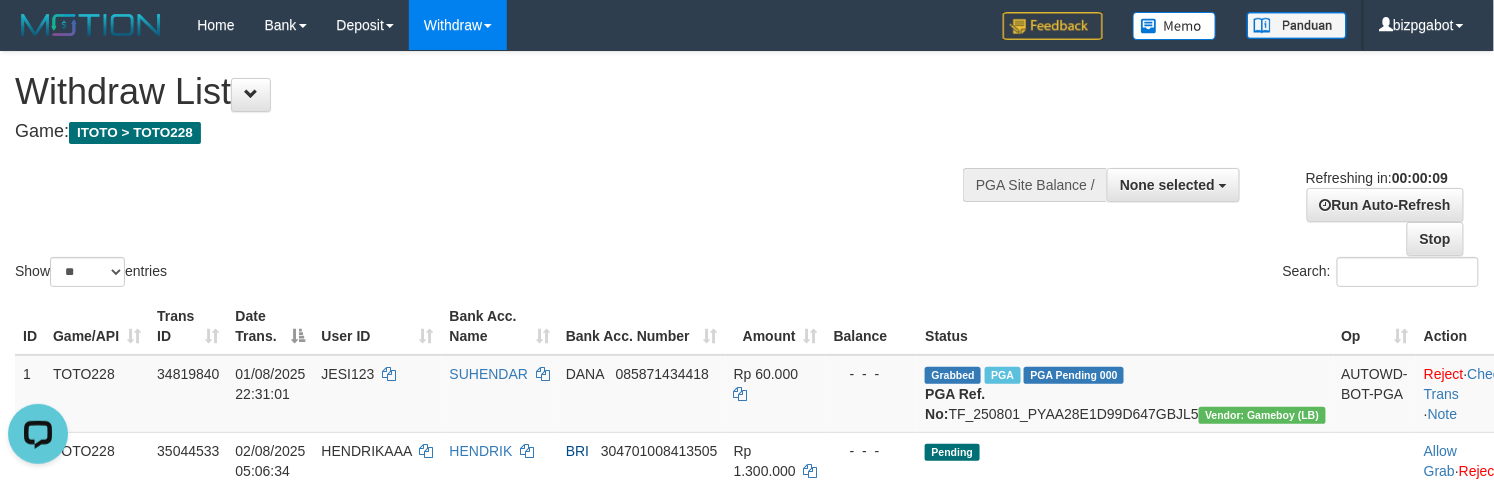 scroll, scrollTop: 0, scrollLeft: 0, axis: both 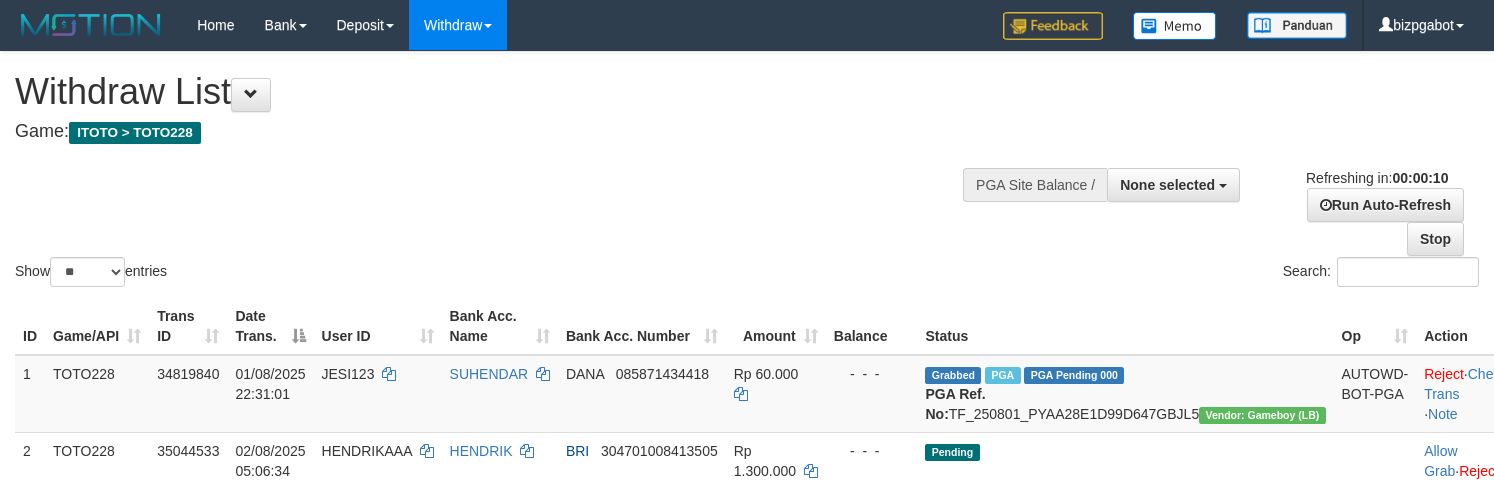 select 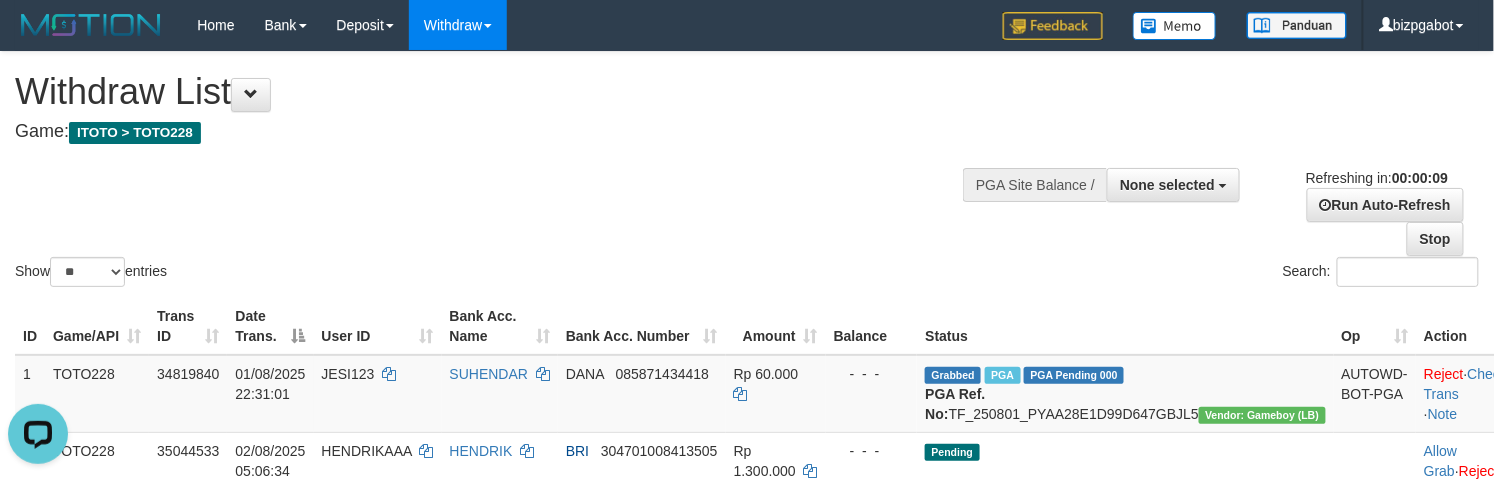 scroll, scrollTop: 0, scrollLeft: 0, axis: both 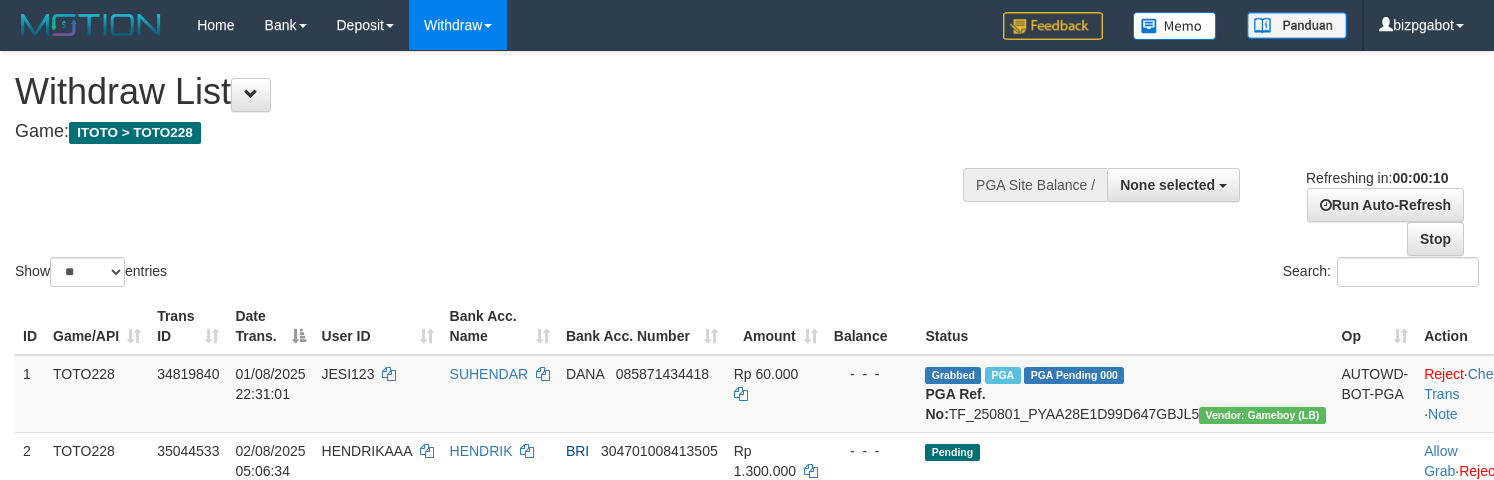 select 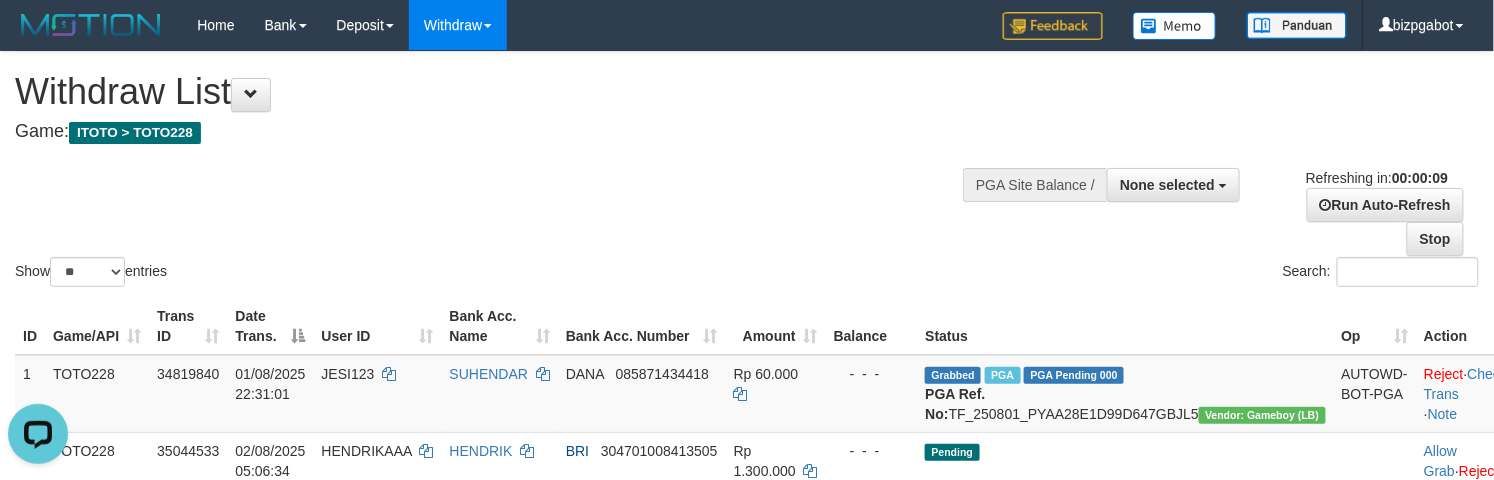 scroll, scrollTop: 0, scrollLeft: 0, axis: both 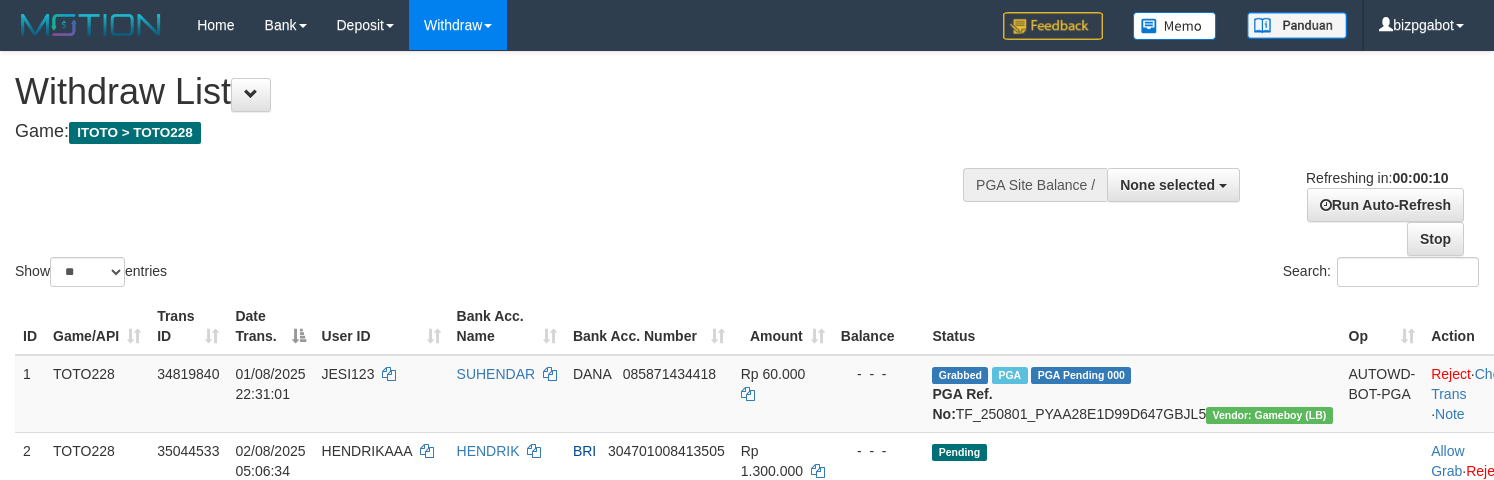 select 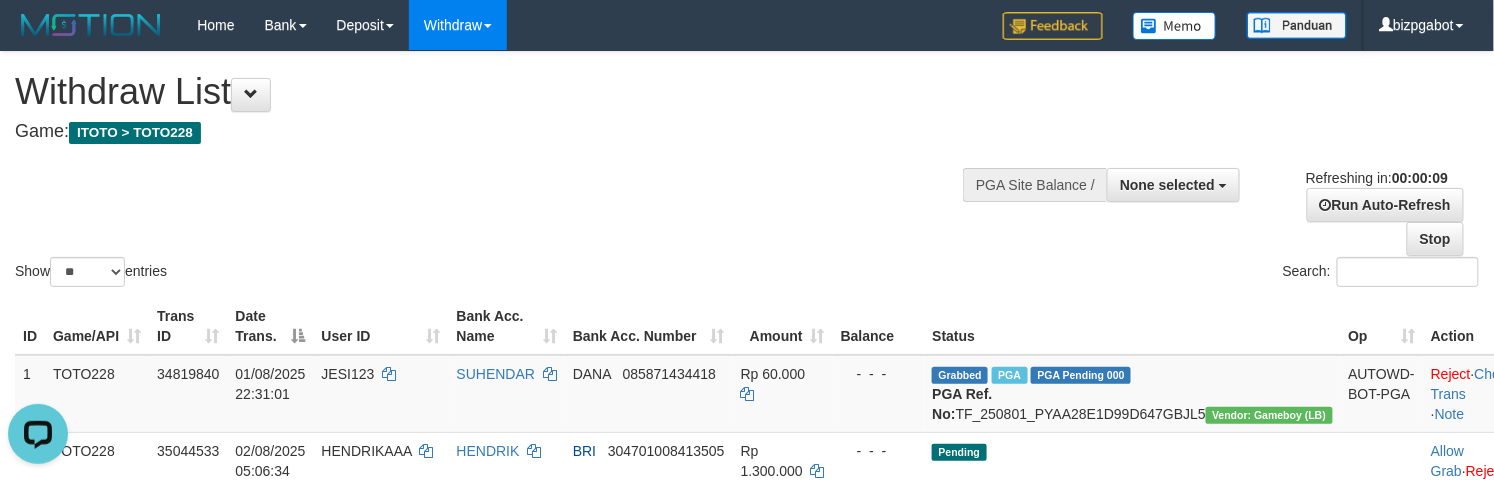 scroll, scrollTop: 0, scrollLeft: 0, axis: both 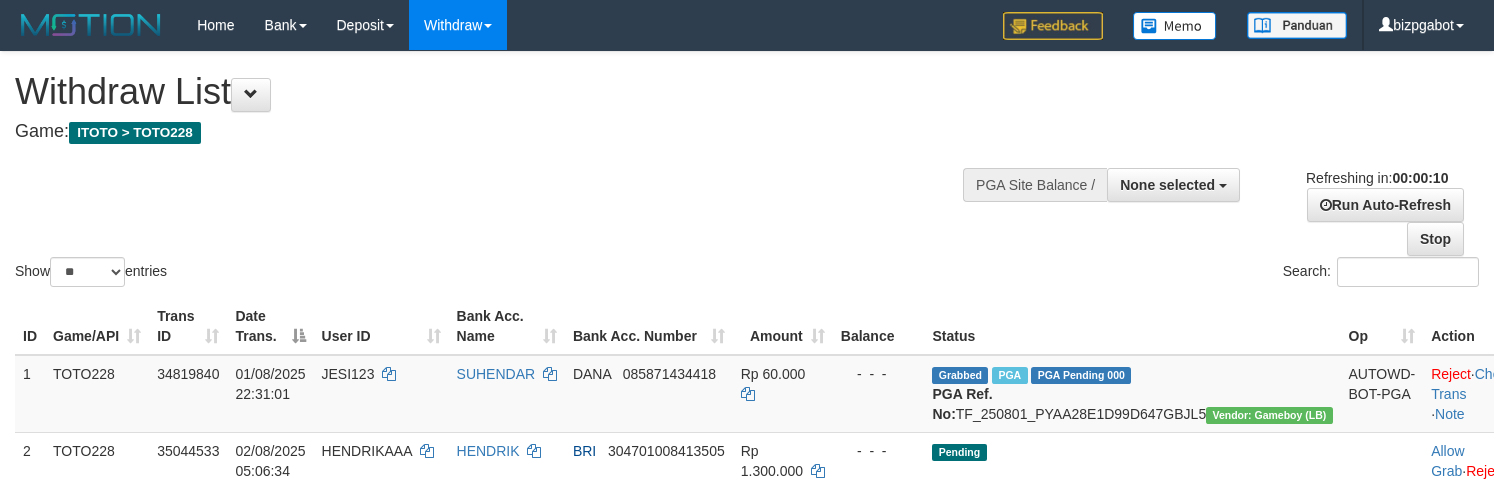 select 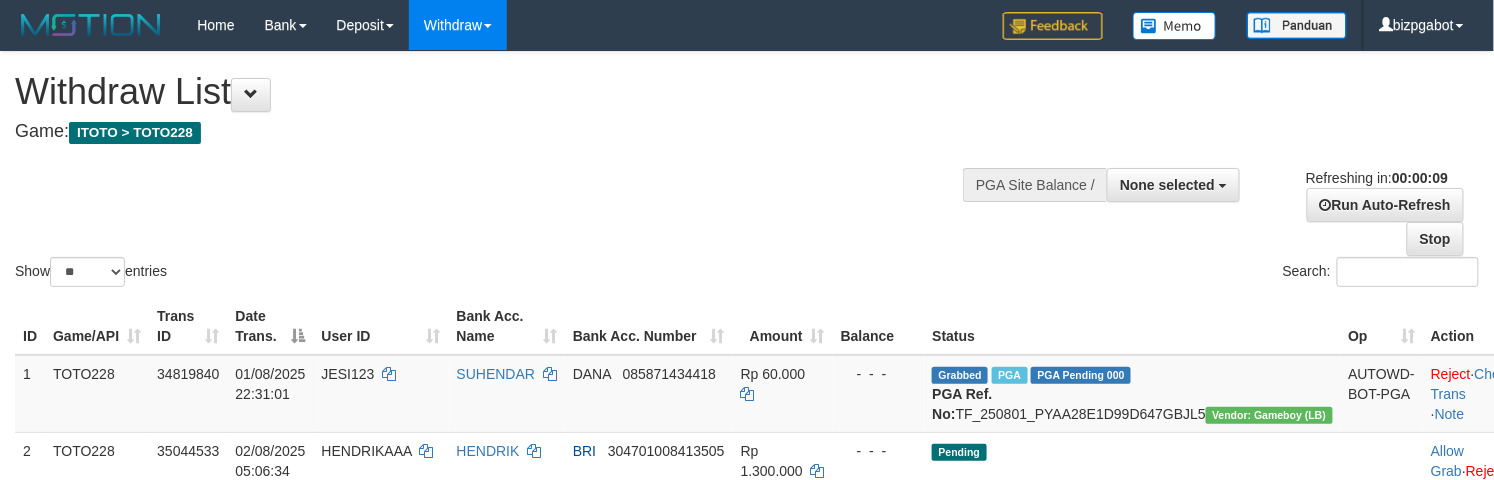 scroll, scrollTop: 177, scrollLeft: 0, axis: vertical 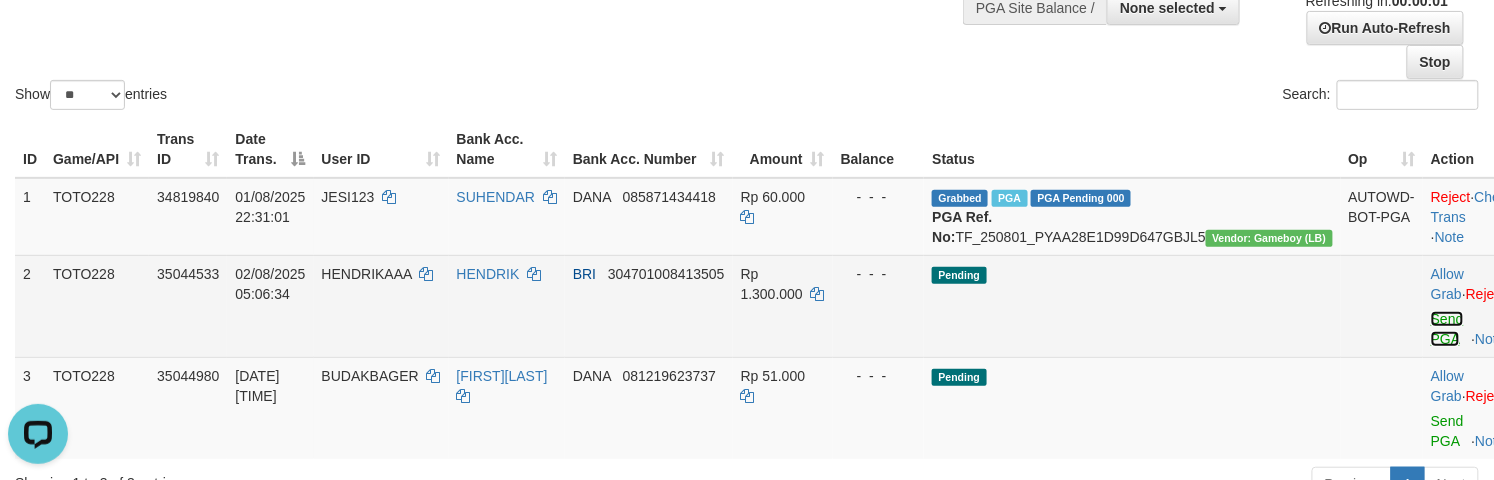 click on "Send PGA" at bounding box center (1447, 329) 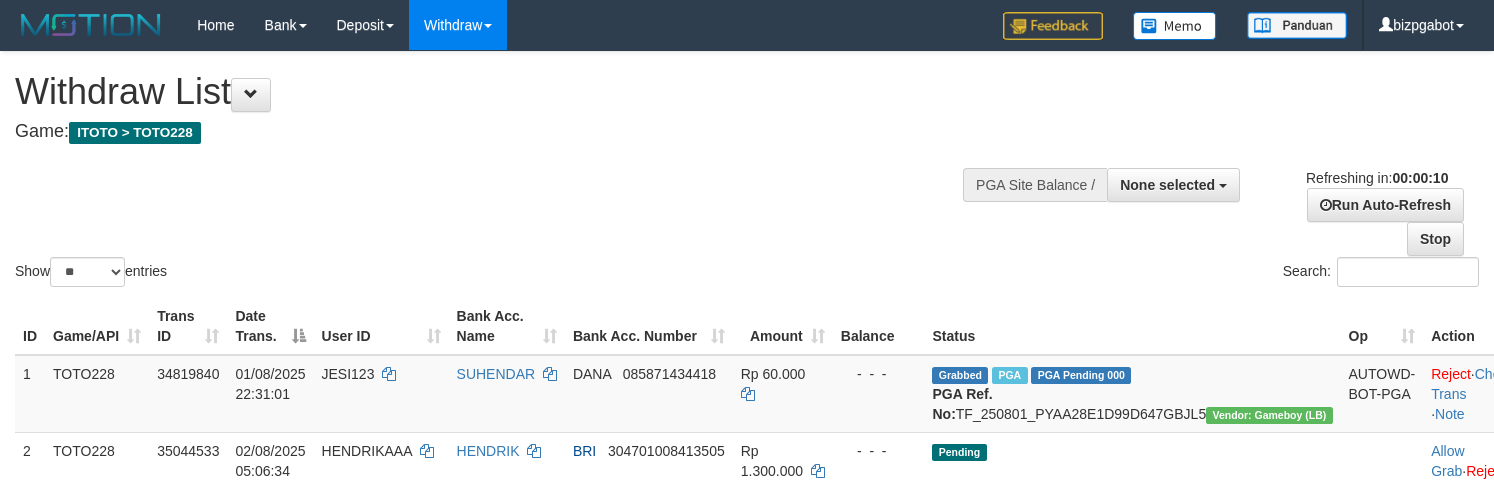 select 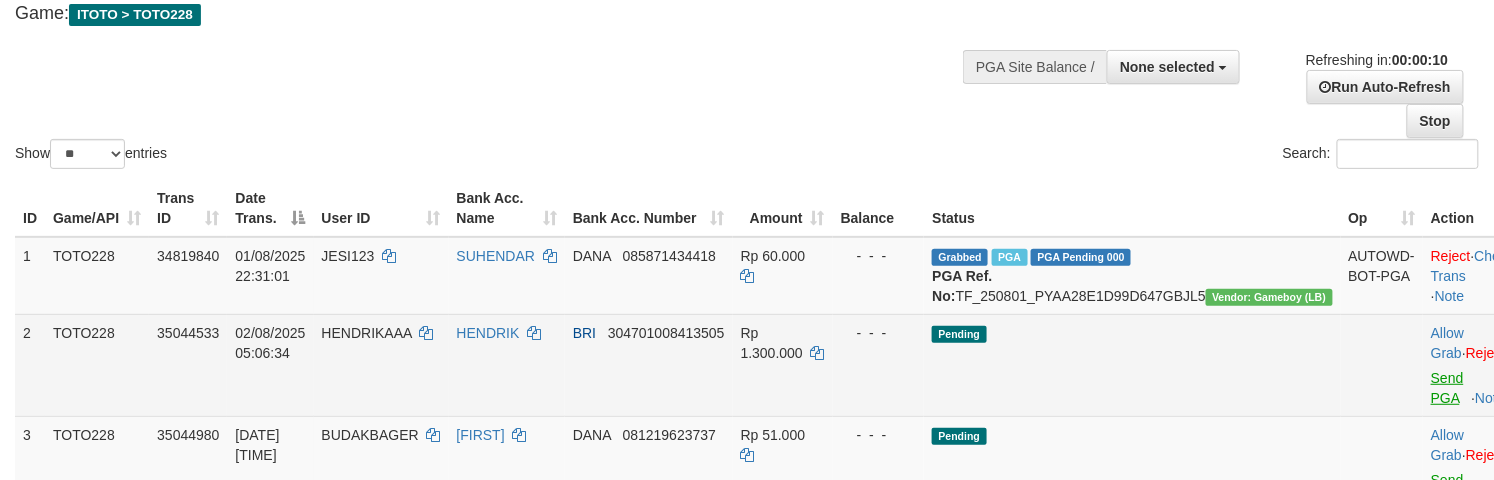 scroll, scrollTop: 177, scrollLeft: 0, axis: vertical 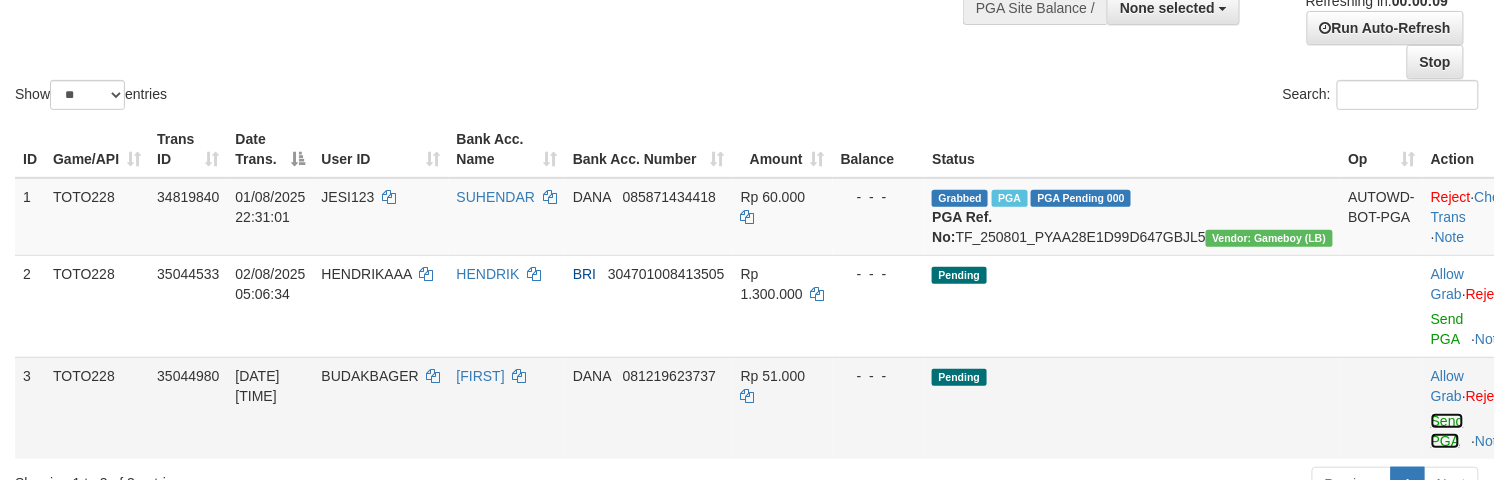 click on "Send PGA" at bounding box center [1447, 431] 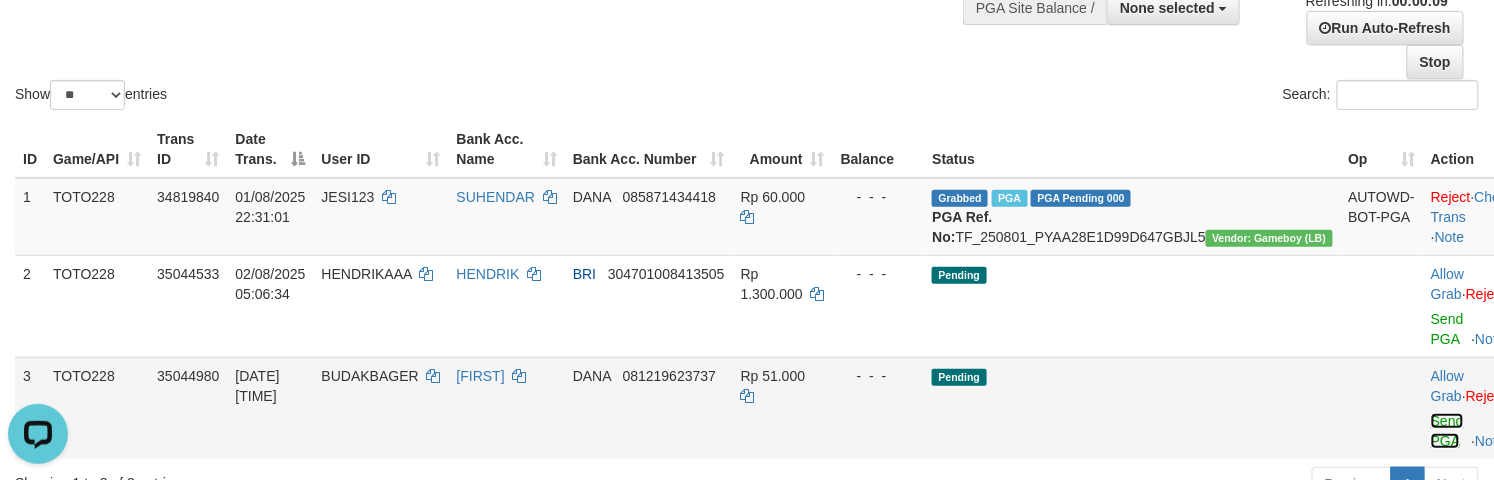 scroll, scrollTop: 0, scrollLeft: 0, axis: both 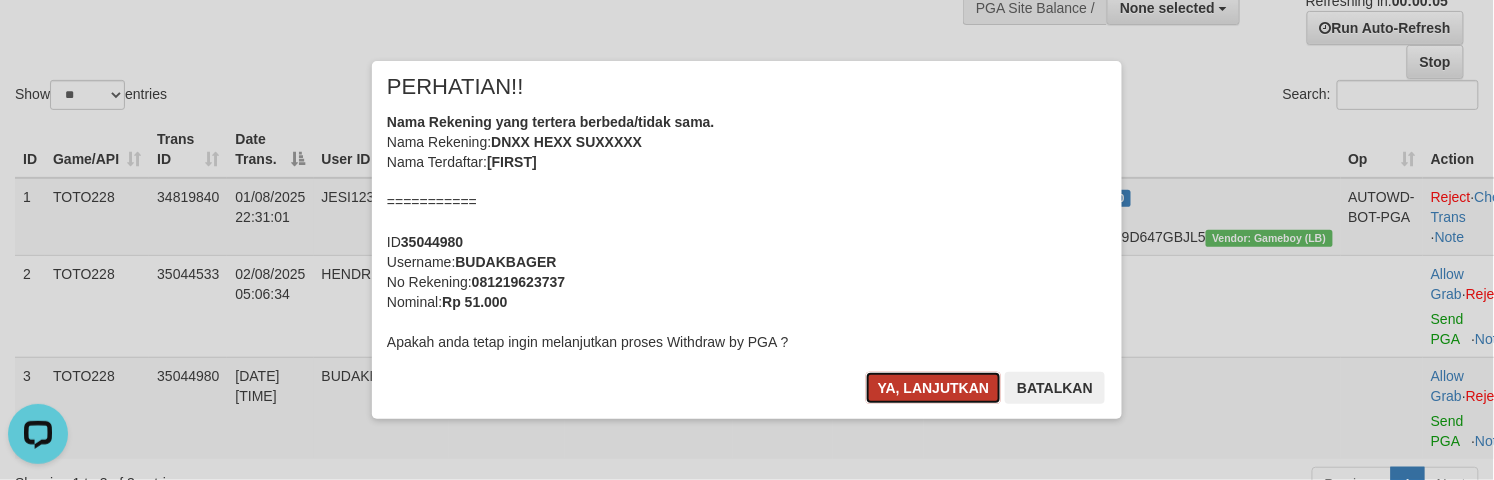 click on "Ya, lanjutkan" at bounding box center [934, 388] 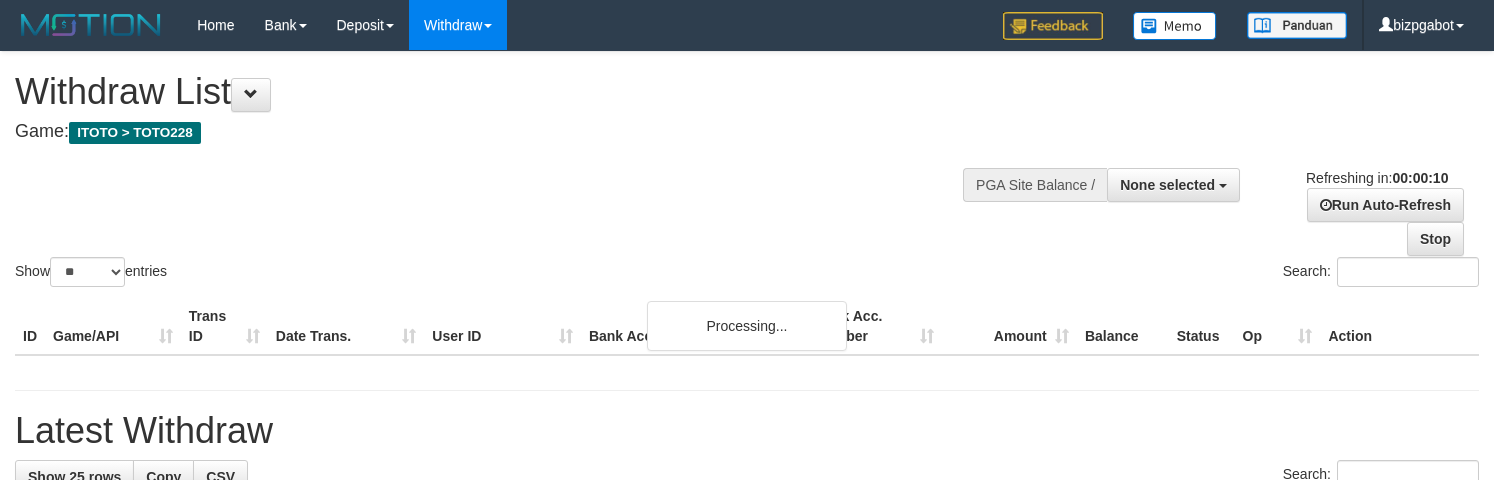 select 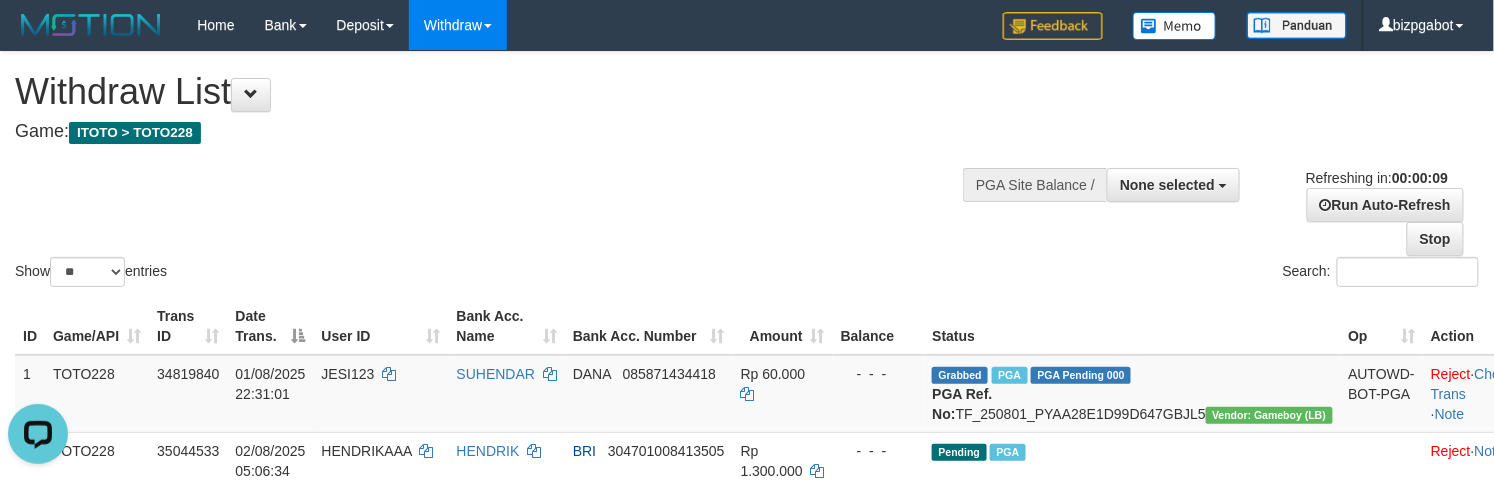 scroll, scrollTop: 0, scrollLeft: 0, axis: both 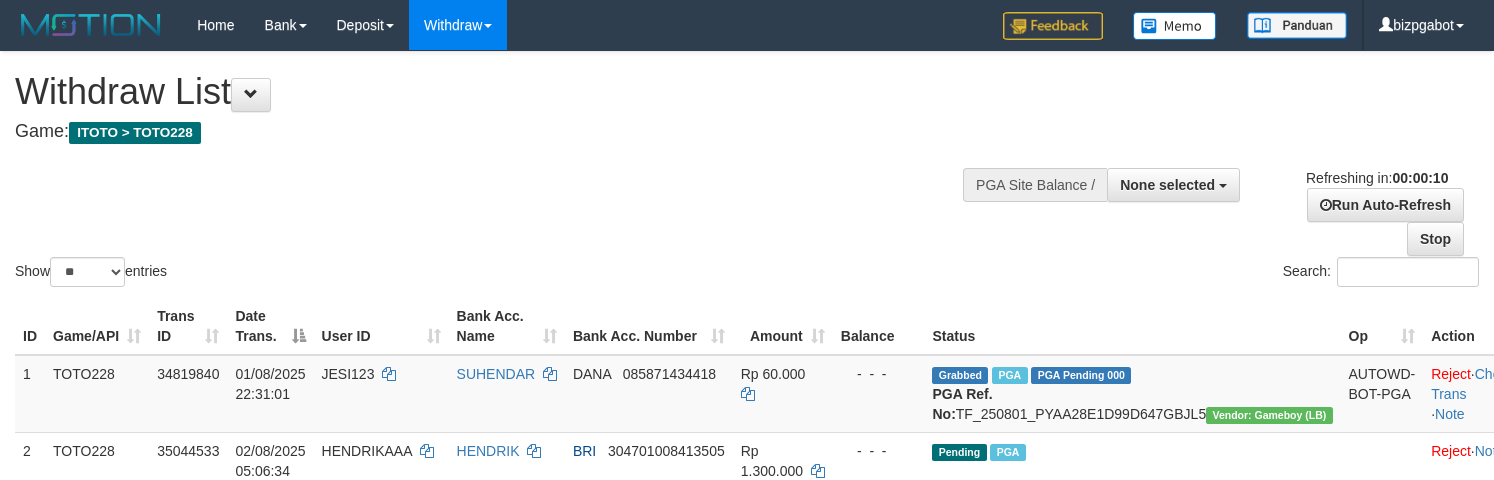 select 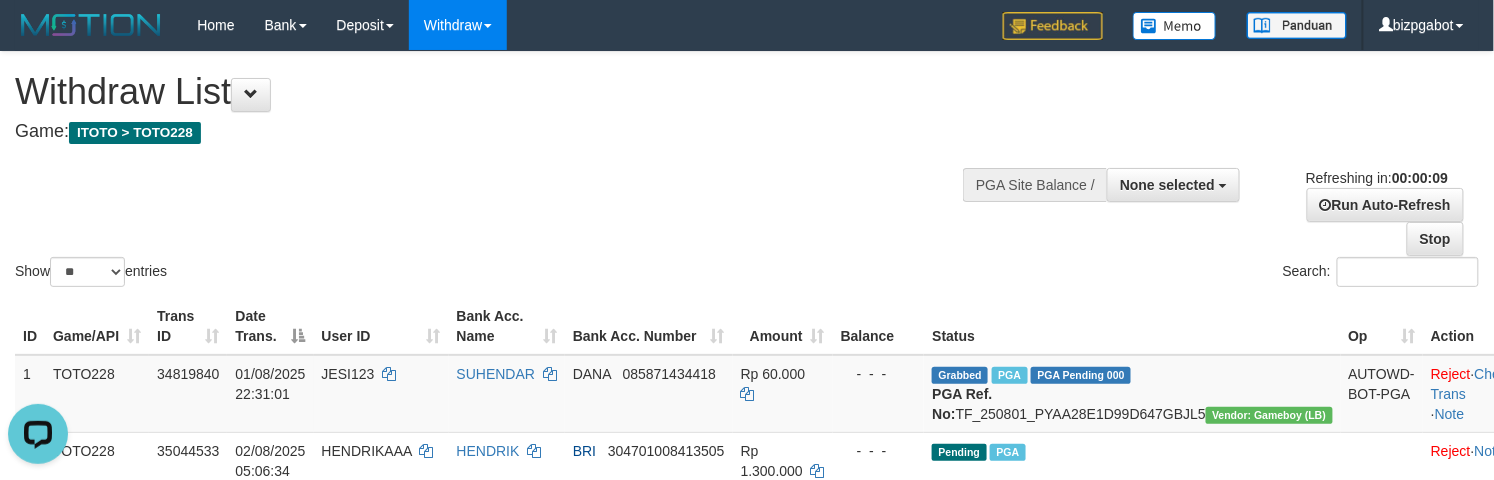 scroll, scrollTop: 0, scrollLeft: 0, axis: both 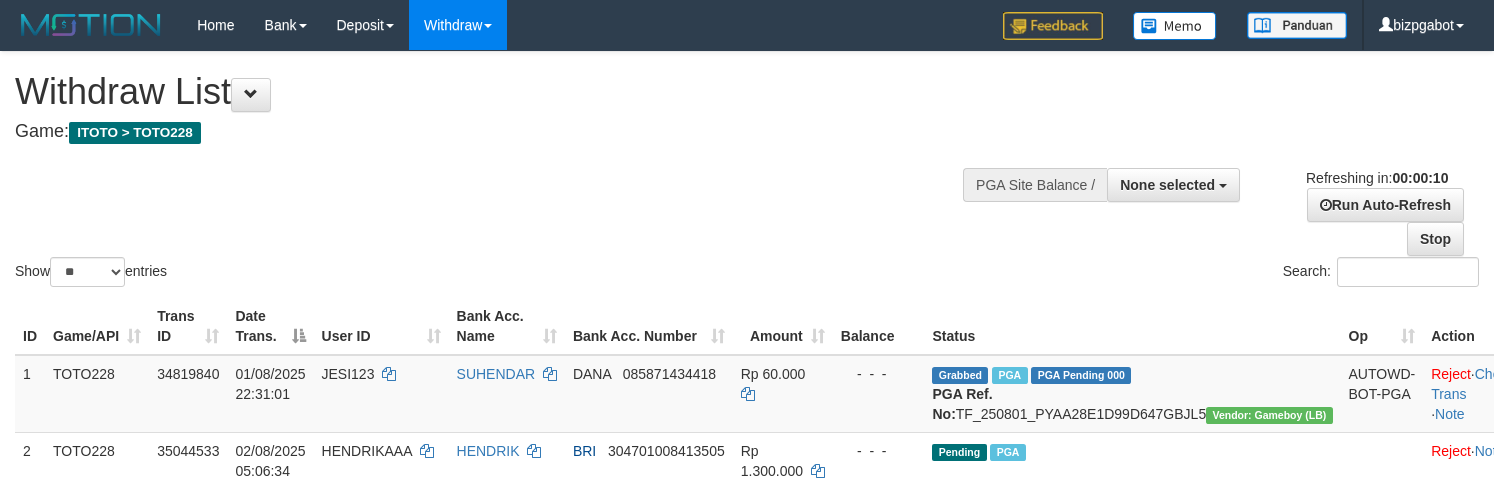 select 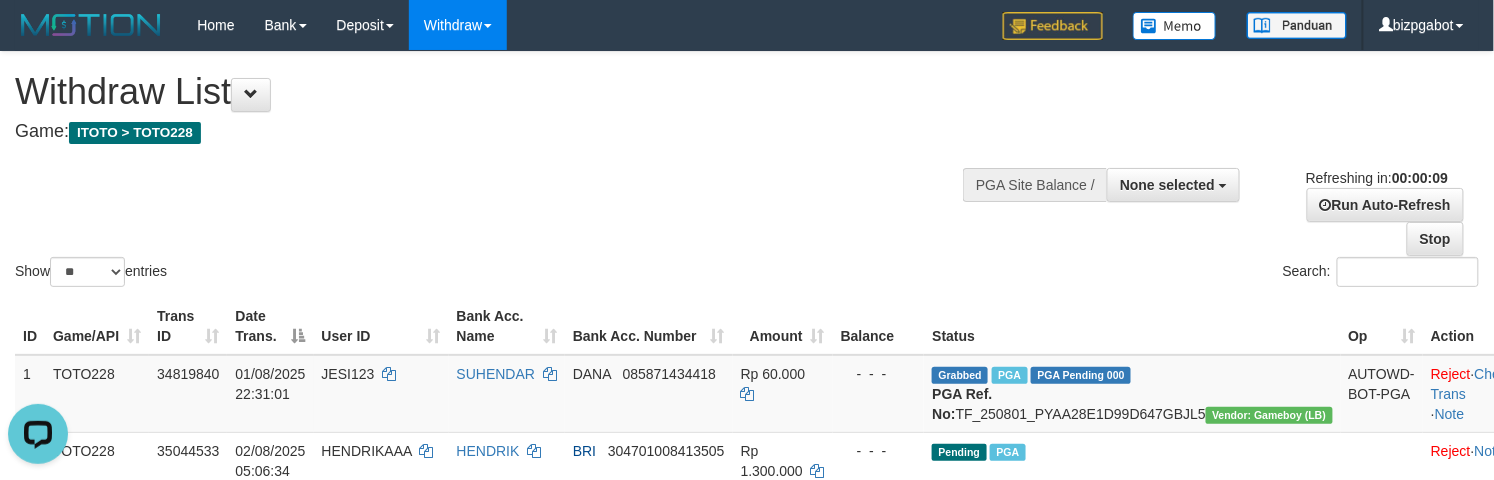 scroll, scrollTop: 0, scrollLeft: 0, axis: both 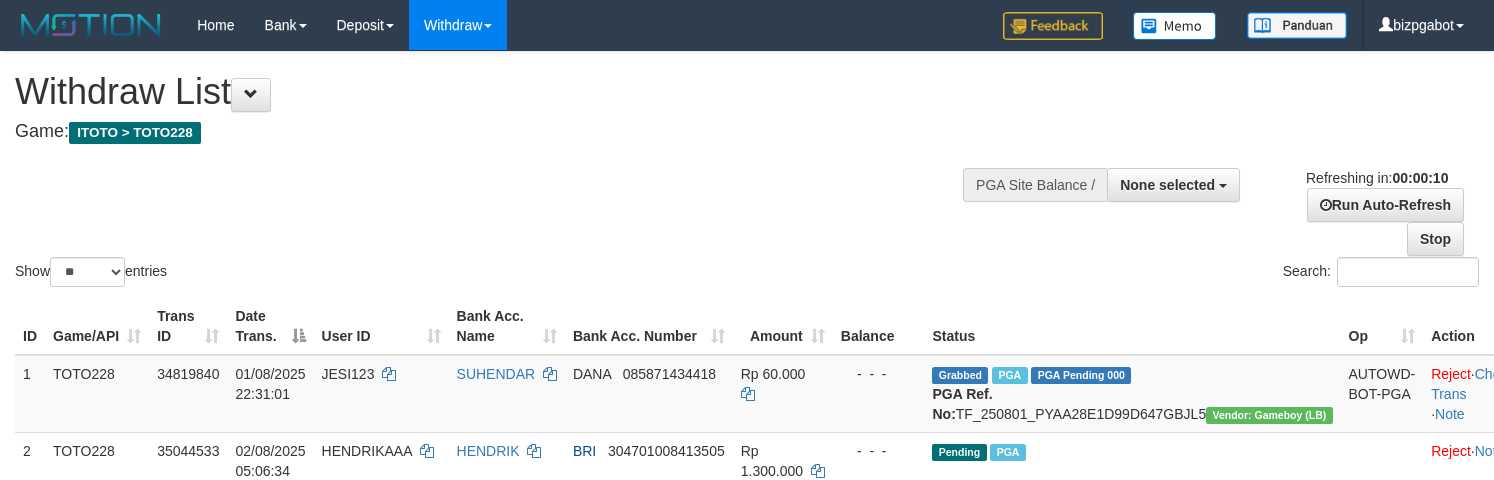 select 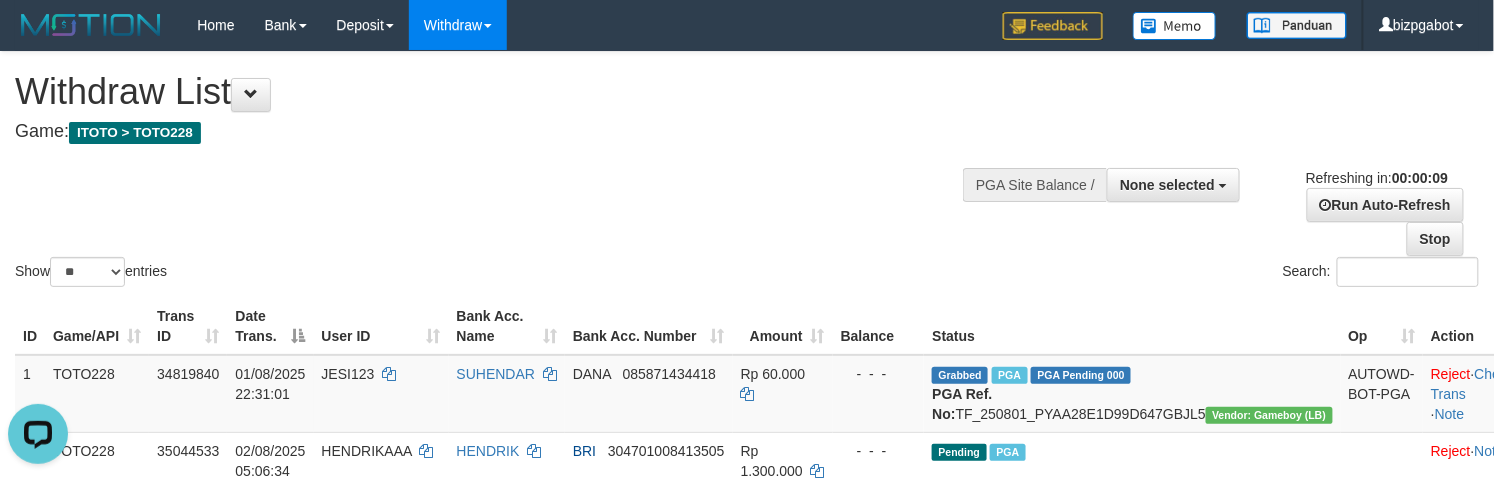 scroll, scrollTop: 0, scrollLeft: 0, axis: both 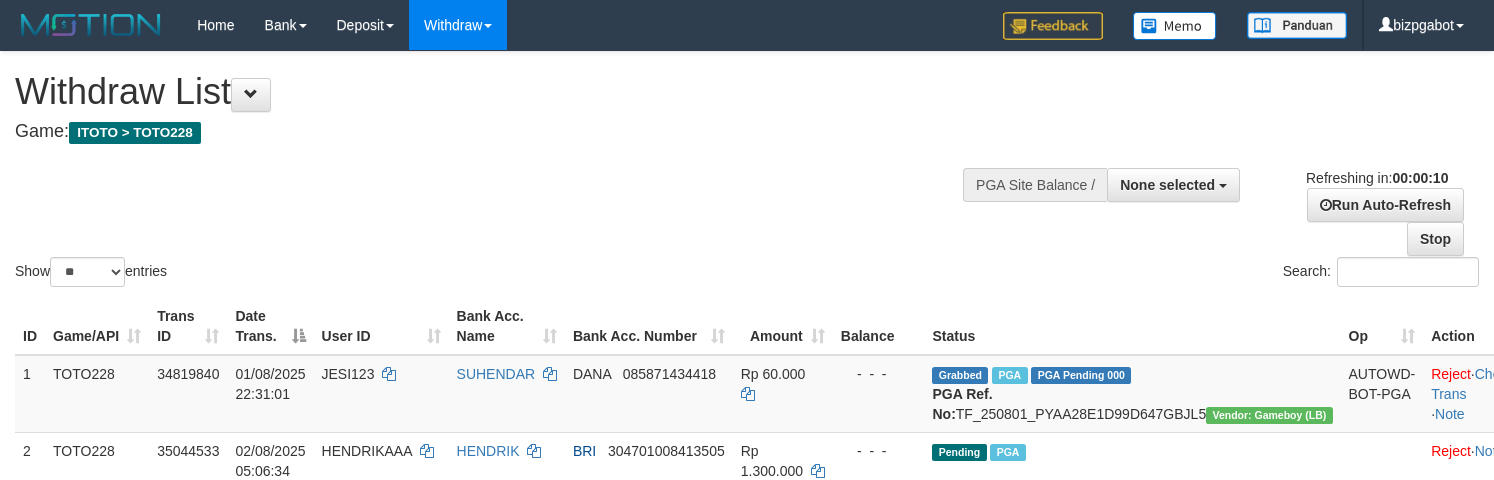 select 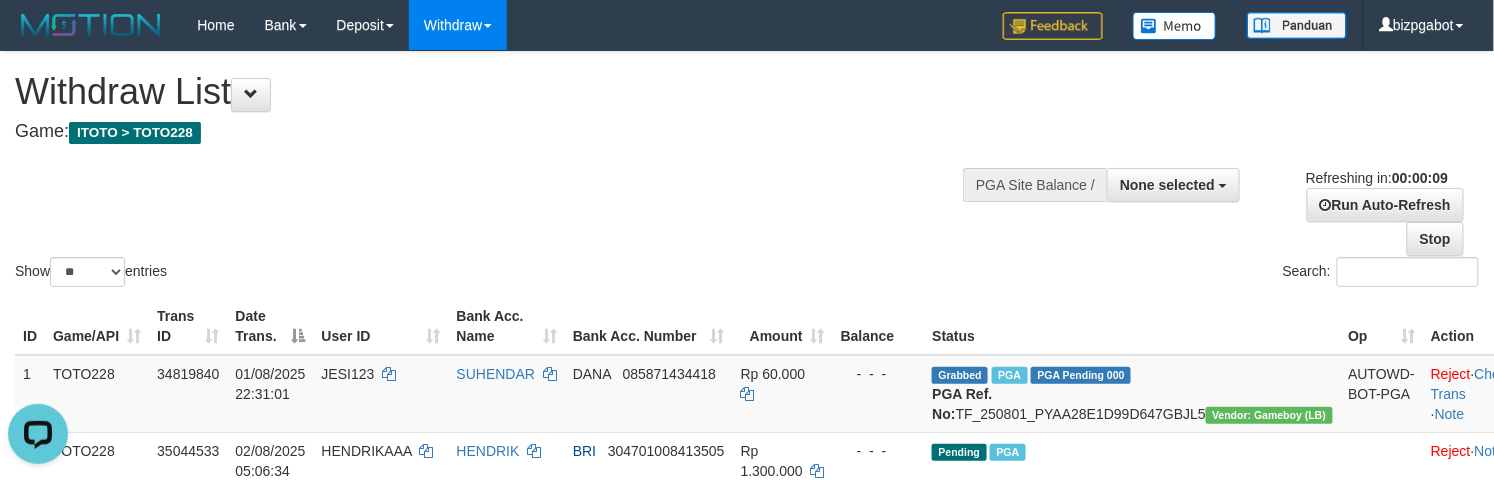 scroll, scrollTop: 0, scrollLeft: 0, axis: both 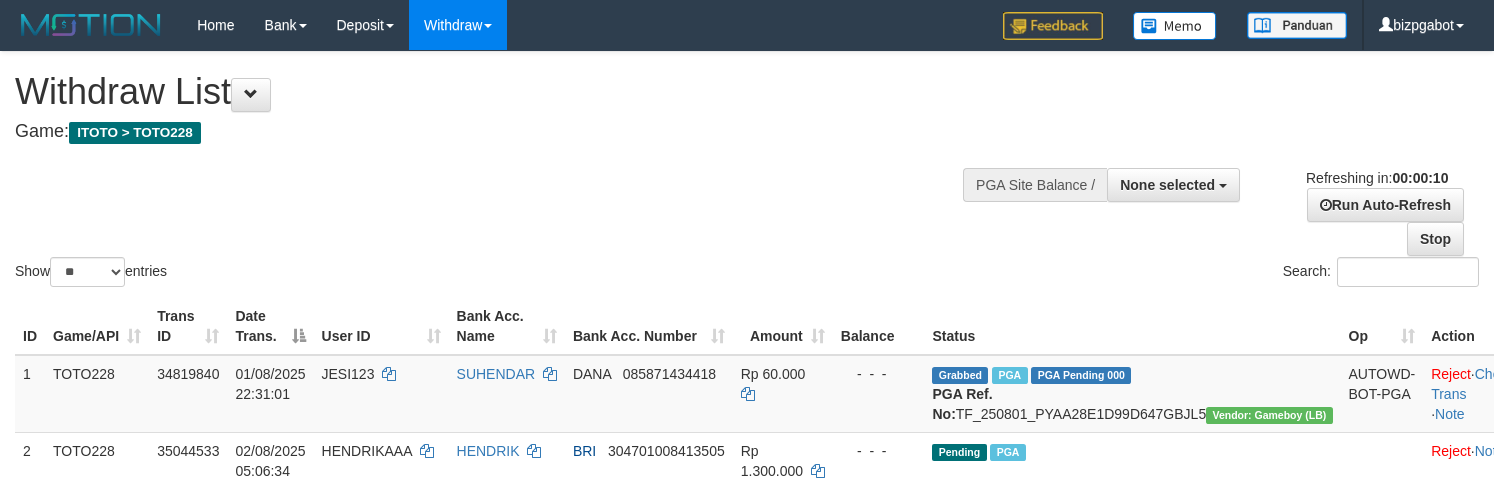 select 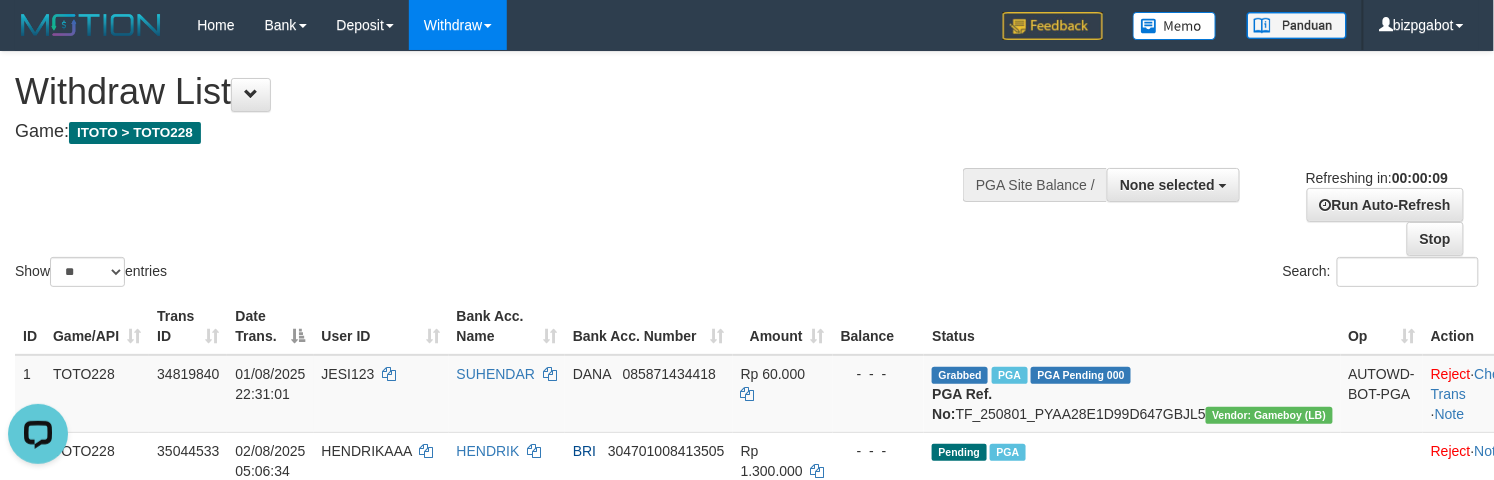 scroll, scrollTop: 0, scrollLeft: 0, axis: both 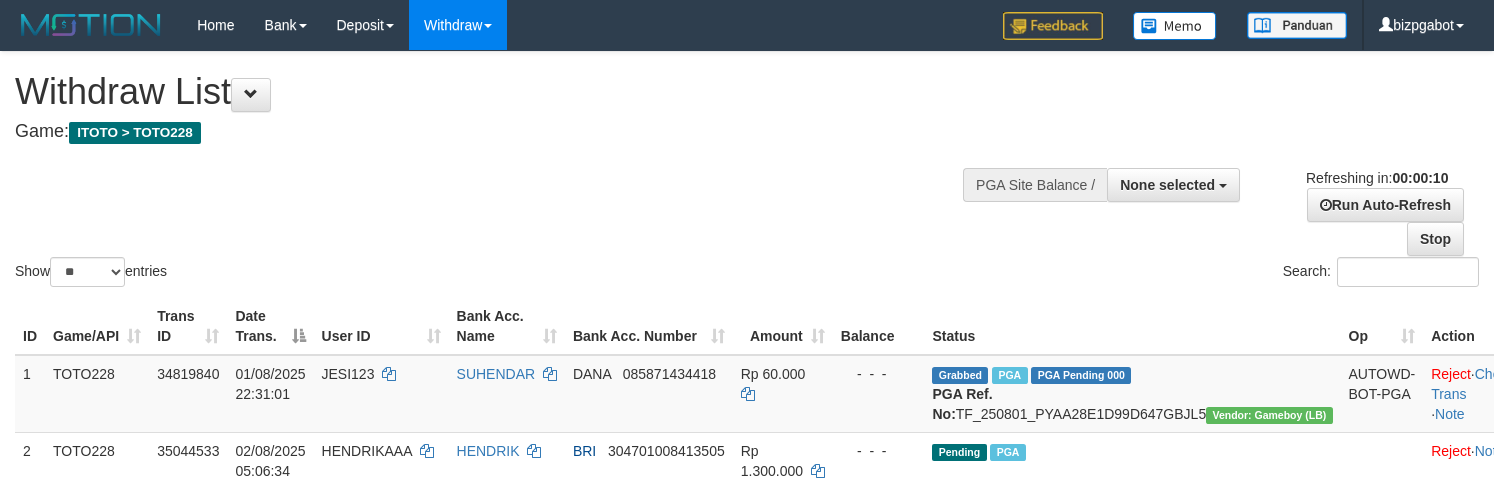 select 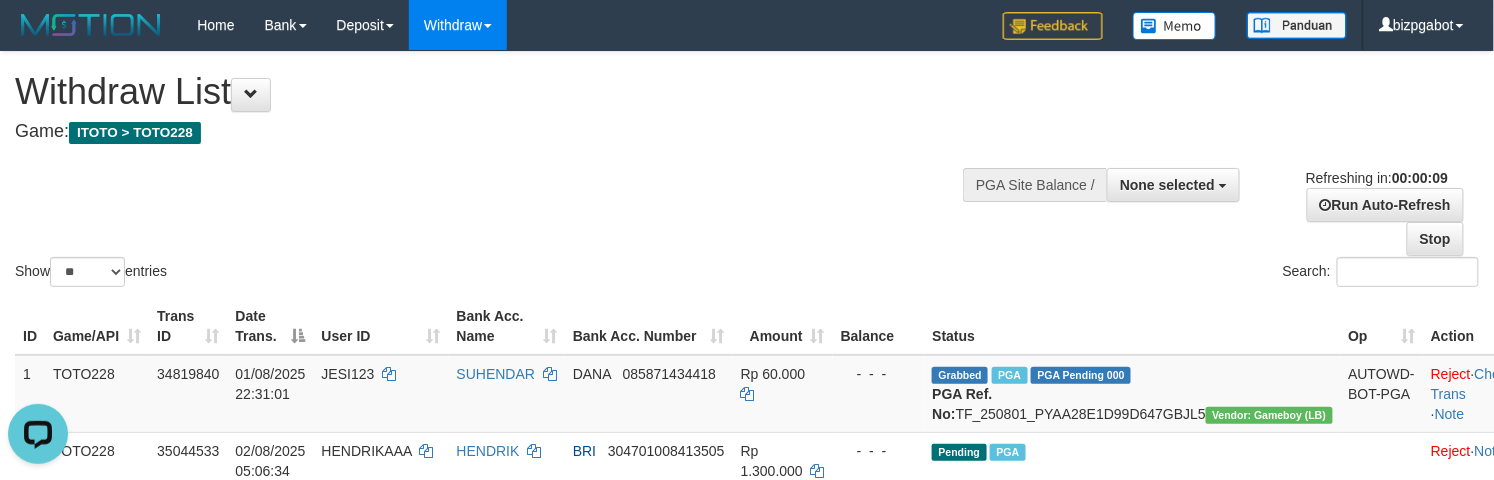 scroll, scrollTop: 0, scrollLeft: 0, axis: both 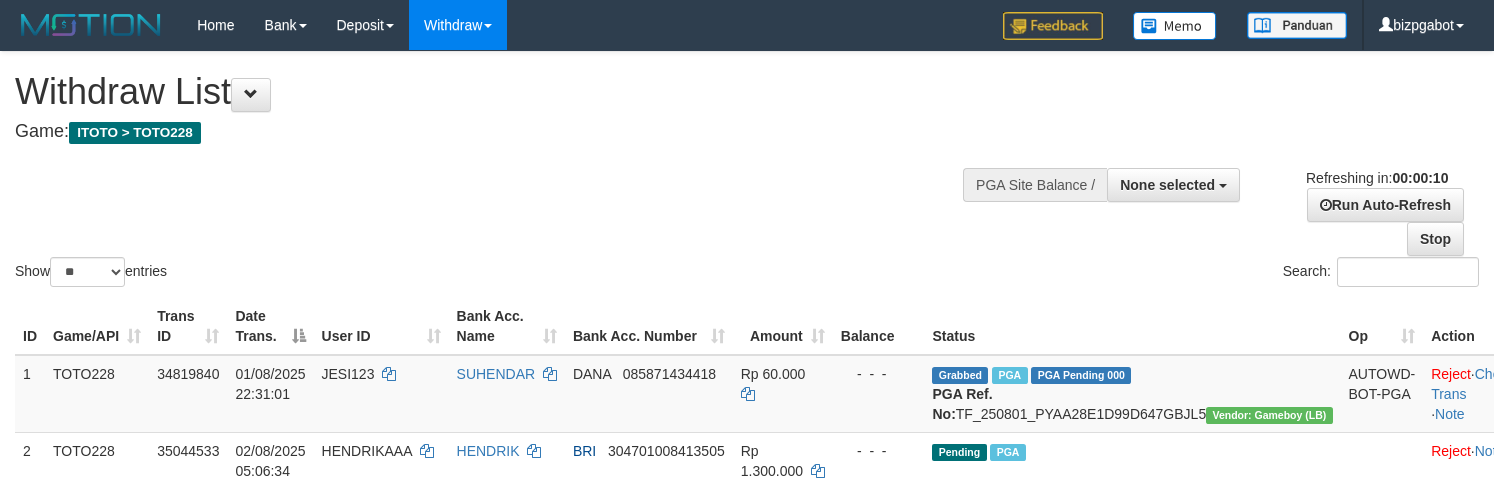 select 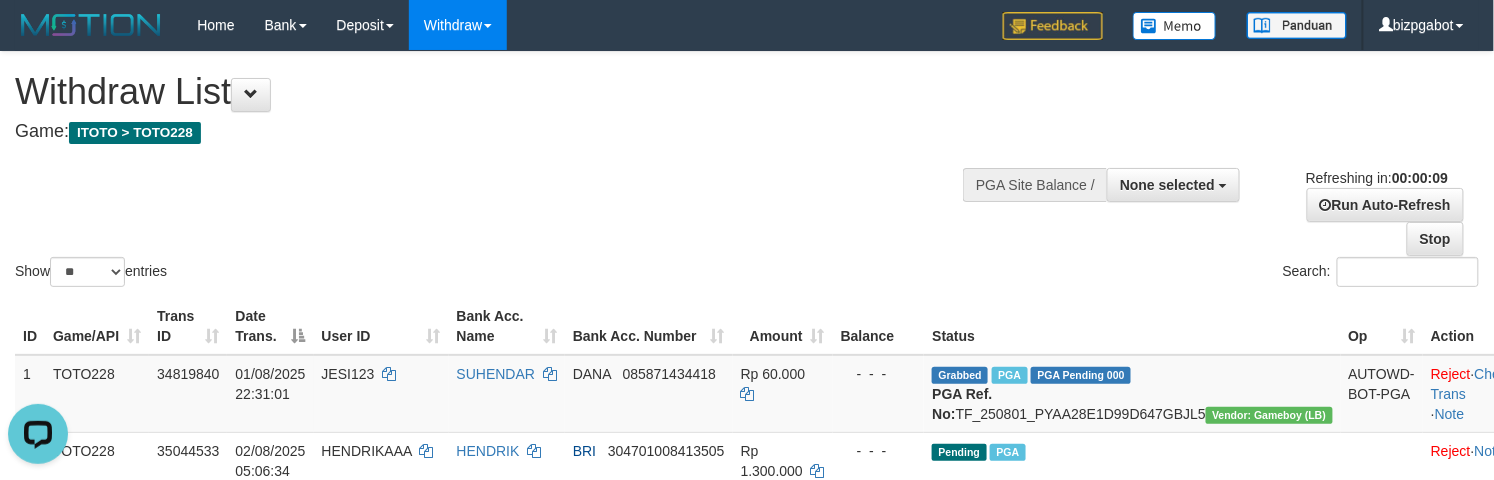scroll, scrollTop: 0, scrollLeft: 0, axis: both 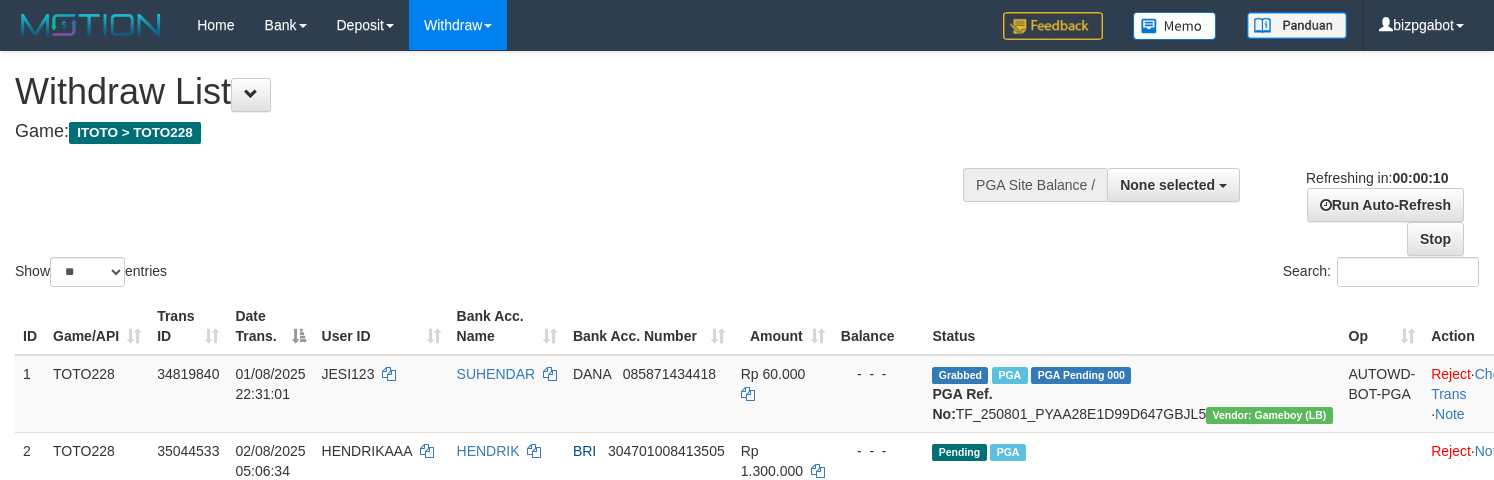 select 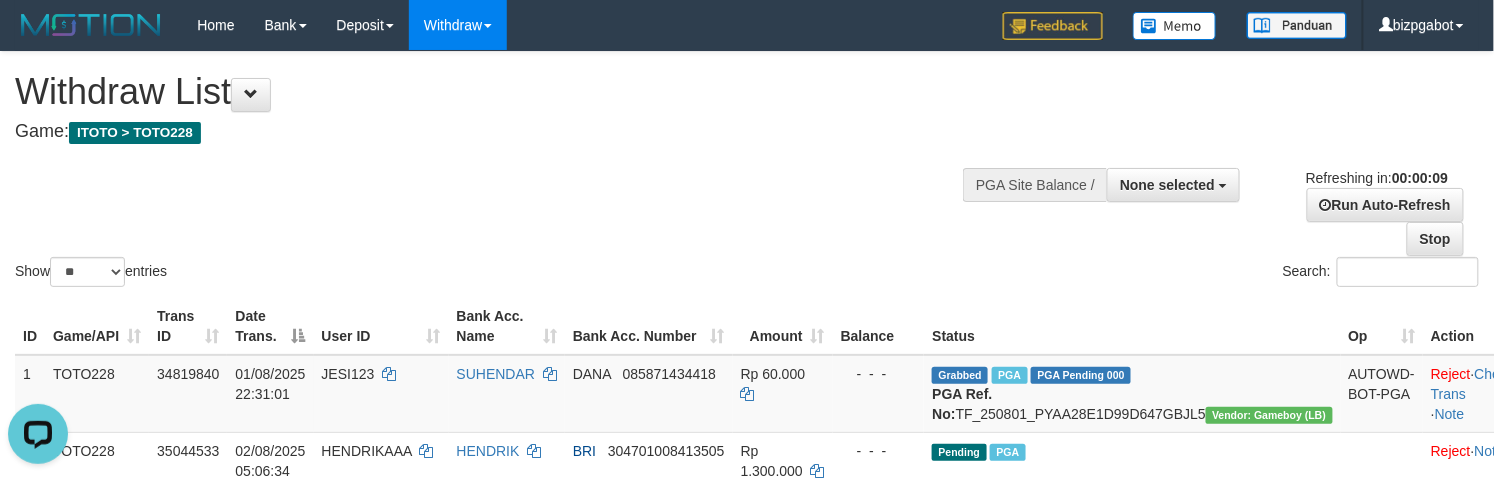scroll, scrollTop: 0, scrollLeft: 0, axis: both 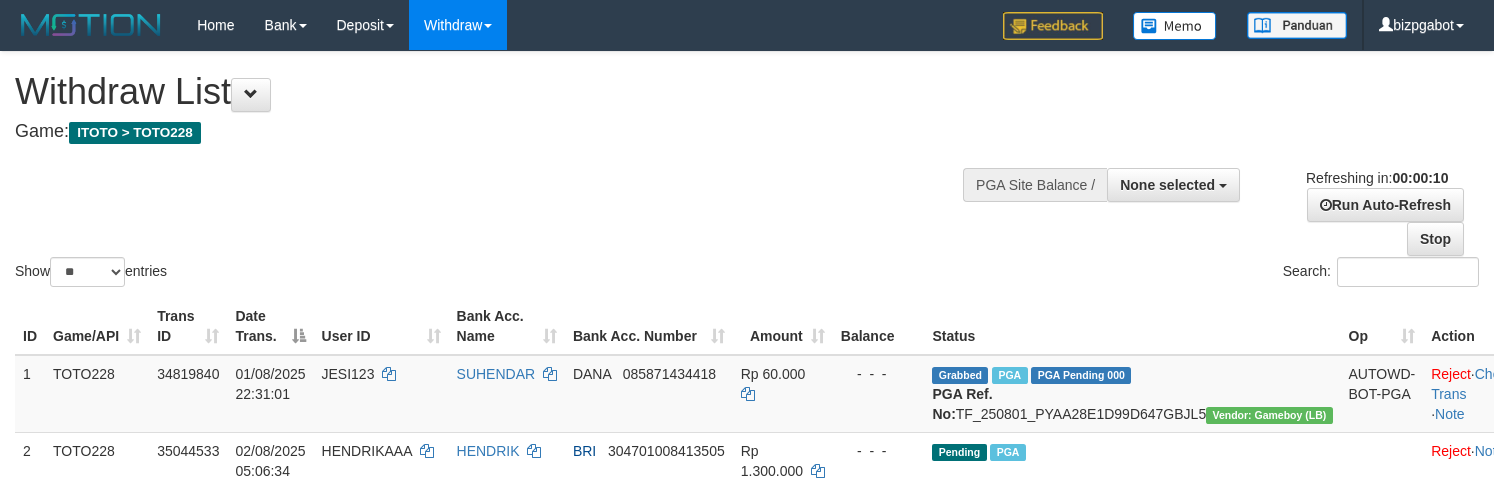 select 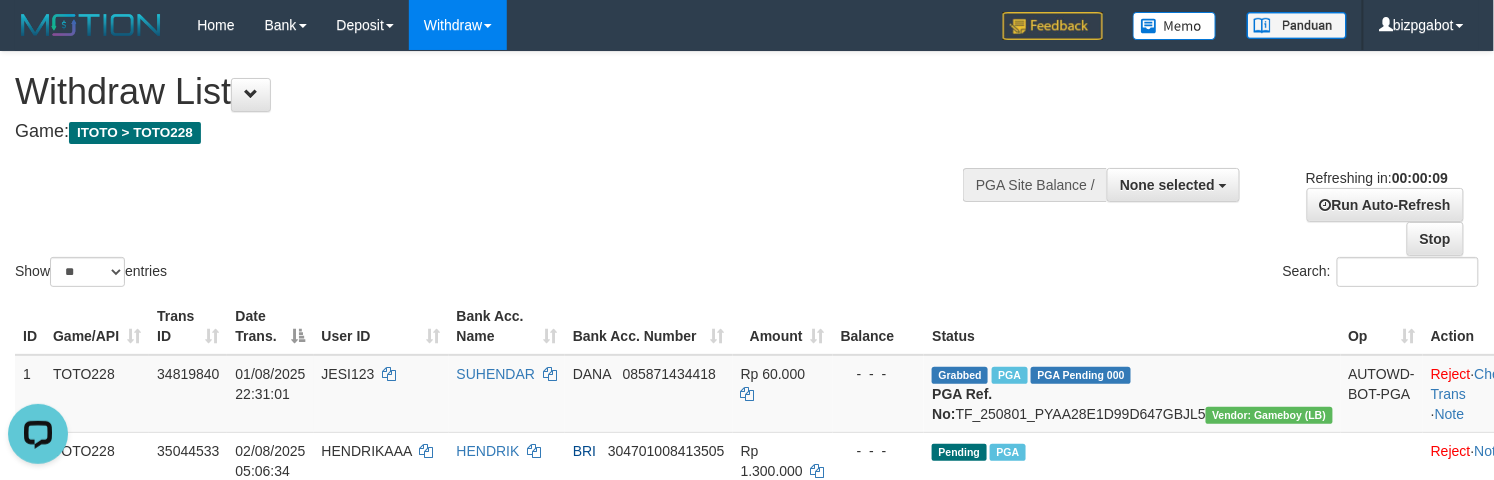 scroll, scrollTop: 0, scrollLeft: 0, axis: both 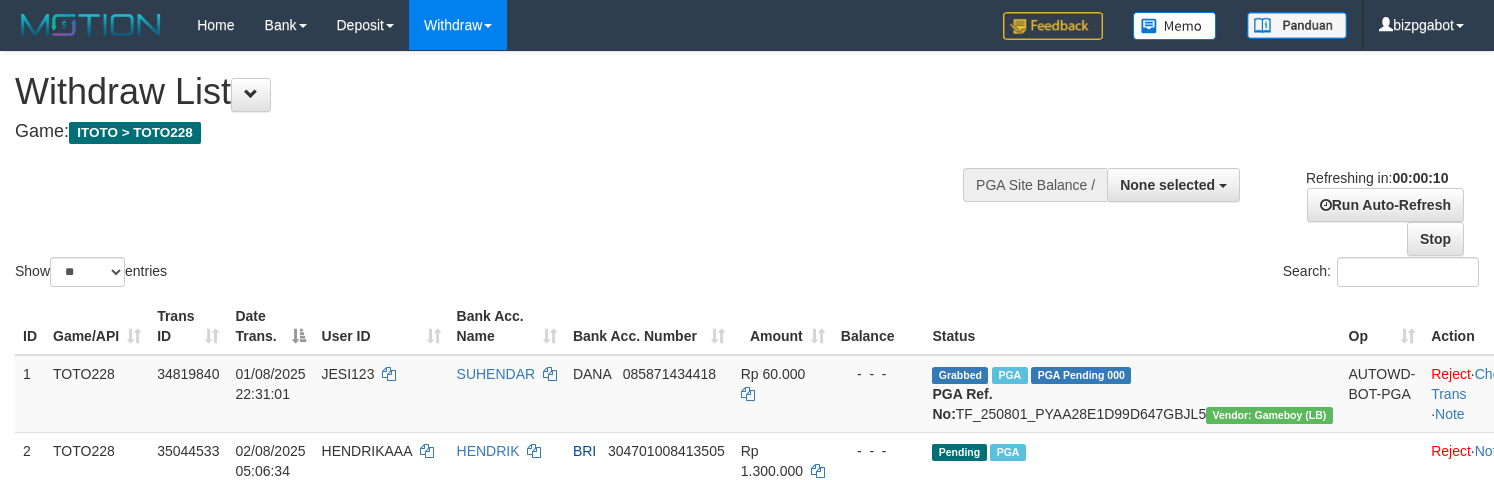 select 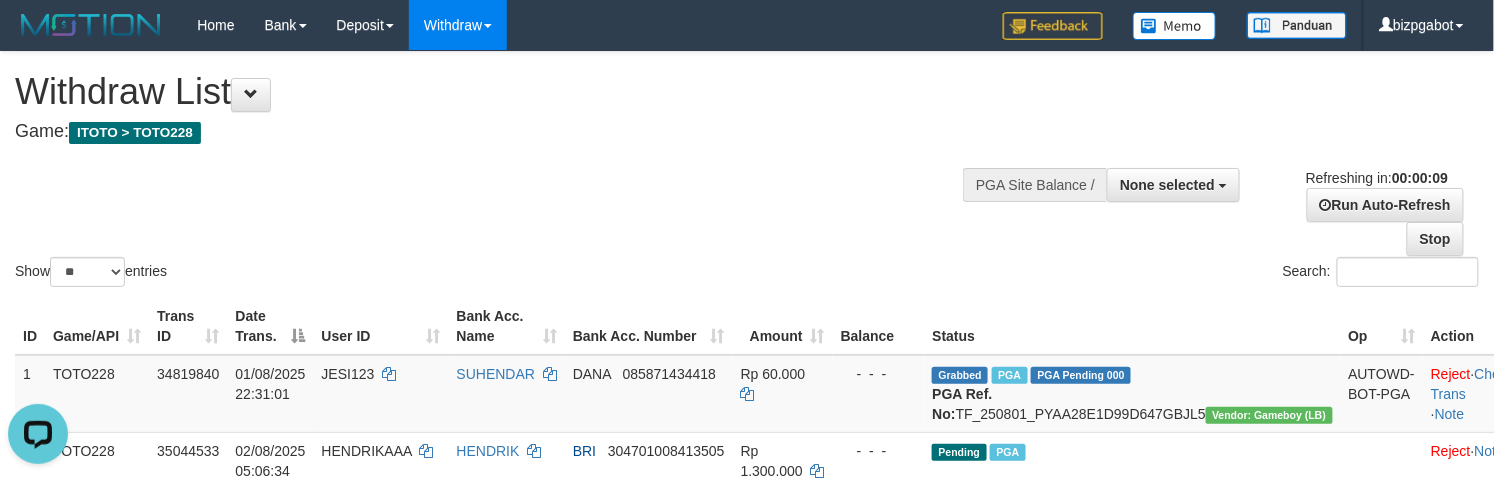 scroll, scrollTop: 0, scrollLeft: 0, axis: both 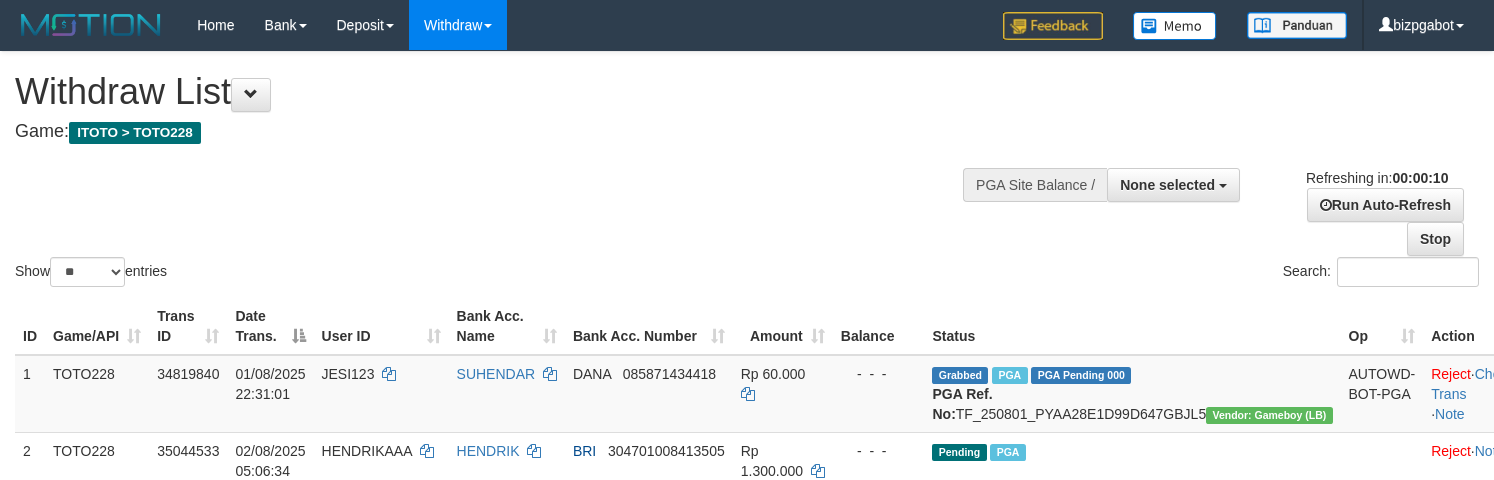 select 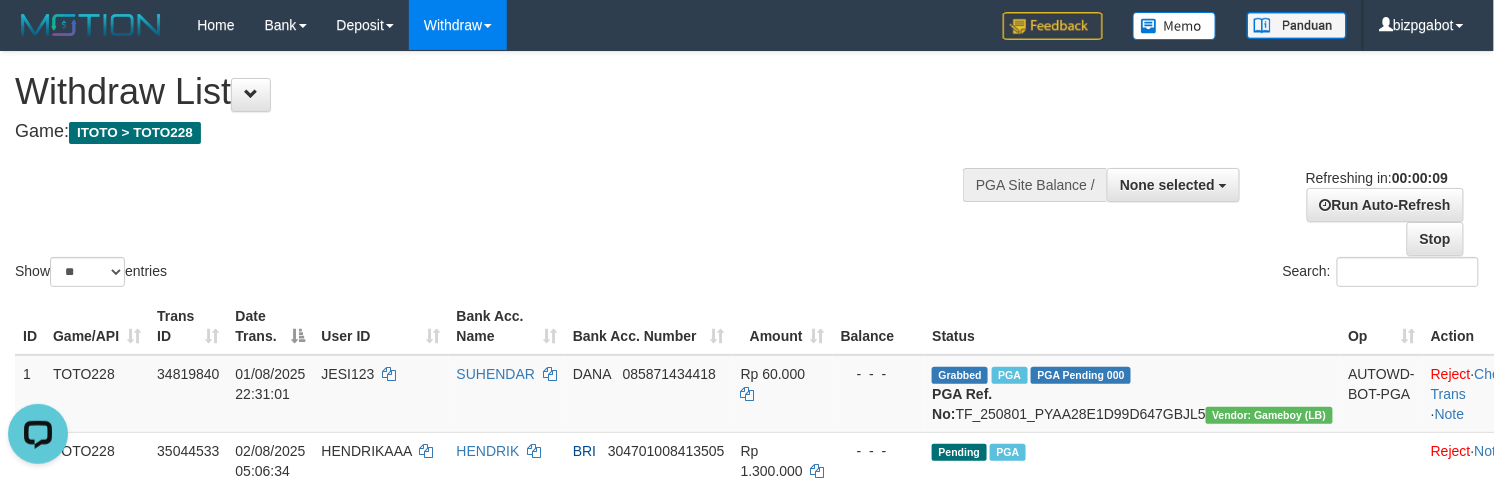 scroll, scrollTop: 0, scrollLeft: 0, axis: both 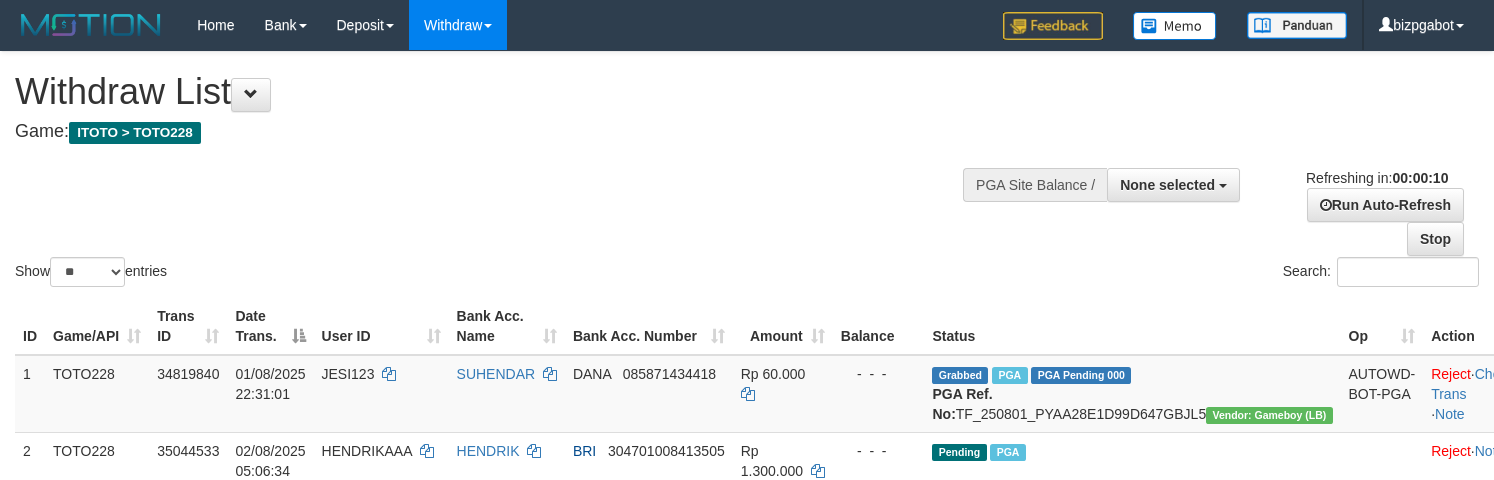 select 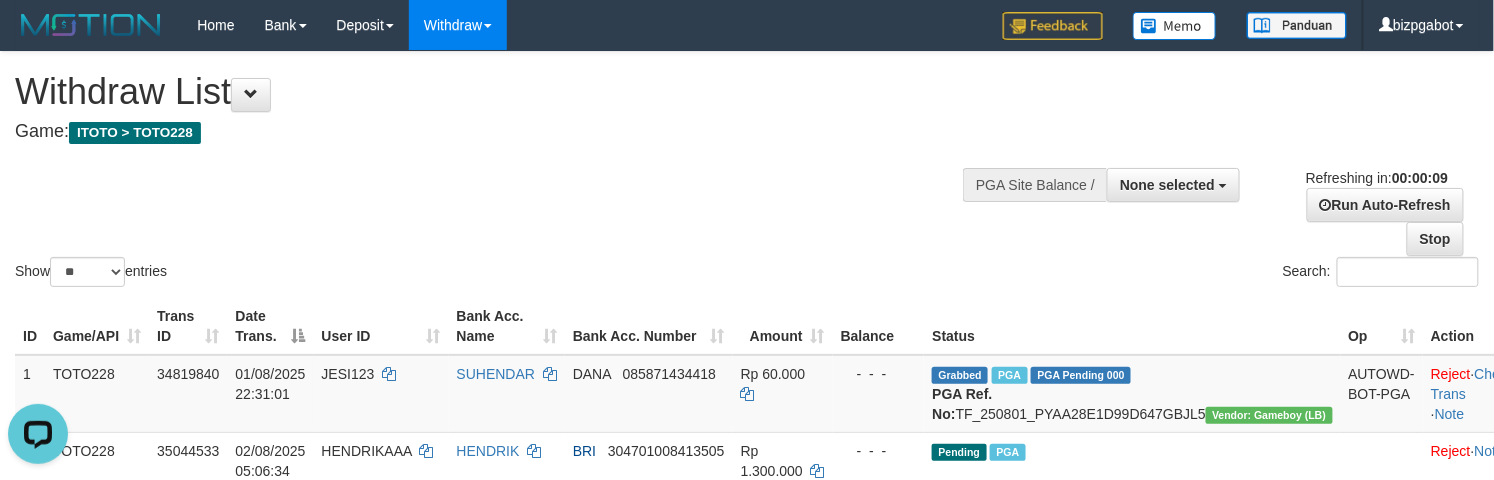 scroll, scrollTop: 0, scrollLeft: 0, axis: both 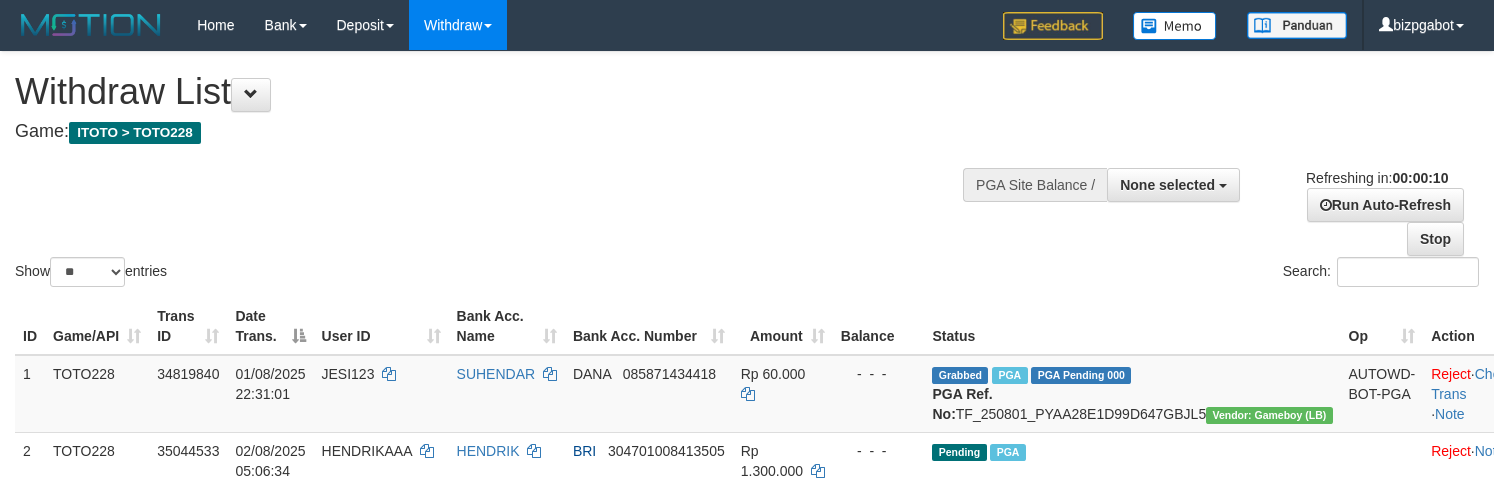 select 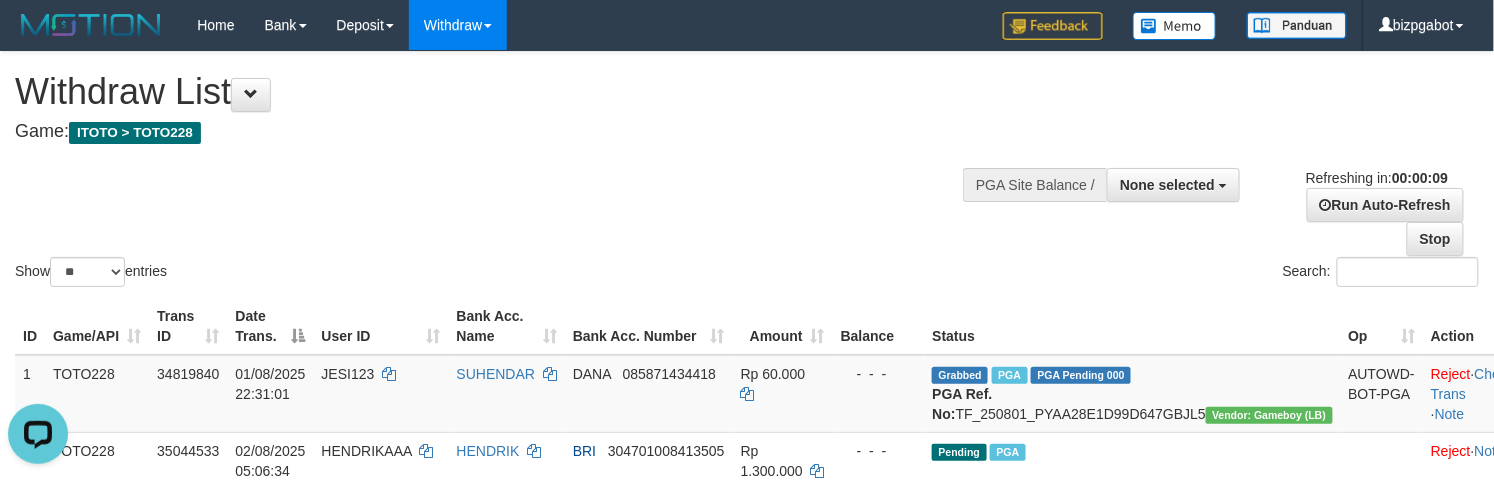 scroll, scrollTop: 0, scrollLeft: 0, axis: both 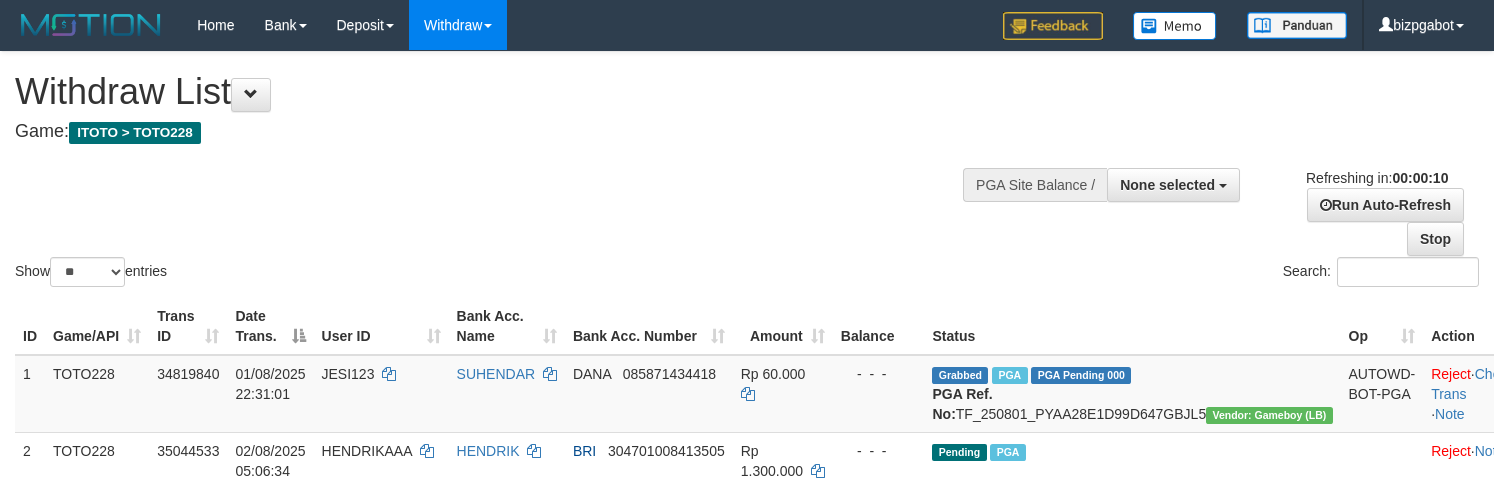 select 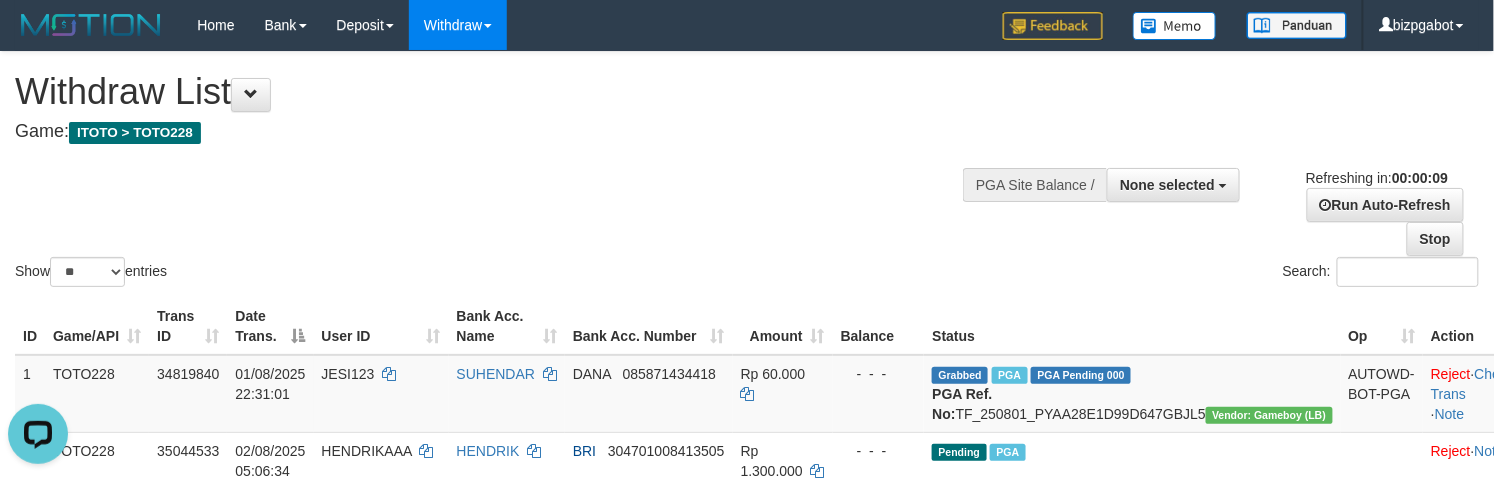 scroll, scrollTop: 0, scrollLeft: 0, axis: both 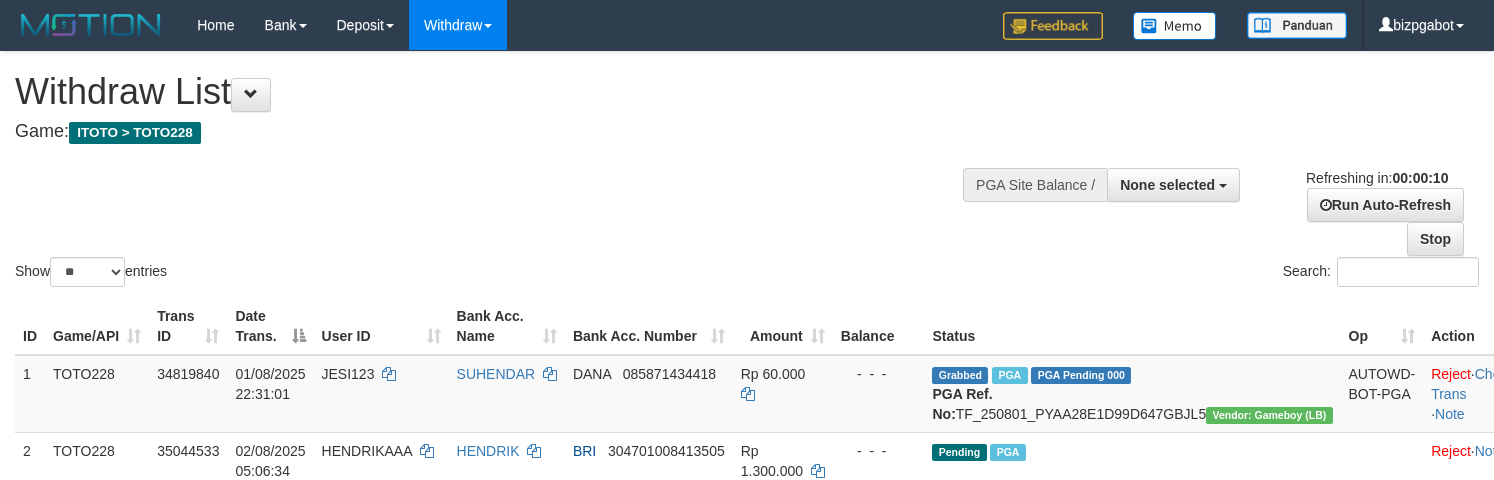 select 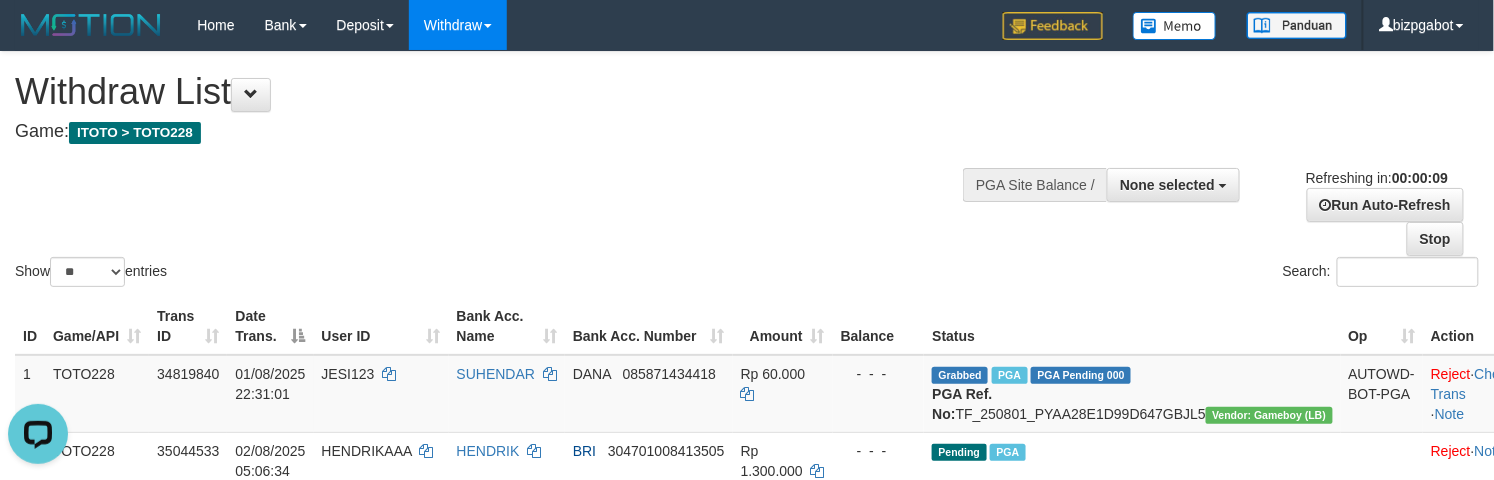 scroll, scrollTop: 0, scrollLeft: 0, axis: both 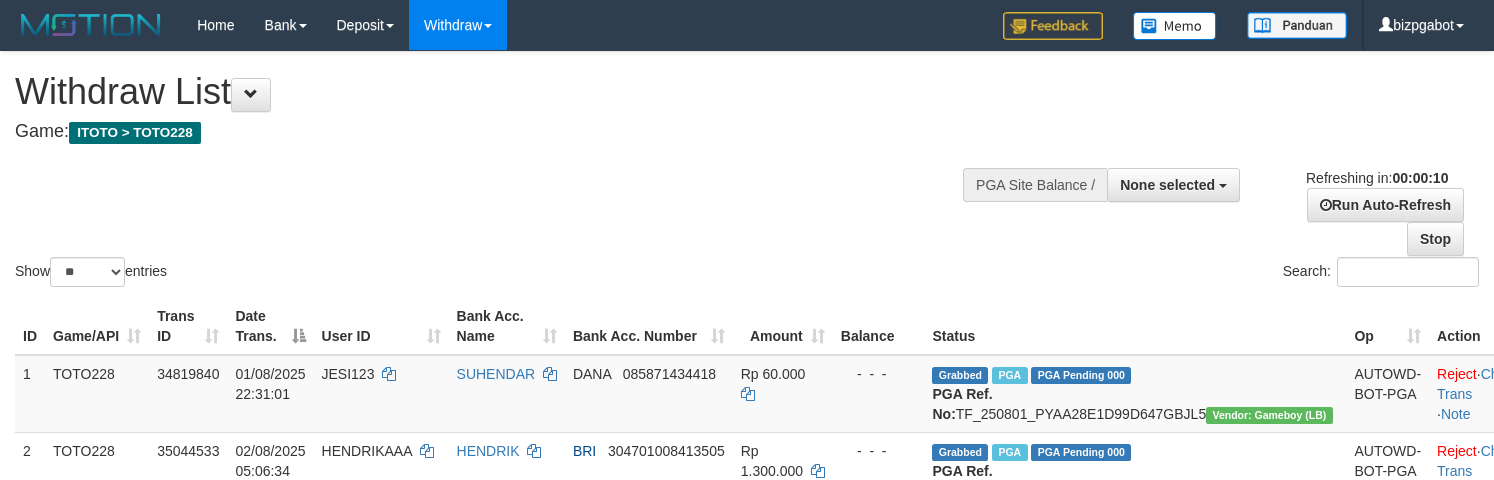 select 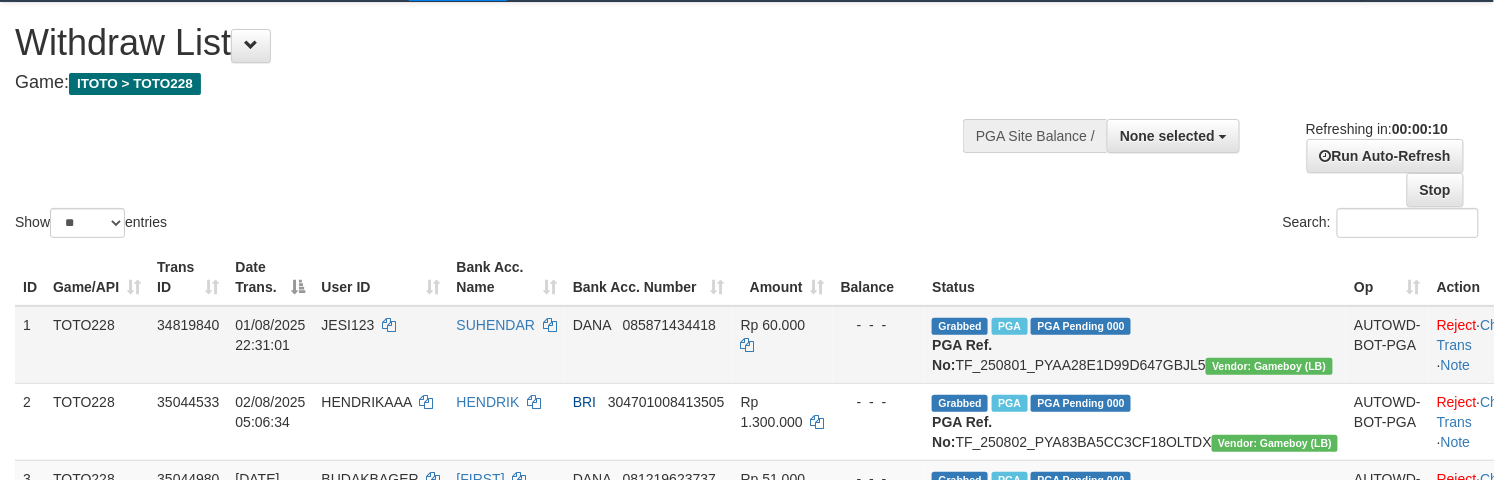 scroll, scrollTop: 356, scrollLeft: 0, axis: vertical 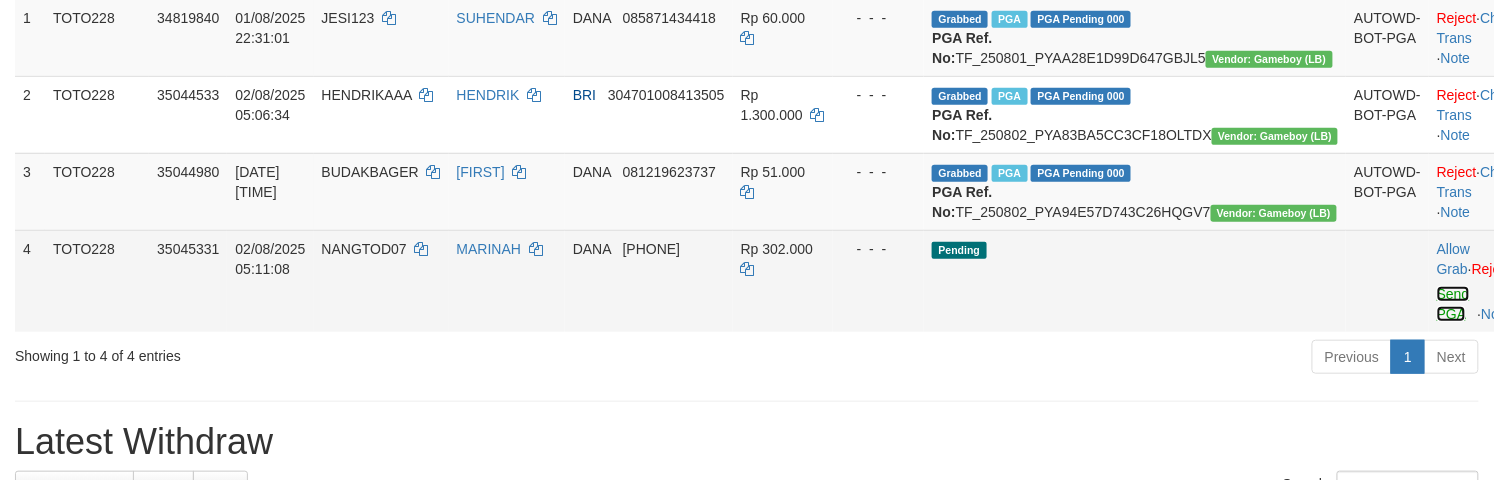 click on "Send PGA" at bounding box center (1453, 304) 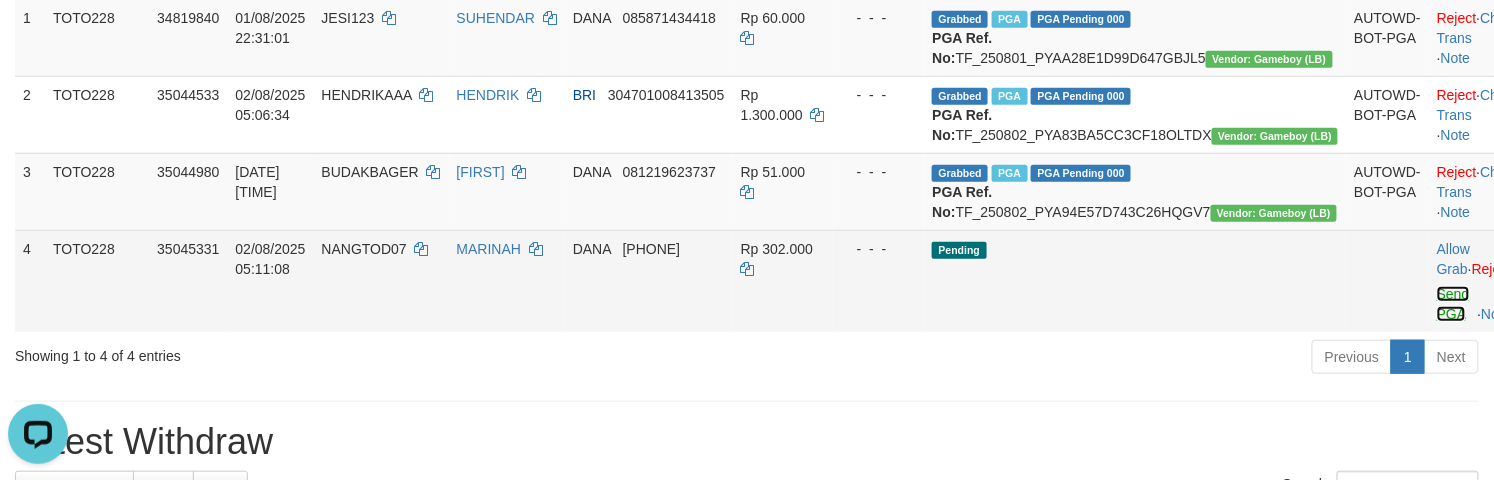 scroll, scrollTop: 0, scrollLeft: 0, axis: both 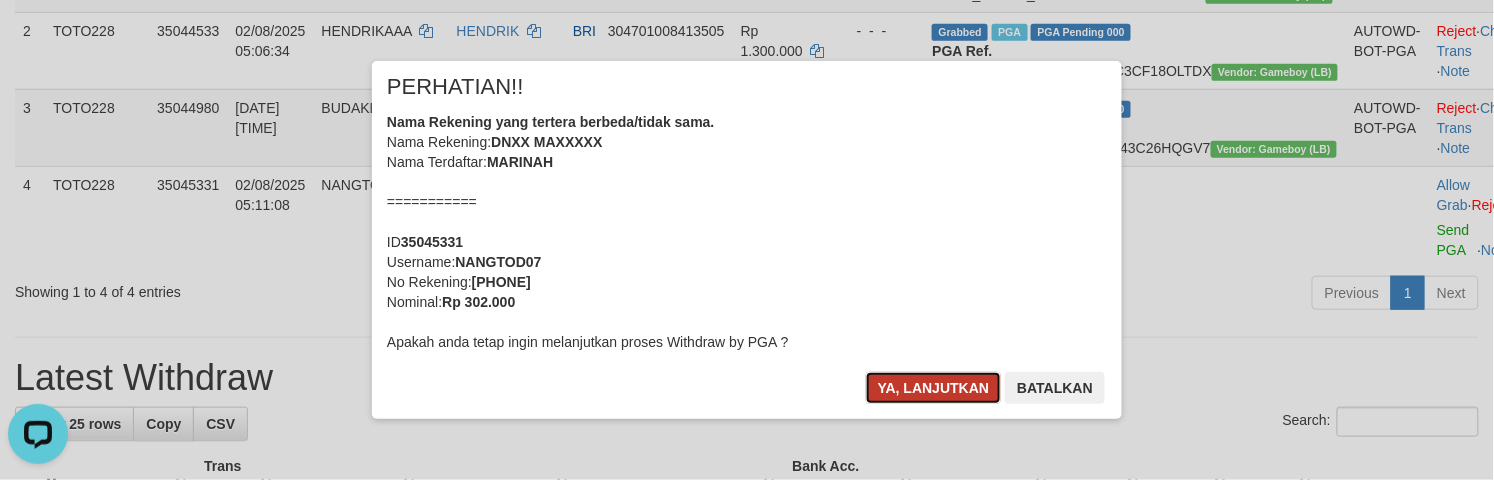 drag, startPoint x: 956, startPoint y: 381, endPoint x: 880, endPoint y: 386, distance: 76.1643 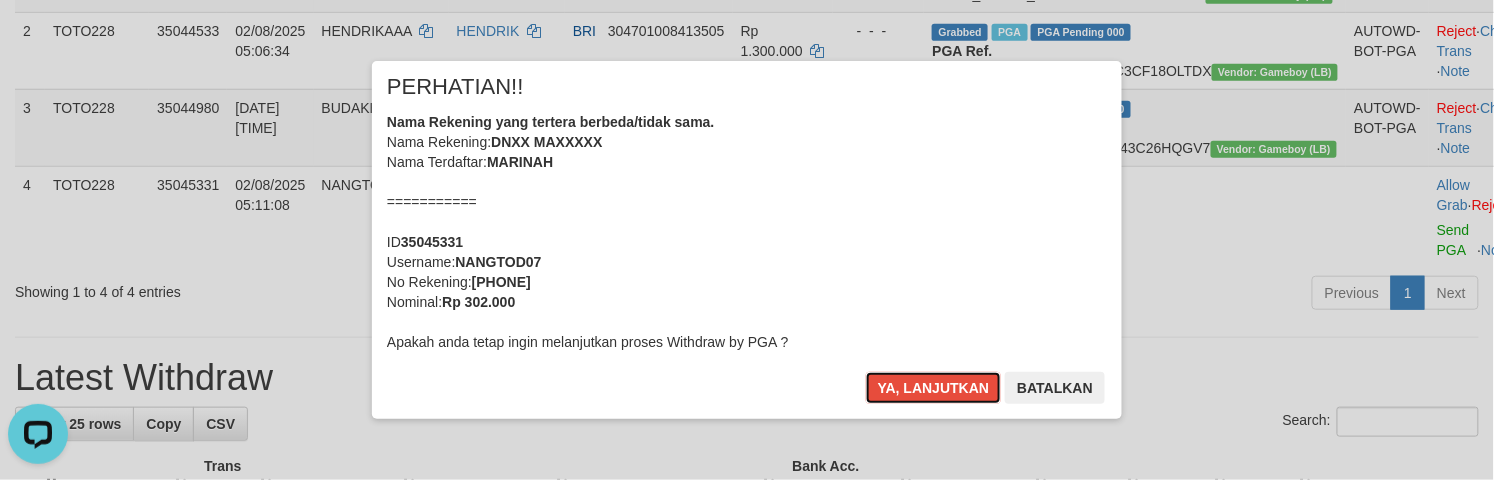 click on "Ya, lanjutkan" at bounding box center [934, 388] 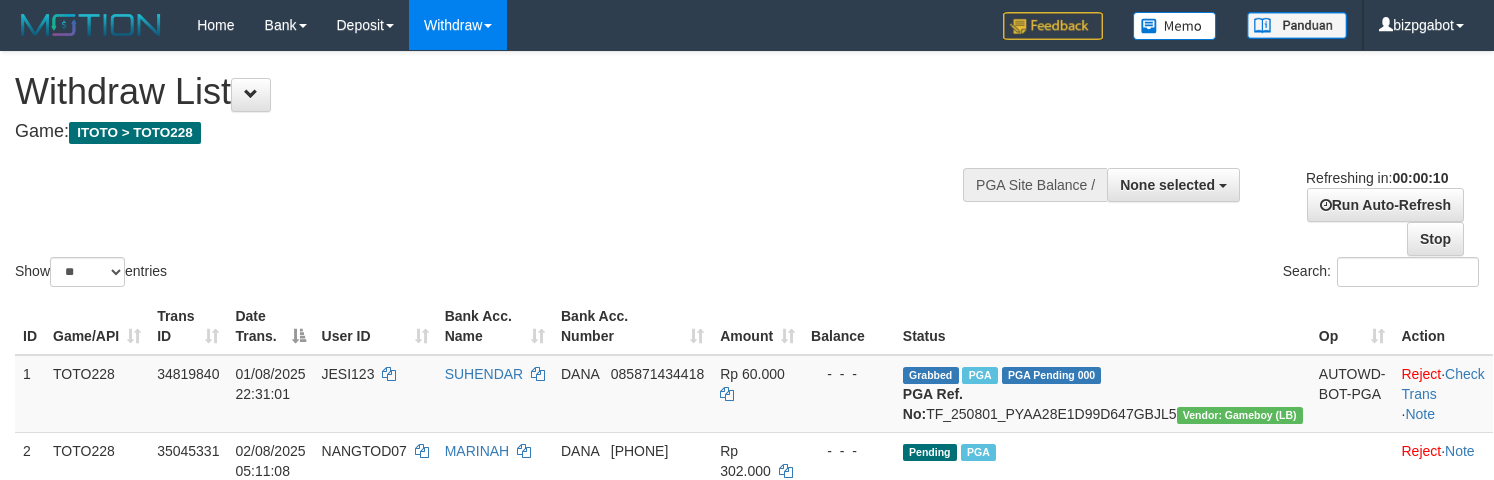 select 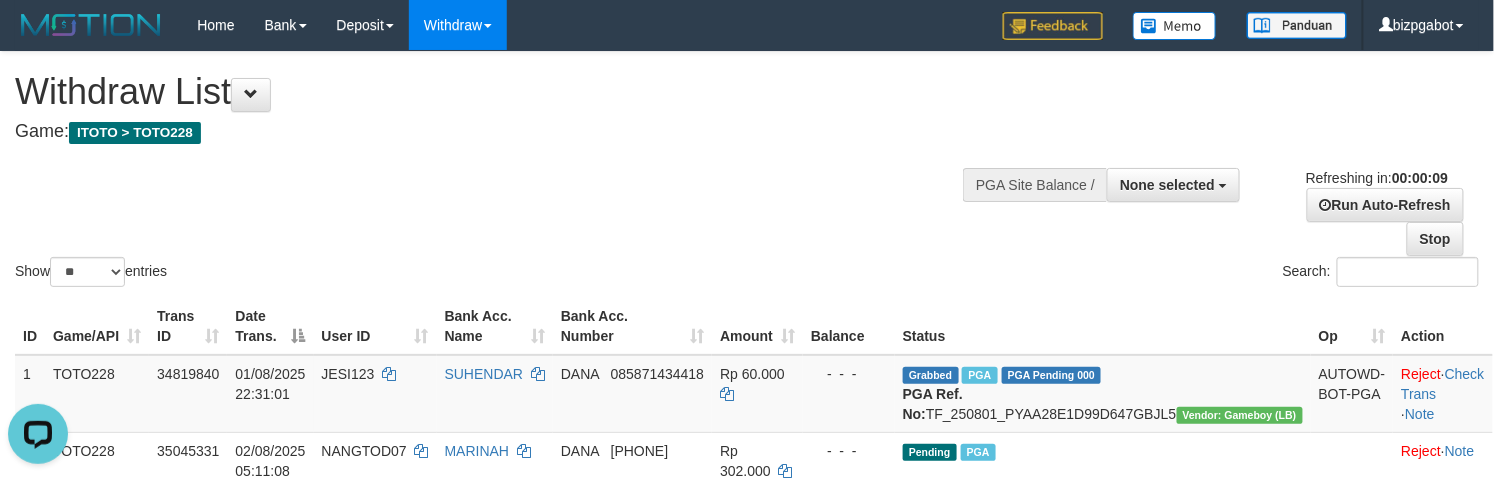 scroll, scrollTop: 0, scrollLeft: 0, axis: both 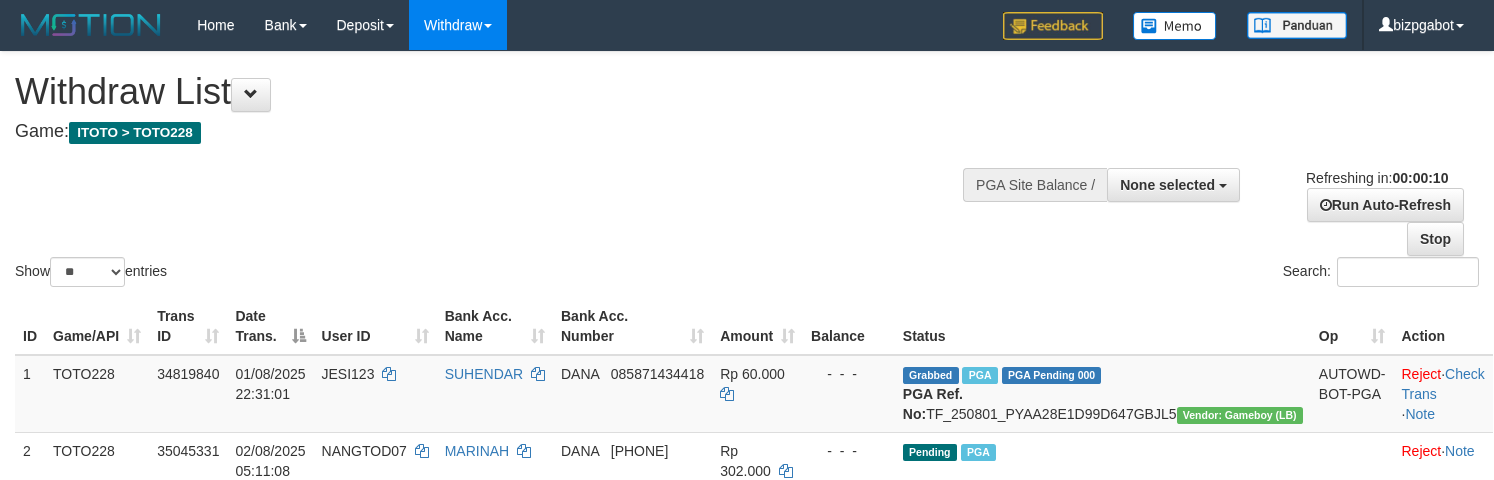 select 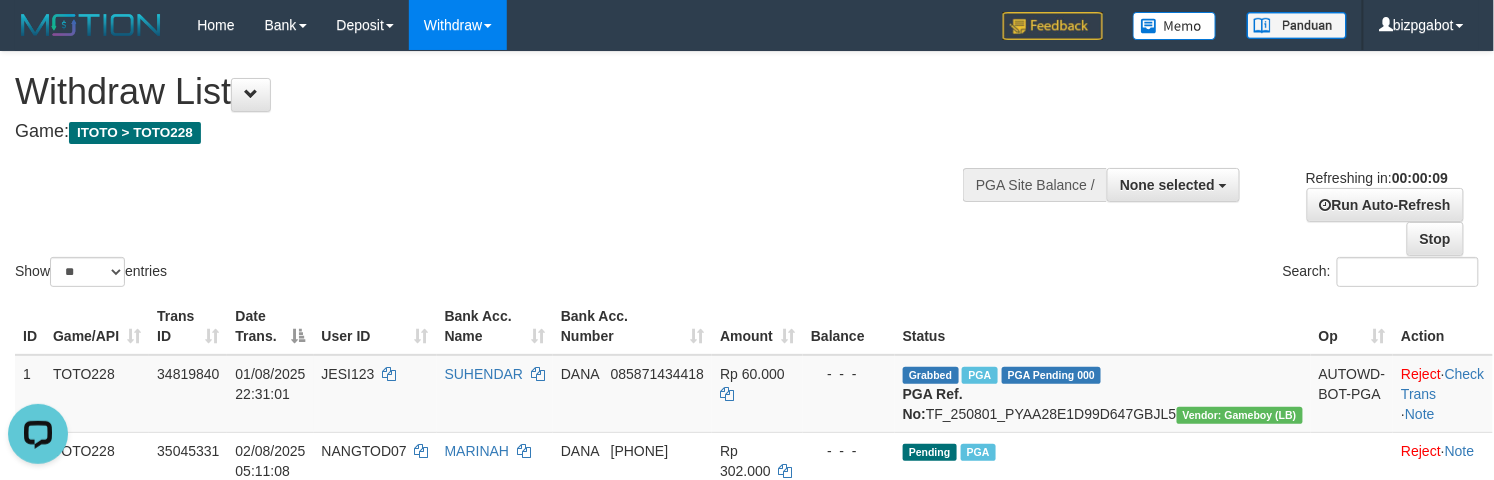 scroll, scrollTop: 0, scrollLeft: 0, axis: both 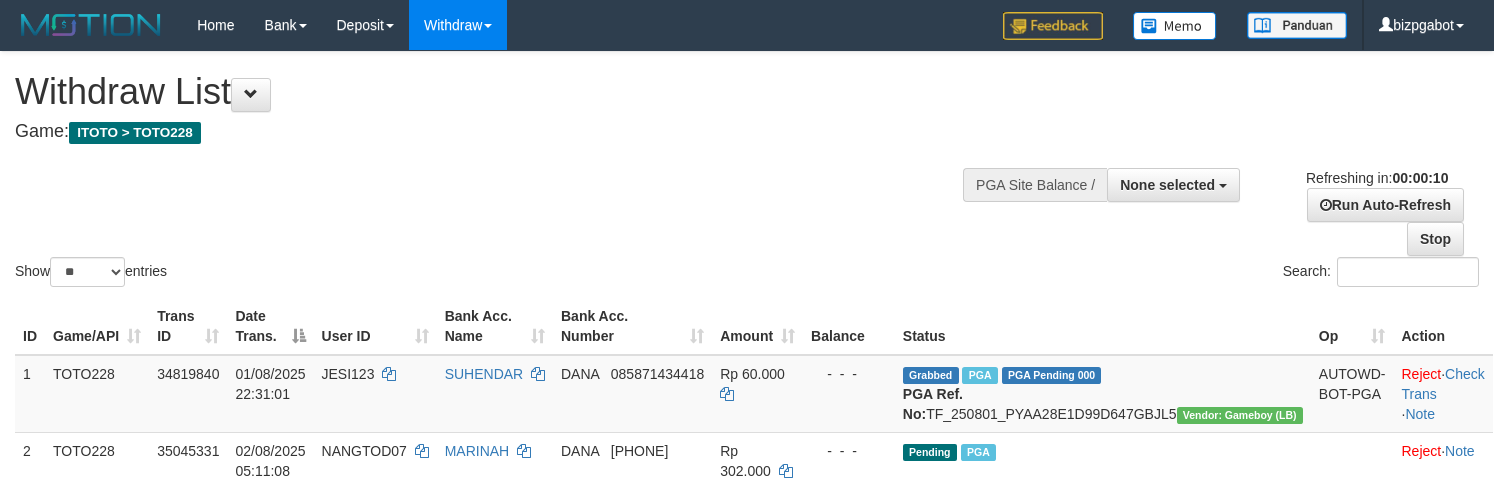 select 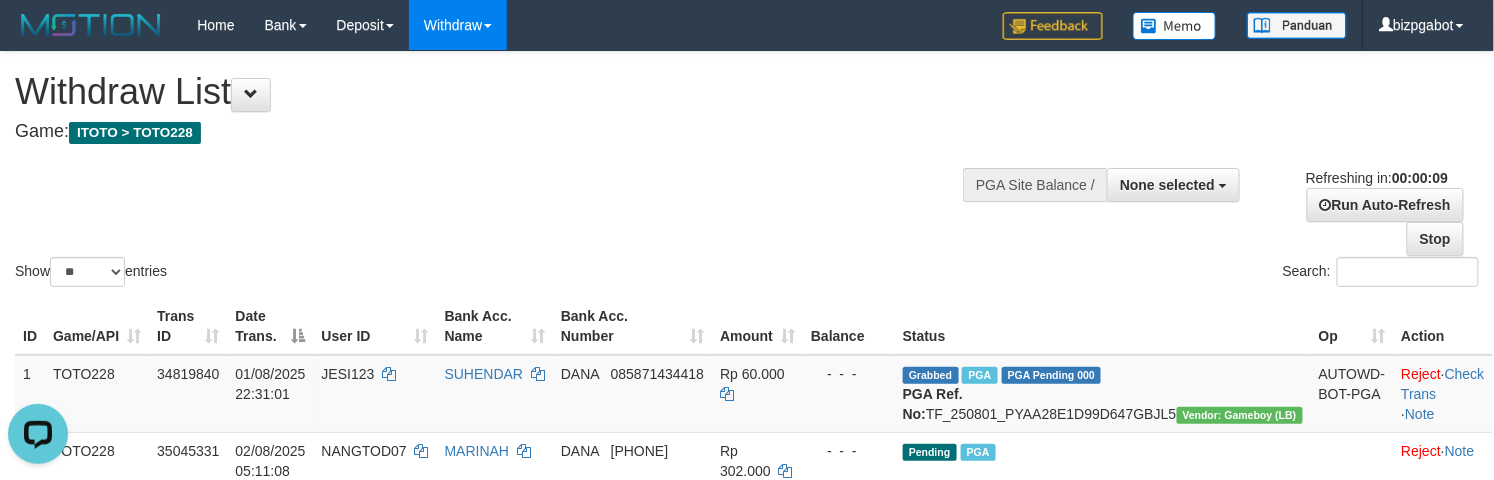 scroll, scrollTop: 0, scrollLeft: 0, axis: both 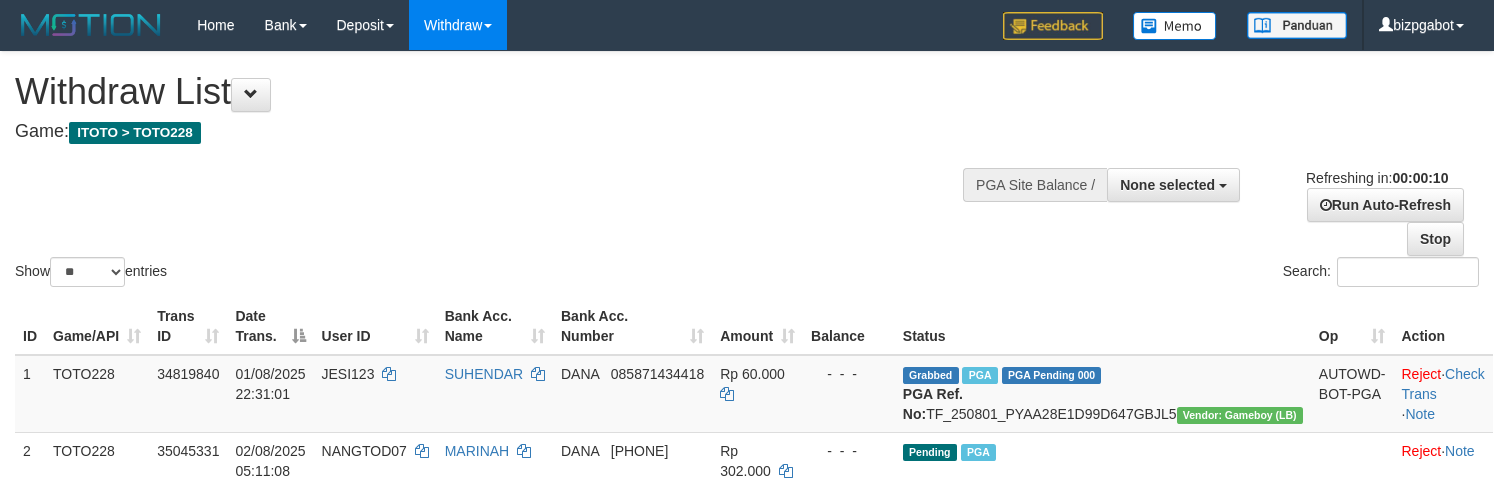 select 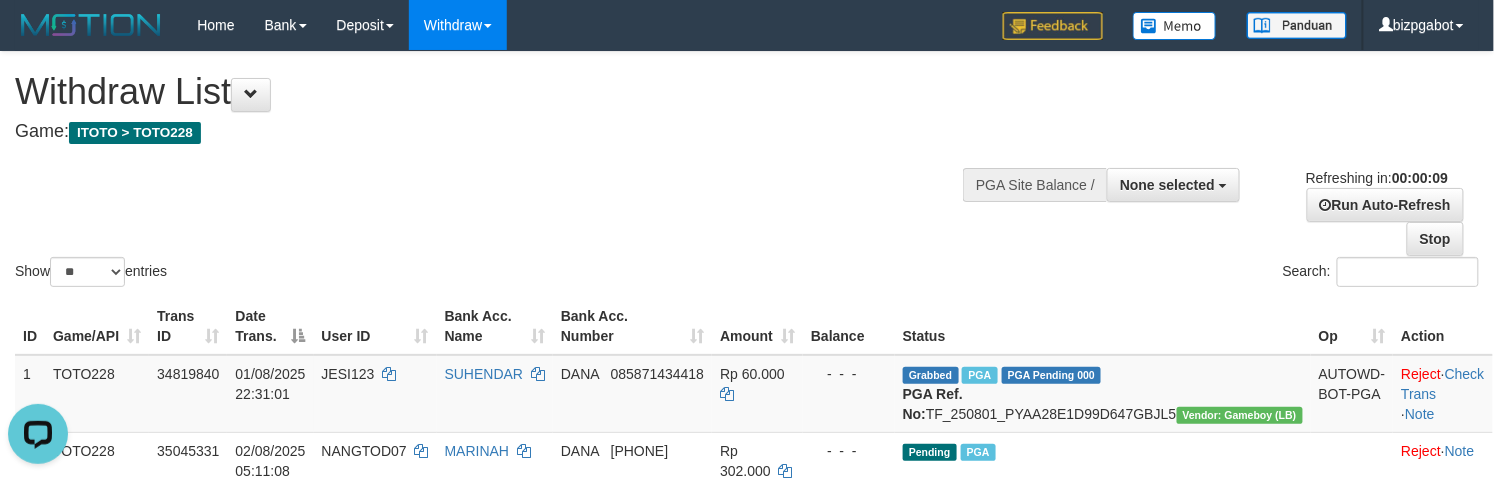 scroll, scrollTop: 0, scrollLeft: 0, axis: both 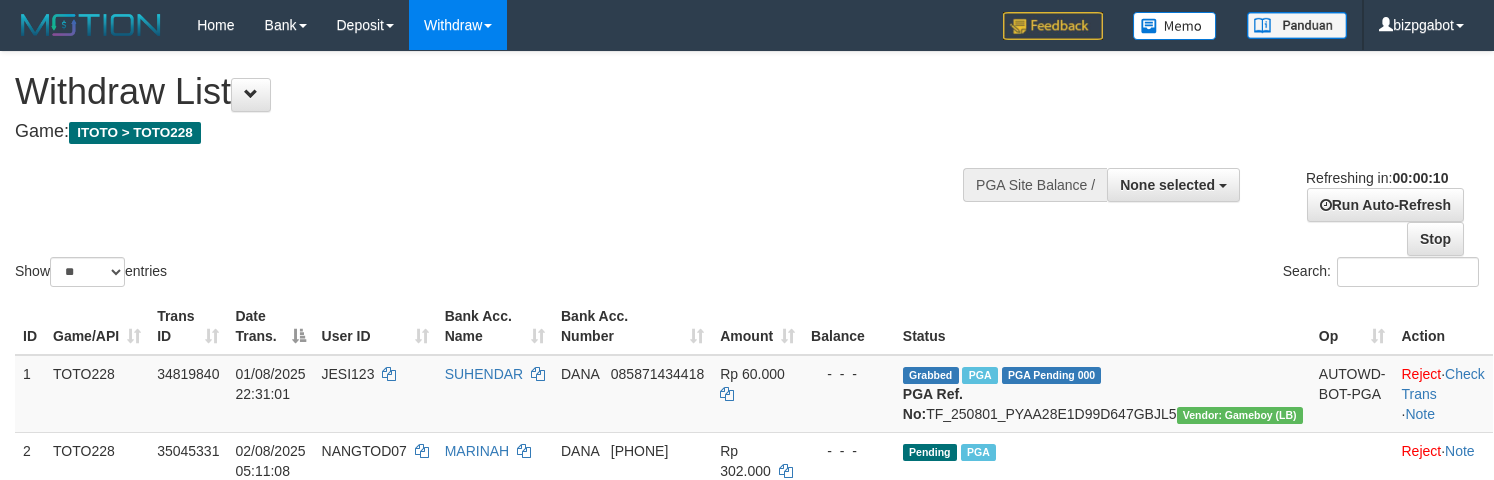 select 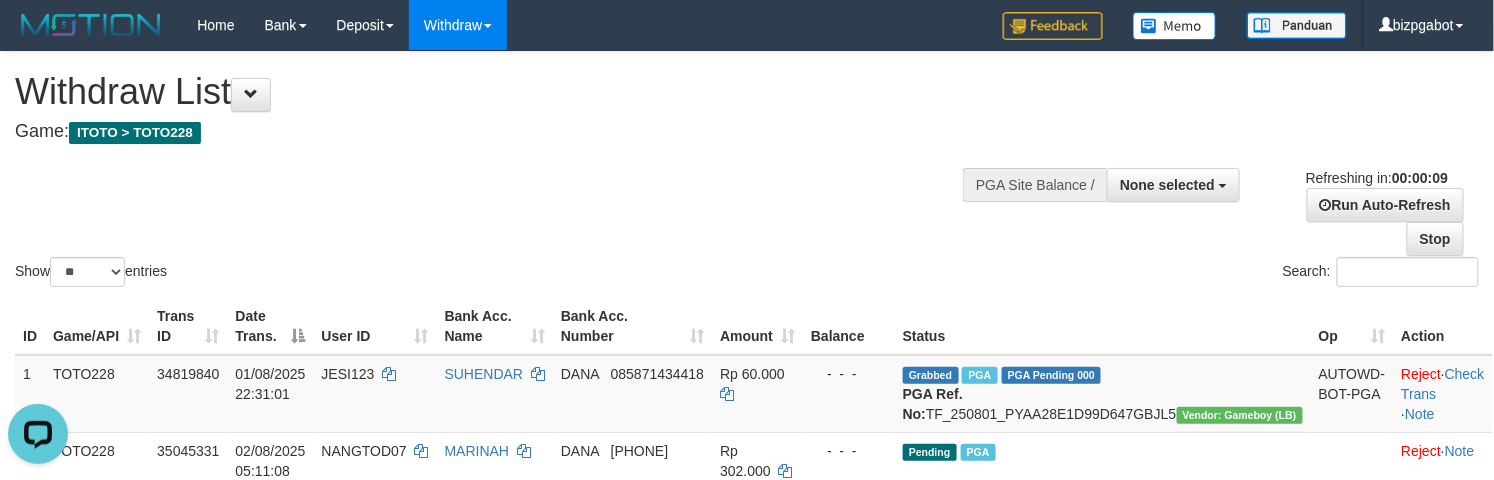 scroll, scrollTop: 0, scrollLeft: 0, axis: both 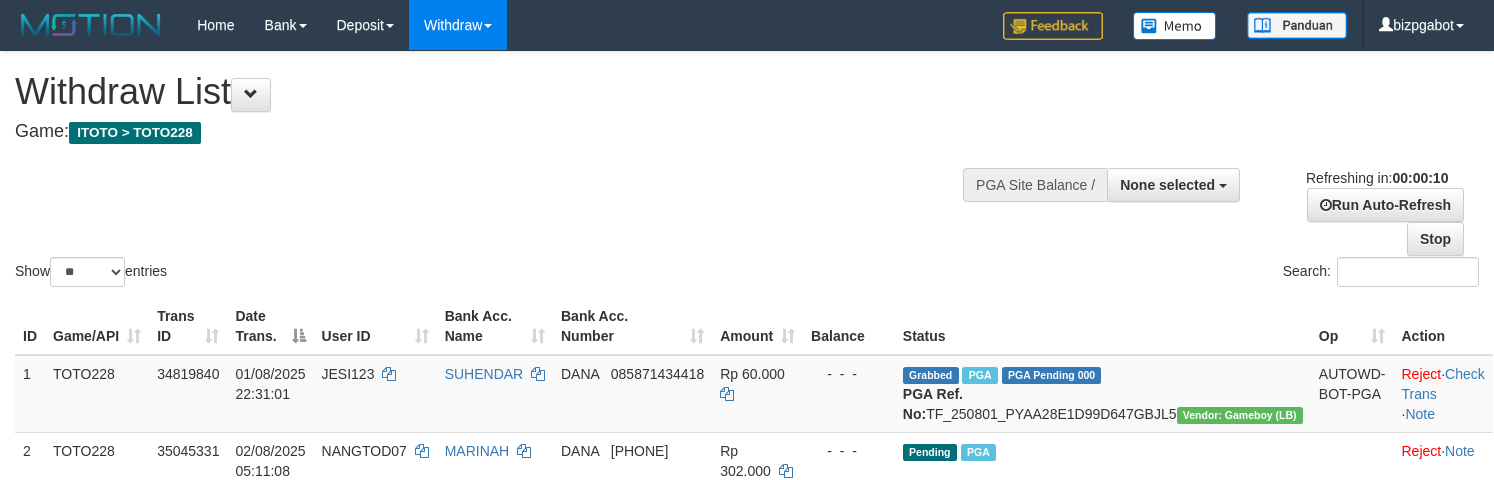 select 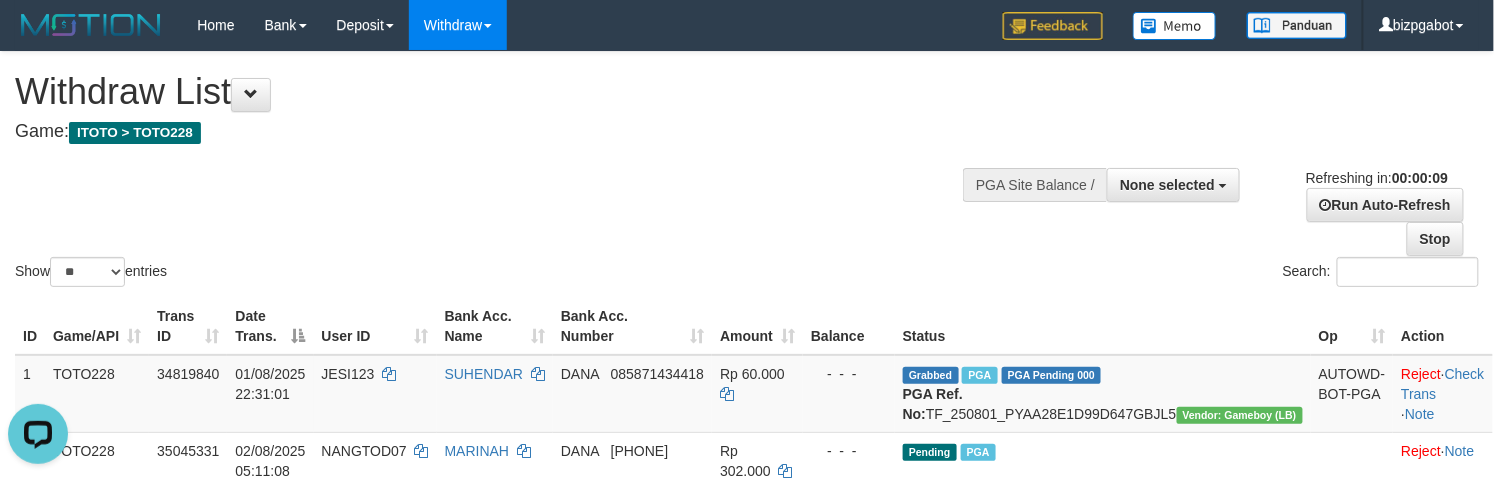 scroll, scrollTop: 0, scrollLeft: 0, axis: both 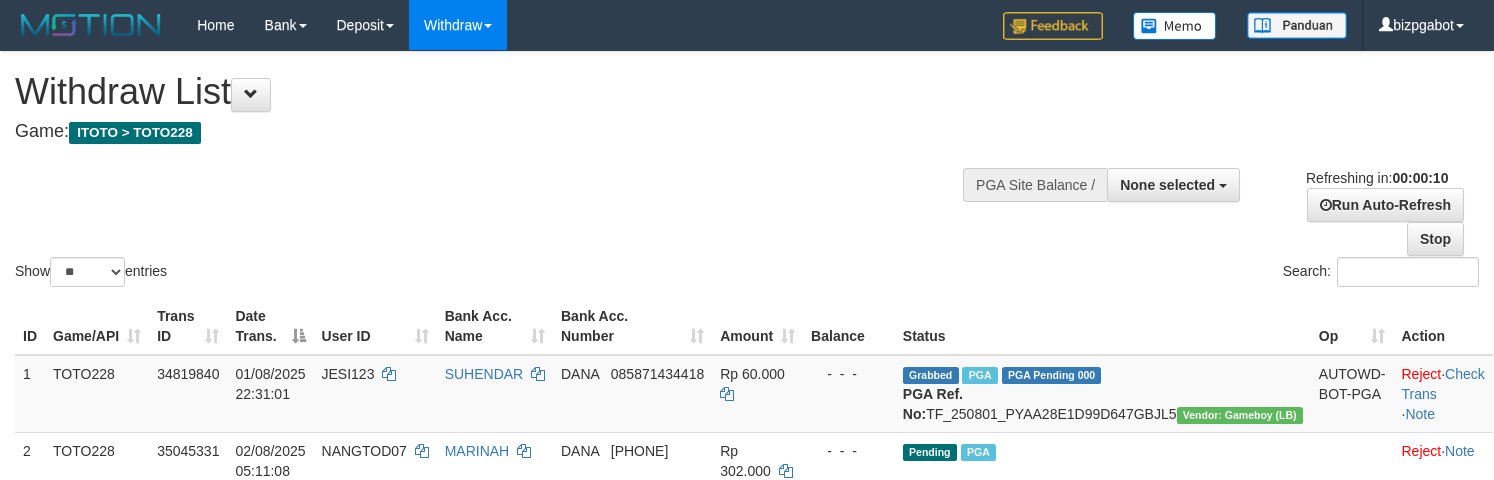 select 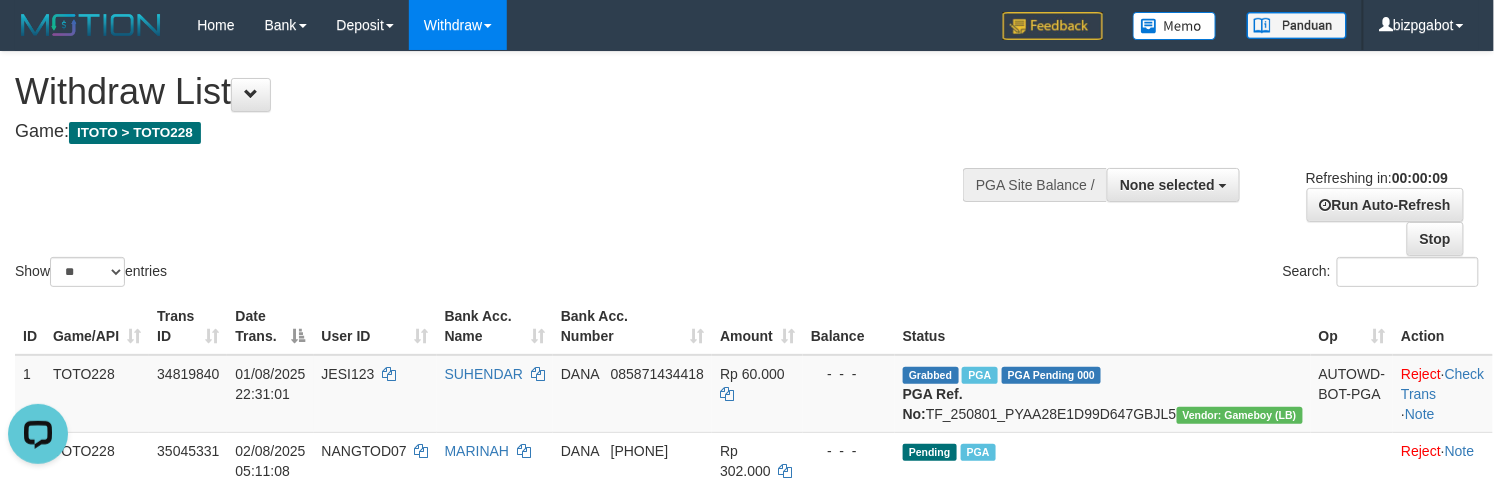 scroll, scrollTop: 0, scrollLeft: 0, axis: both 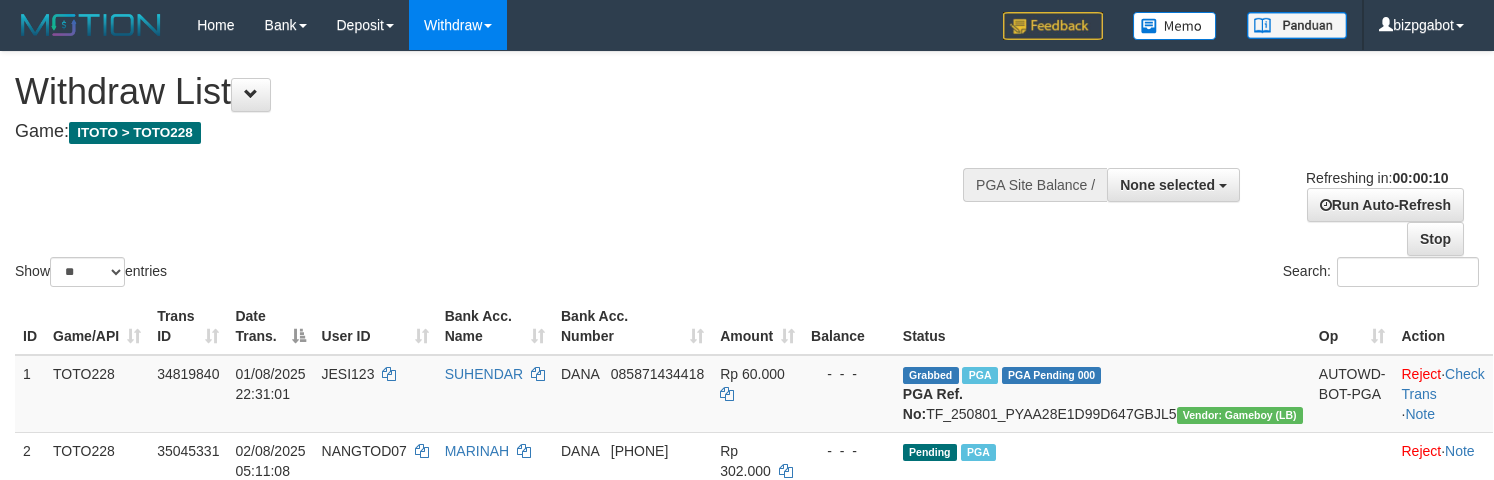 select 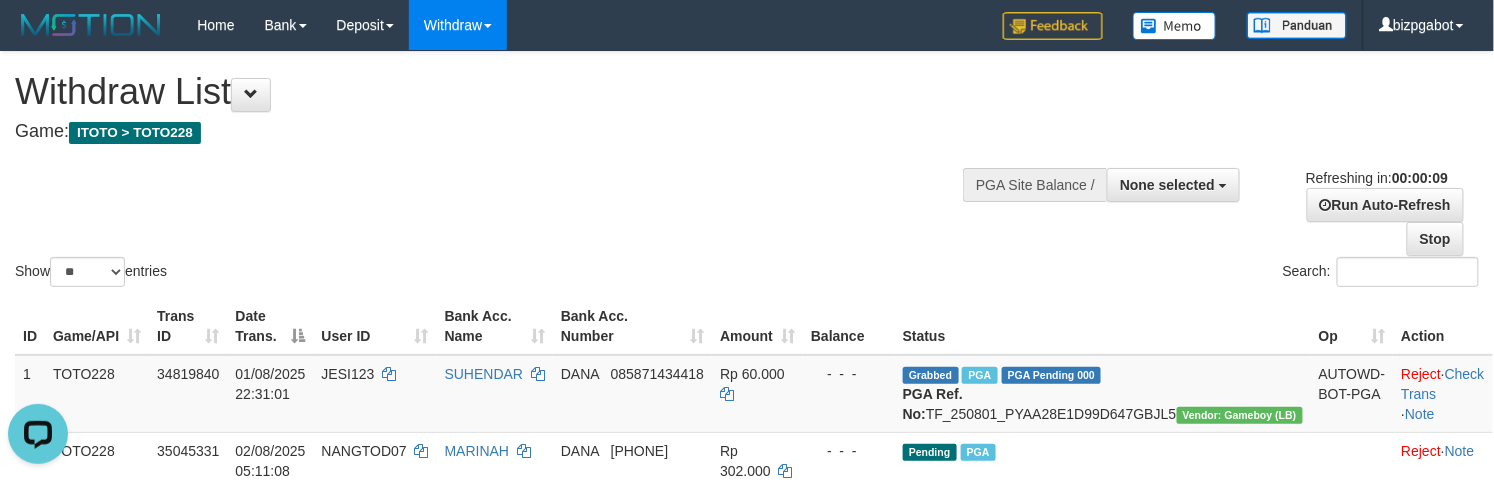 scroll, scrollTop: 0, scrollLeft: 0, axis: both 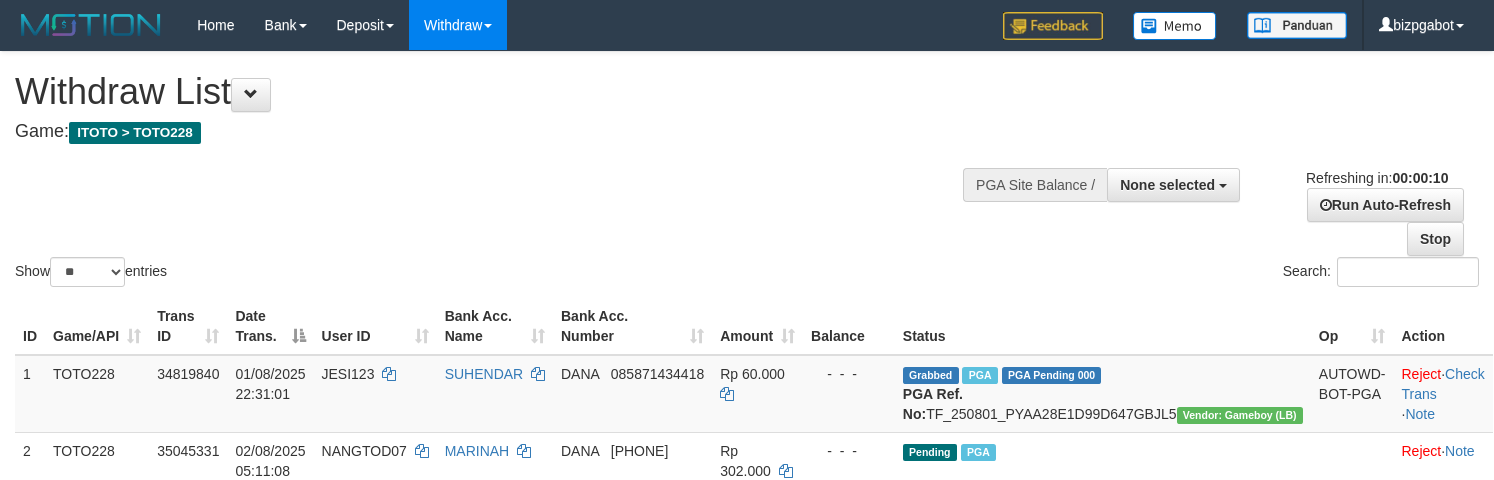 select 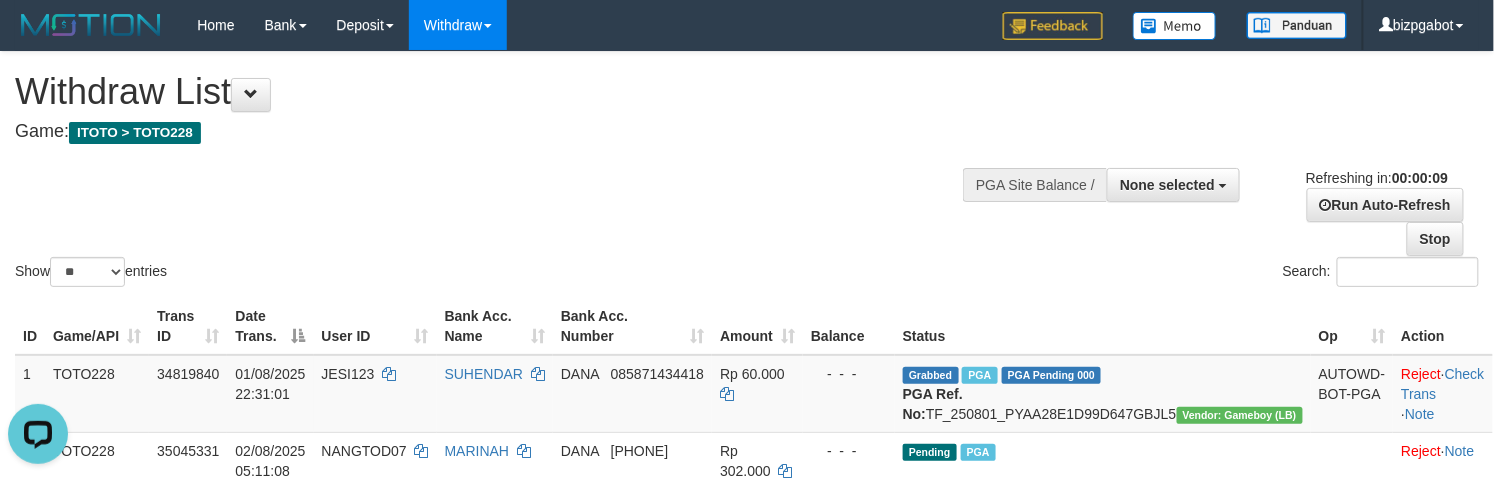 scroll, scrollTop: 0, scrollLeft: 0, axis: both 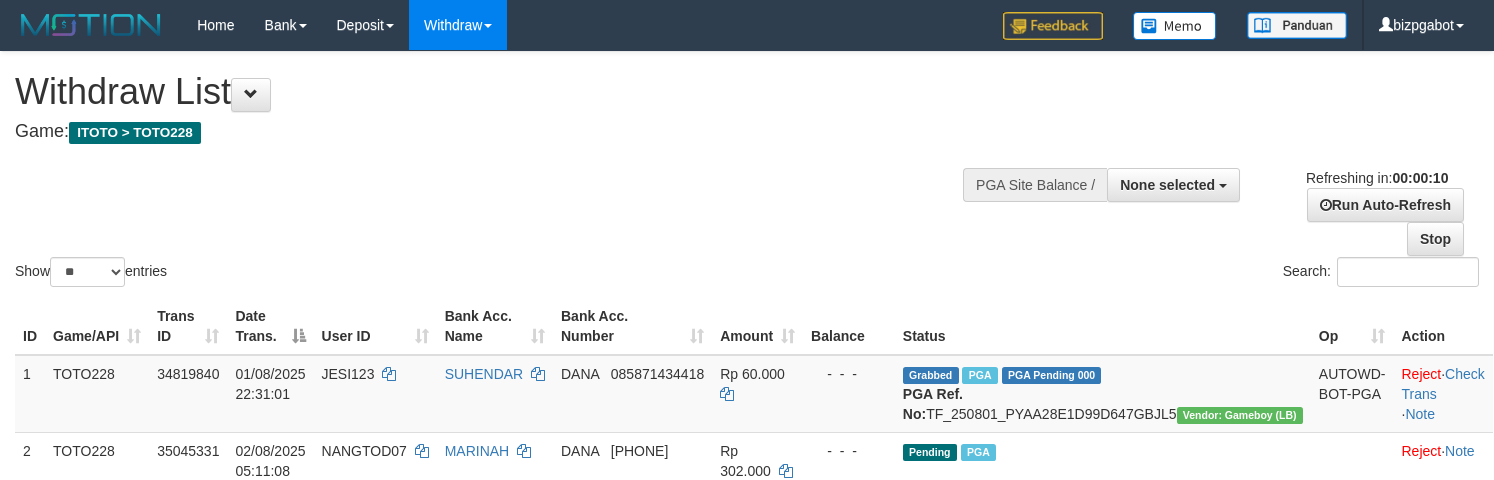 select 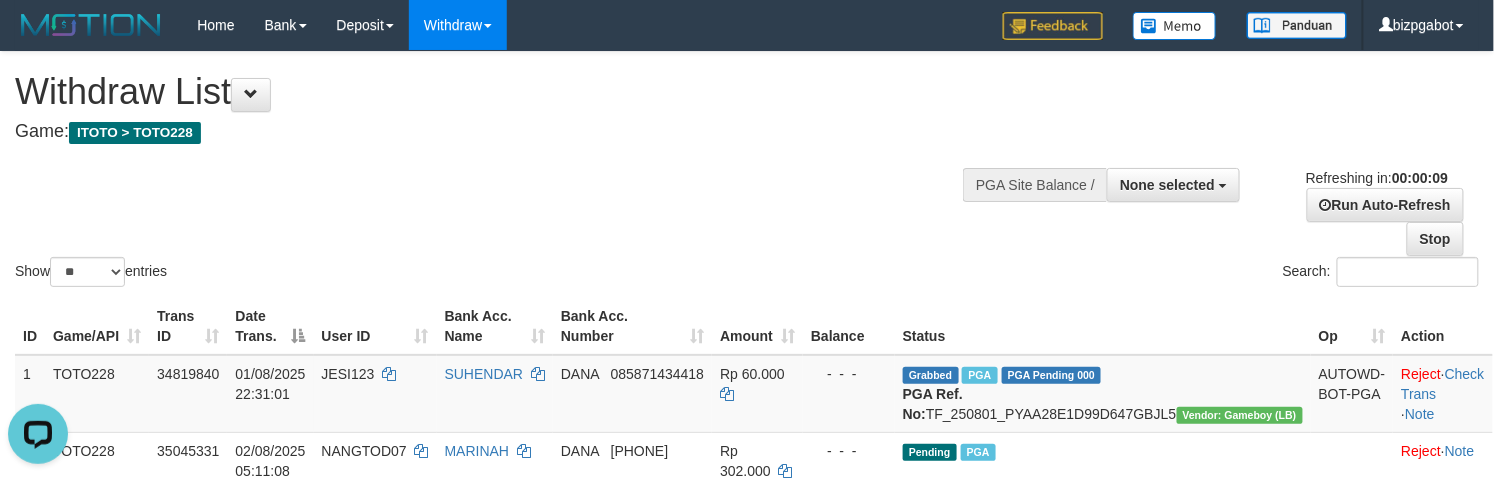 scroll, scrollTop: 0, scrollLeft: 0, axis: both 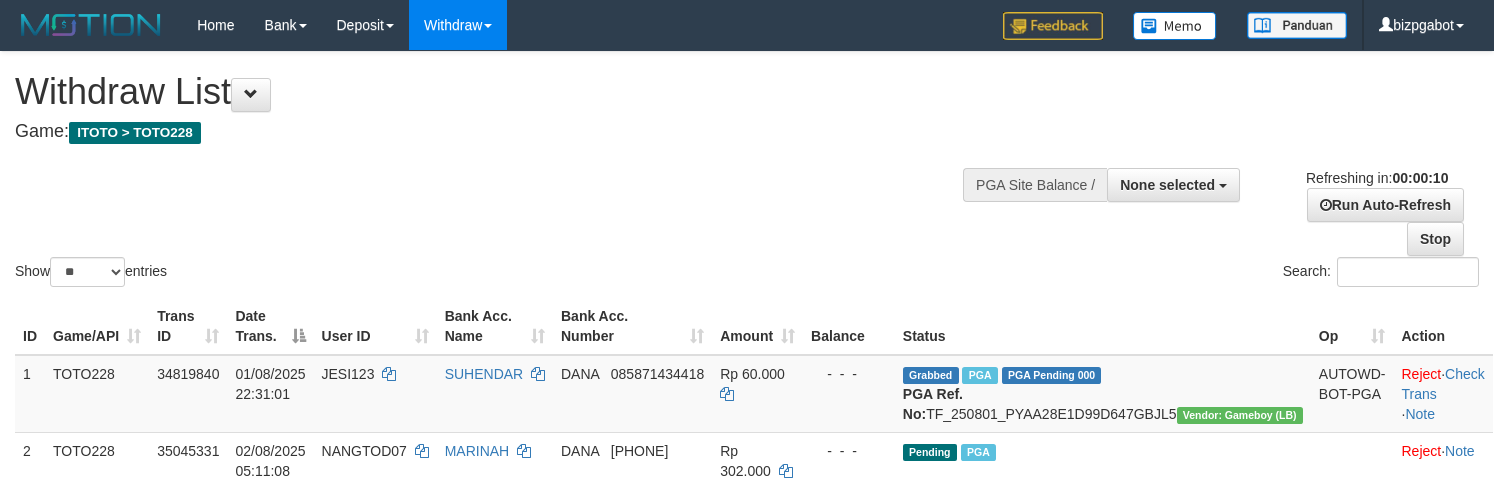select 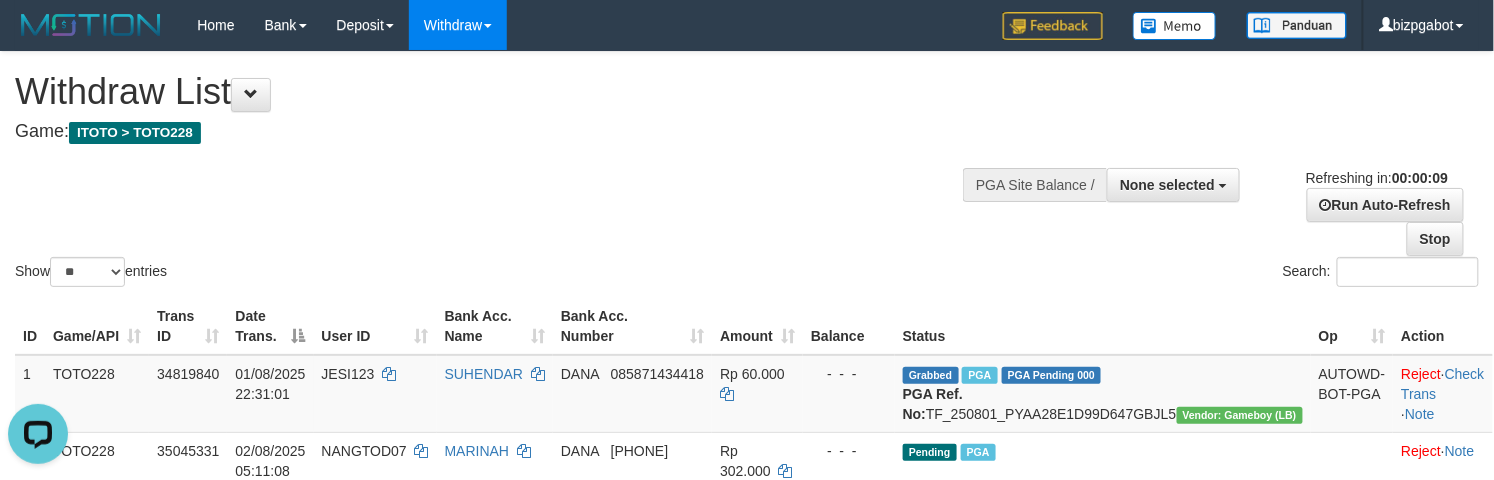 scroll, scrollTop: 0, scrollLeft: 0, axis: both 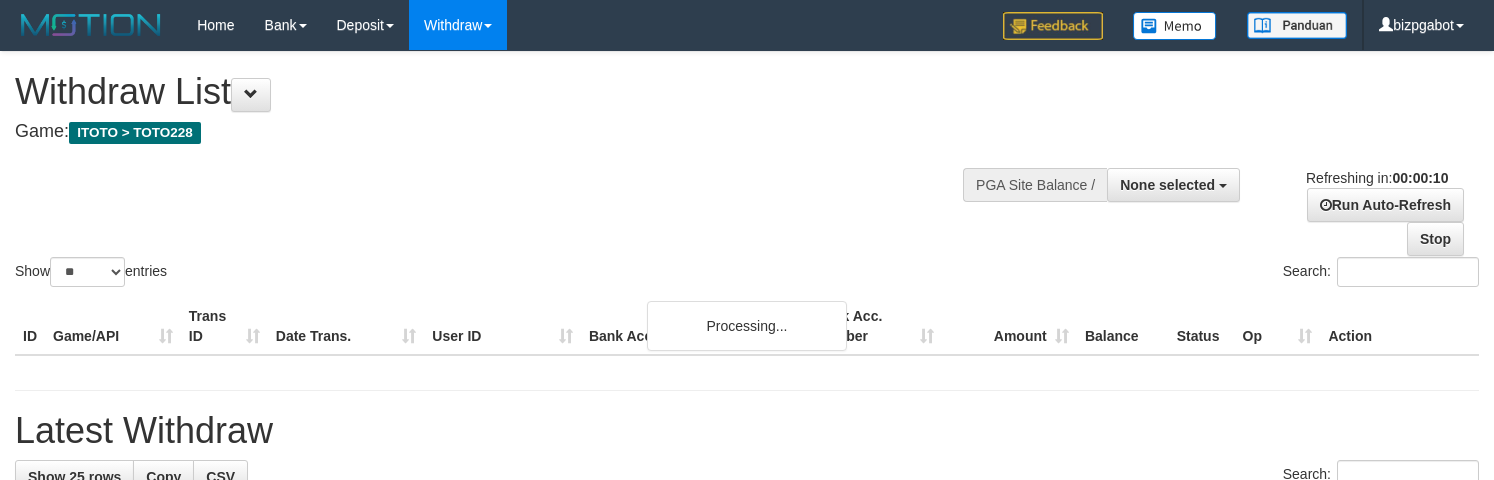 select 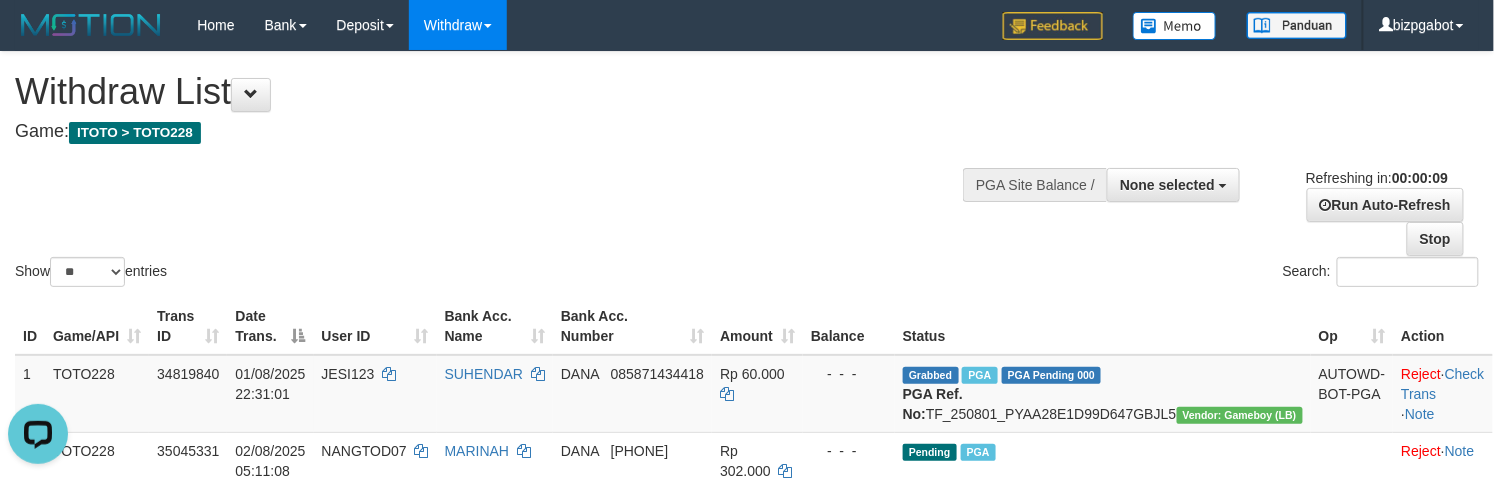 scroll, scrollTop: 0, scrollLeft: 0, axis: both 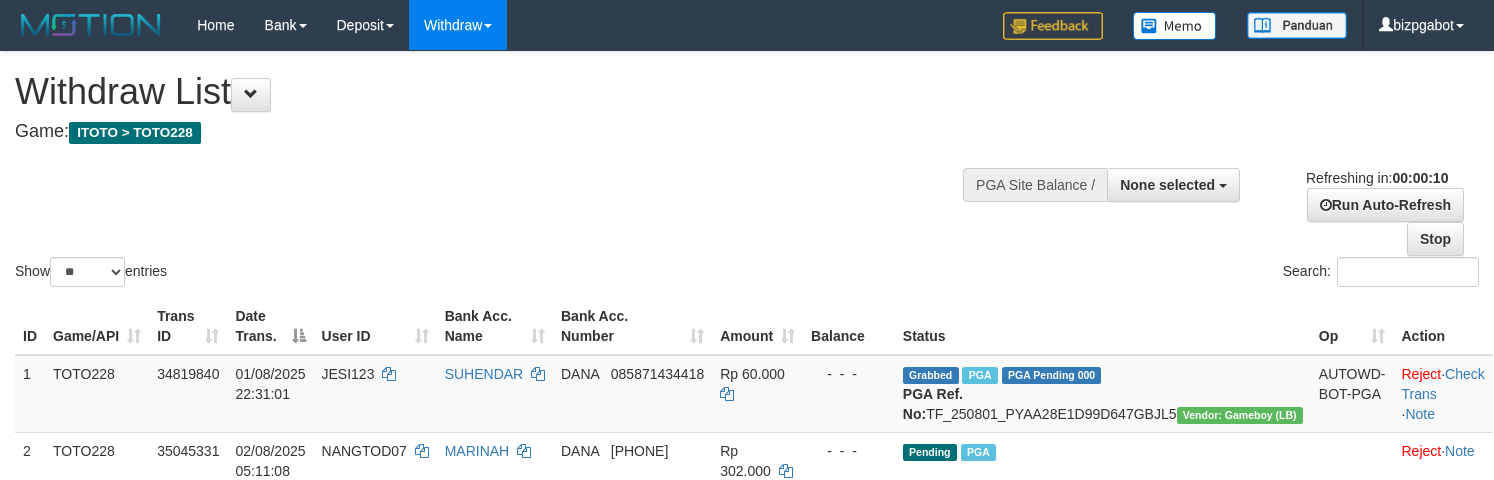 select 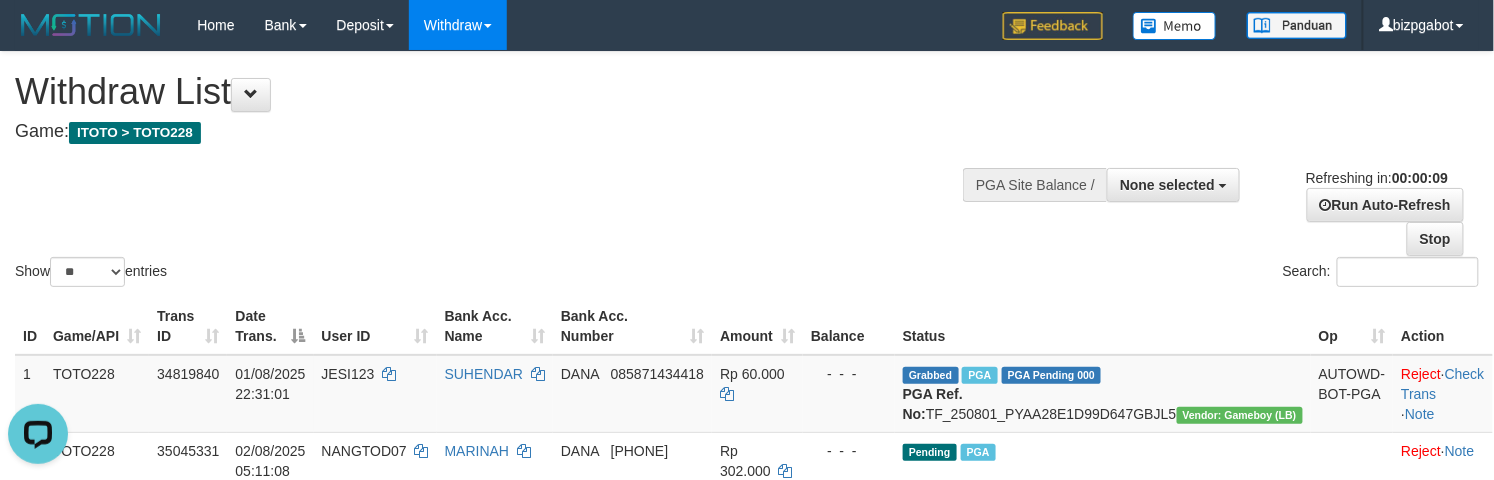 scroll, scrollTop: 0, scrollLeft: 0, axis: both 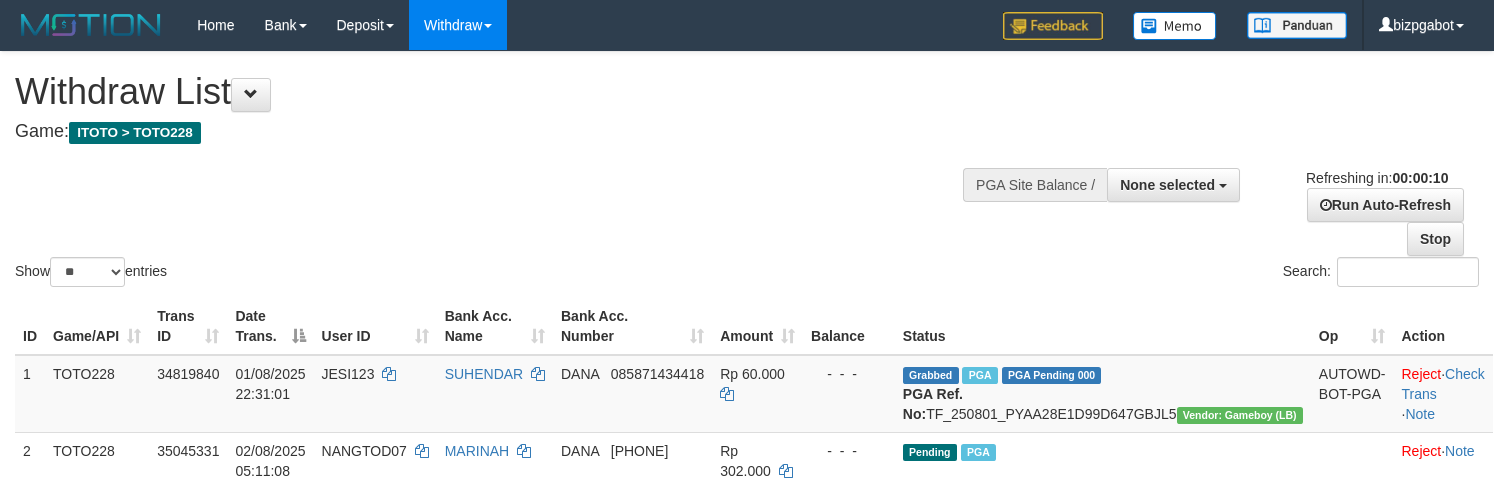 select 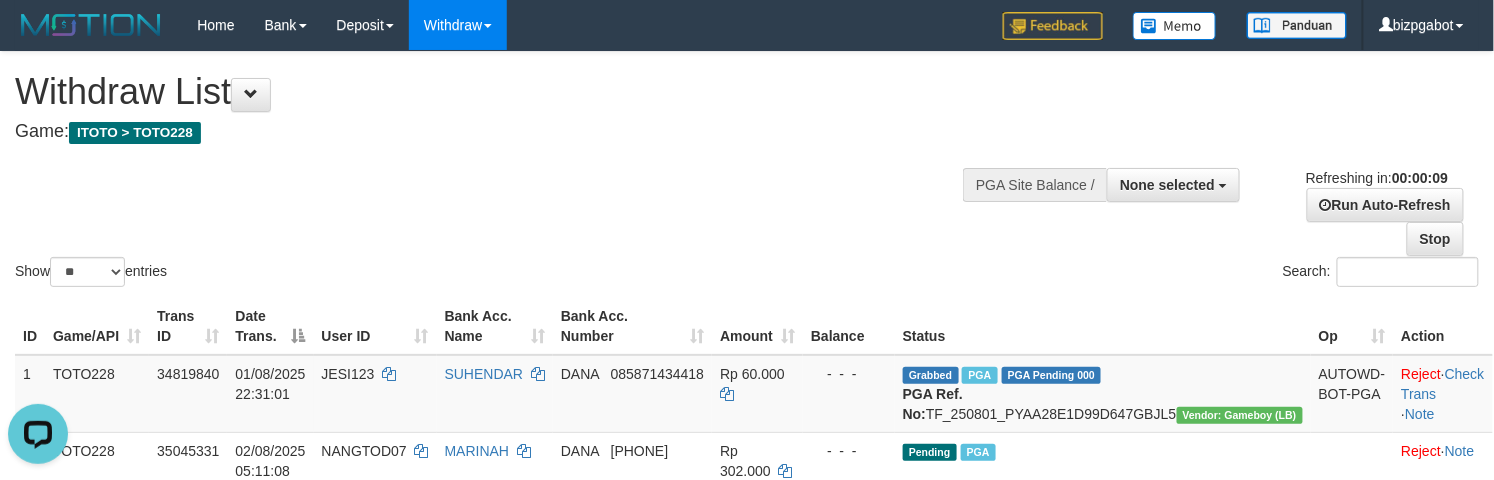 scroll, scrollTop: 0, scrollLeft: 0, axis: both 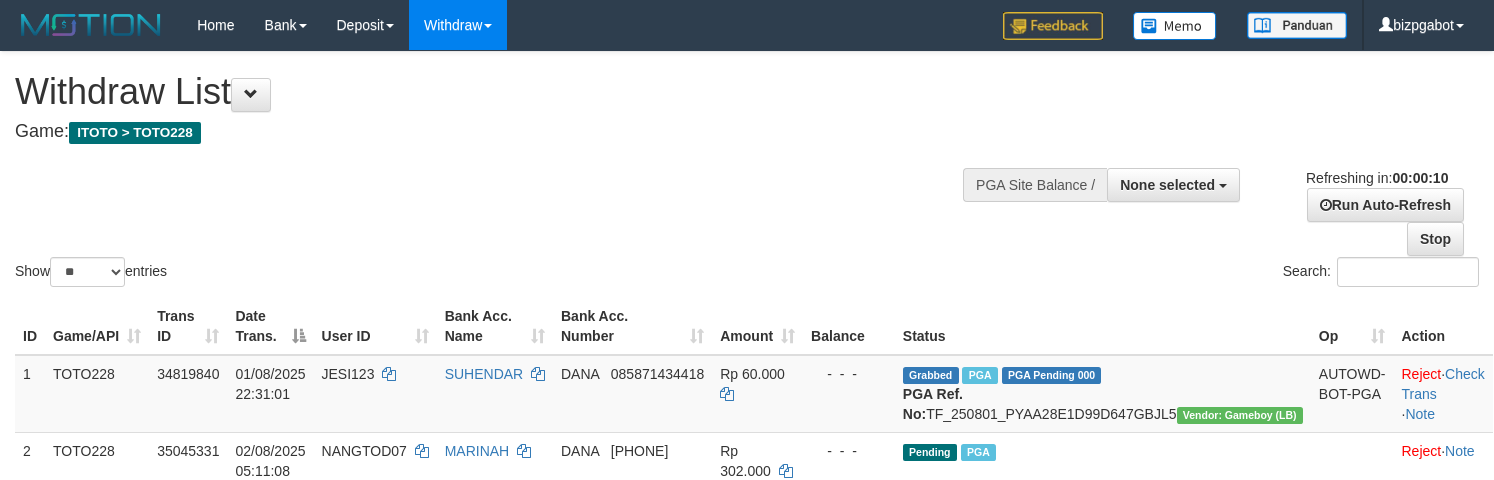 select 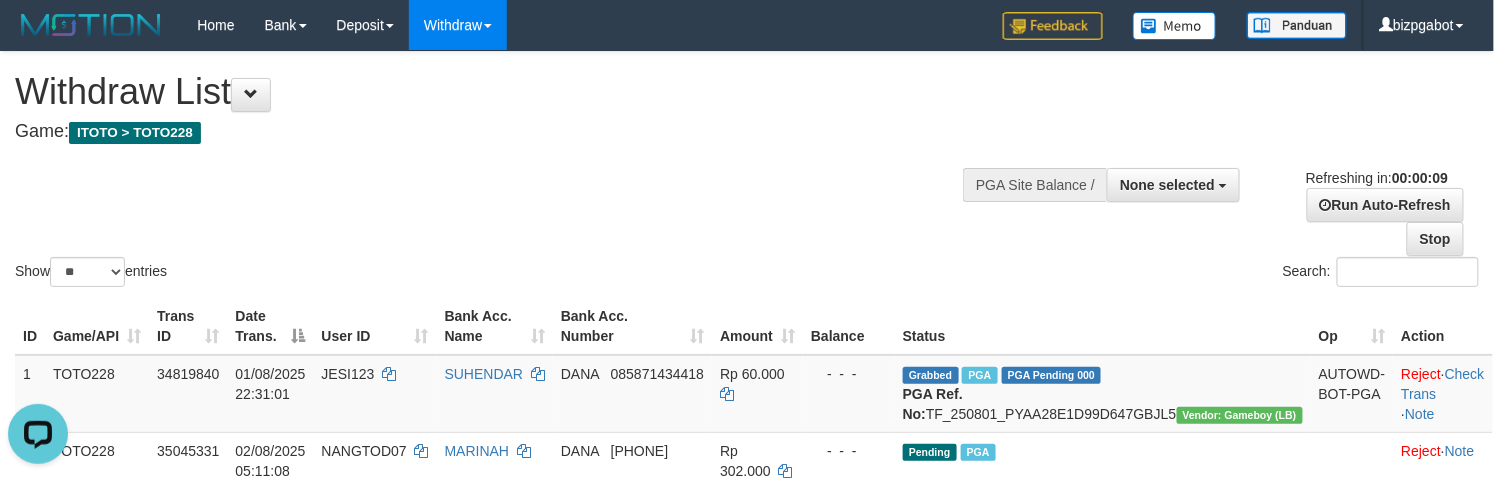 scroll, scrollTop: 0, scrollLeft: 0, axis: both 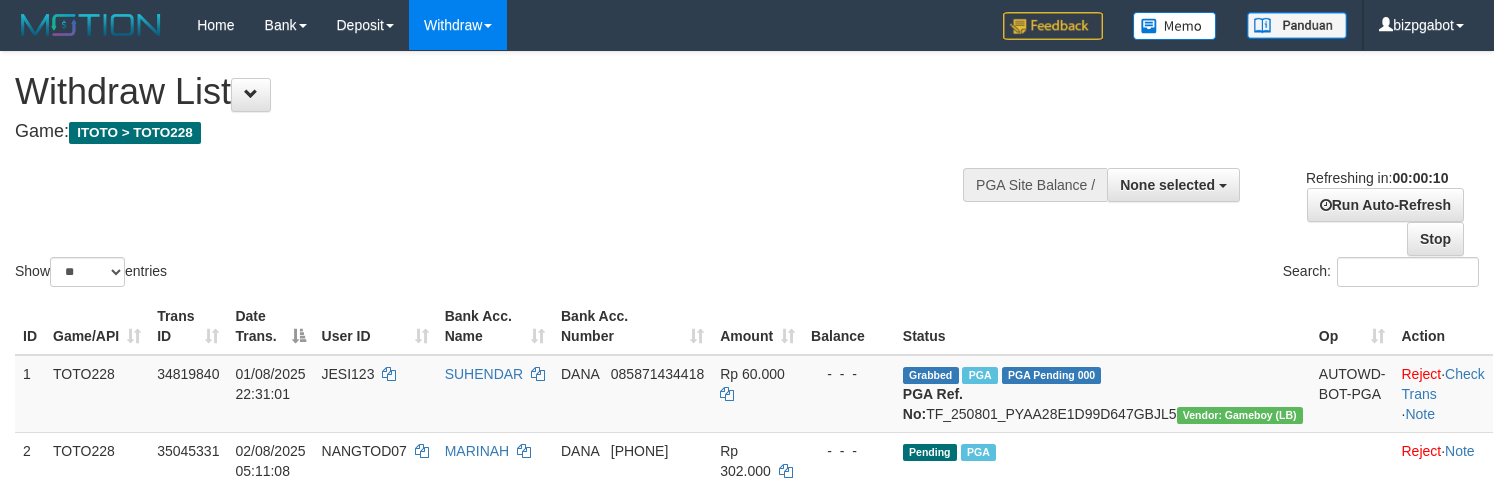 select 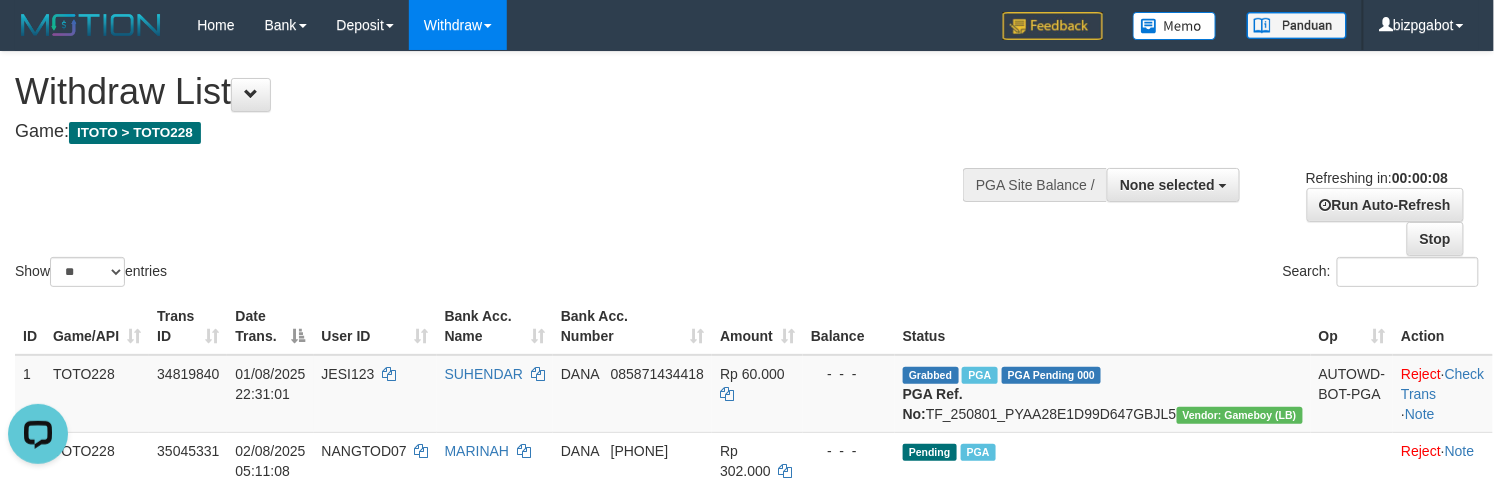 scroll, scrollTop: 0, scrollLeft: 0, axis: both 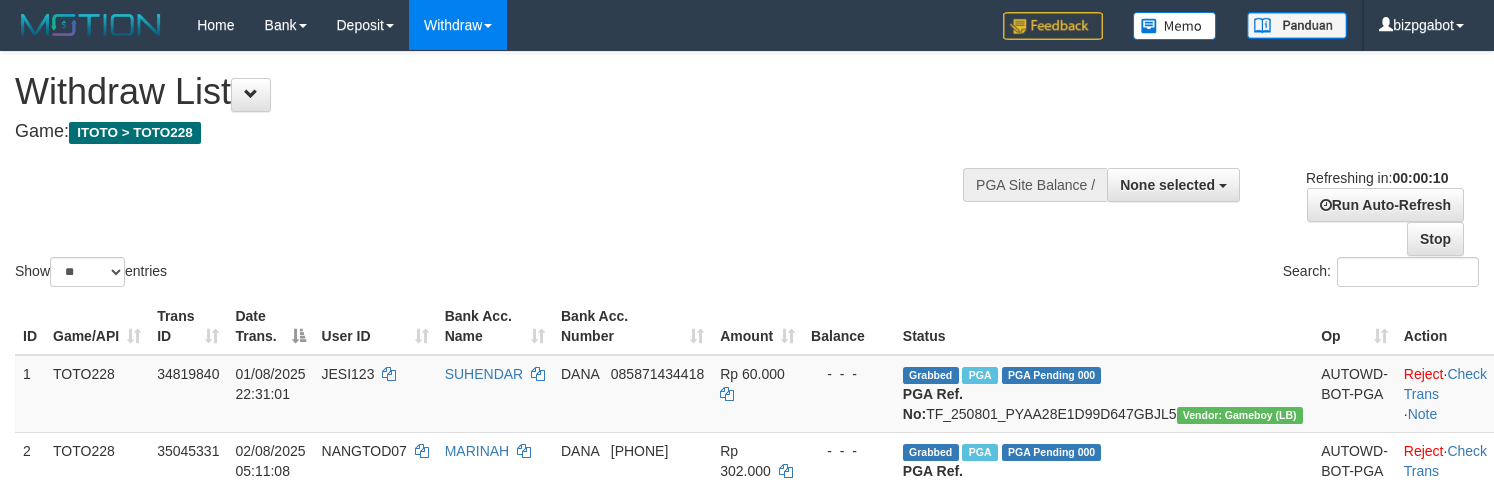 select 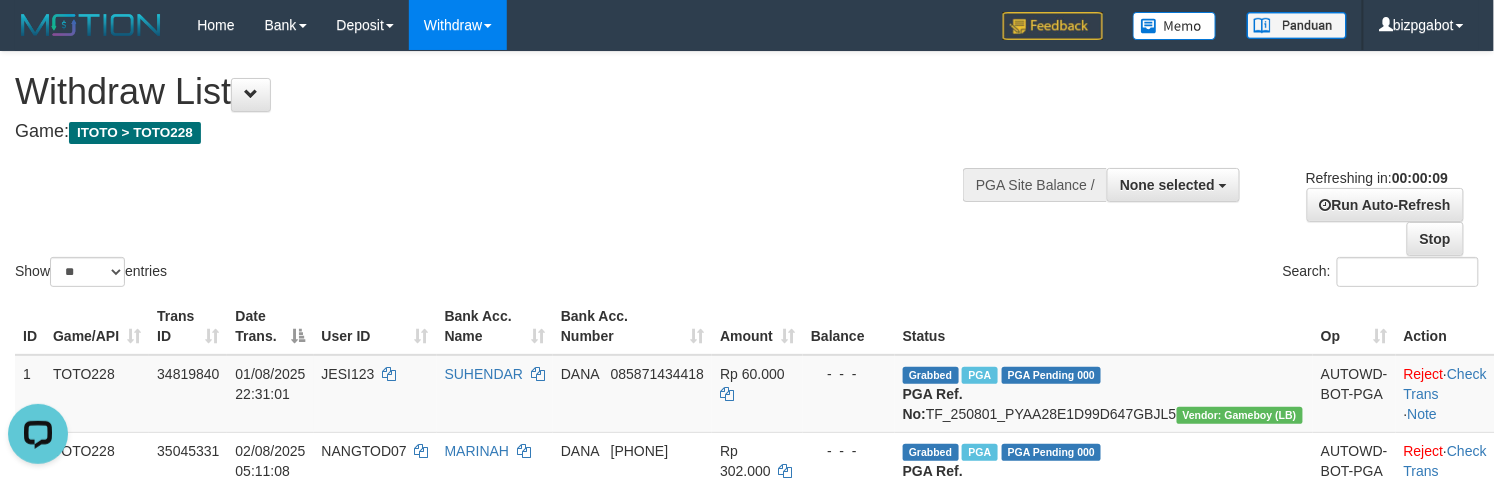 scroll, scrollTop: 0, scrollLeft: 0, axis: both 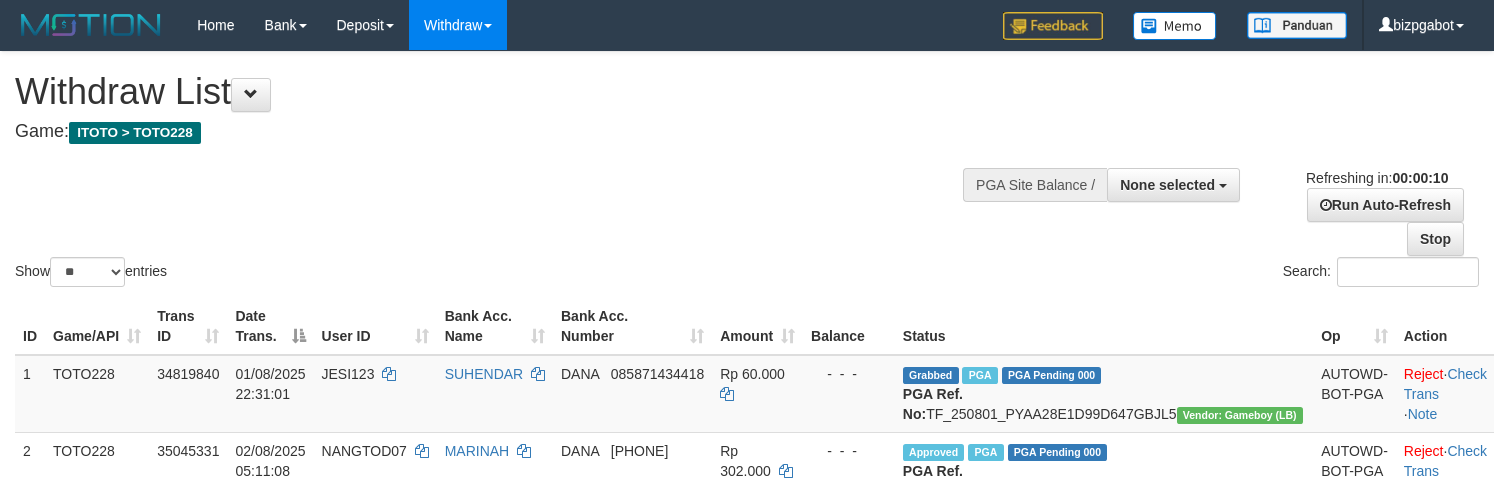 select 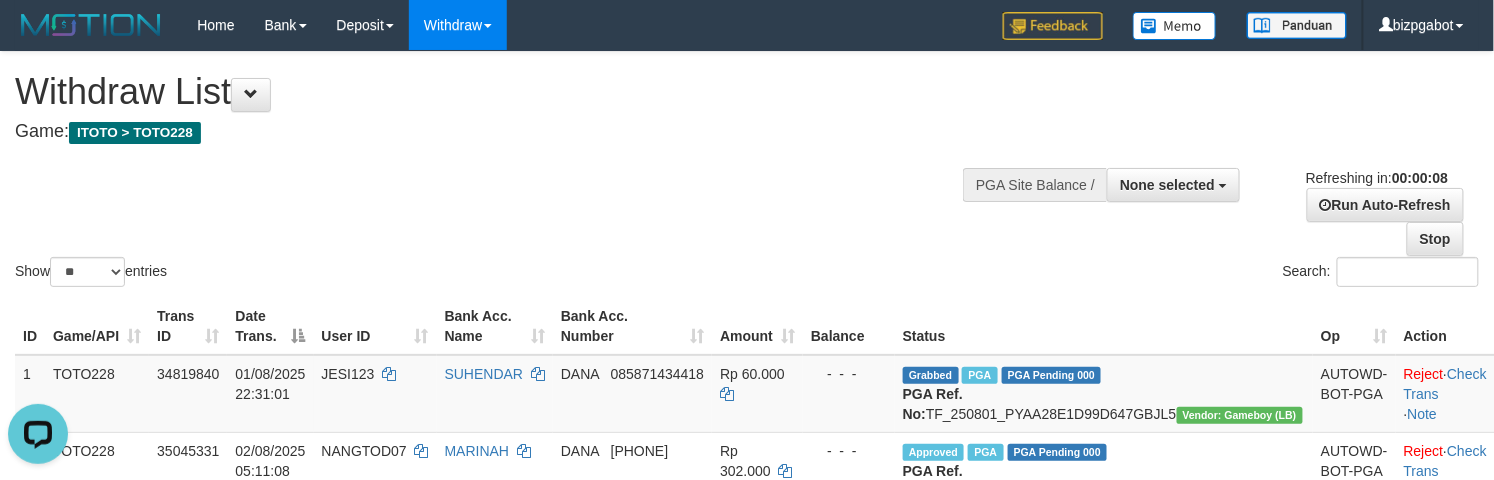scroll, scrollTop: 0, scrollLeft: 0, axis: both 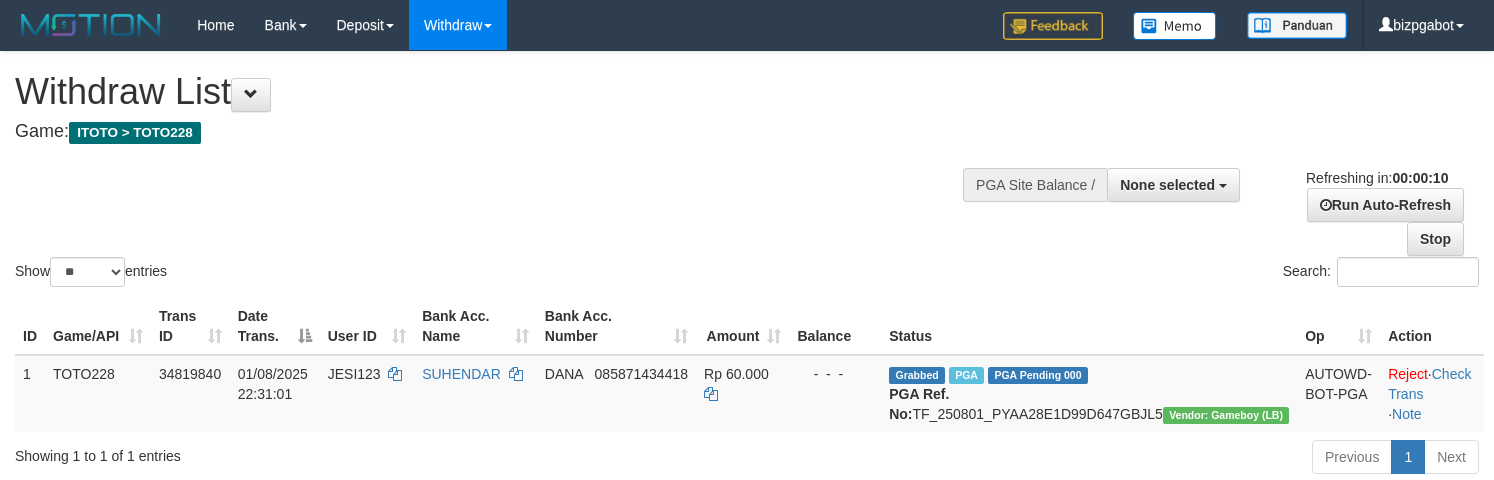 select 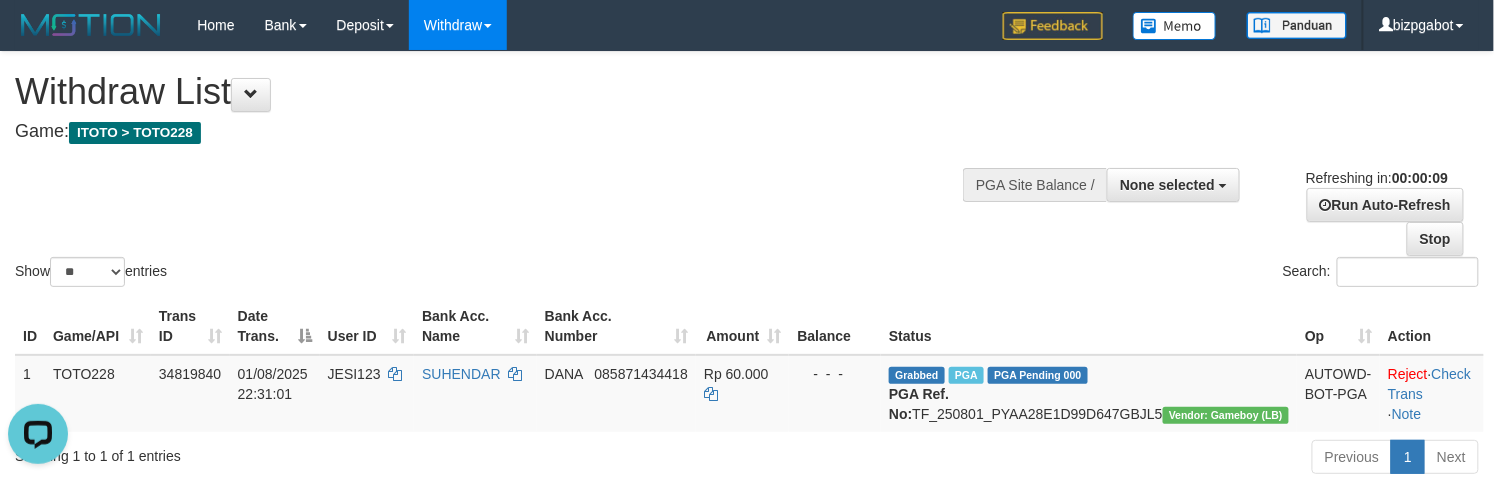 scroll, scrollTop: 0, scrollLeft: 0, axis: both 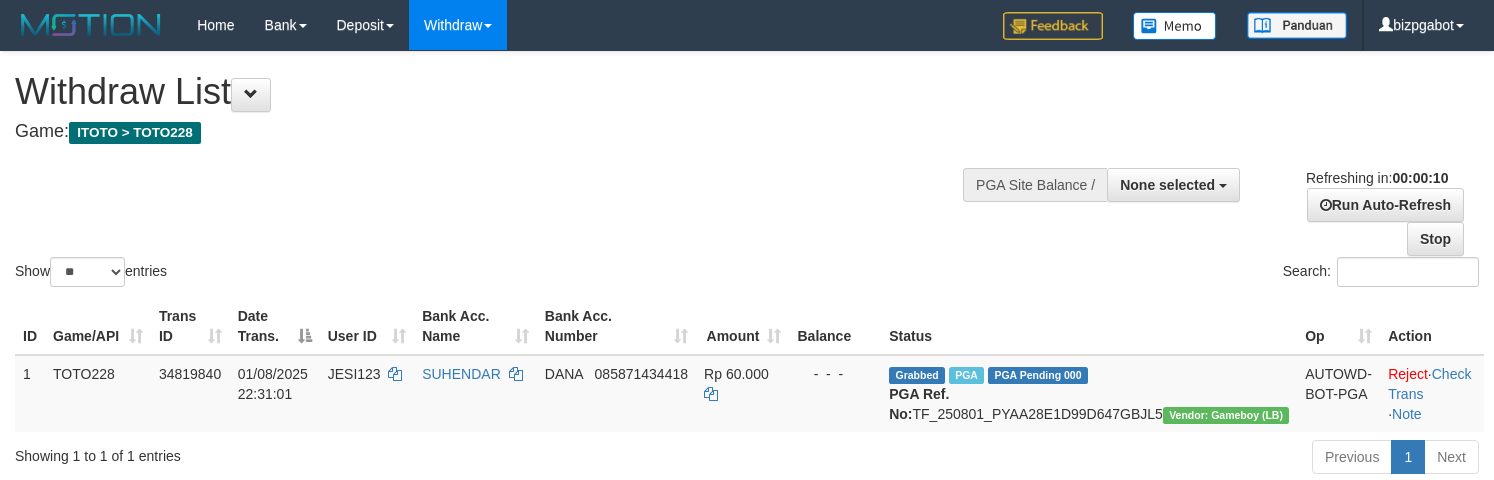 select 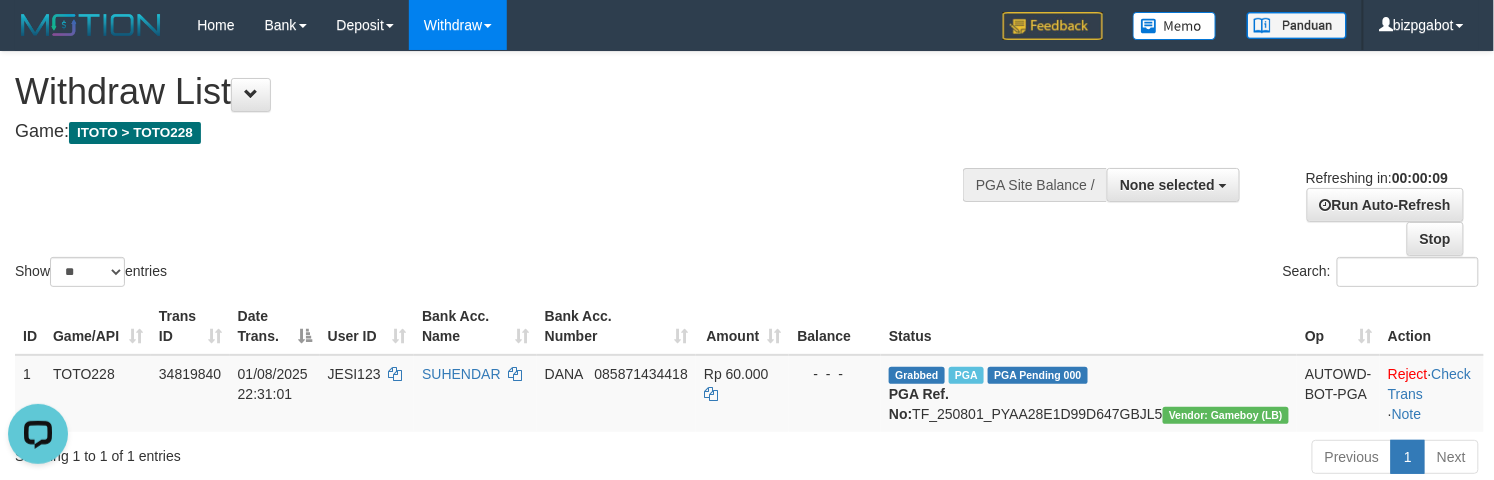 scroll, scrollTop: 0, scrollLeft: 0, axis: both 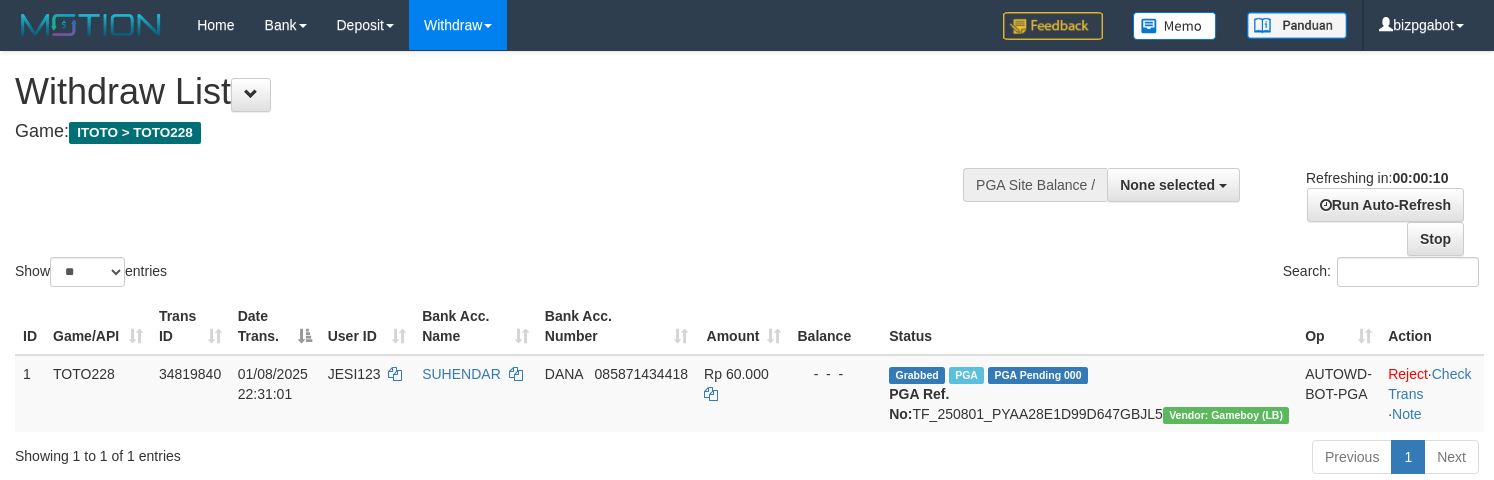 select 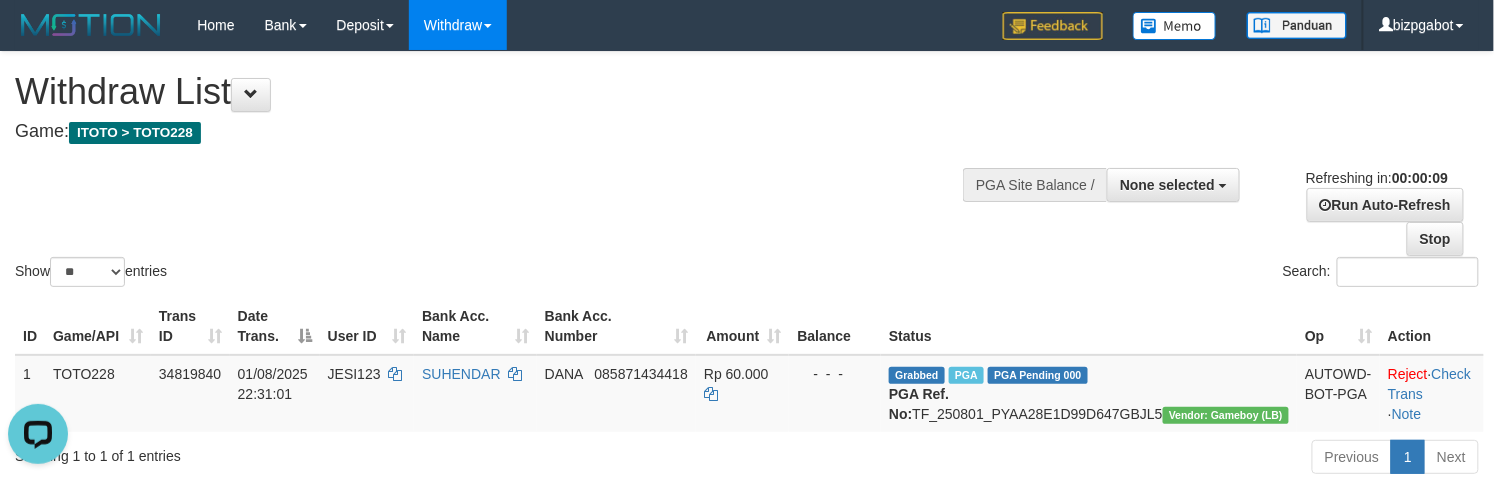 scroll, scrollTop: 0, scrollLeft: 0, axis: both 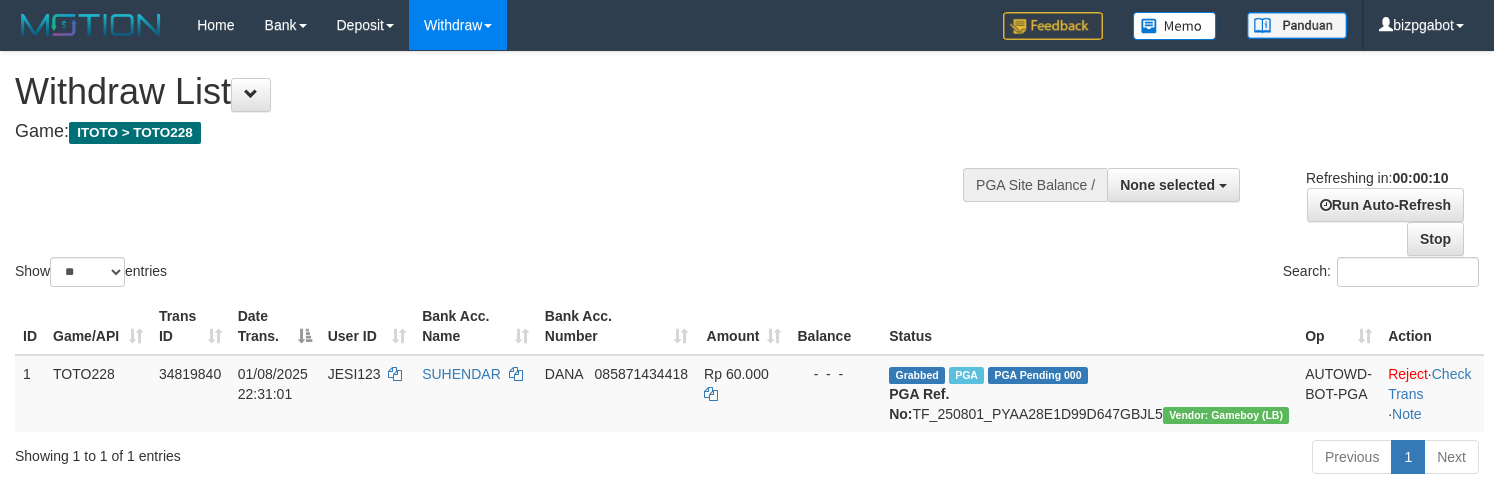 select 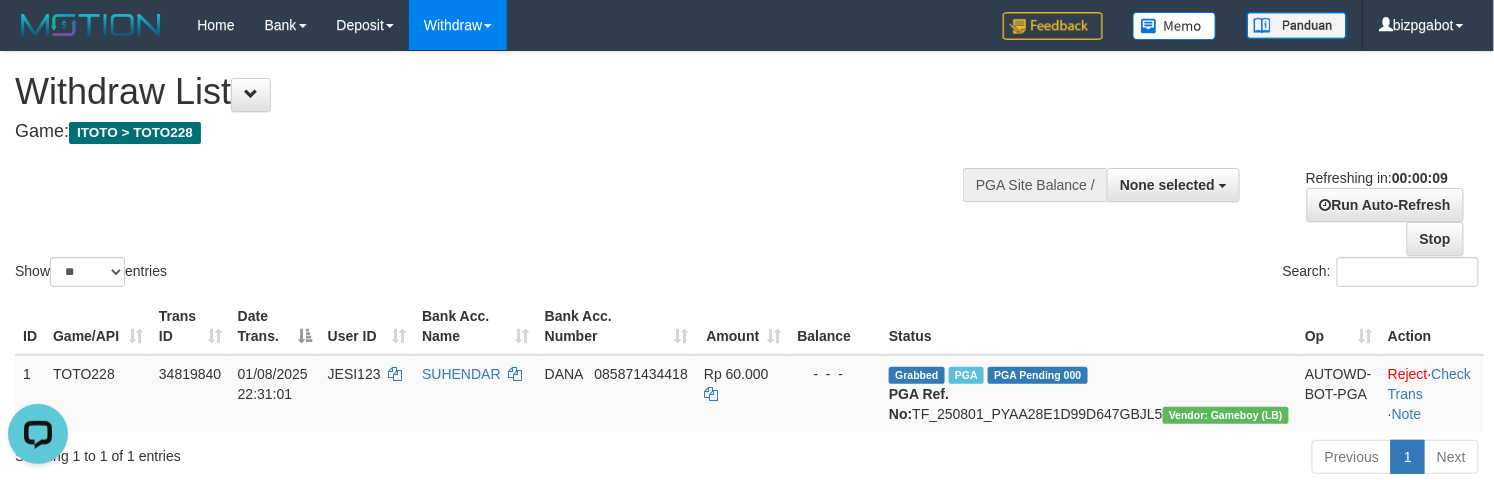 scroll, scrollTop: 0, scrollLeft: 0, axis: both 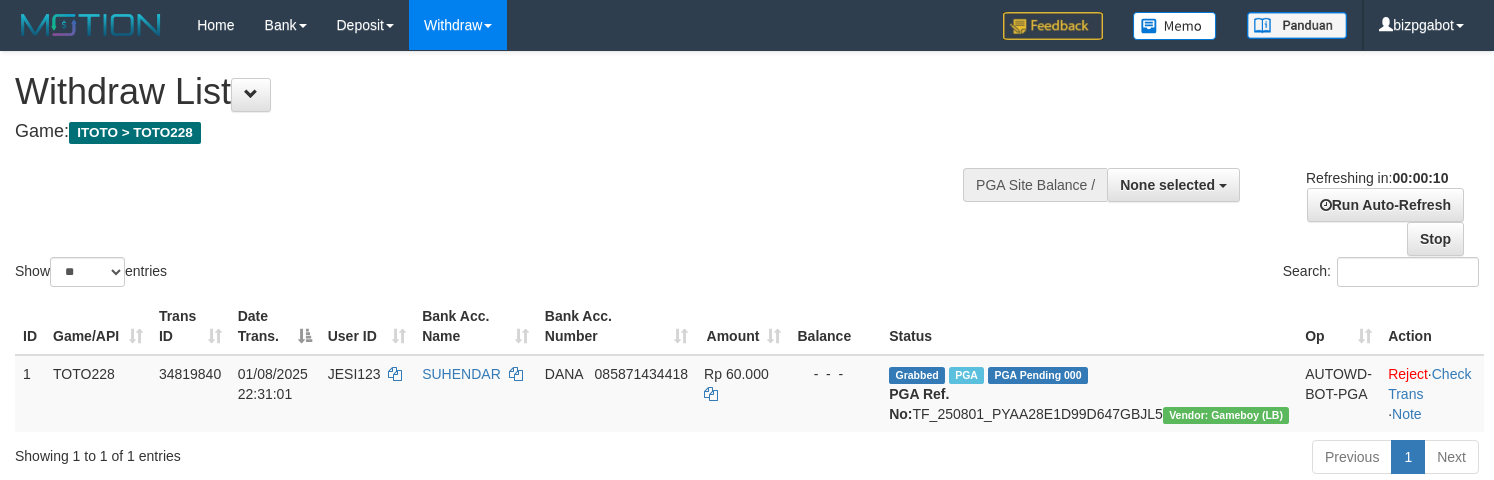 select 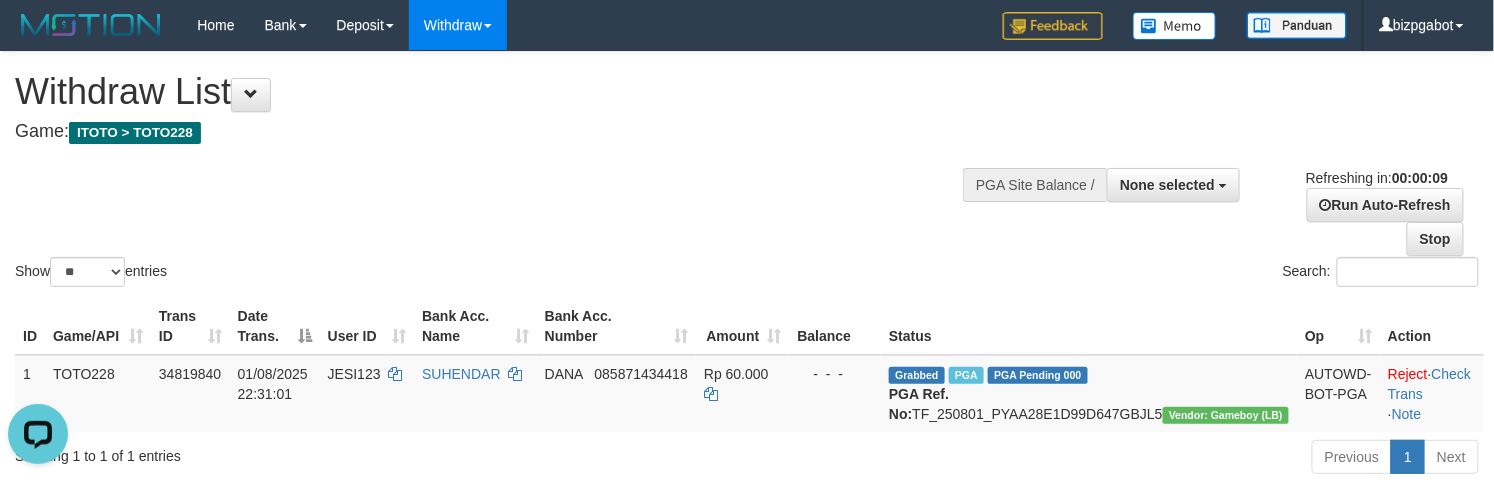 scroll, scrollTop: 0, scrollLeft: 0, axis: both 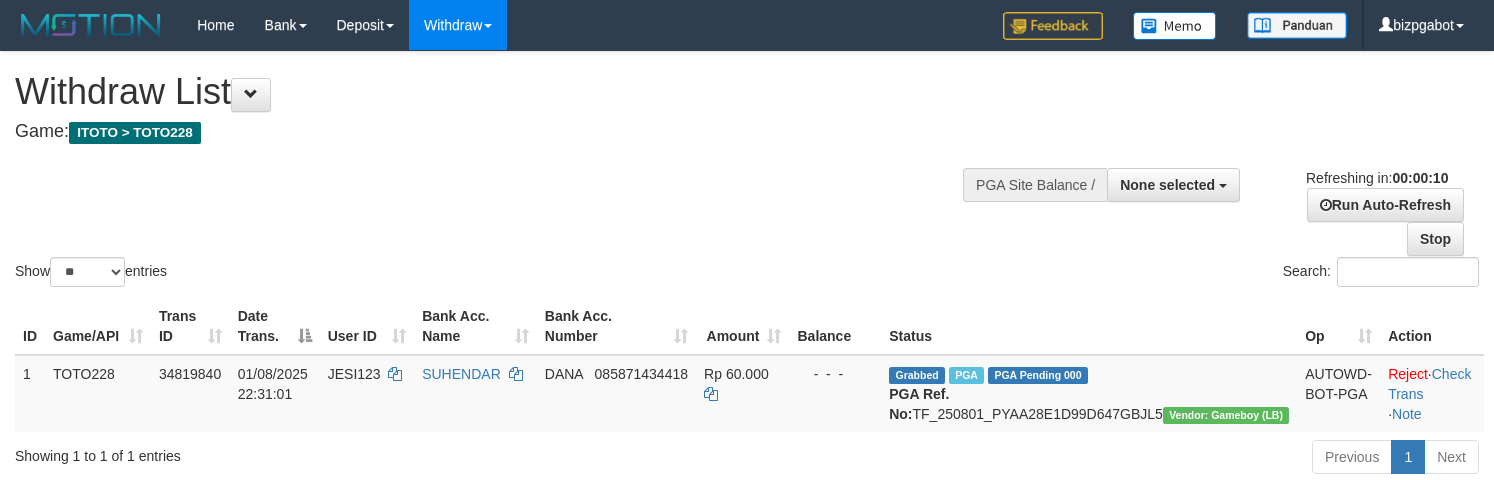 select 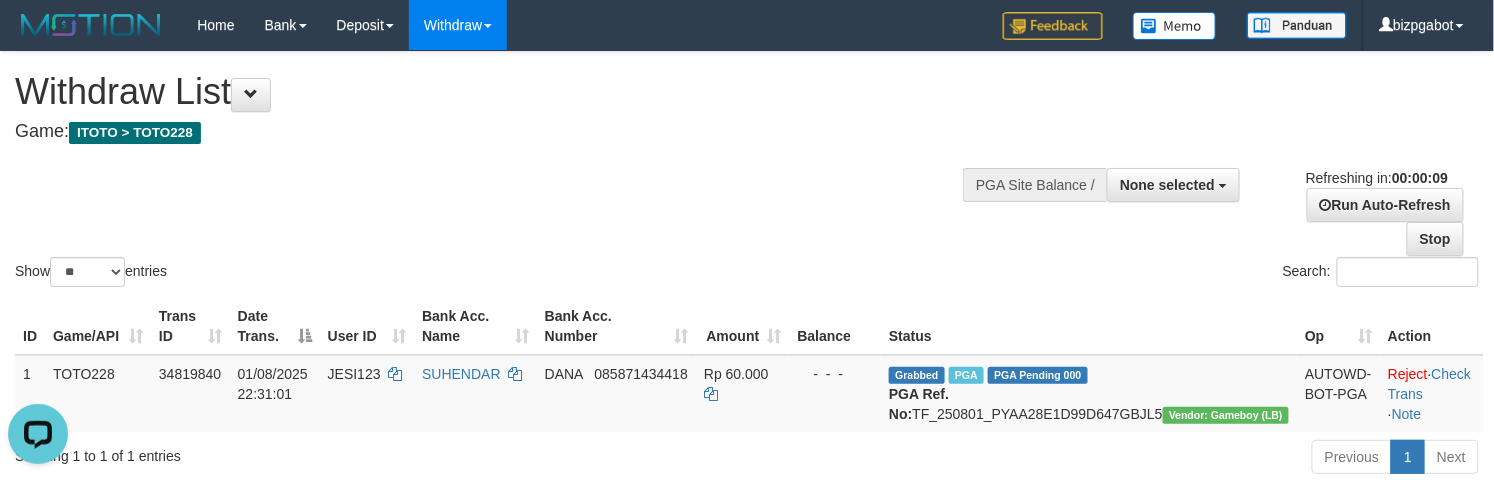 scroll, scrollTop: 0, scrollLeft: 0, axis: both 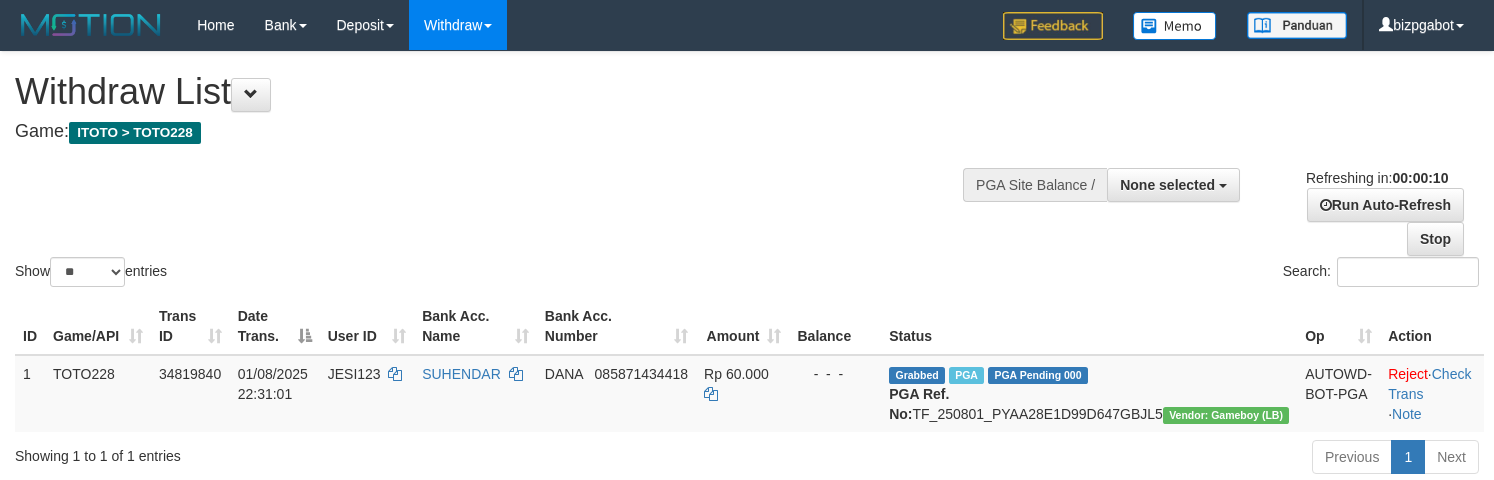 select 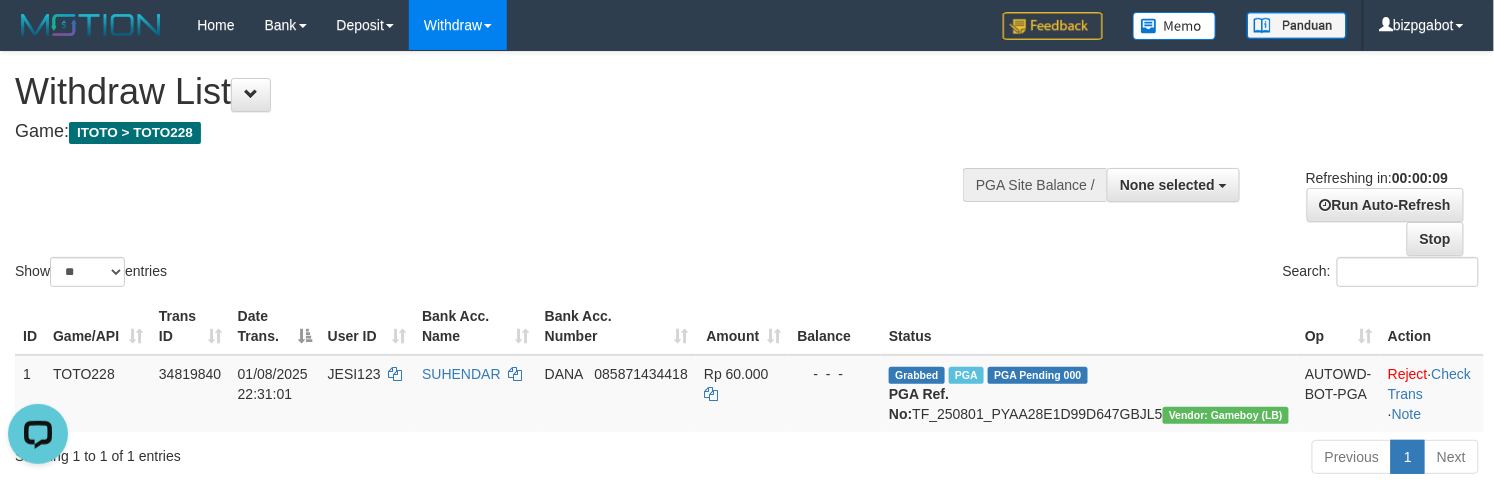 scroll, scrollTop: 0, scrollLeft: 0, axis: both 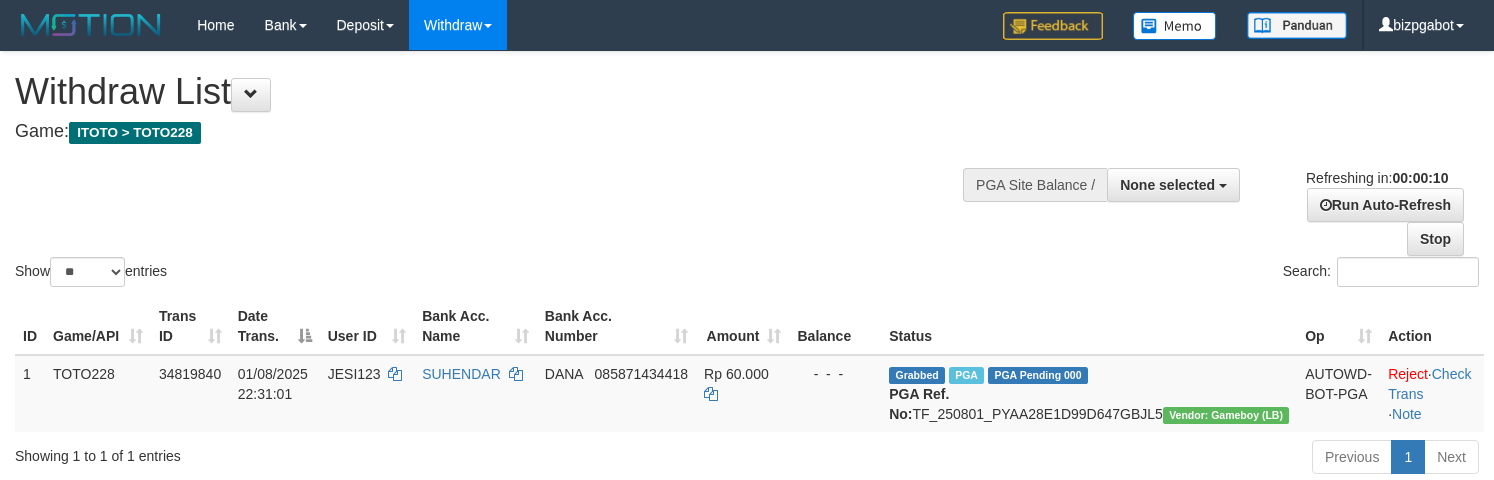 select 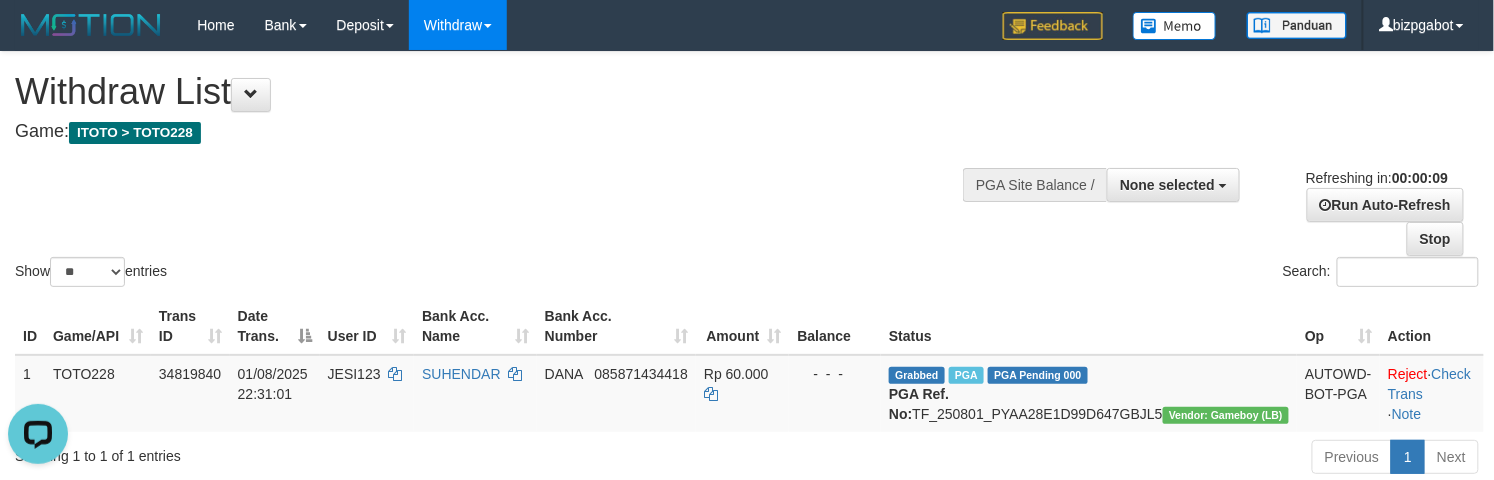 scroll, scrollTop: 0, scrollLeft: 0, axis: both 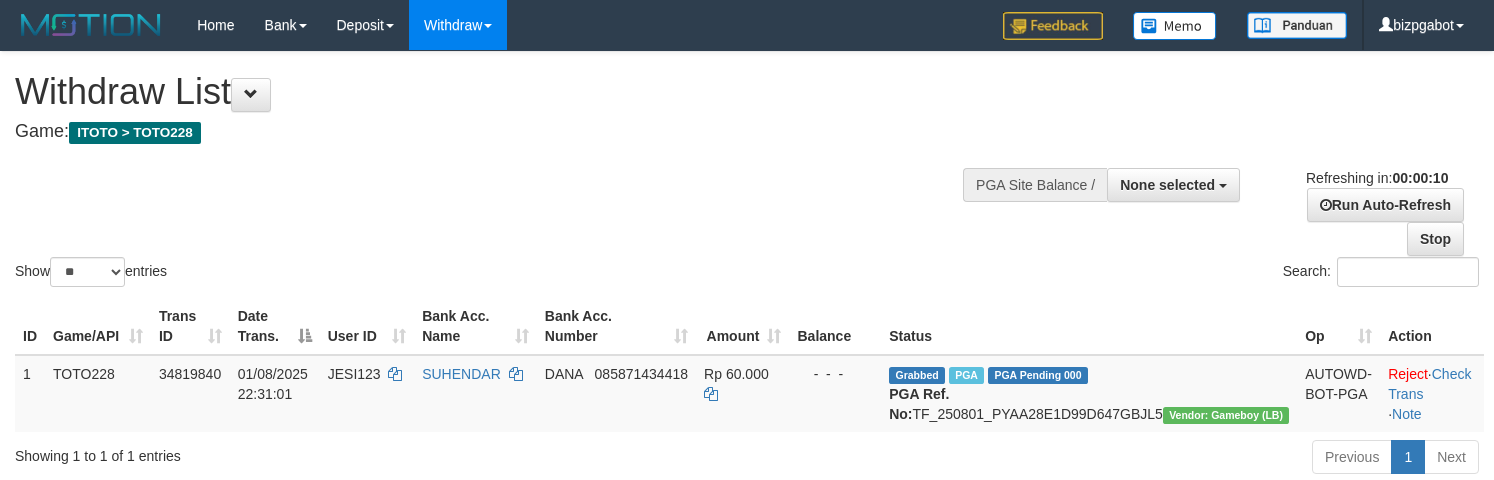 select 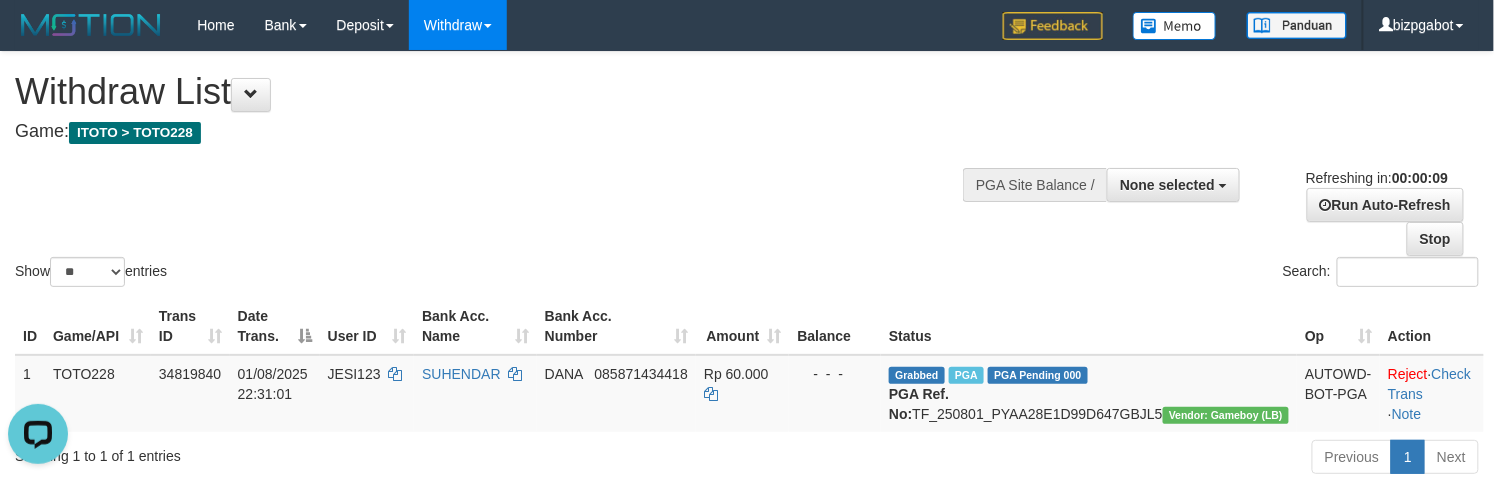 scroll, scrollTop: 0, scrollLeft: 0, axis: both 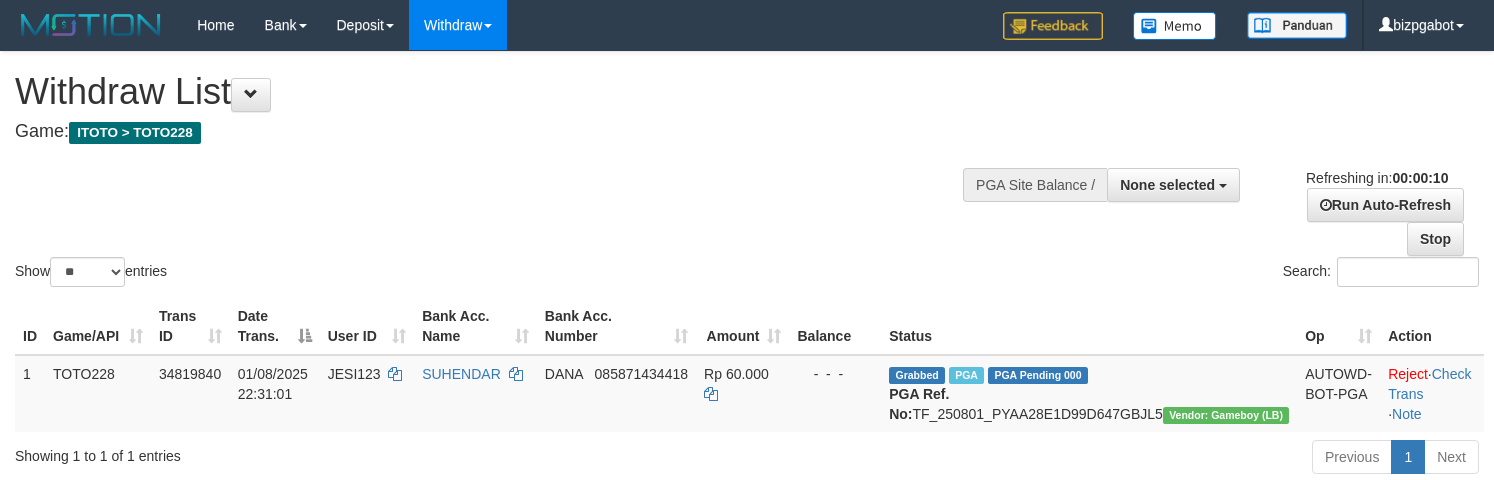 select 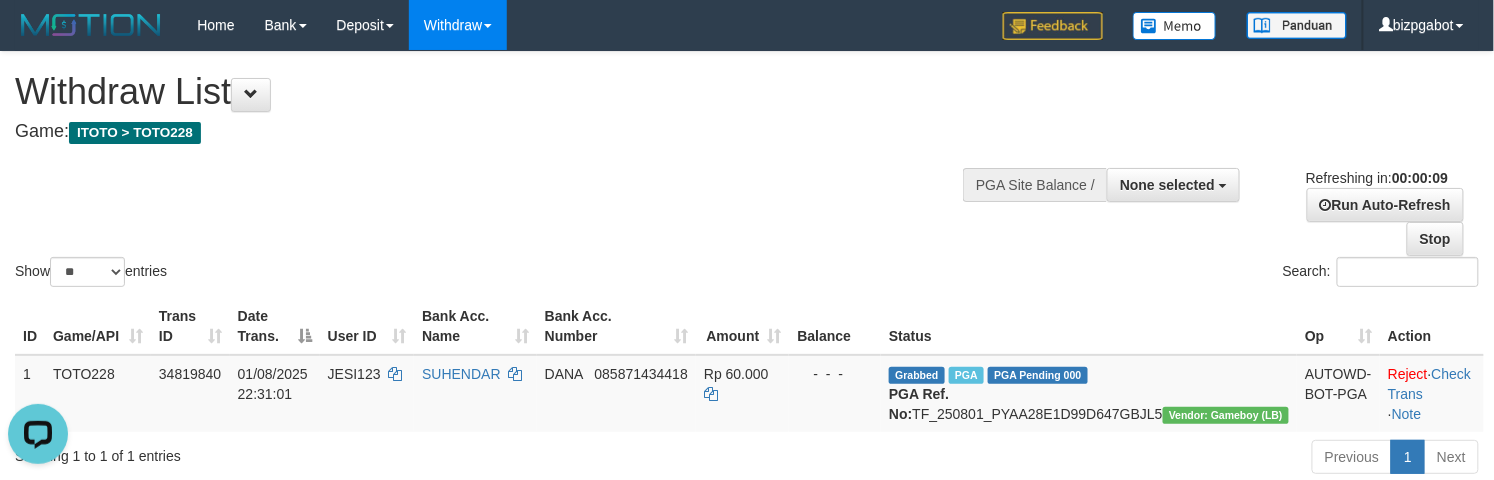 scroll, scrollTop: 0, scrollLeft: 0, axis: both 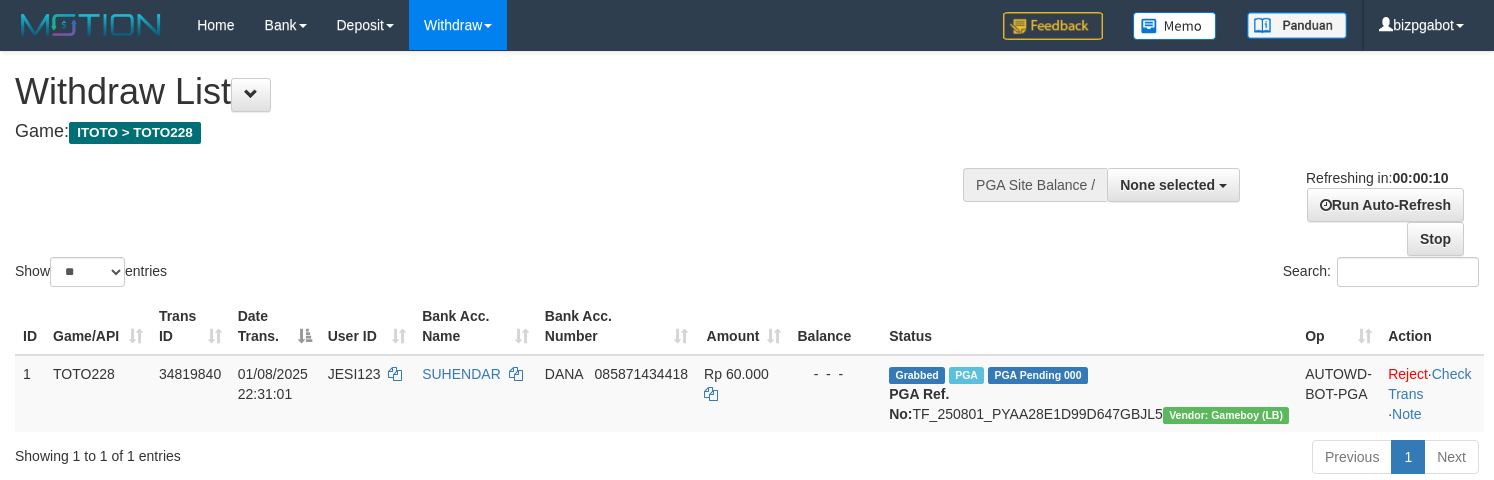 select 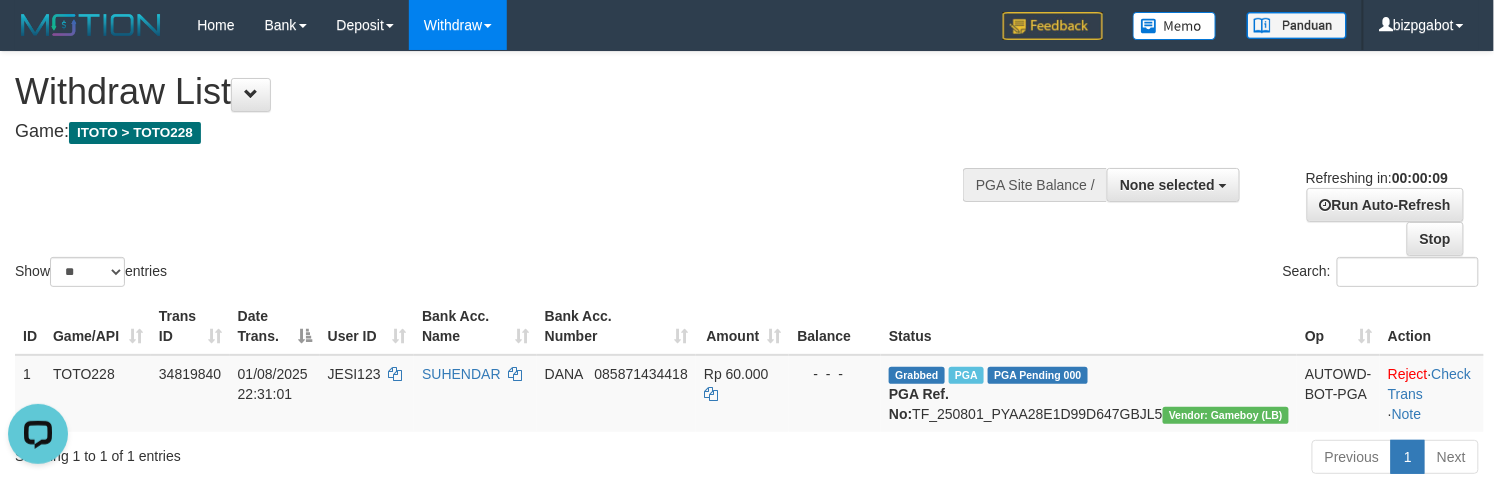 scroll, scrollTop: 0, scrollLeft: 0, axis: both 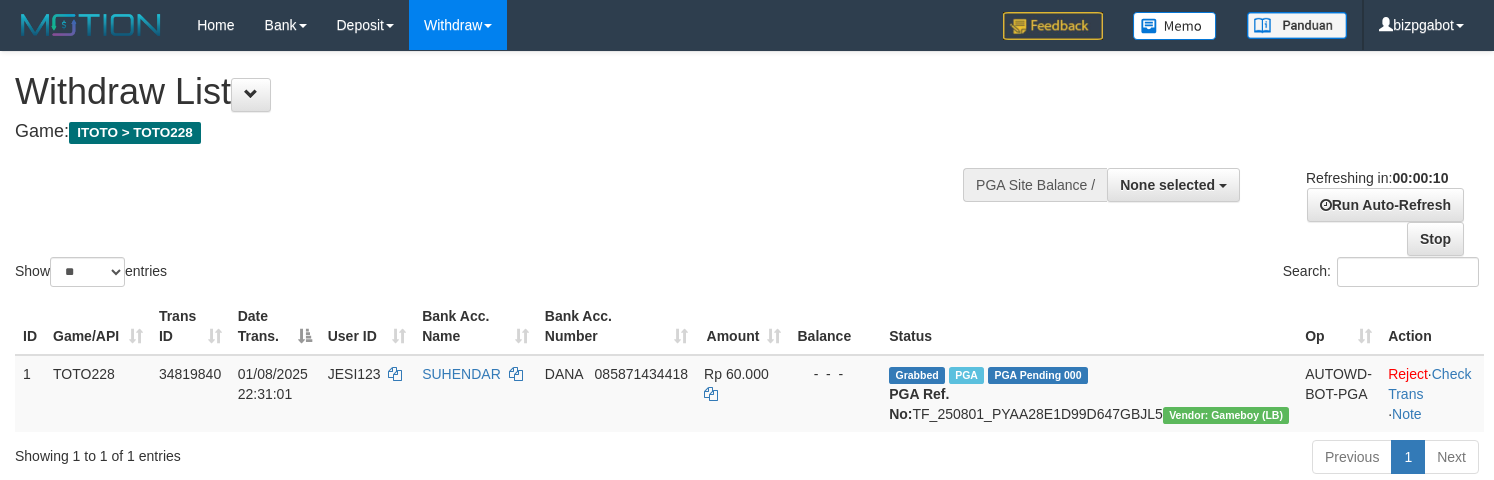 select 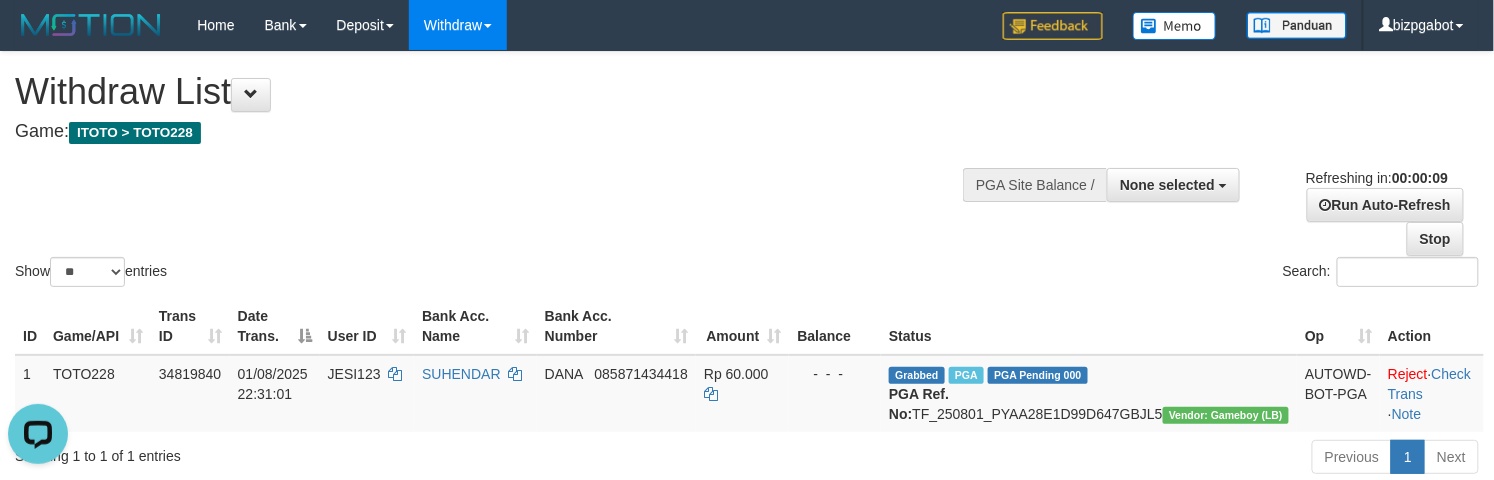scroll, scrollTop: 0, scrollLeft: 0, axis: both 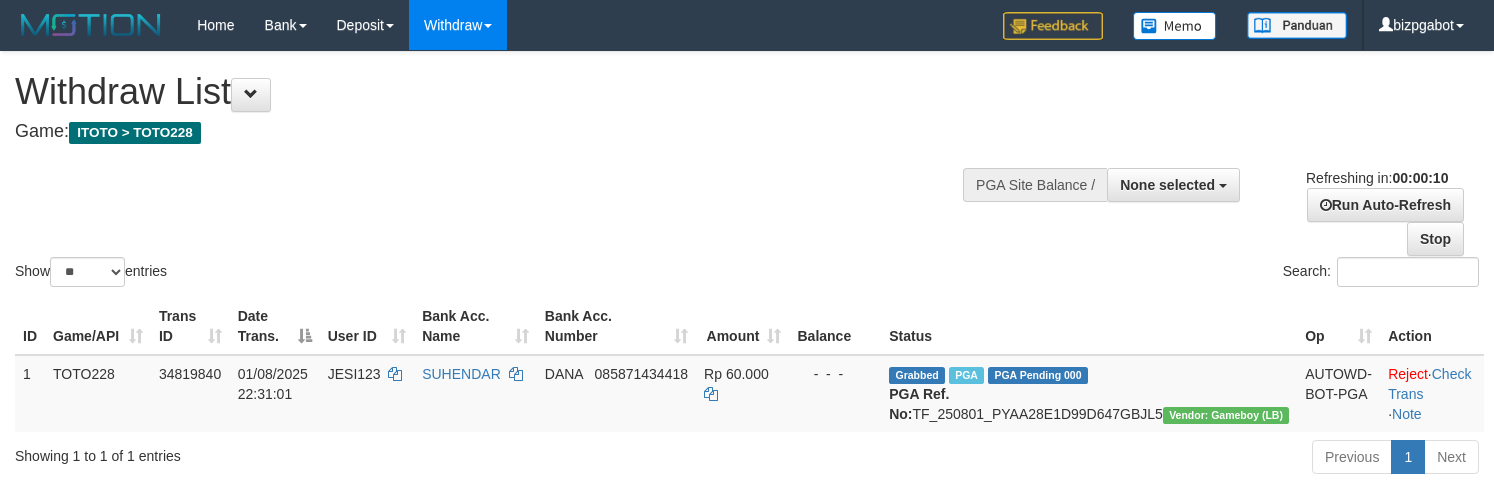 select 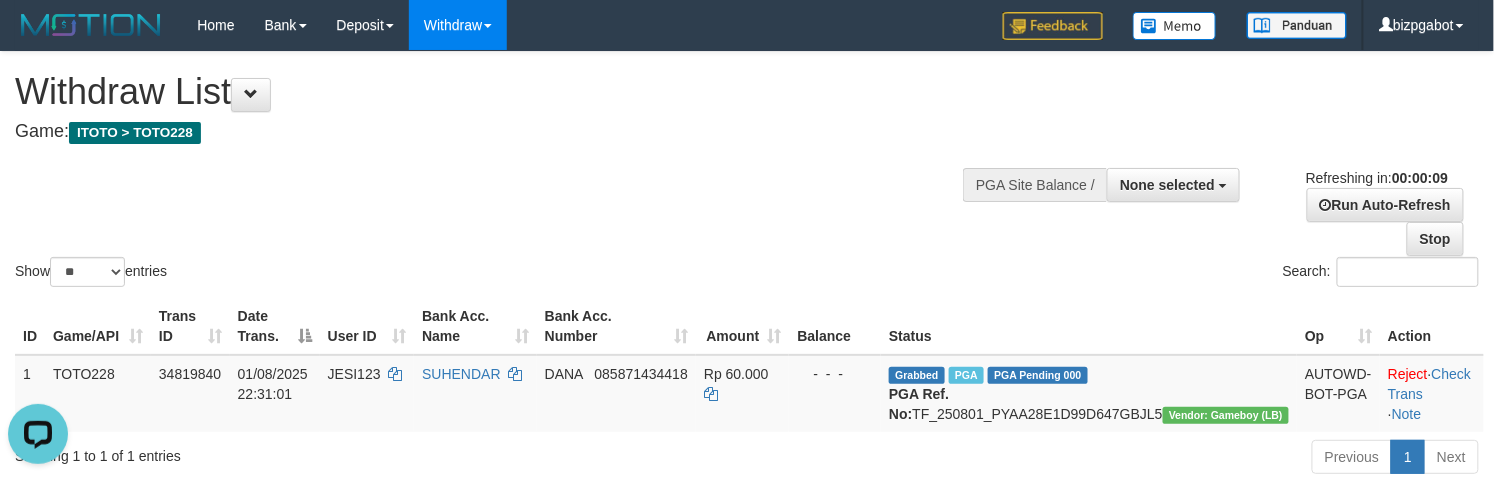 scroll, scrollTop: 0, scrollLeft: 0, axis: both 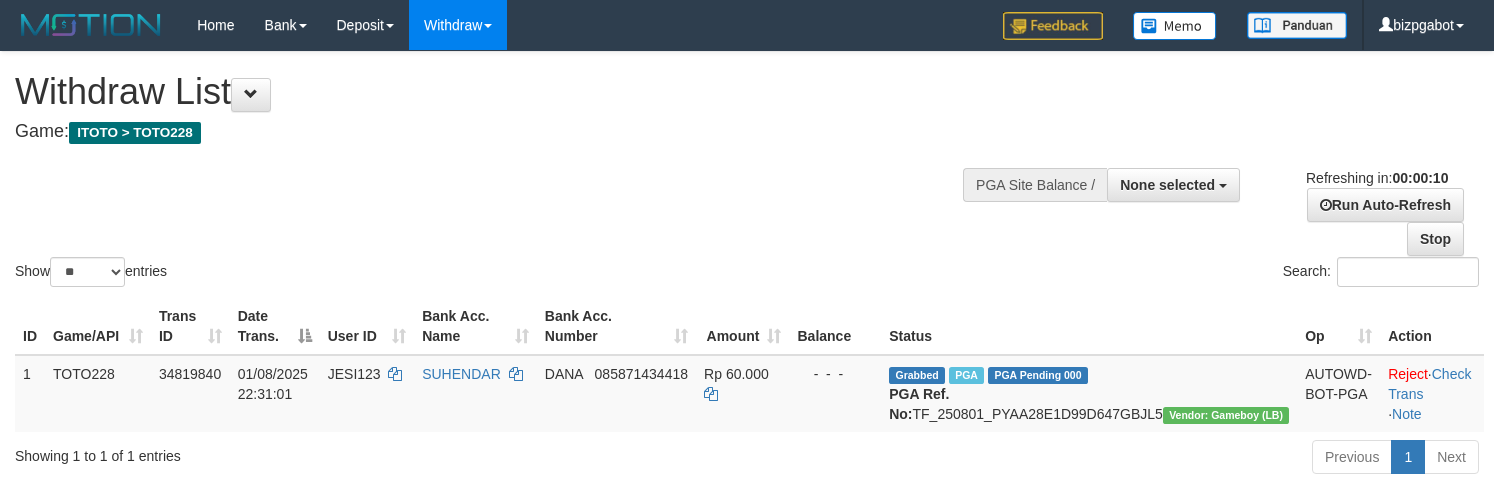 select 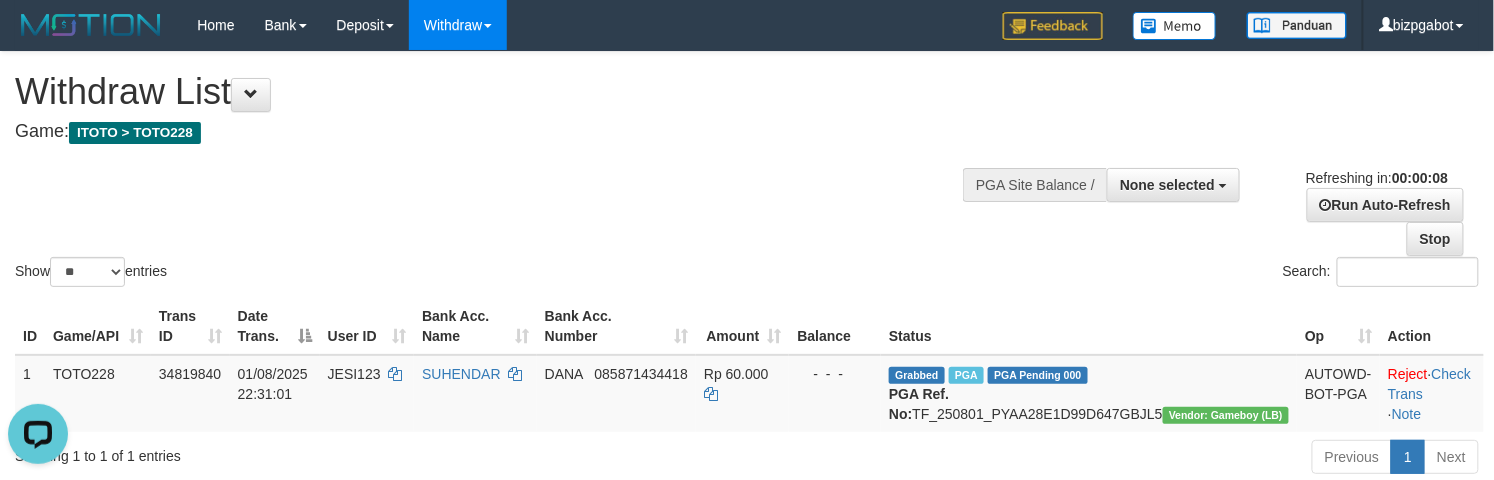 scroll, scrollTop: 0, scrollLeft: 0, axis: both 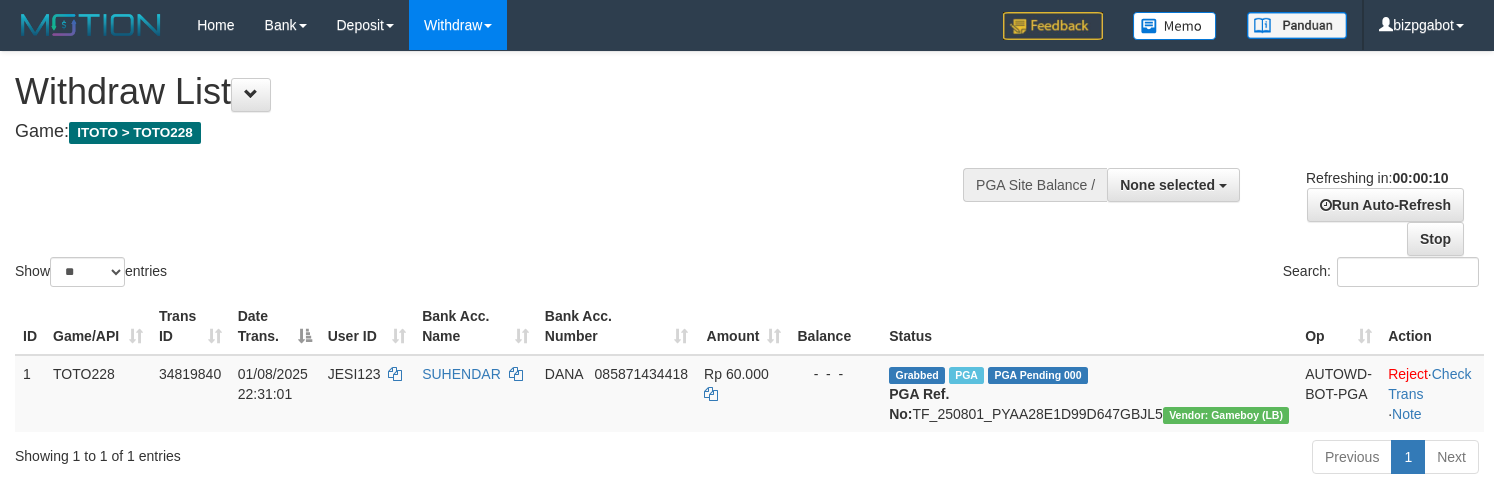 select 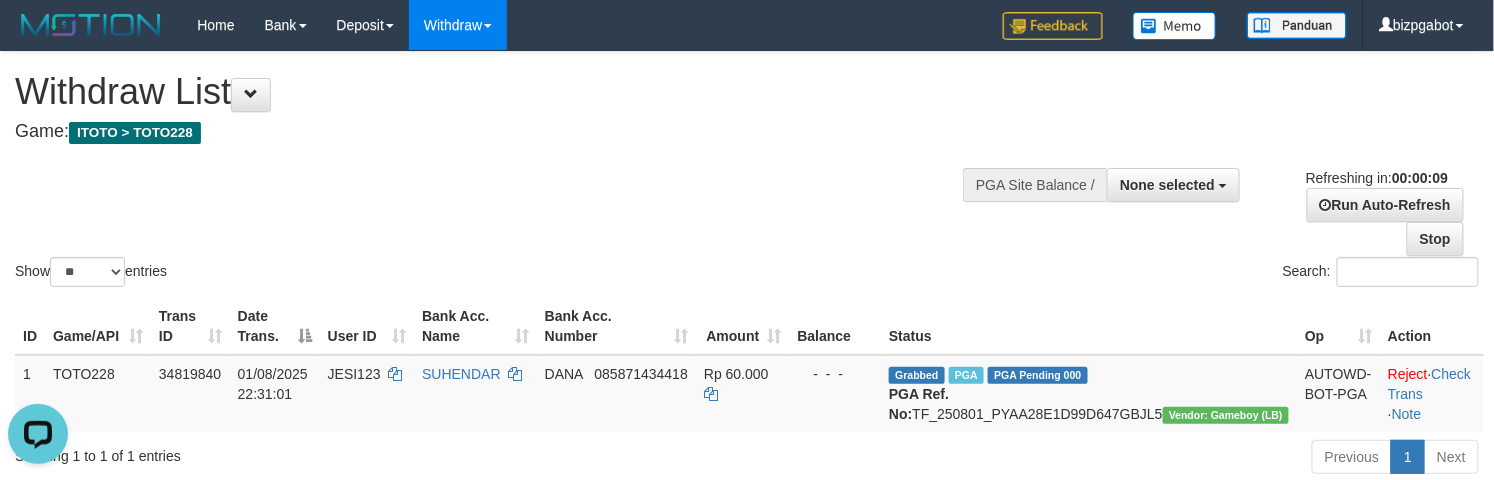 scroll, scrollTop: 0, scrollLeft: 0, axis: both 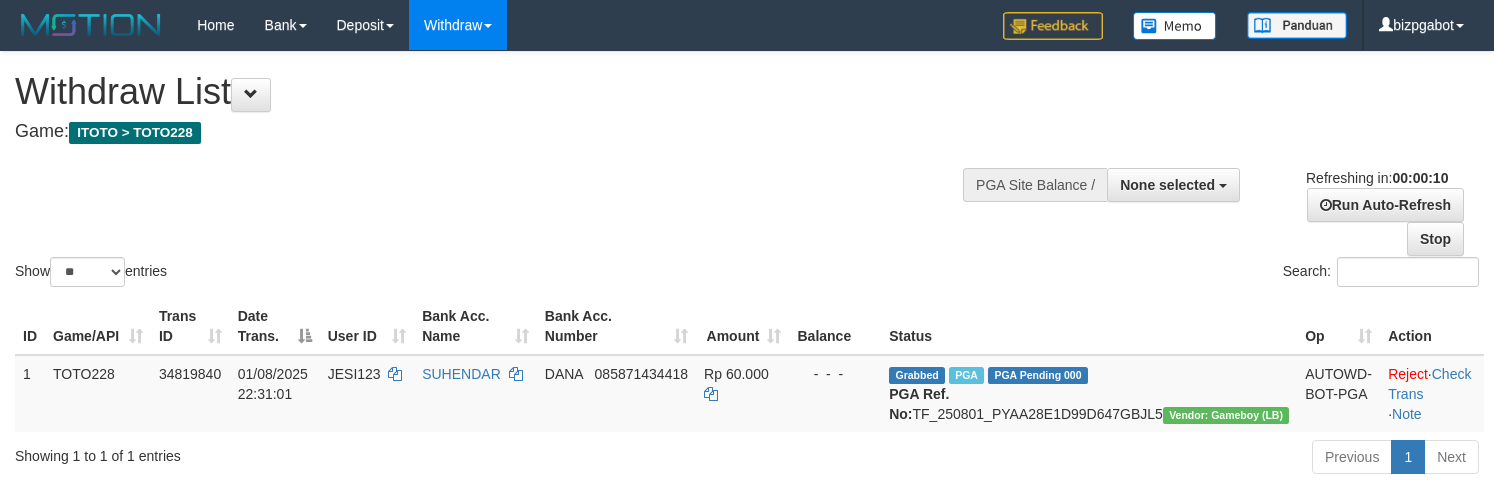 select 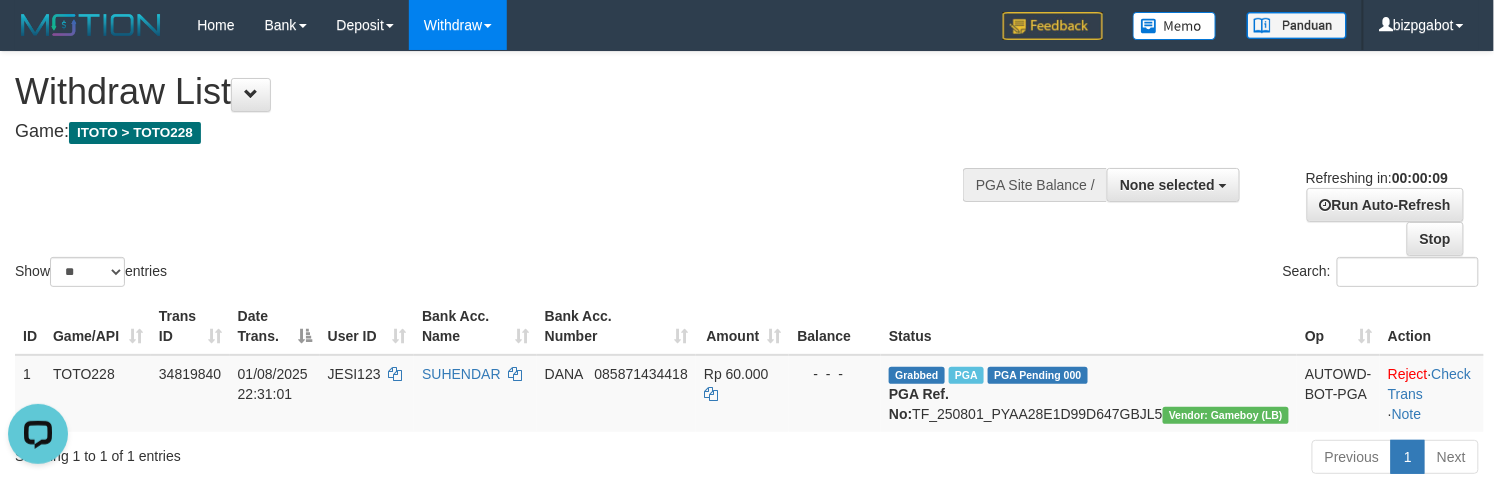 scroll, scrollTop: 0, scrollLeft: 0, axis: both 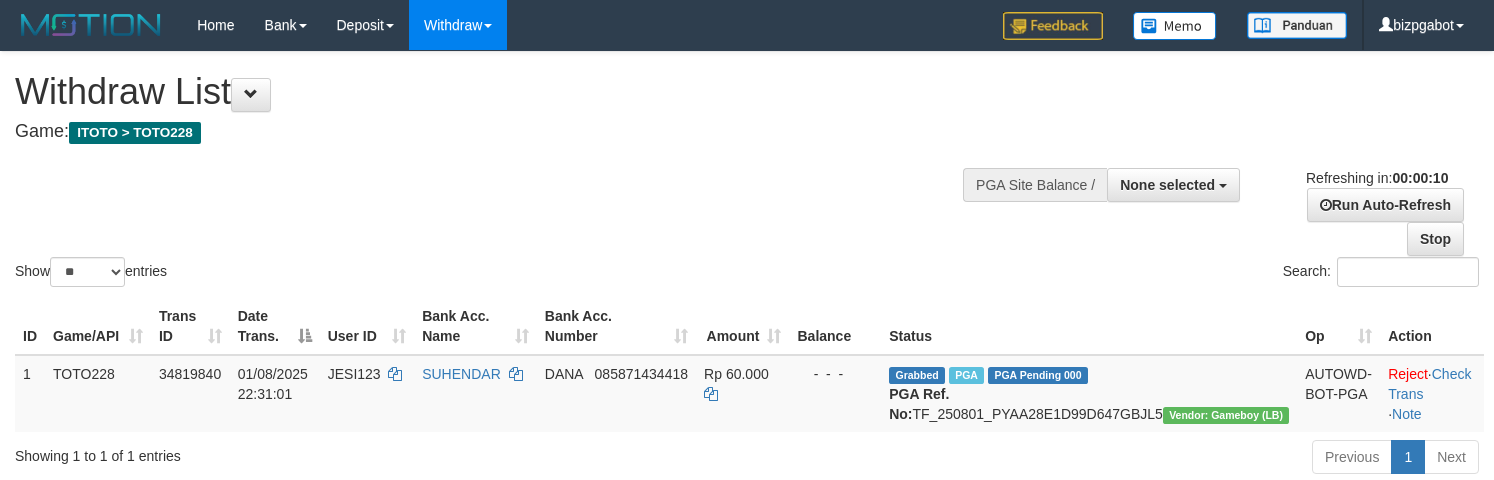 select 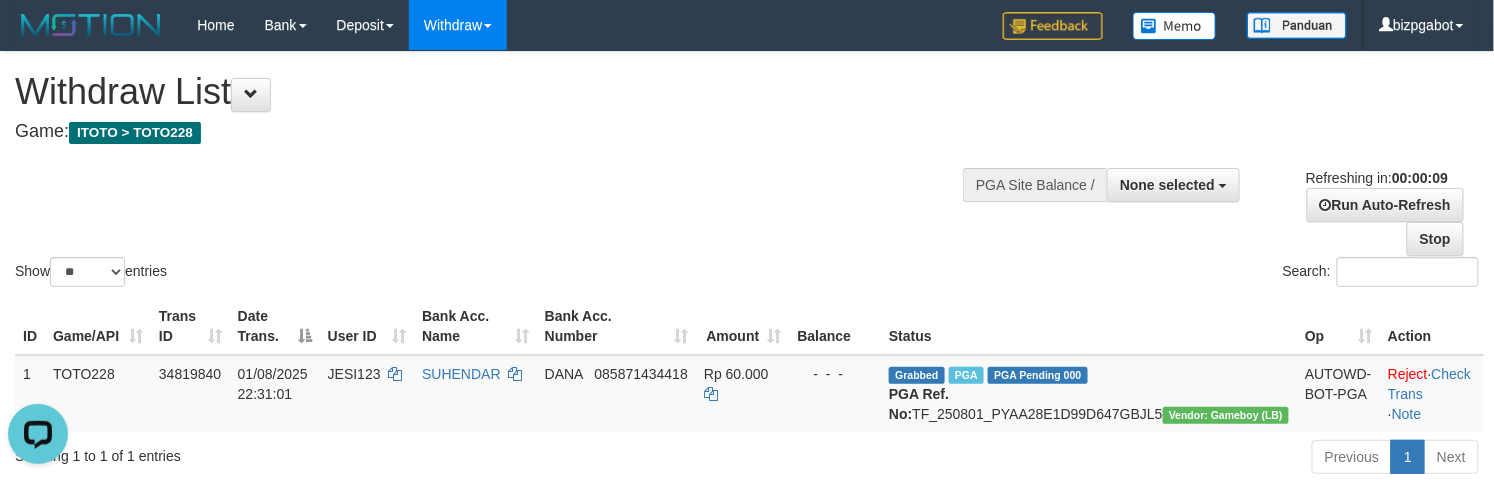 scroll, scrollTop: 0, scrollLeft: 0, axis: both 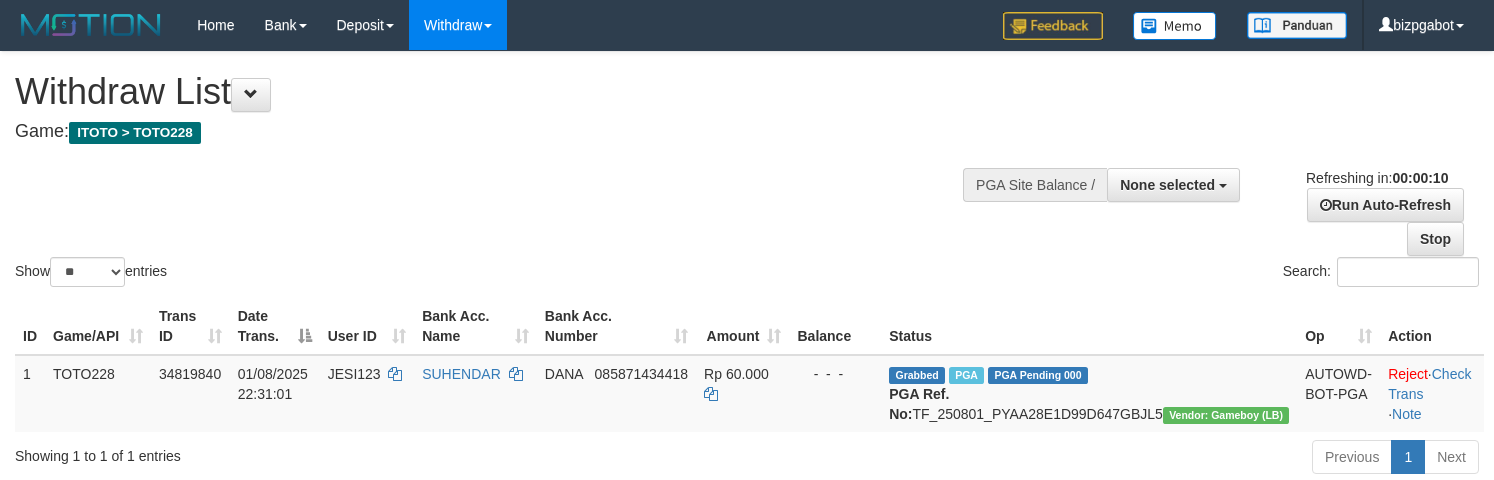 select 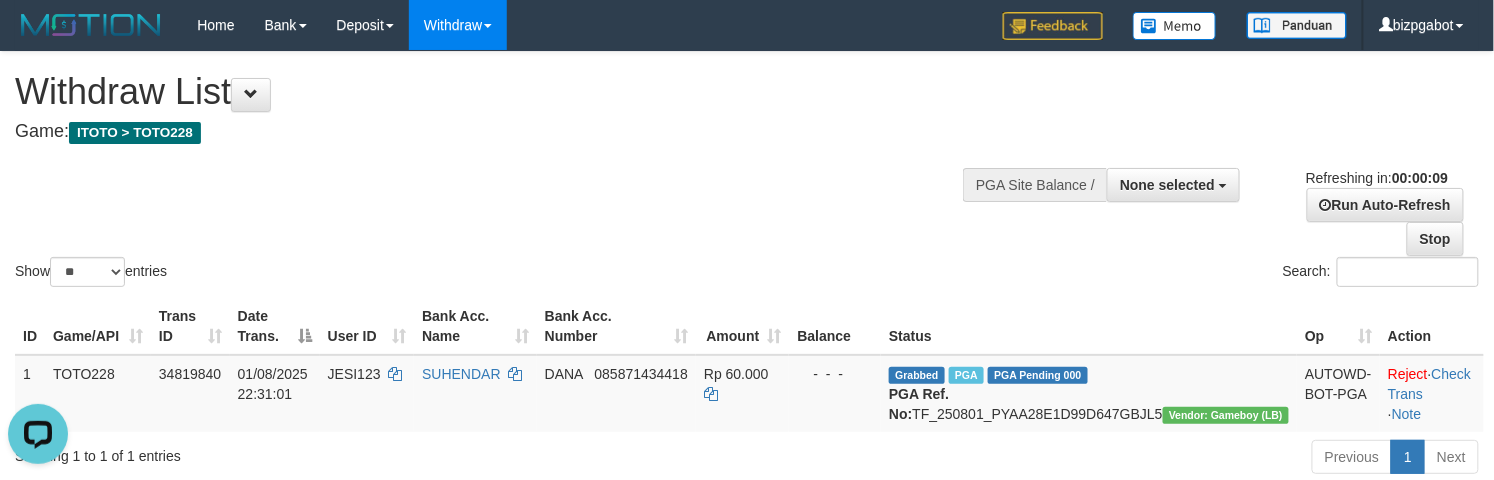scroll, scrollTop: 0, scrollLeft: 0, axis: both 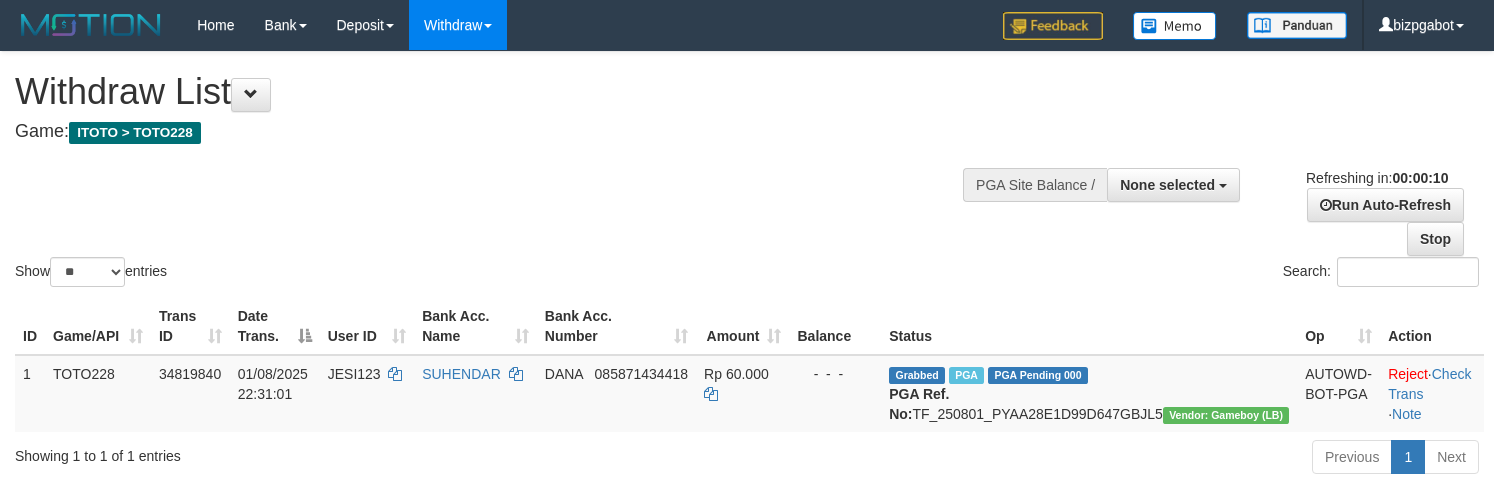 select 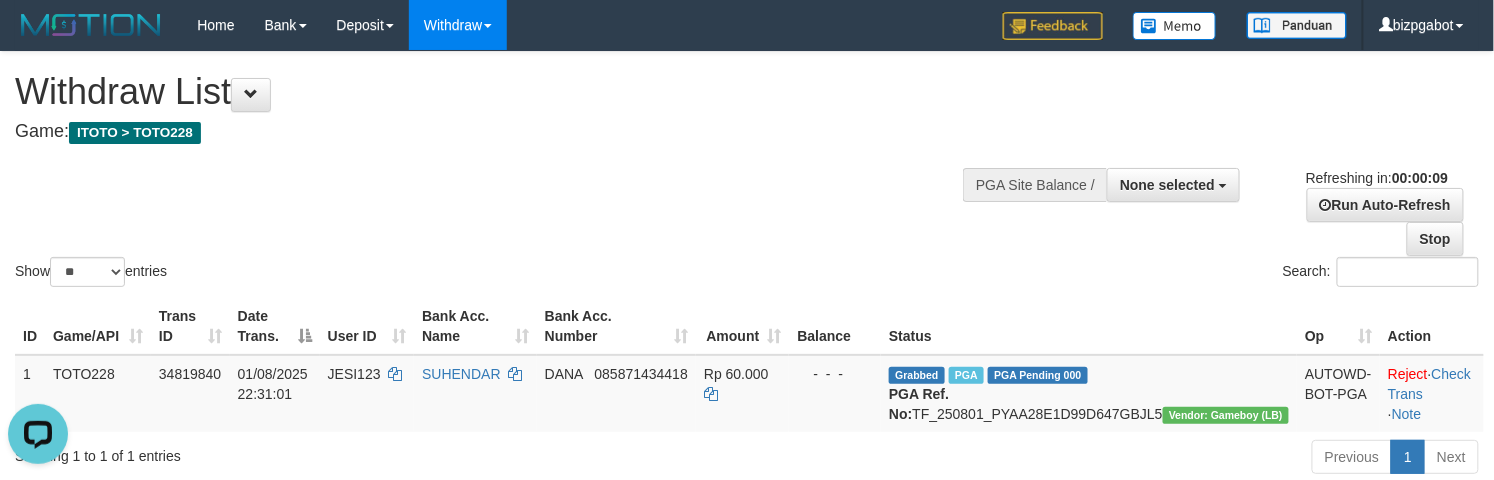 scroll, scrollTop: 0, scrollLeft: 0, axis: both 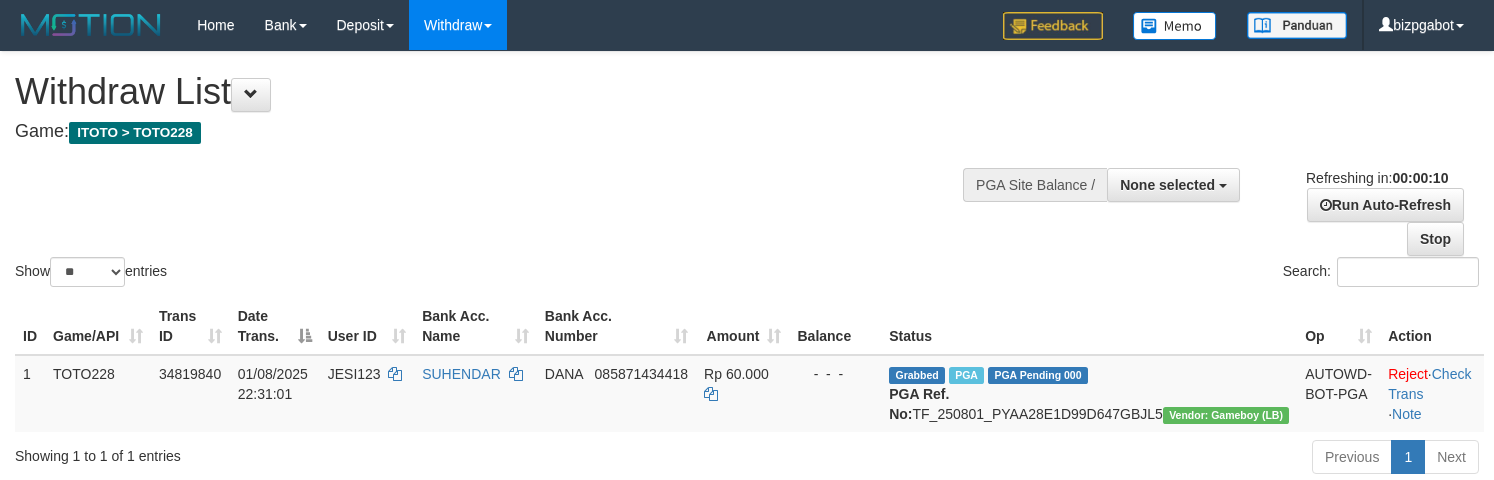 select 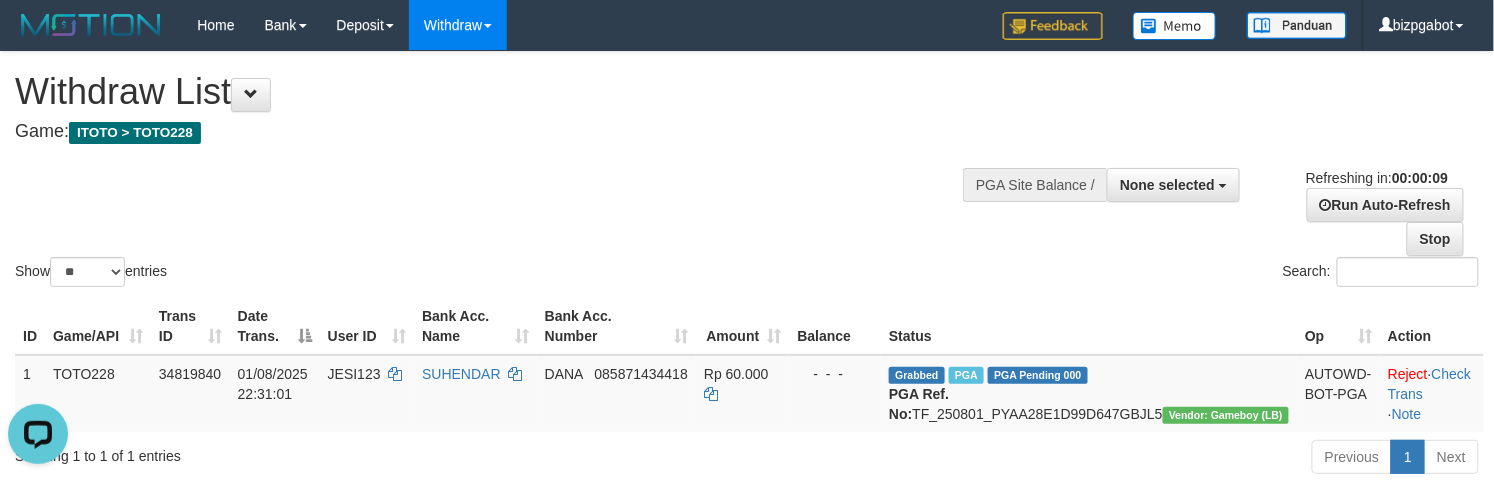 scroll, scrollTop: 0, scrollLeft: 0, axis: both 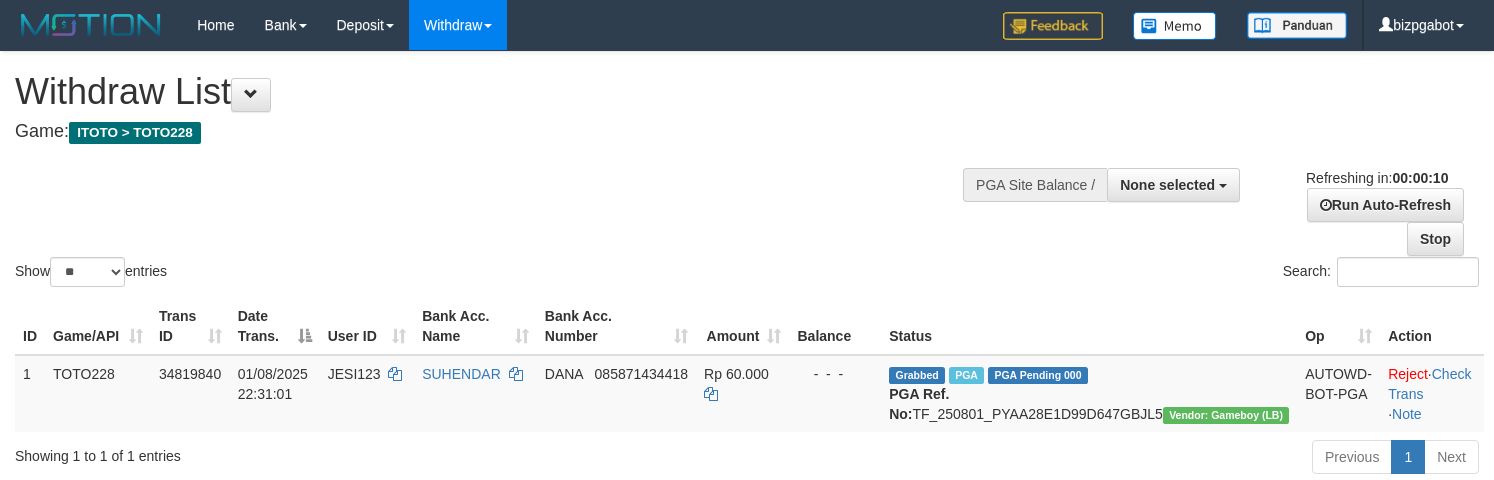 select 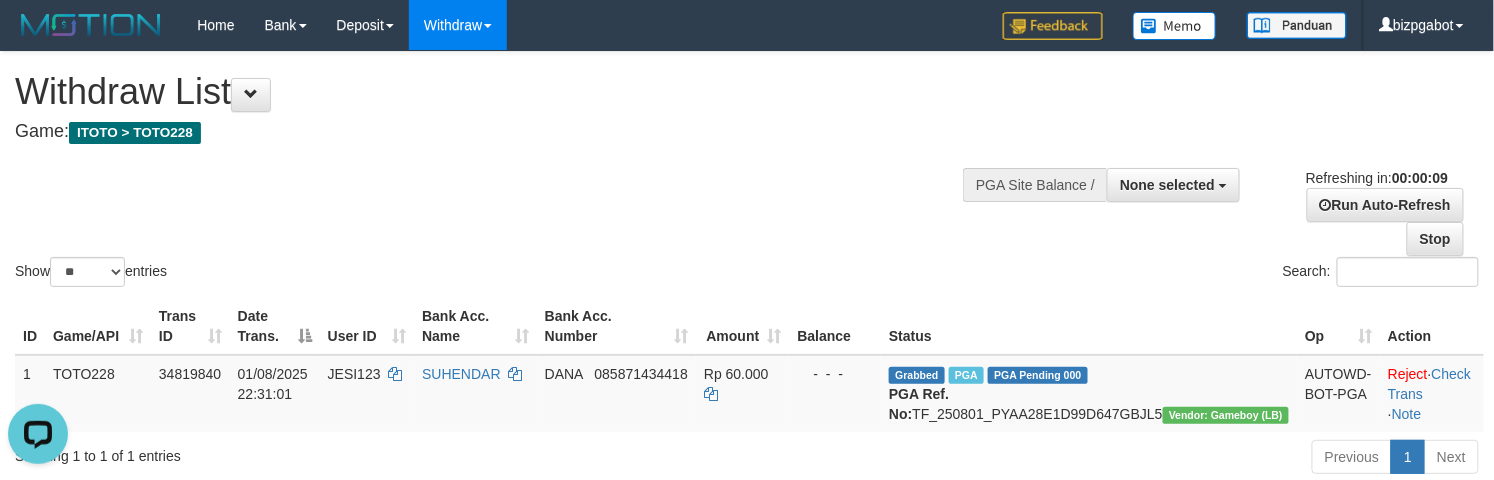 scroll, scrollTop: 0, scrollLeft: 0, axis: both 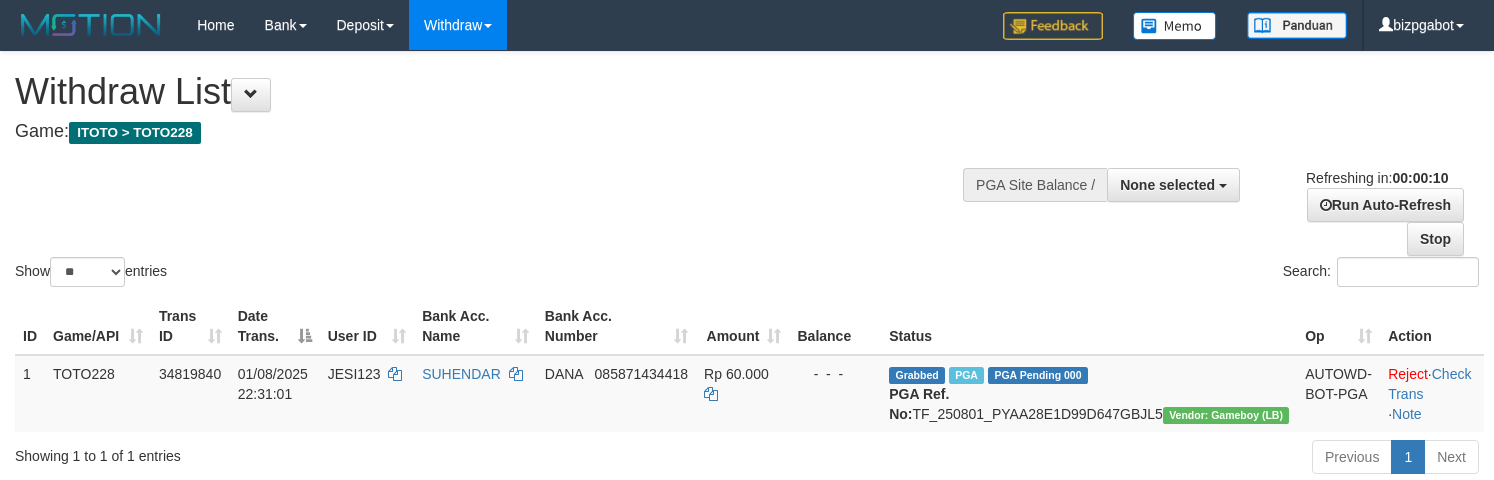 select 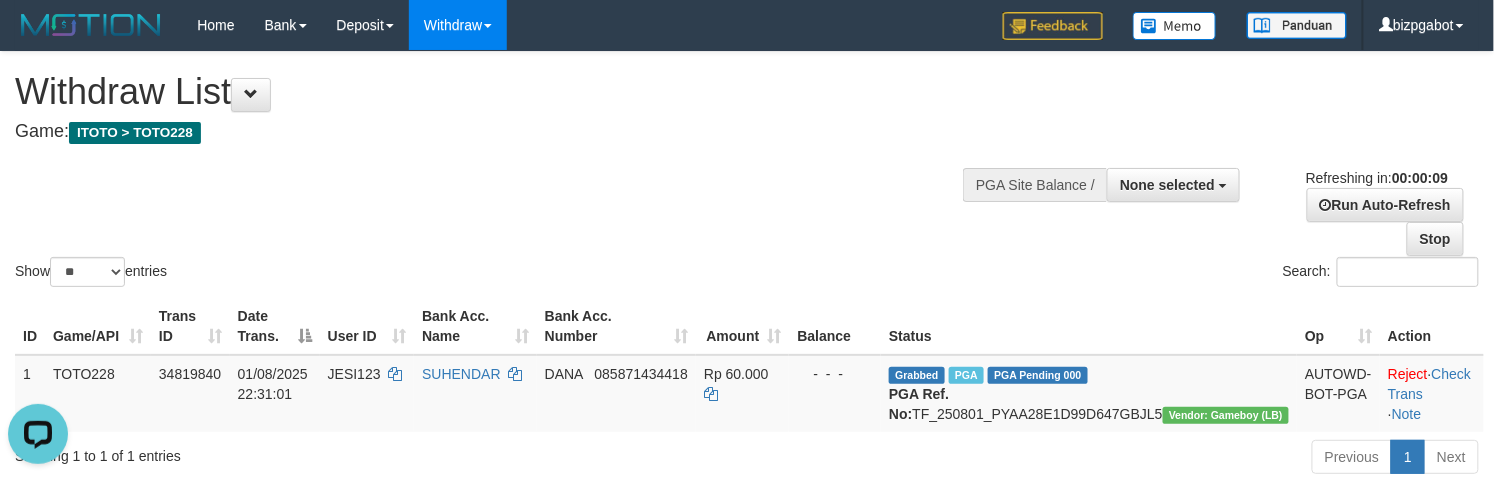 scroll, scrollTop: 0, scrollLeft: 0, axis: both 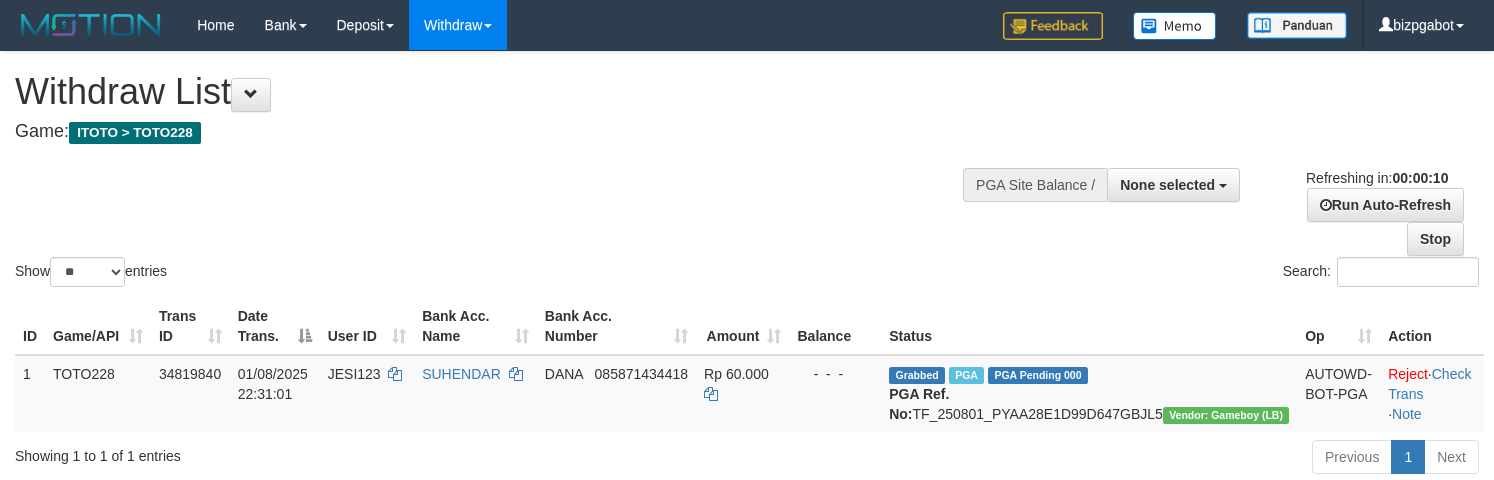 select 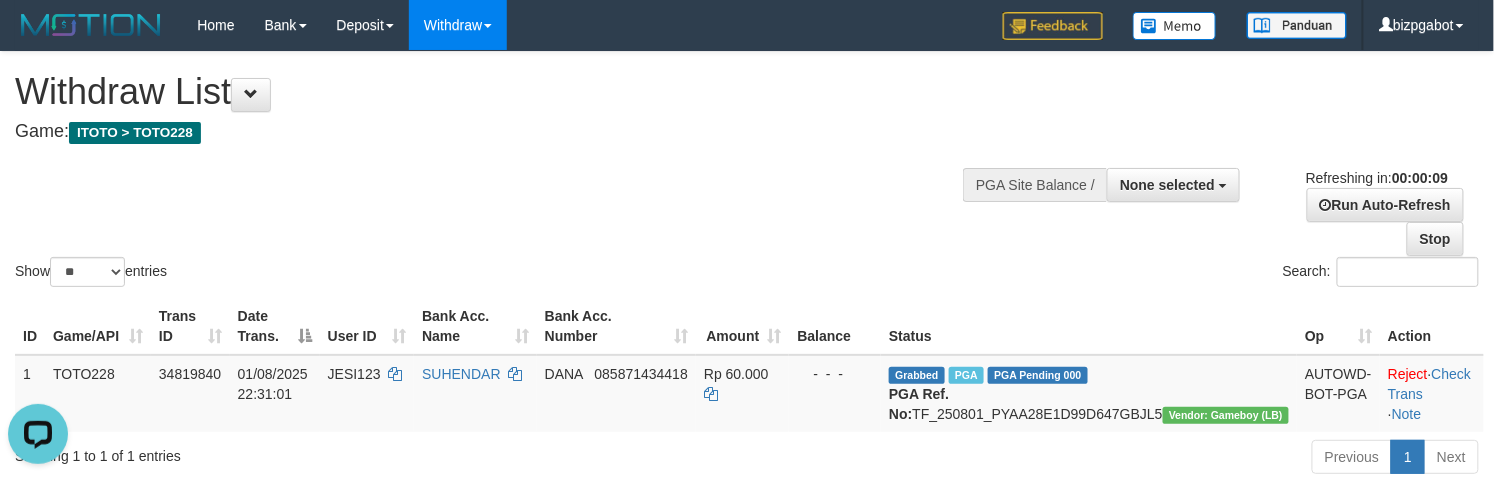 scroll, scrollTop: 0, scrollLeft: 0, axis: both 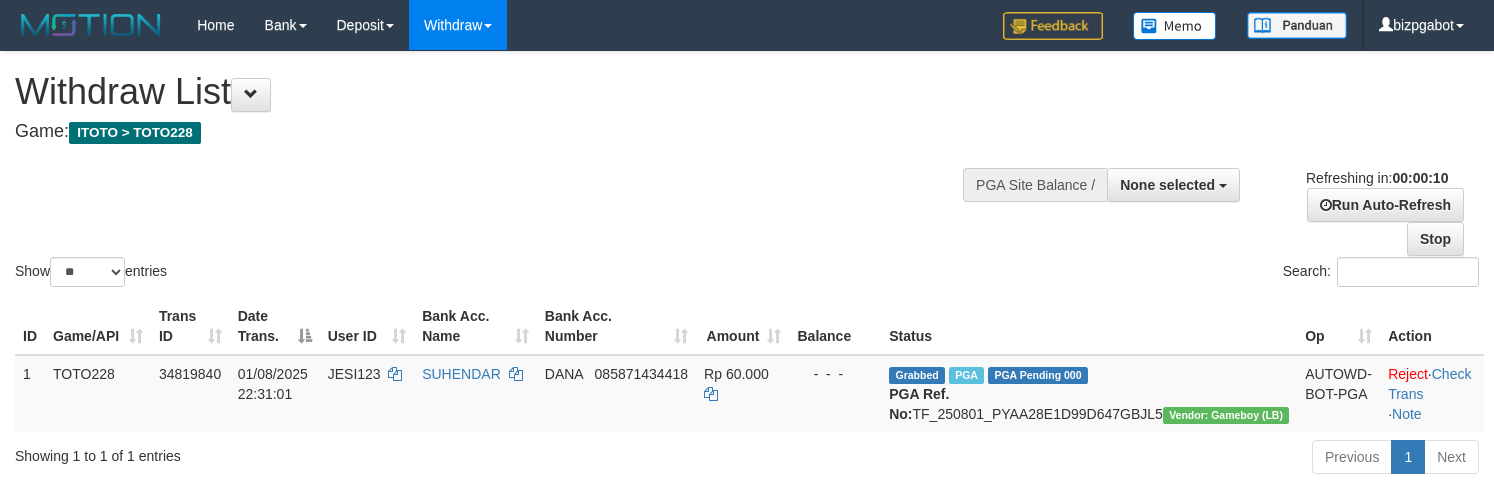 select 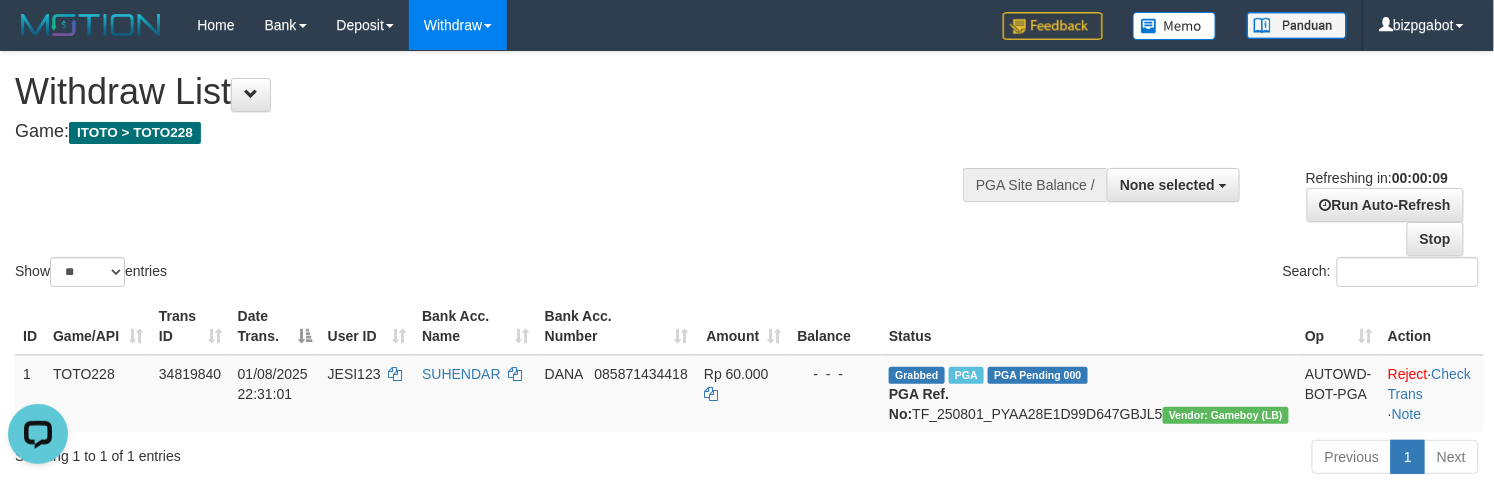 scroll, scrollTop: 0, scrollLeft: 0, axis: both 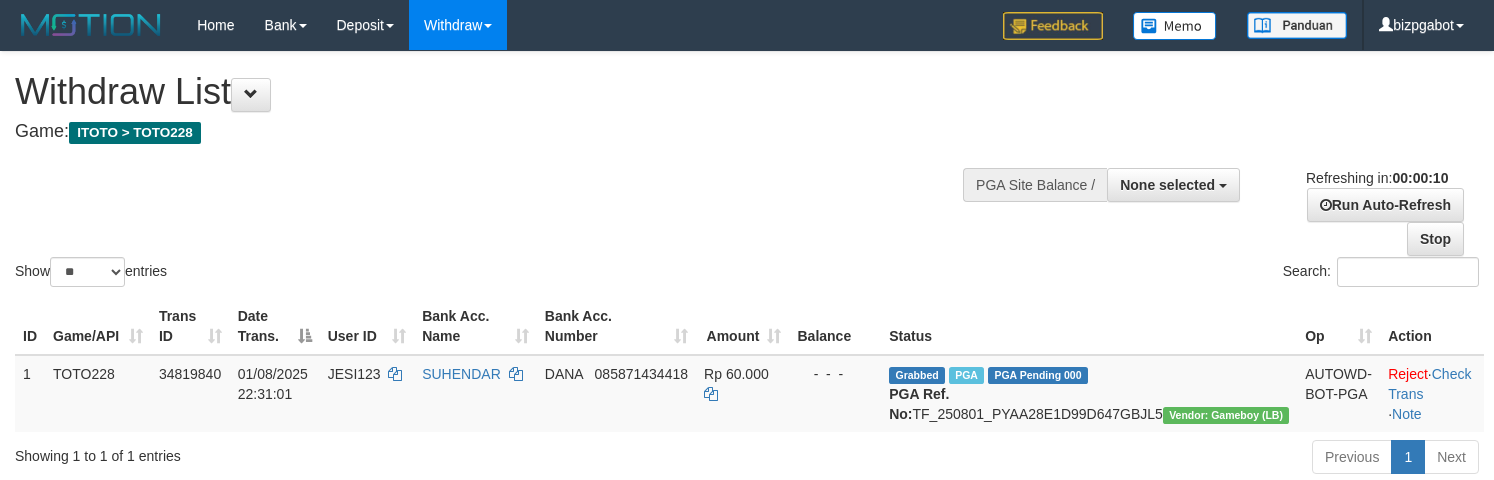 select 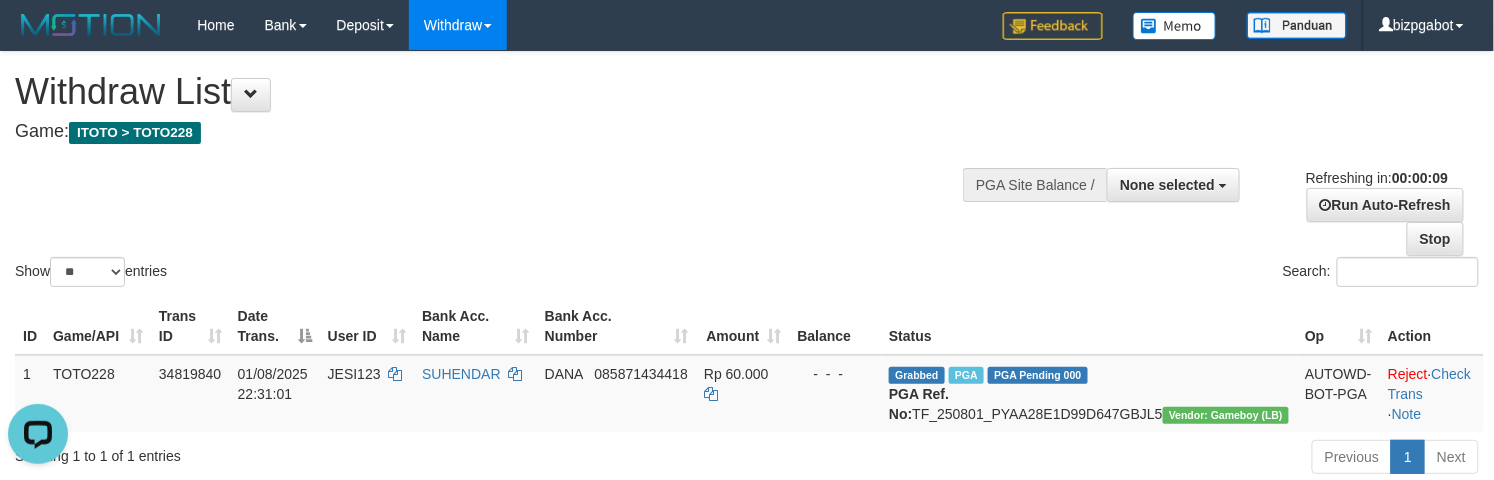 scroll, scrollTop: 0, scrollLeft: 0, axis: both 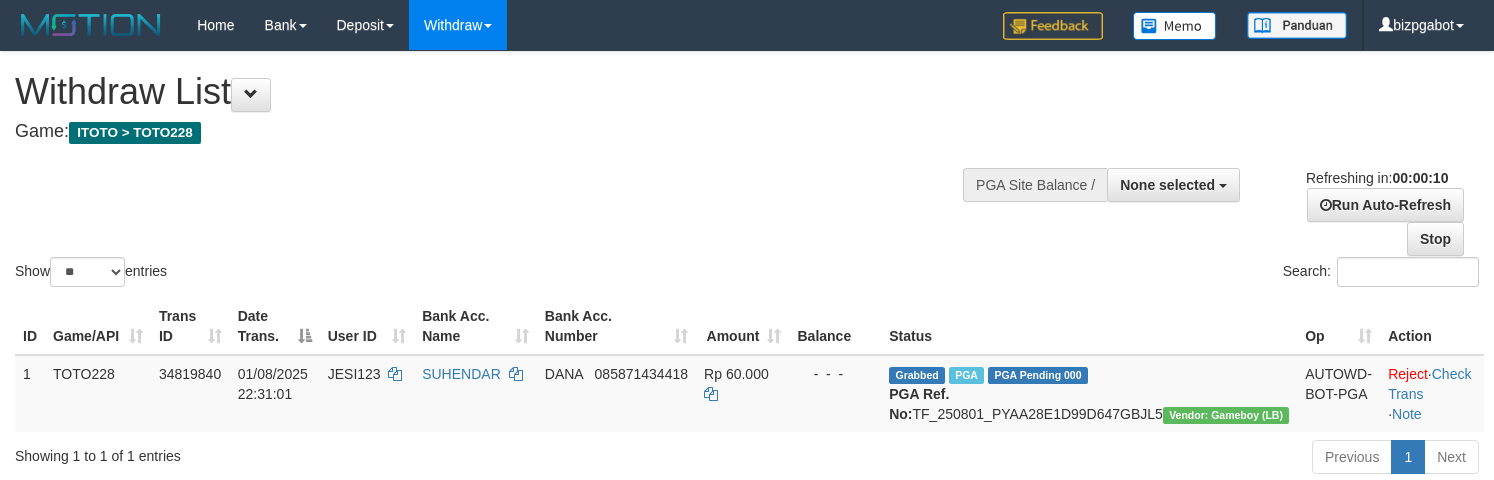 select 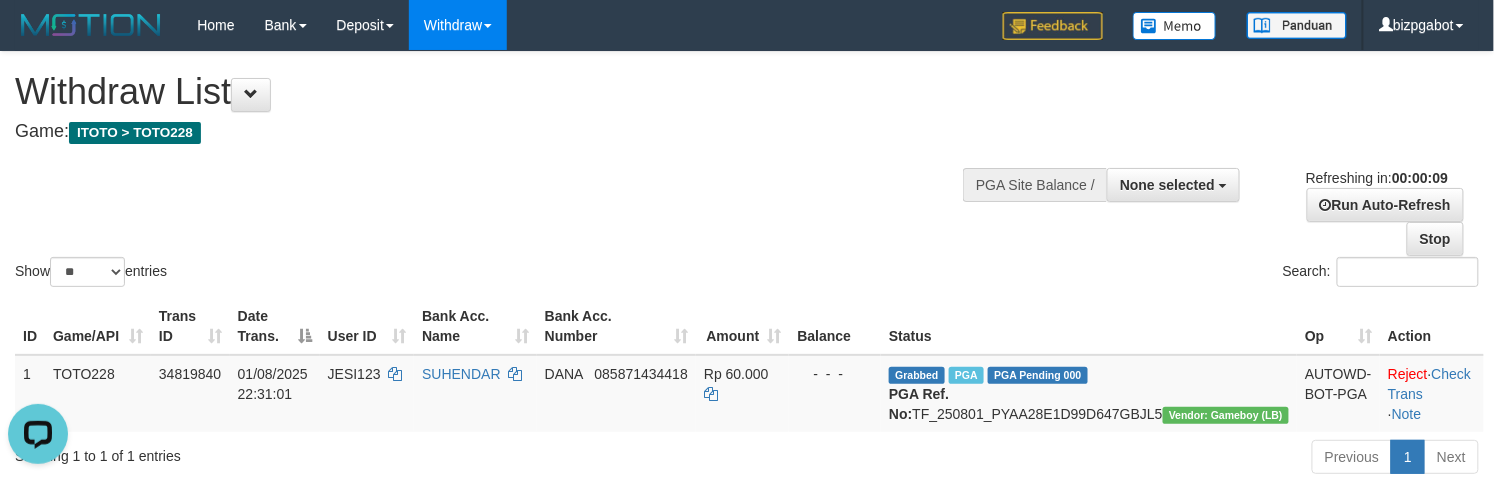 scroll, scrollTop: 0, scrollLeft: 0, axis: both 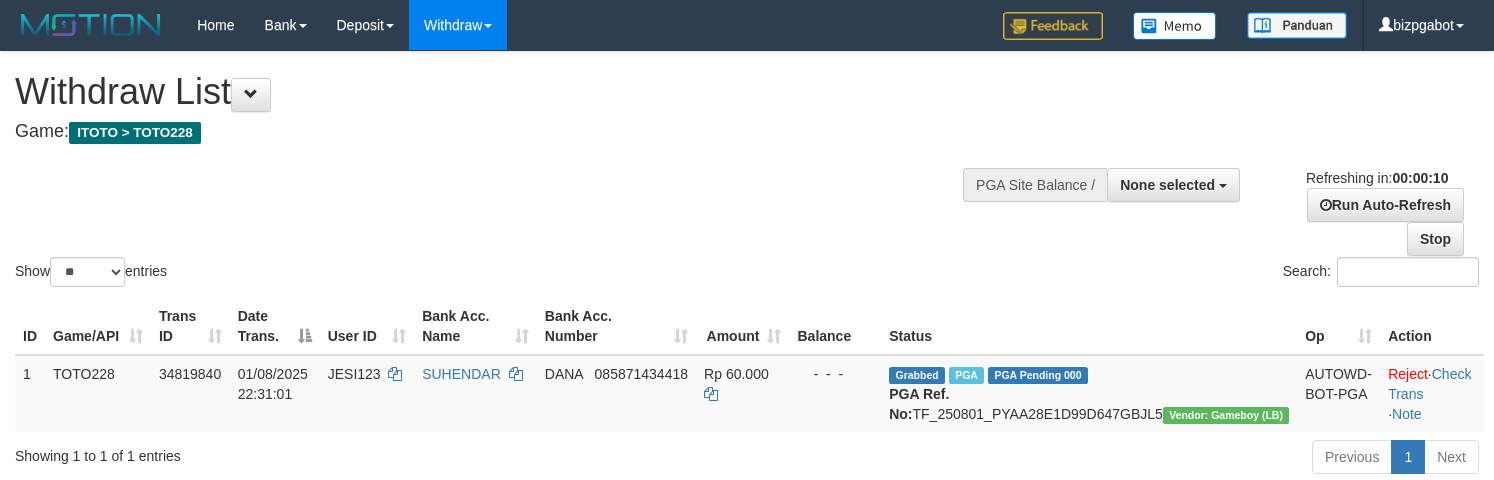 select 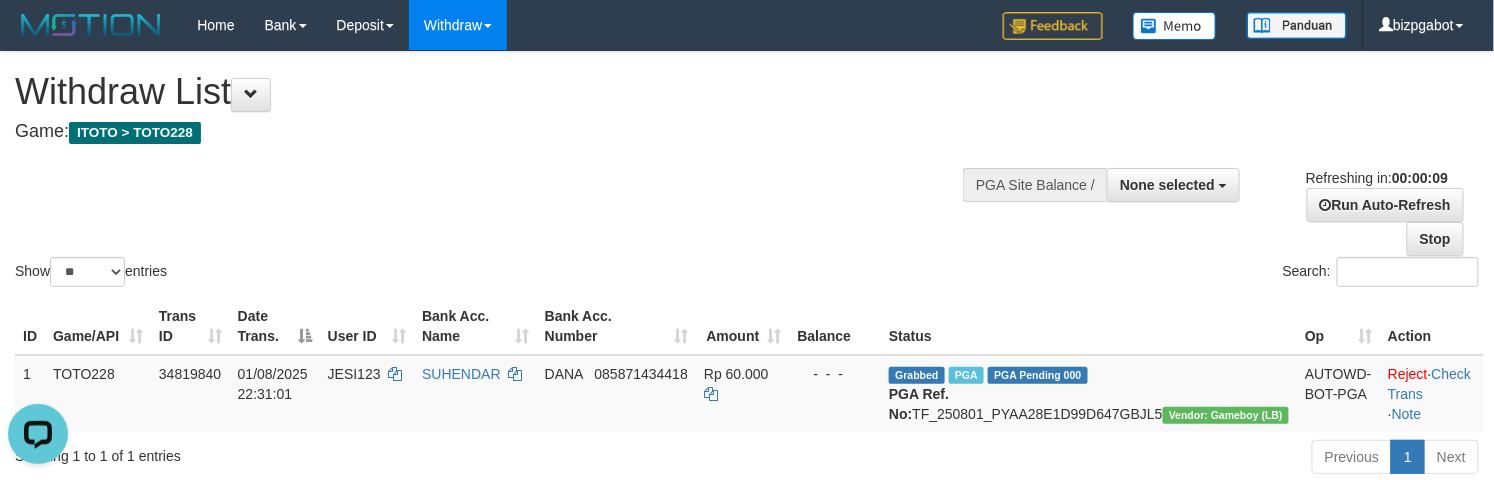 scroll, scrollTop: 0, scrollLeft: 0, axis: both 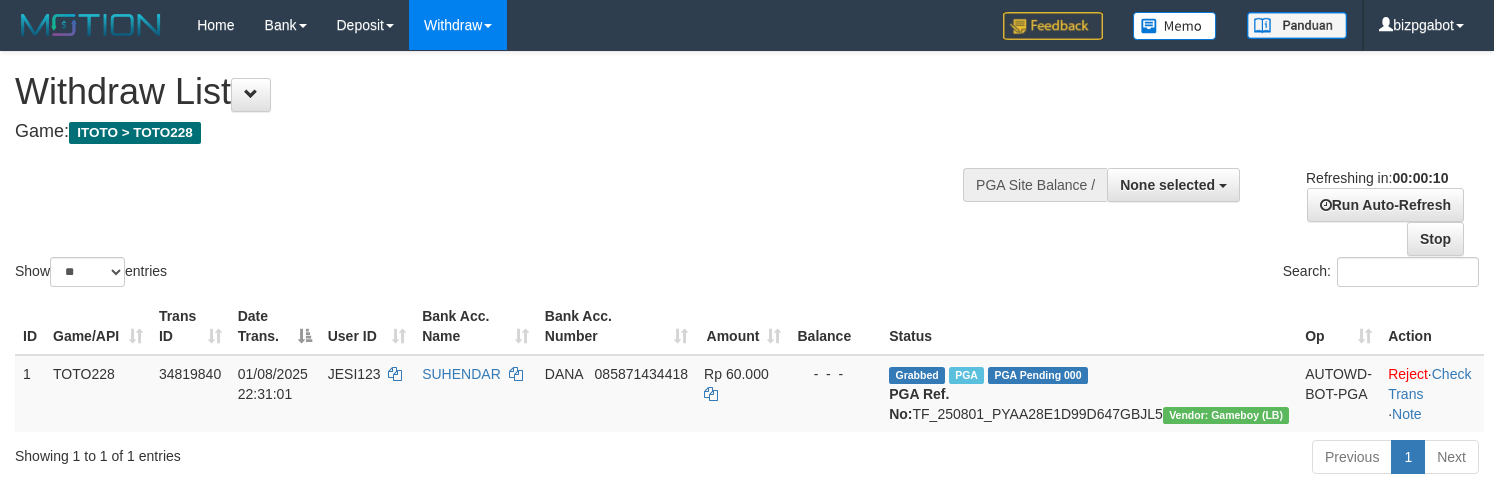select 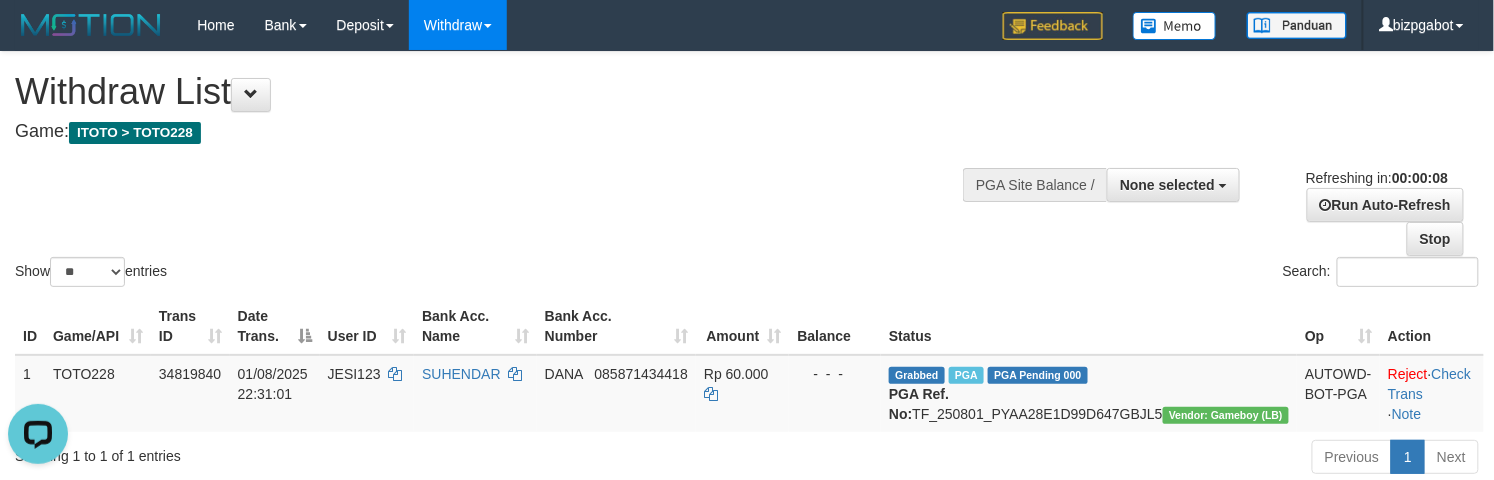 scroll, scrollTop: 0, scrollLeft: 0, axis: both 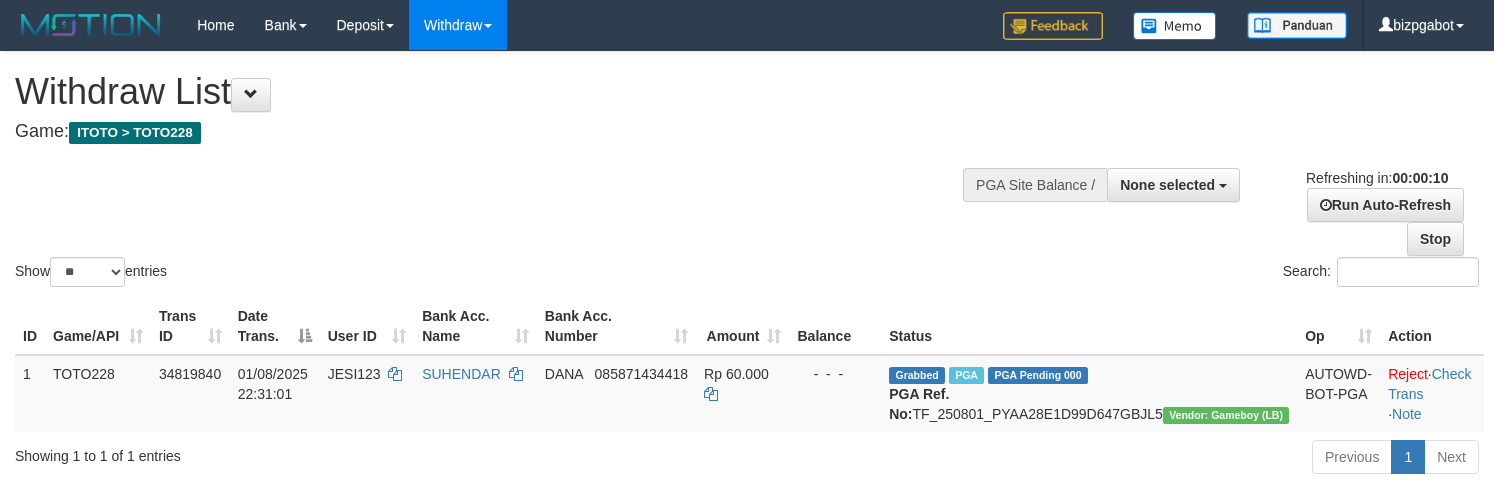 select 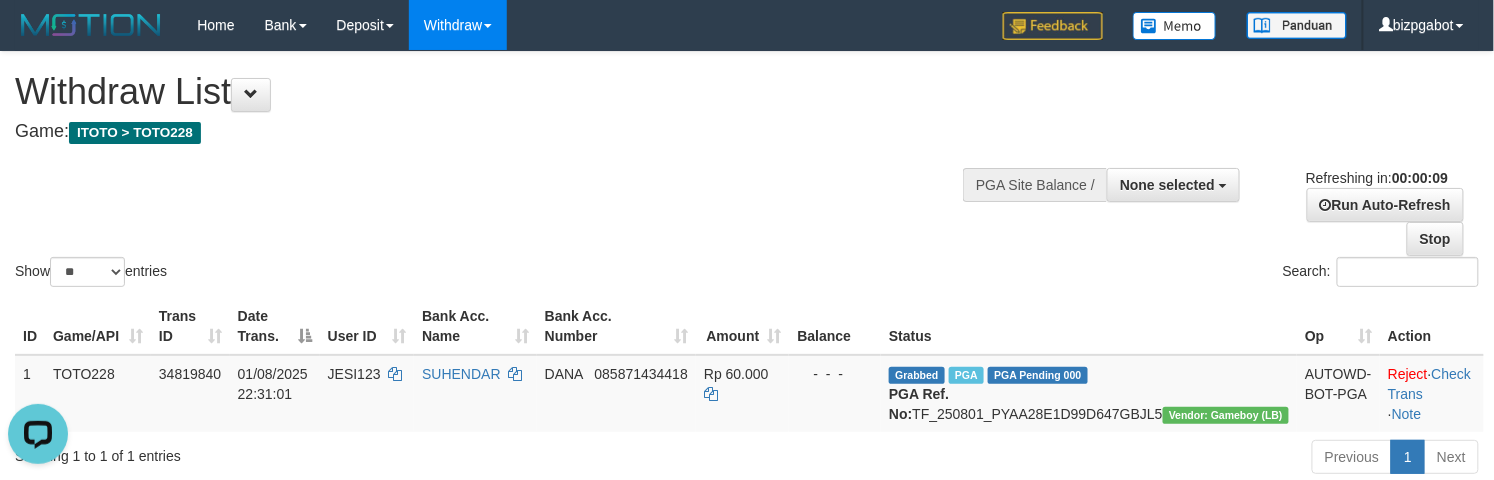 scroll, scrollTop: 0, scrollLeft: 0, axis: both 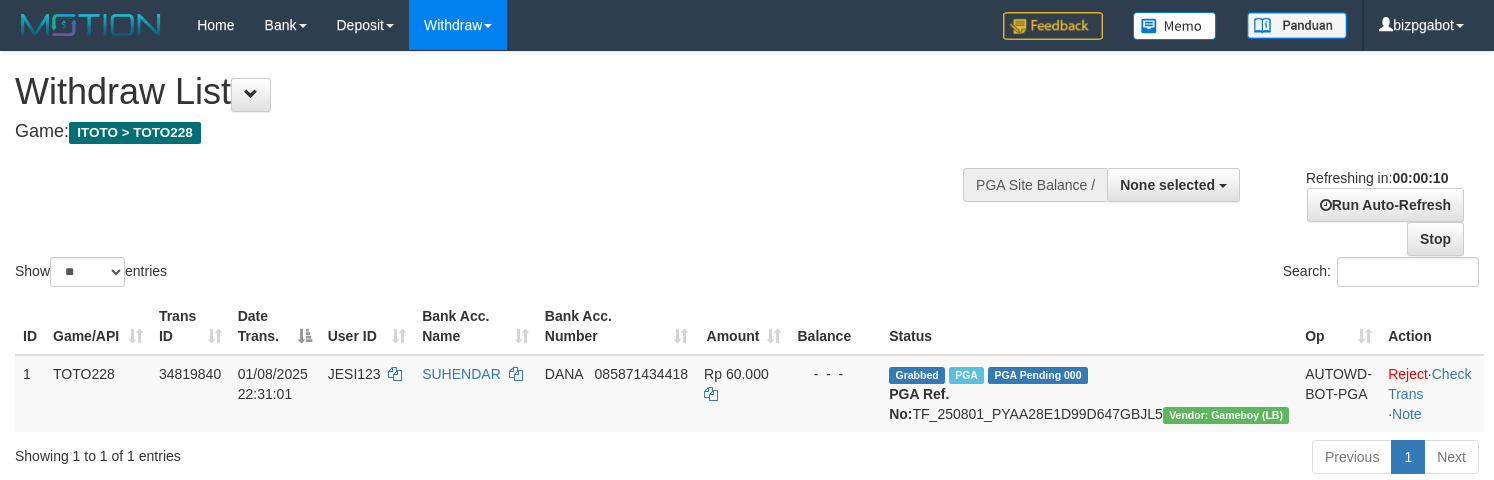 select 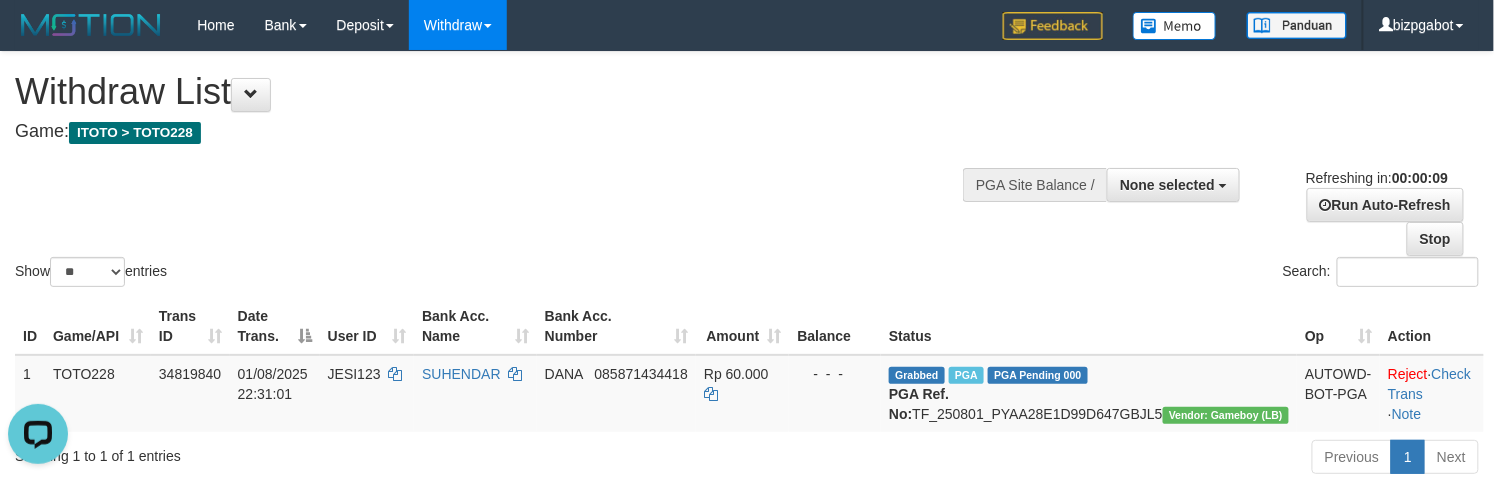 scroll, scrollTop: 0, scrollLeft: 0, axis: both 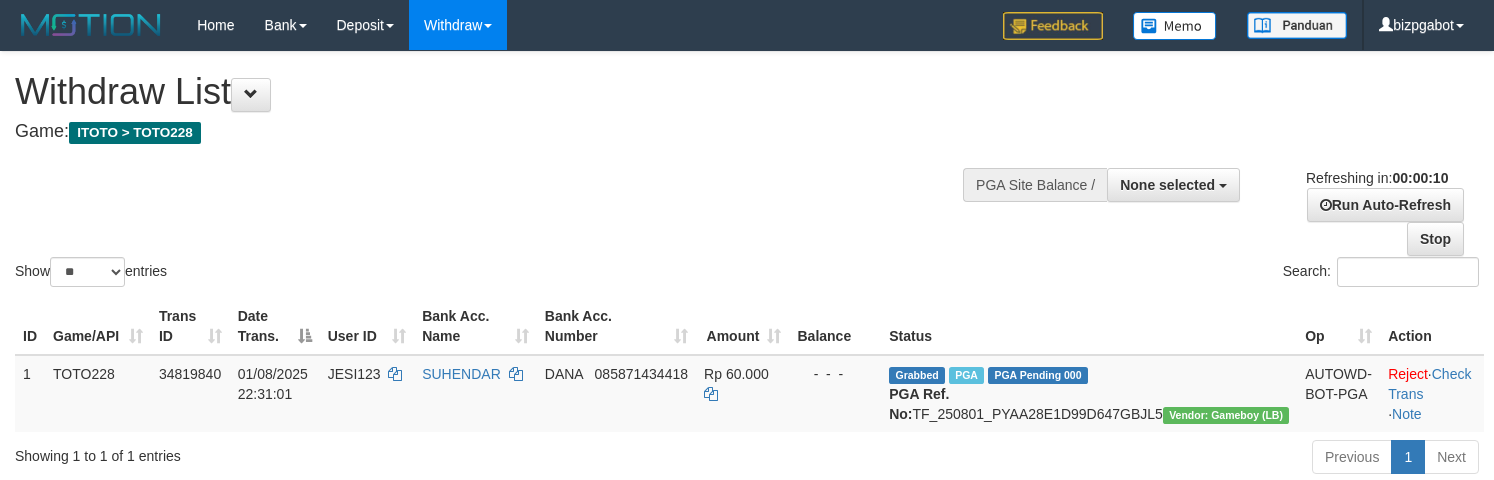 select 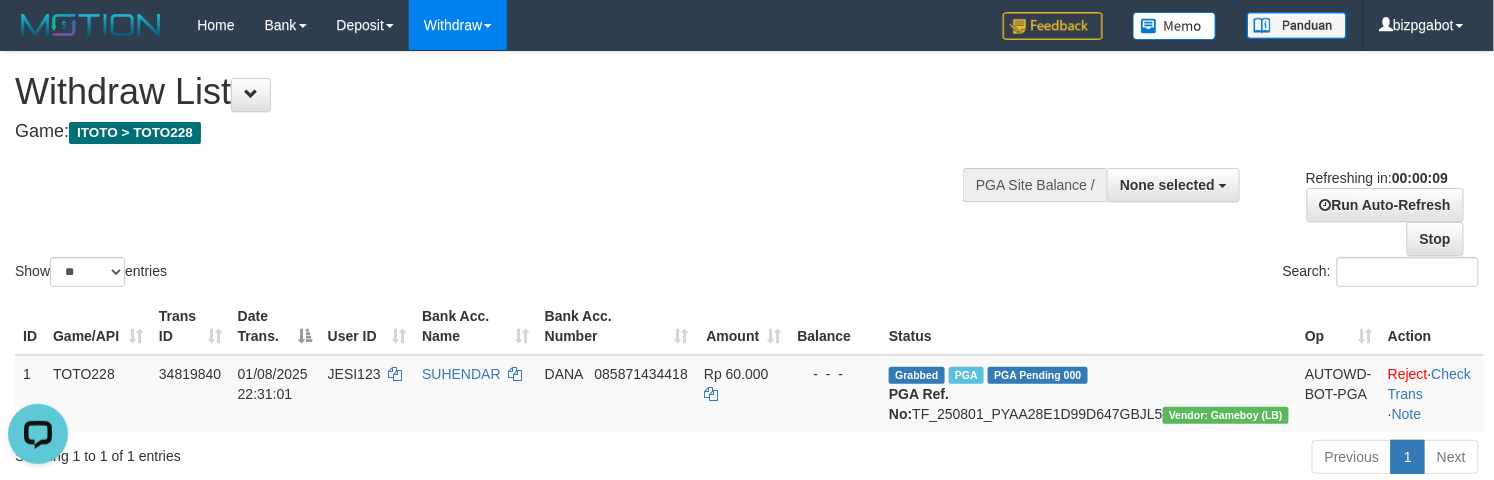 scroll, scrollTop: 0, scrollLeft: 0, axis: both 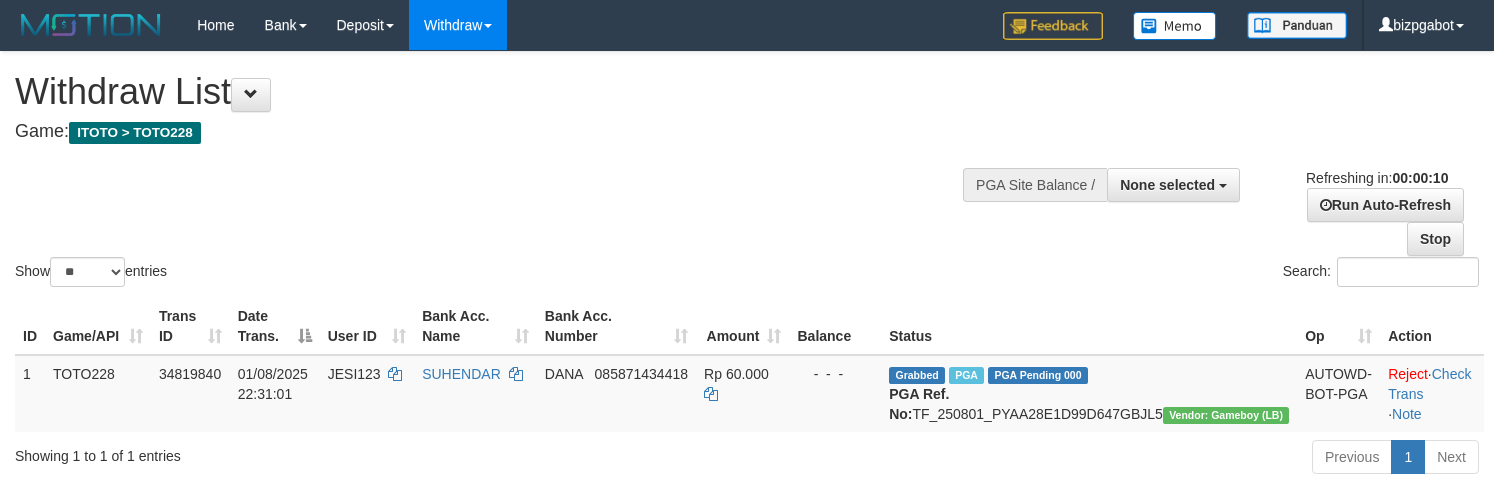select 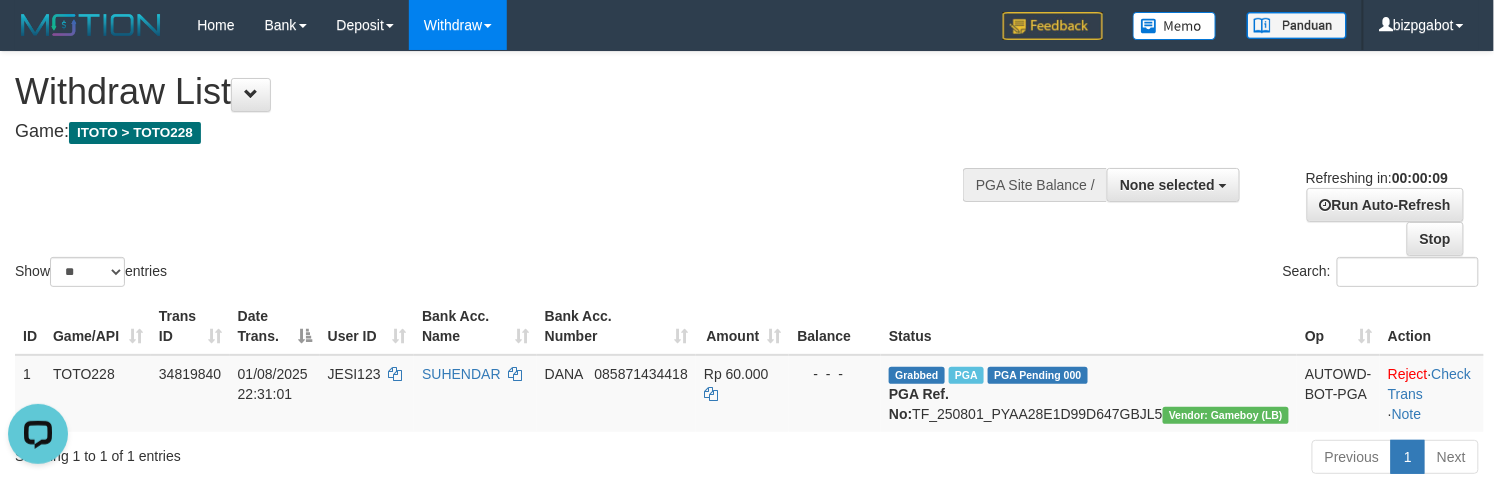 scroll, scrollTop: 0, scrollLeft: 0, axis: both 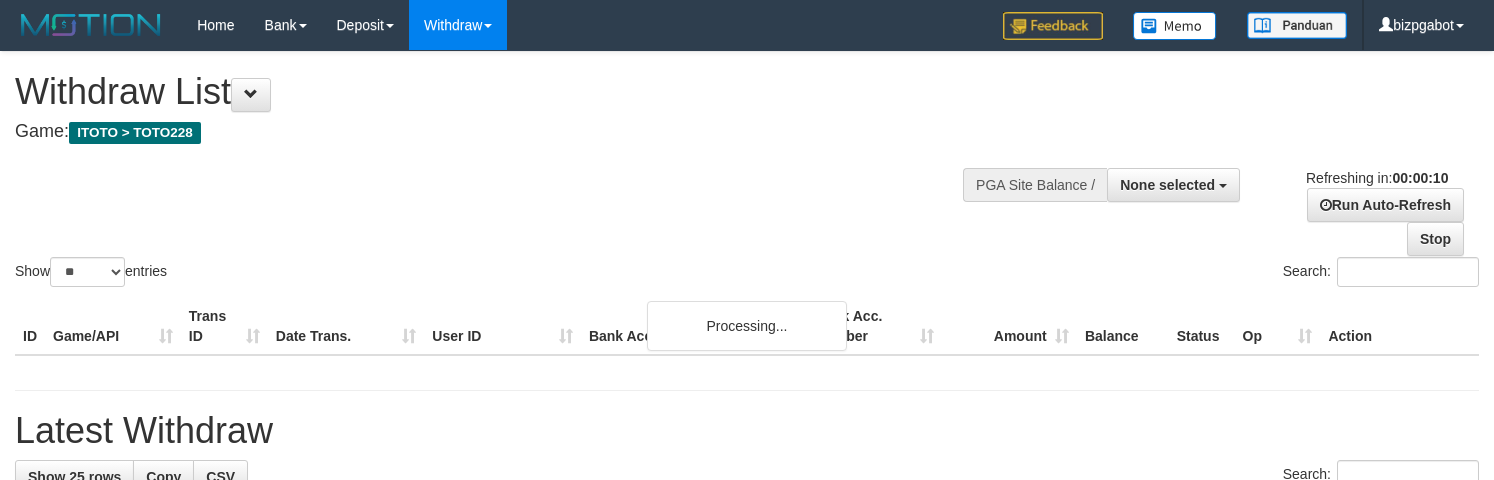 select 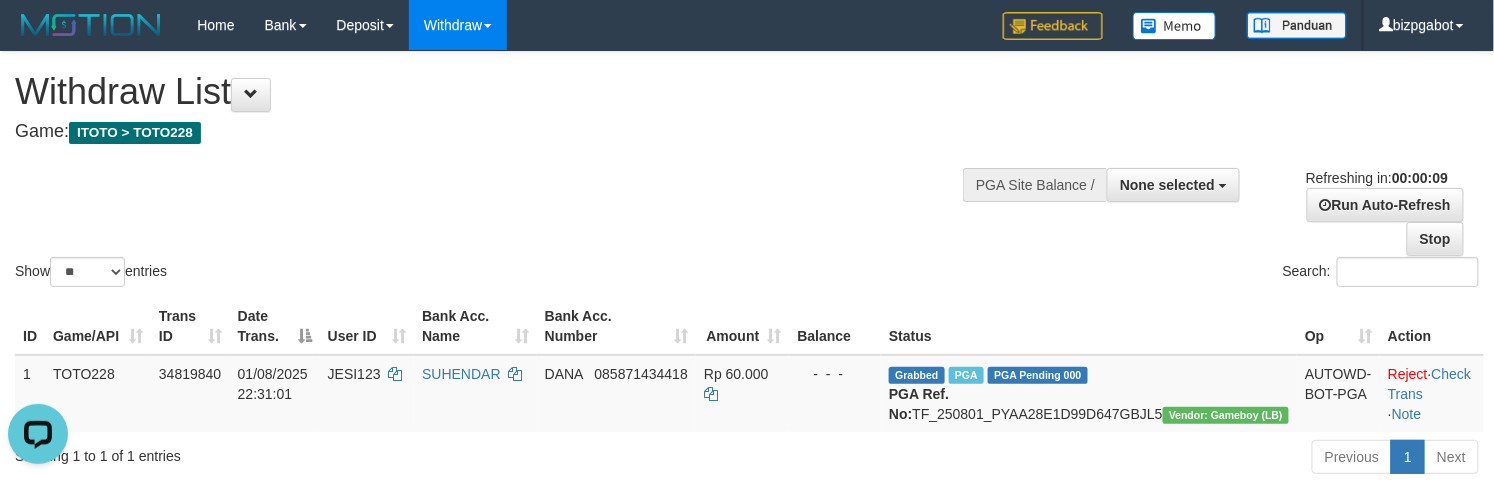 scroll, scrollTop: 0, scrollLeft: 0, axis: both 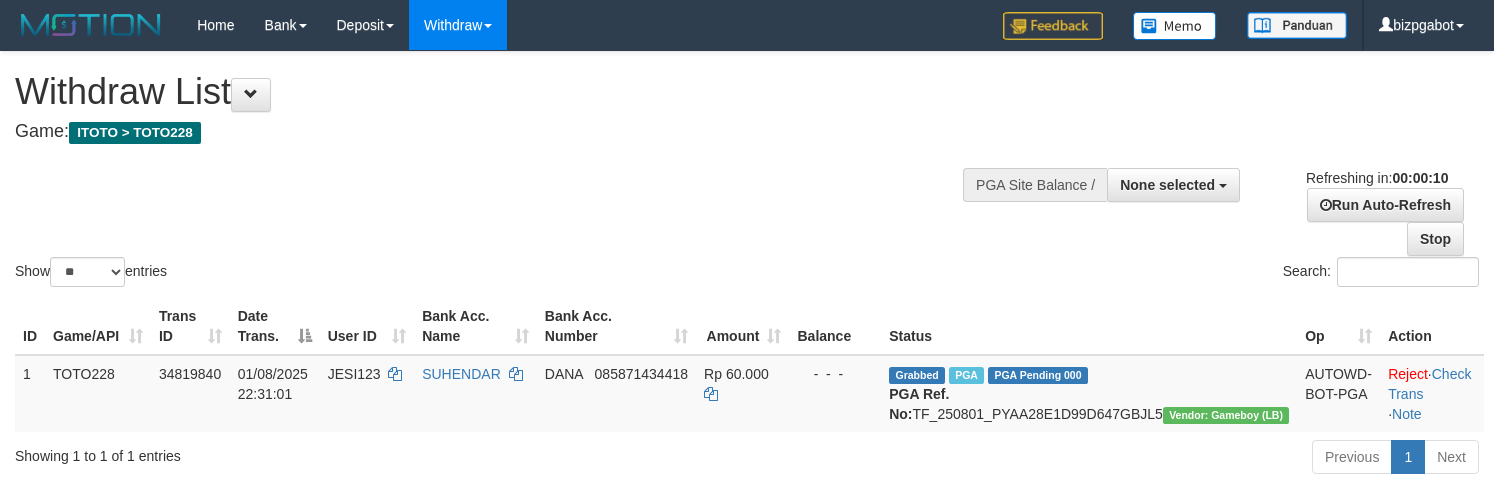 select 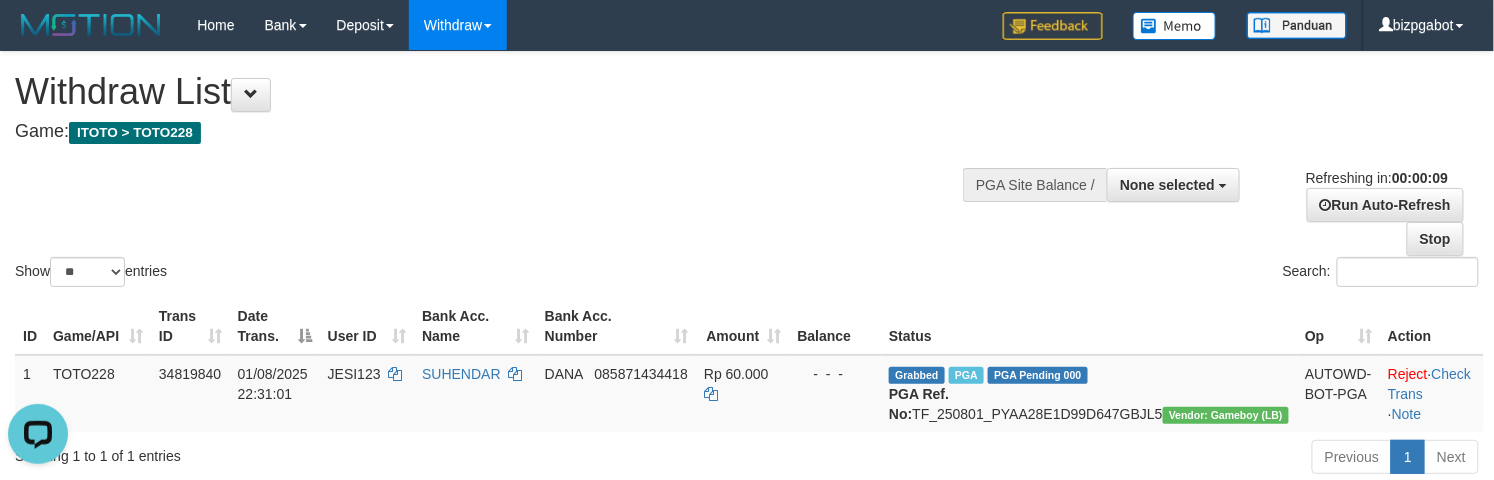 scroll, scrollTop: 0, scrollLeft: 0, axis: both 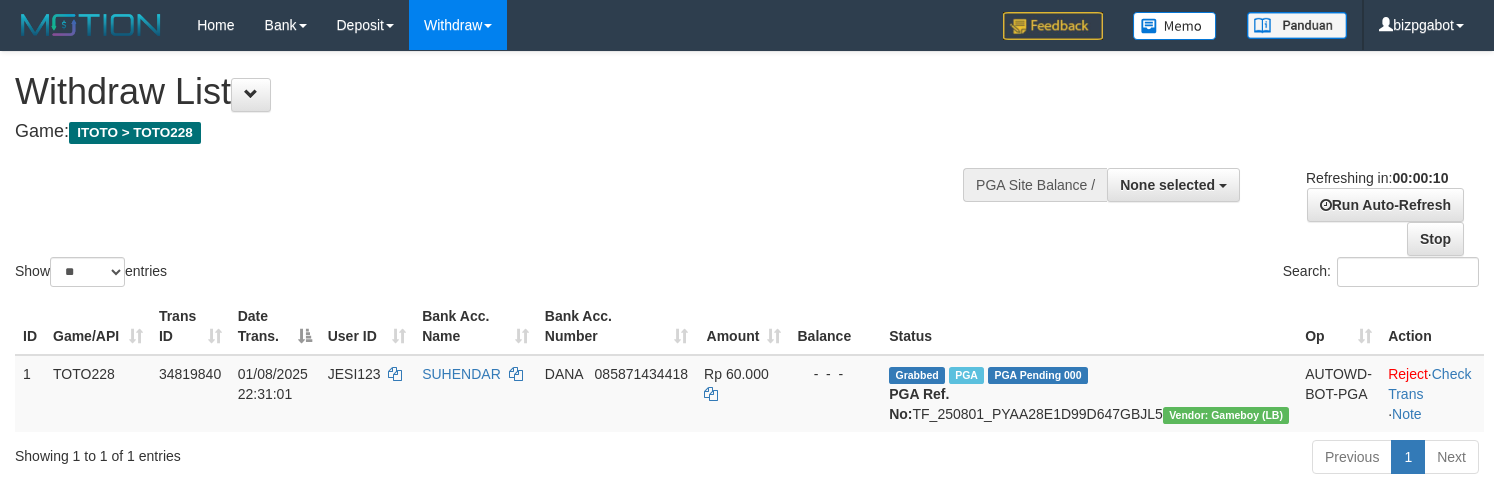 select 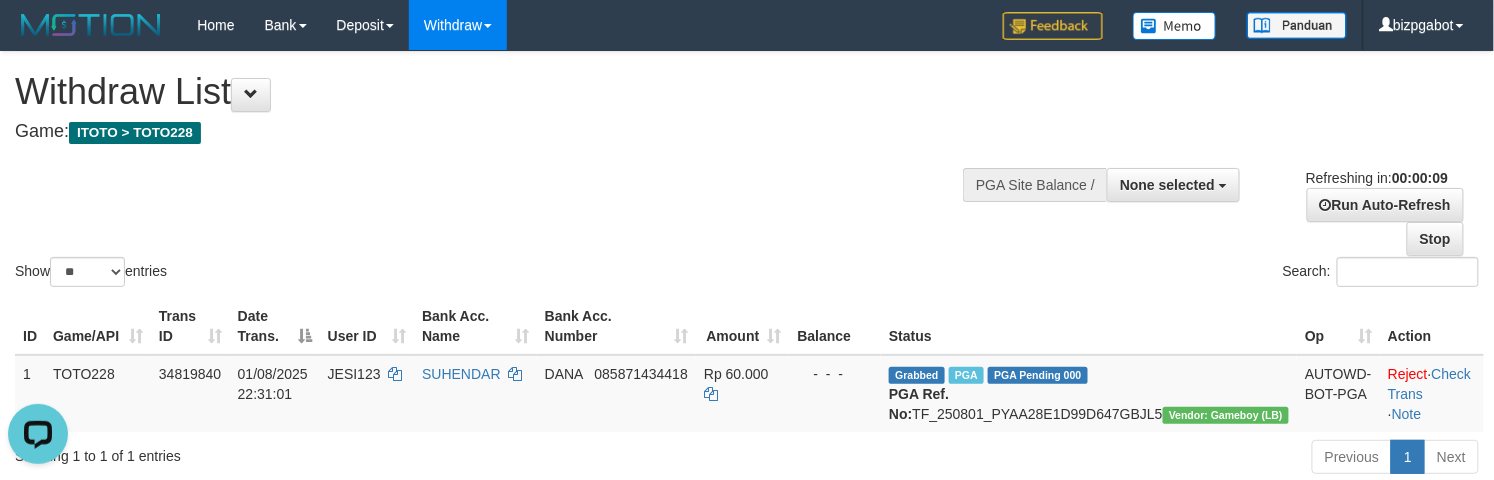 scroll, scrollTop: 0, scrollLeft: 0, axis: both 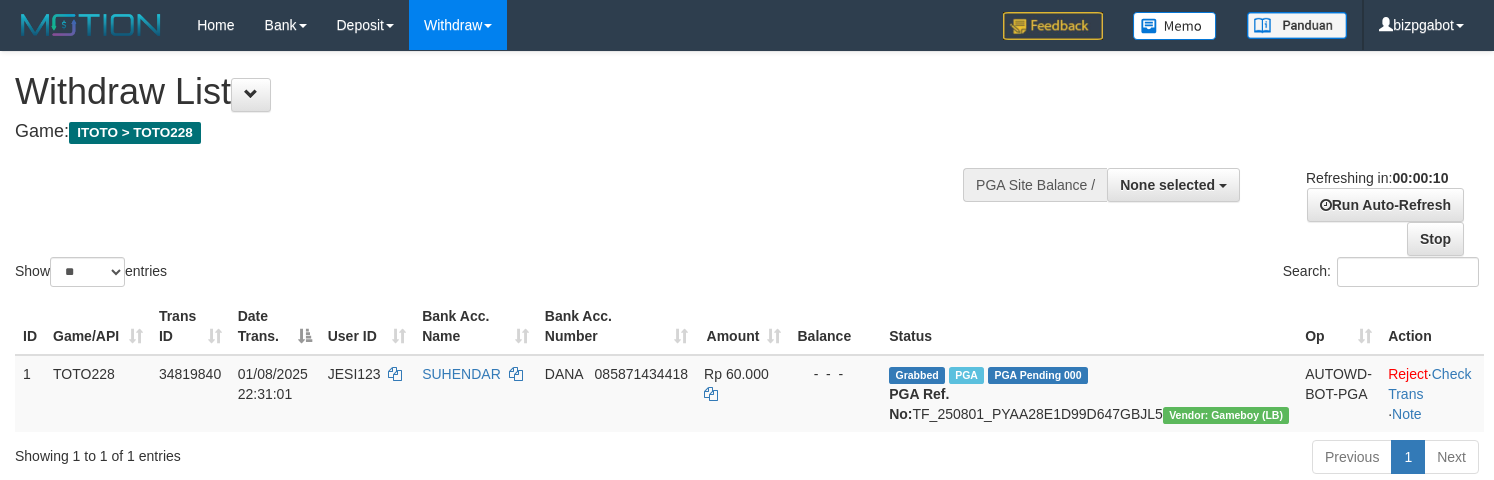 select 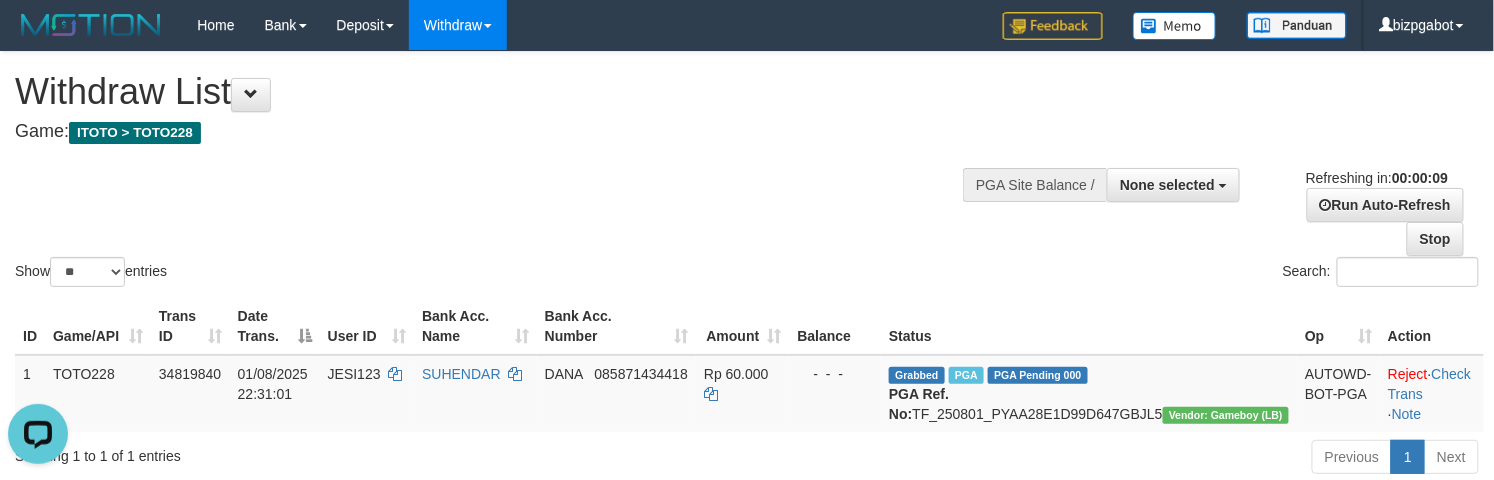 scroll, scrollTop: 0, scrollLeft: 0, axis: both 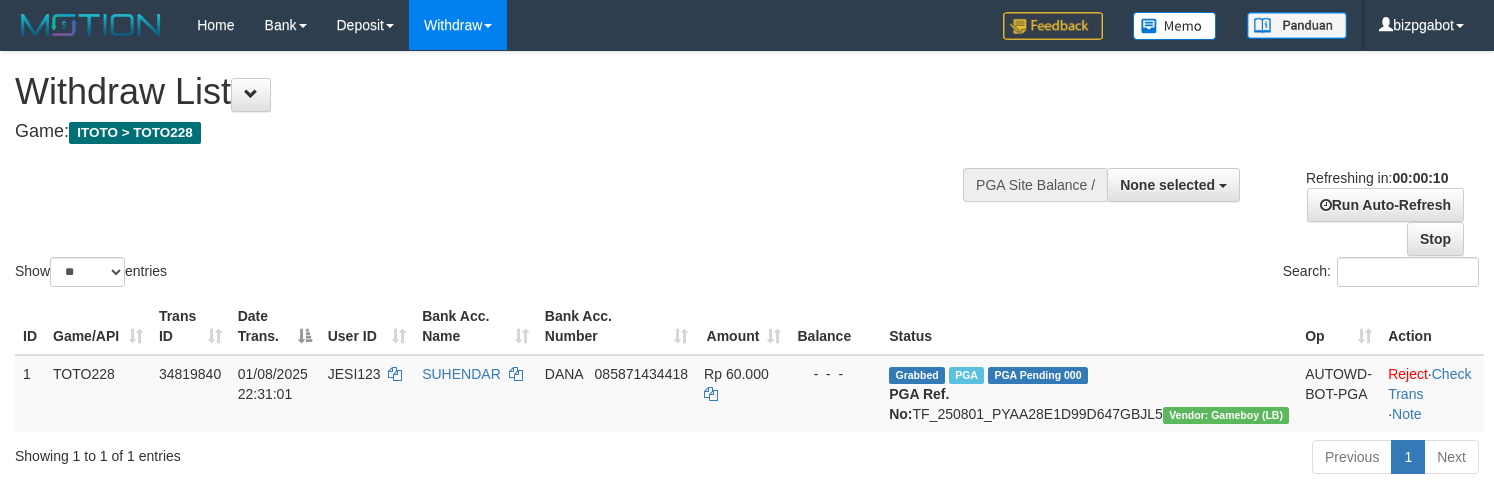 select 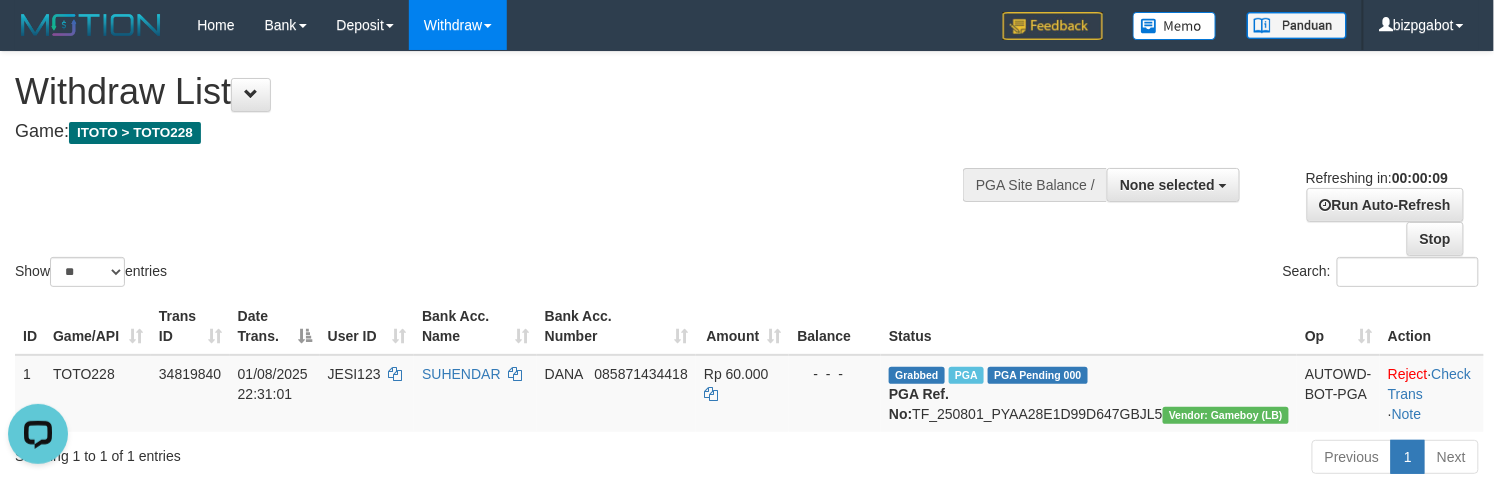 scroll, scrollTop: 0, scrollLeft: 0, axis: both 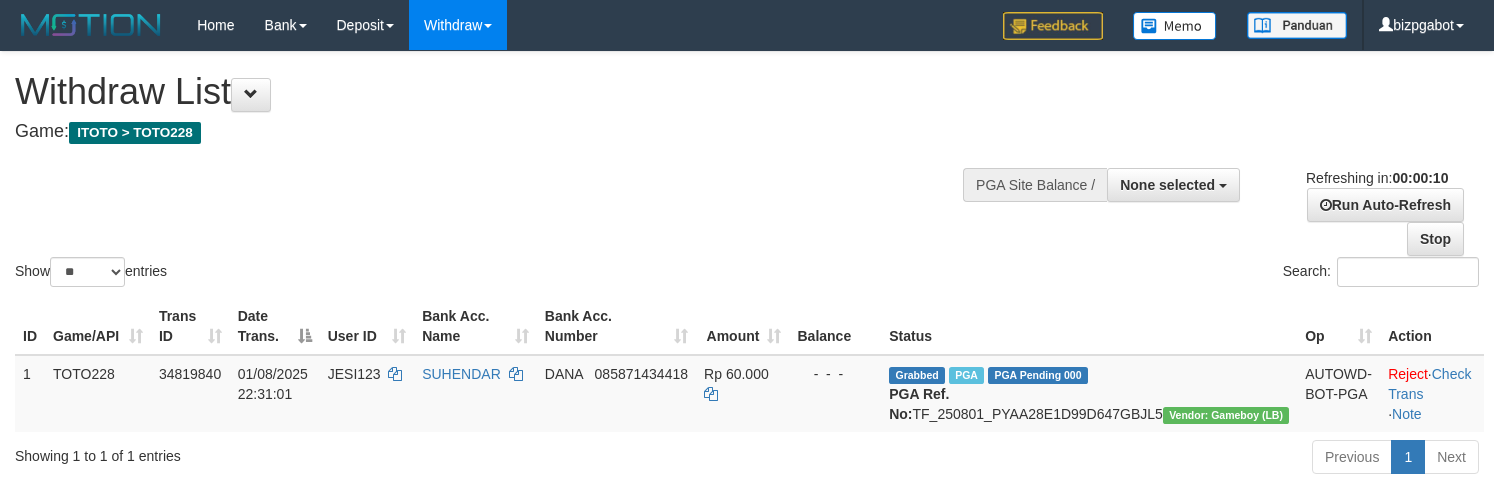 select 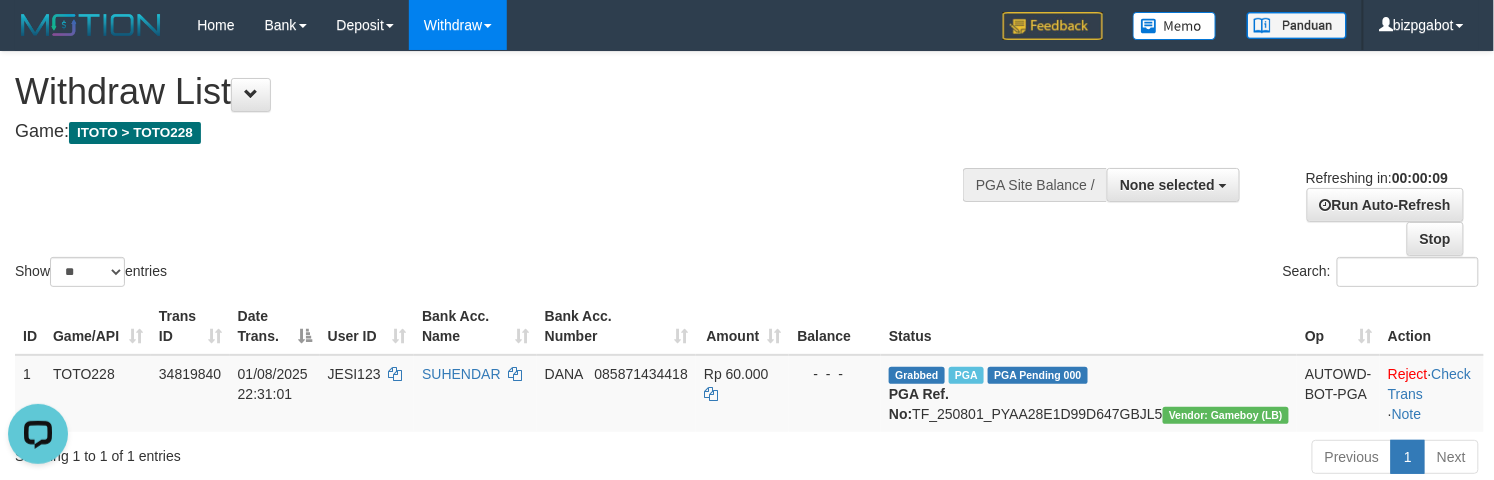 scroll, scrollTop: 0, scrollLeft: 0, axis: both 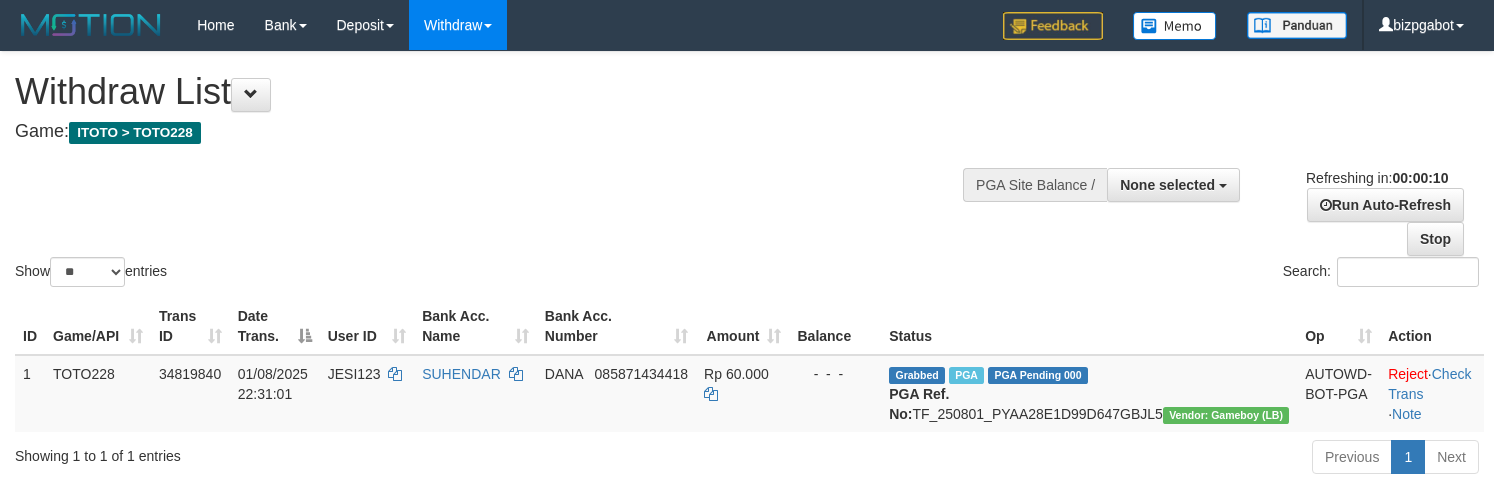 select 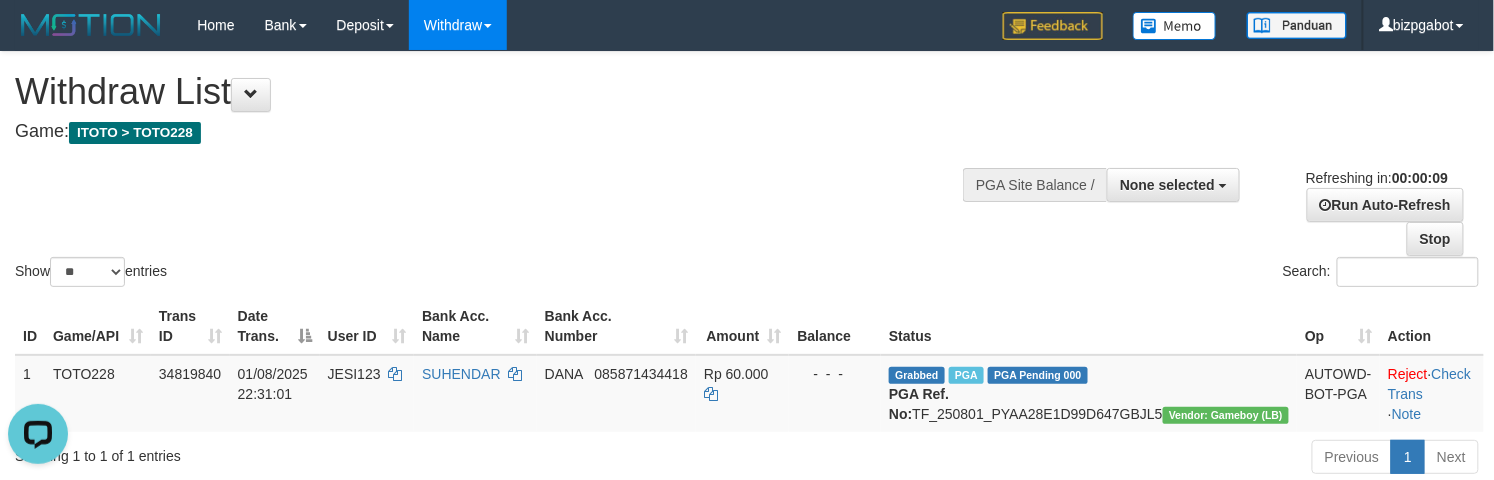 scroll, scrollTop: 0, scrollLeft: 0, axis: both 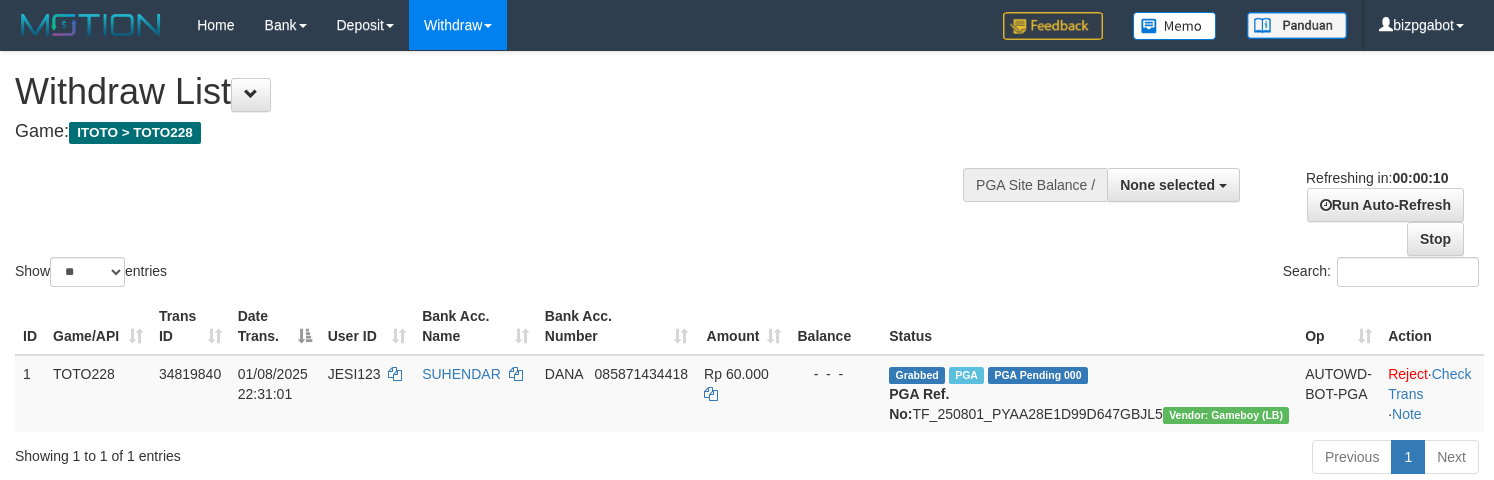 select 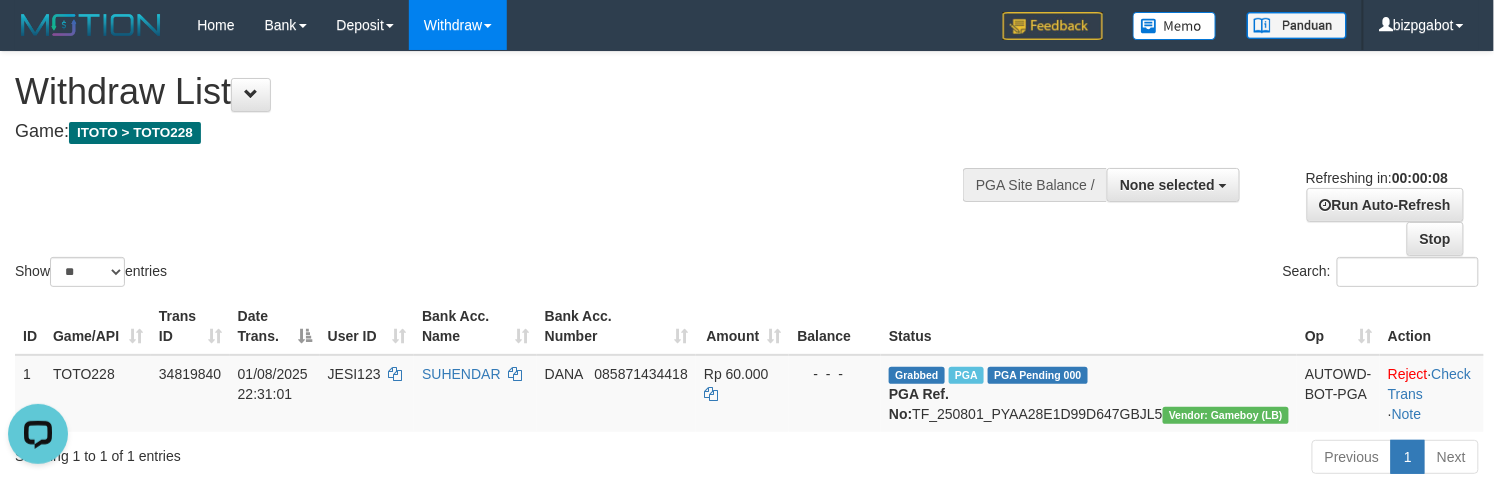 scroll, scrollTop: 0, scrollLeft: 0, axis: both 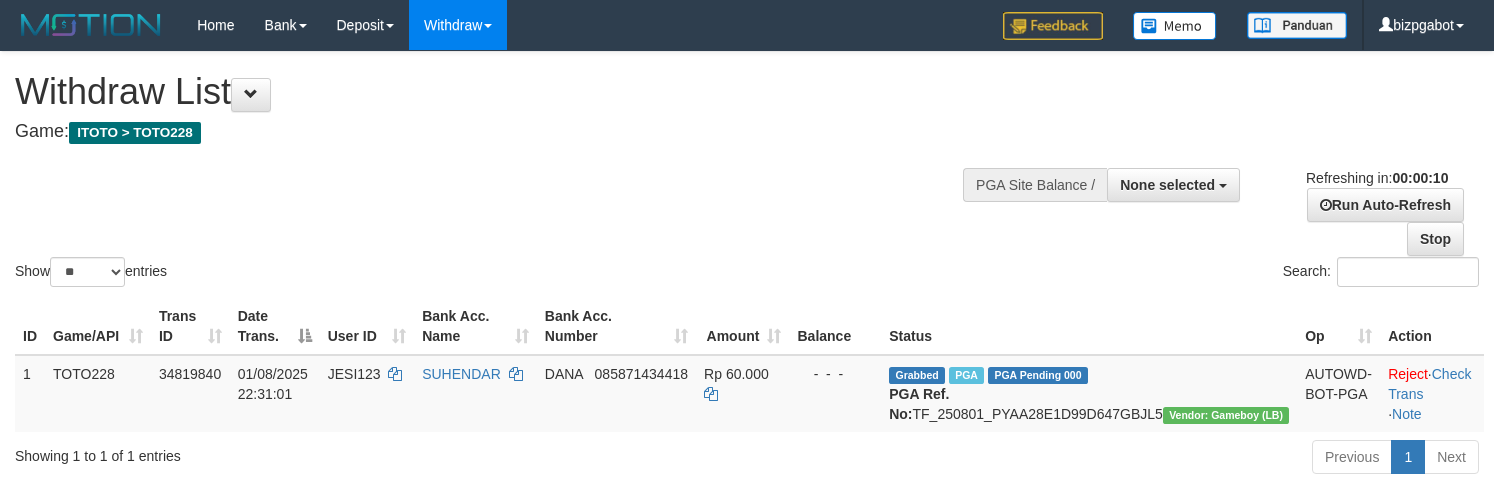 select 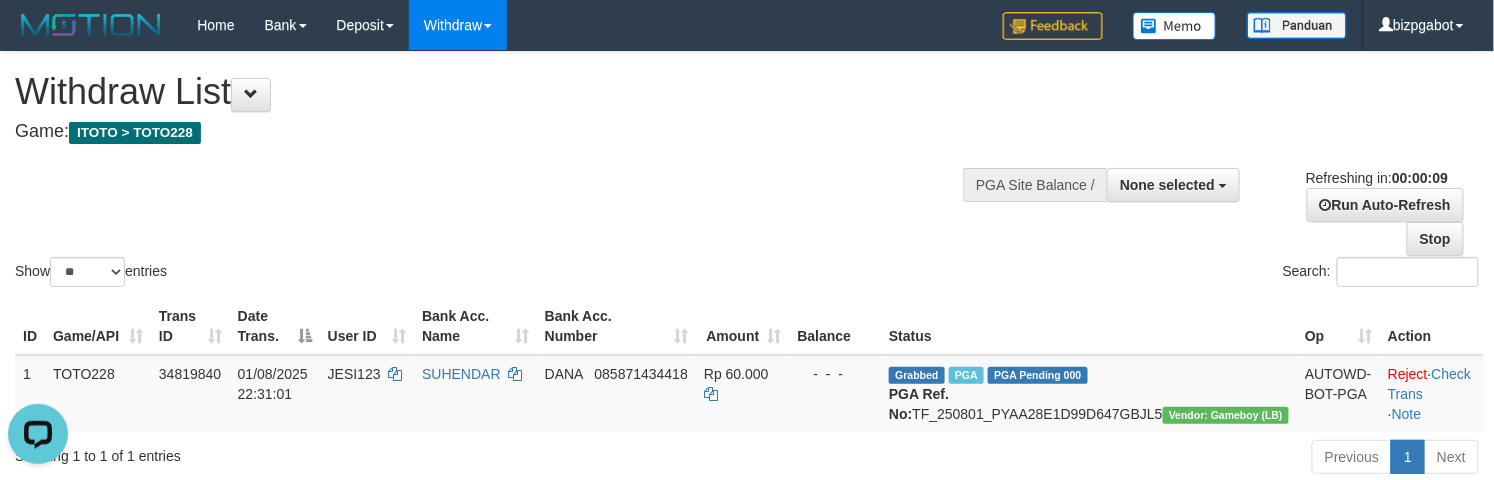 scroll, scrollTop: 0, scrollLeft: 0, axis: both 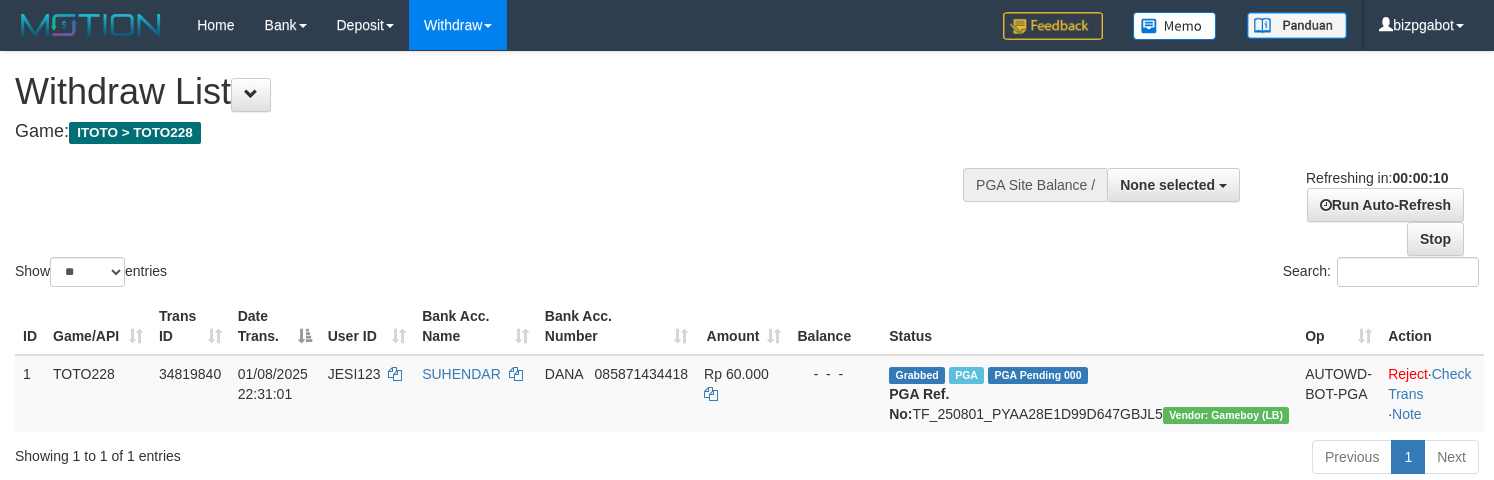 select 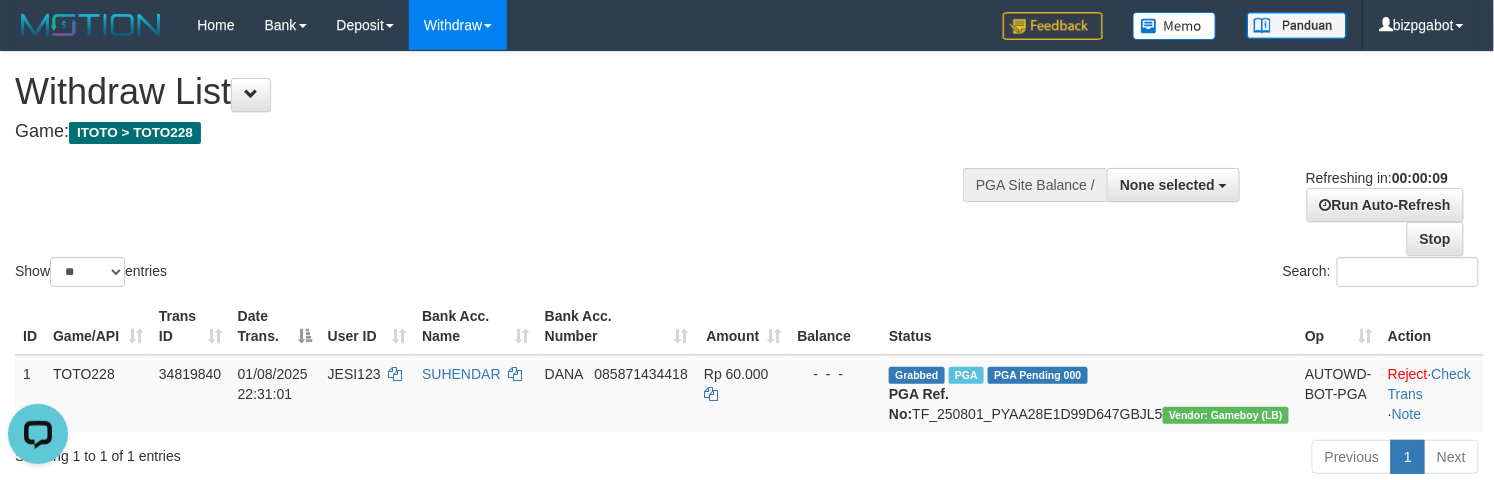 scroll, scrollTop: 0, scrollLeft: 0, axis: both 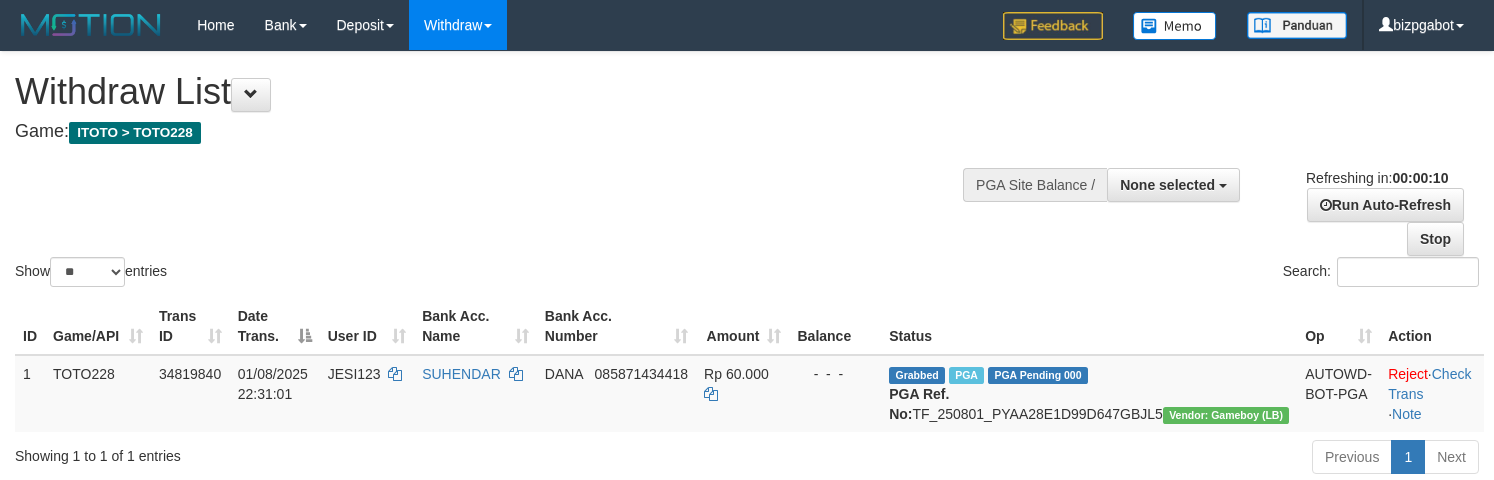 select 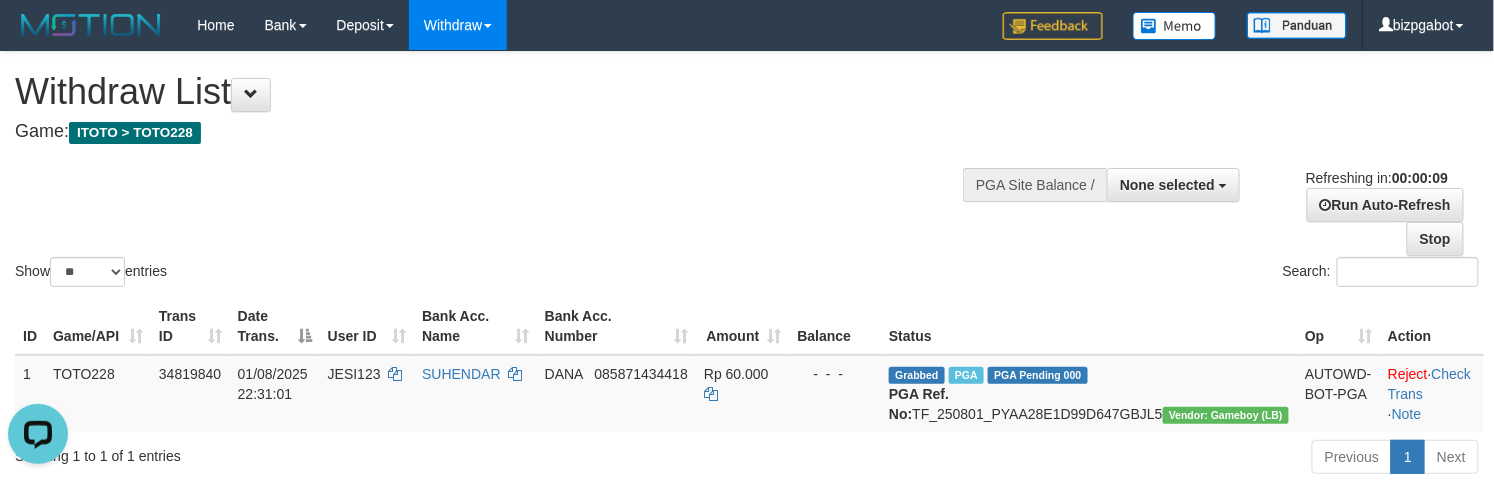 scroll, scrollTop: 0, scrollLeft: 0, axis: both 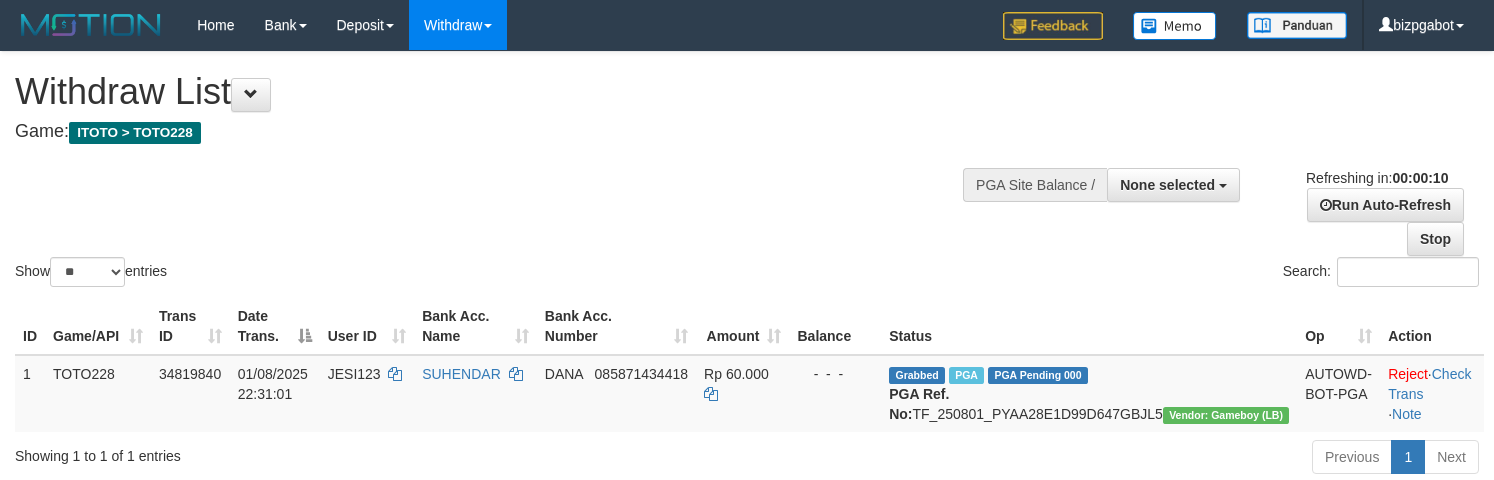 select 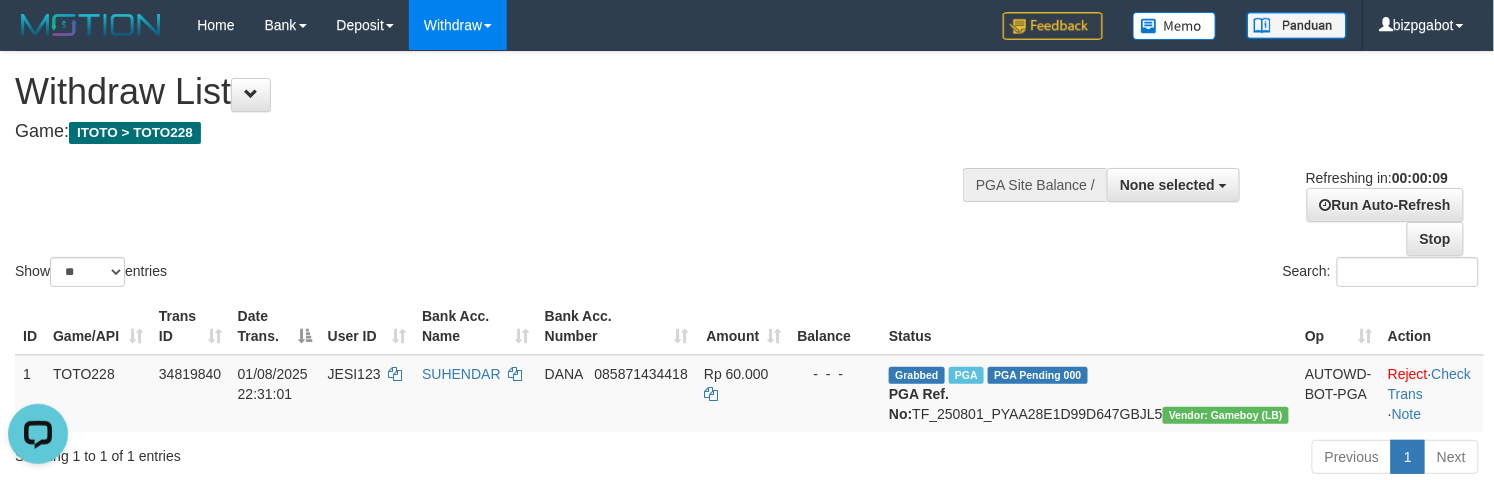 scroll, scrollTop: 0, scrollLeft: 0, axis: both 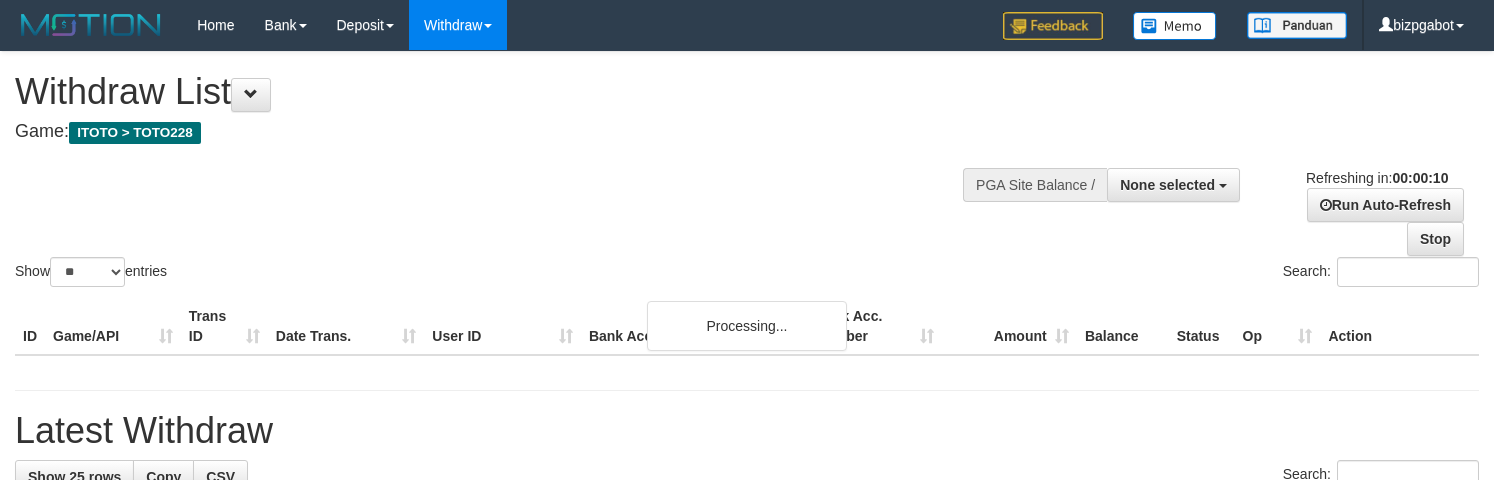 select 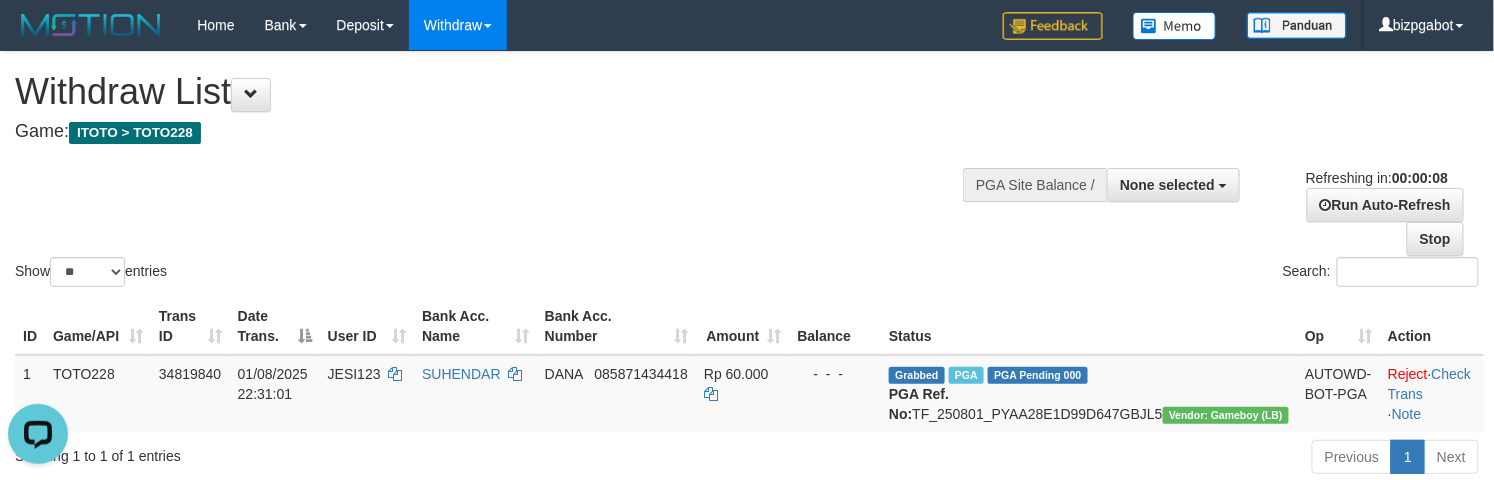 scroll, scrollTop: 0, scrollLeft: 0, axis: both 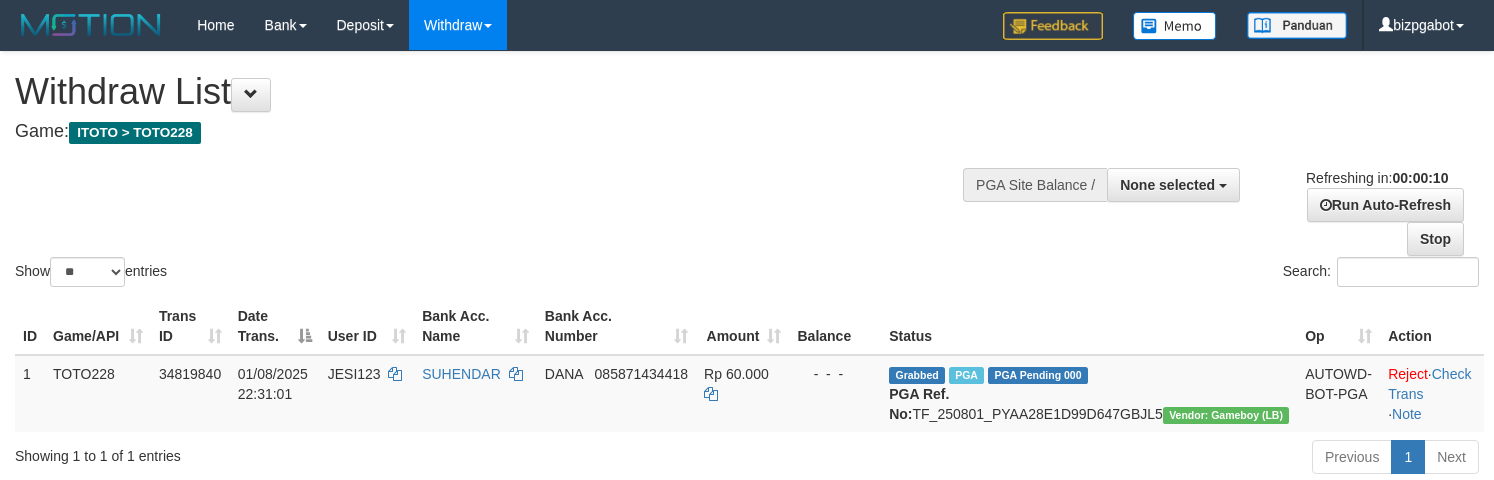 select 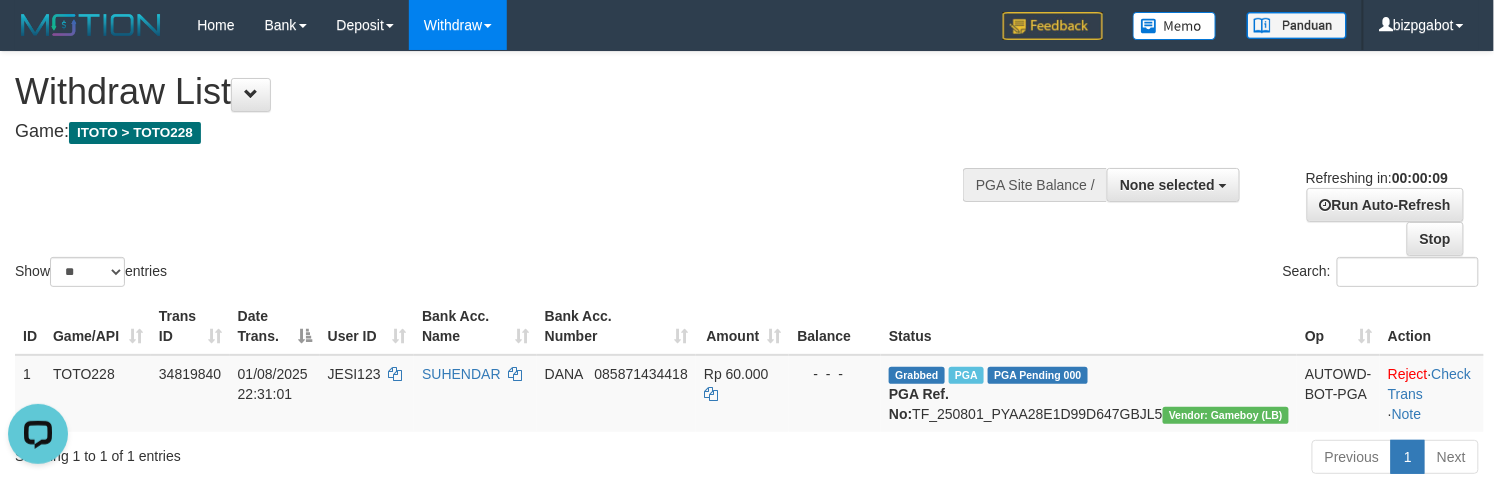 scroll, scrollTop: 0, scrollLeft: 0, axis: both 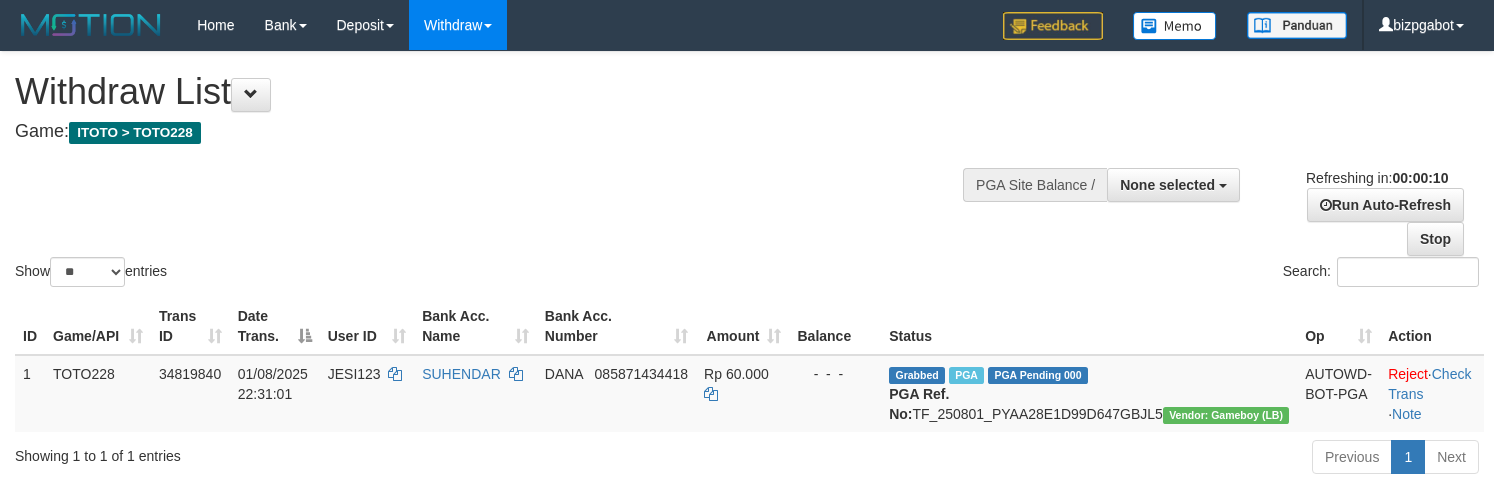 select 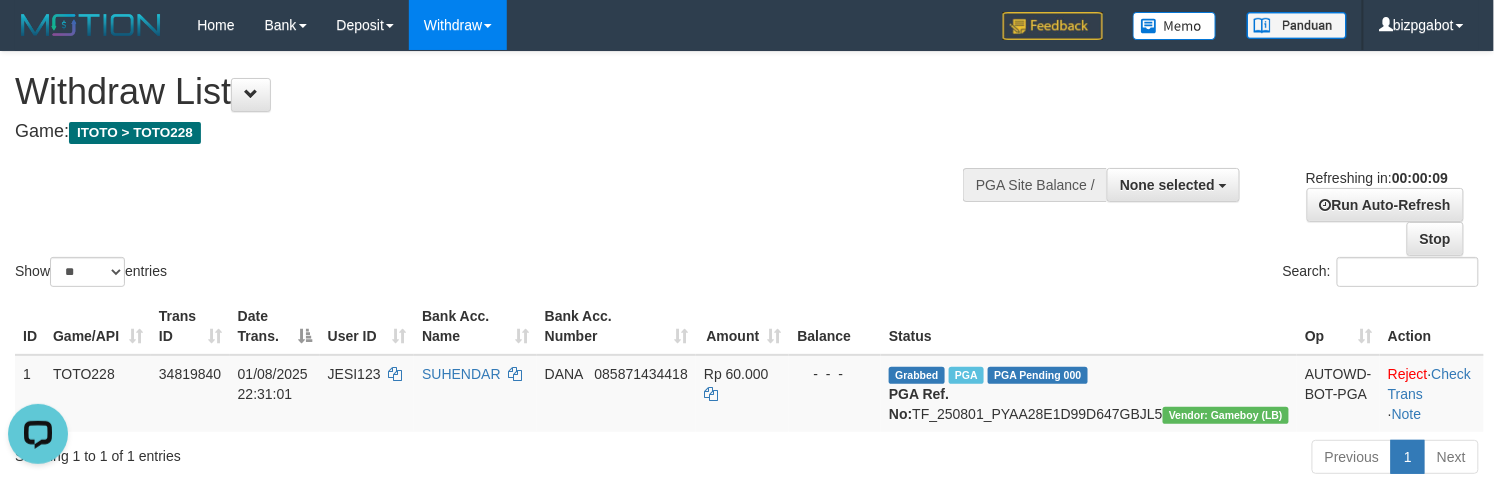 scroll, scrollTop: 0, scrollLeft: 0, axis: both 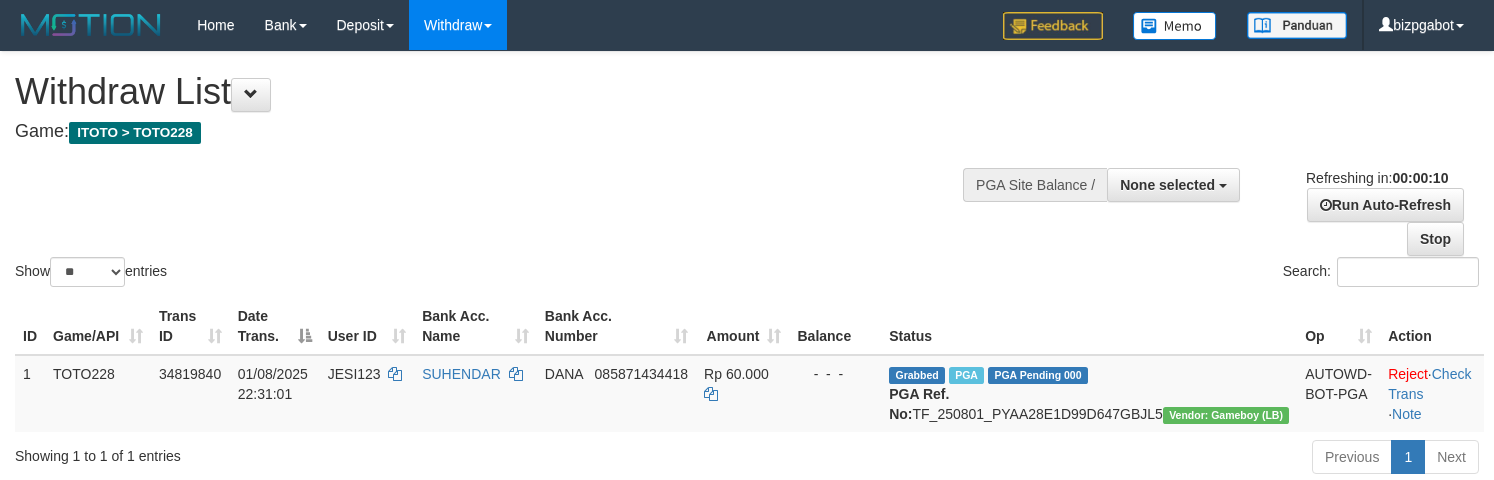 select 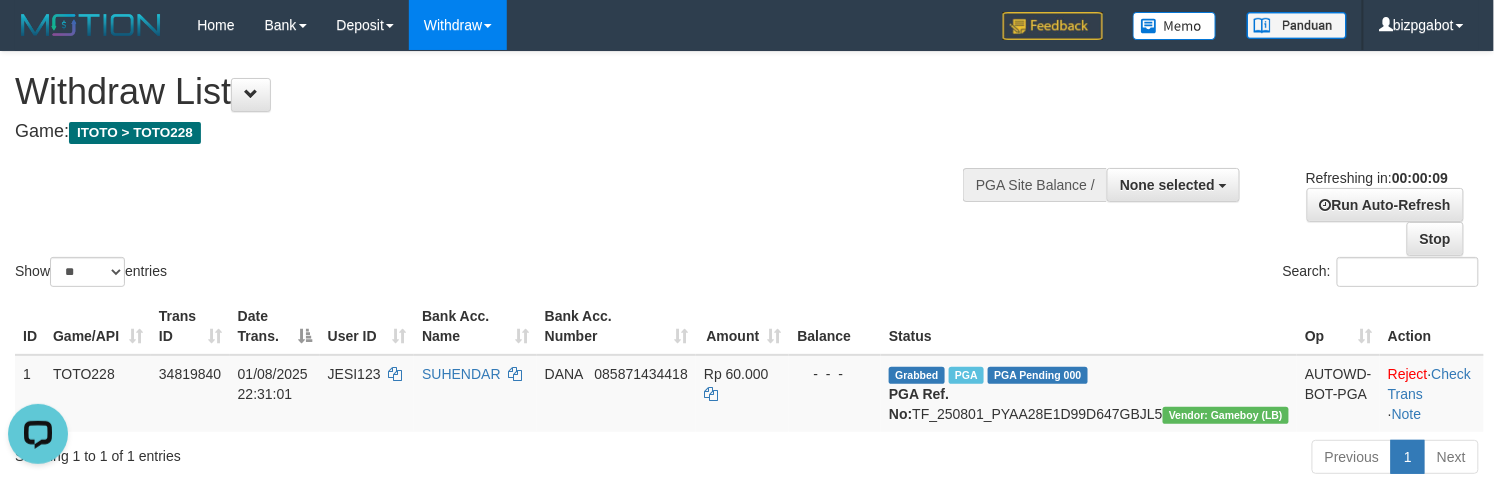 scroll, scrollTop: 0, scrollLeft: 0, axis: both 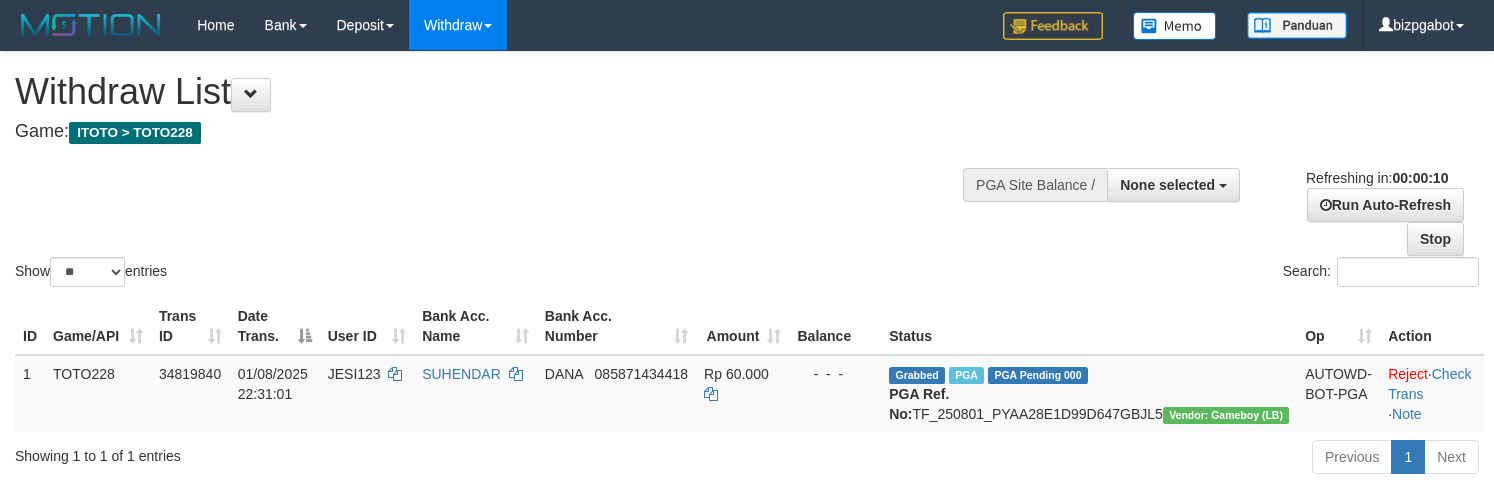 select 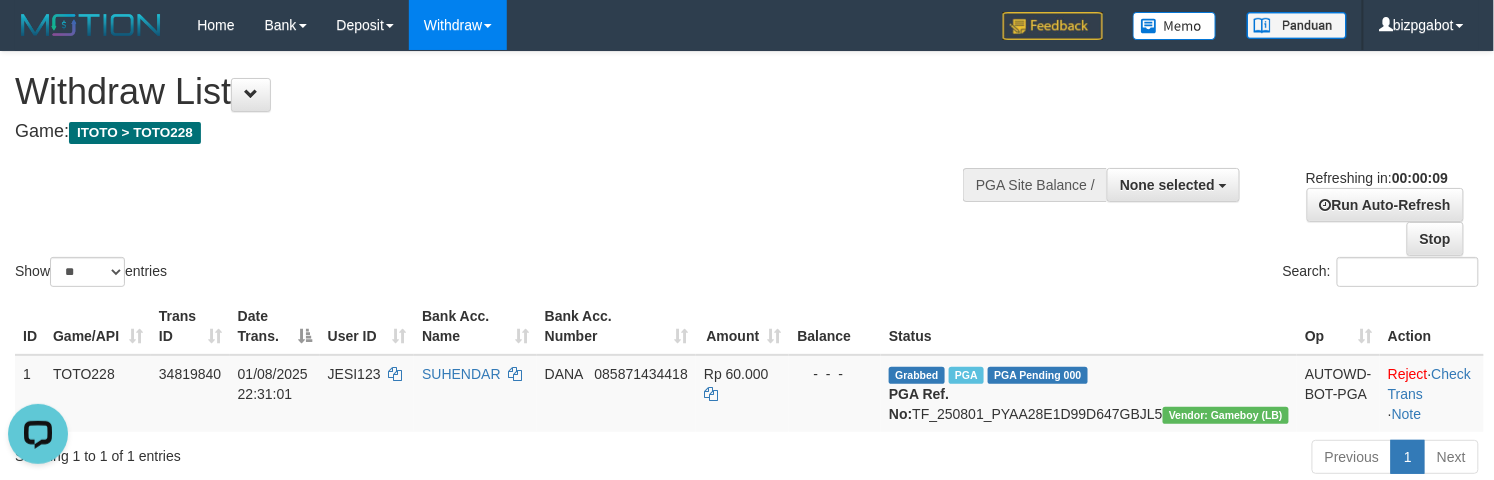 scroll, scrollTop: 0, scrollLeft: 0, axis: both 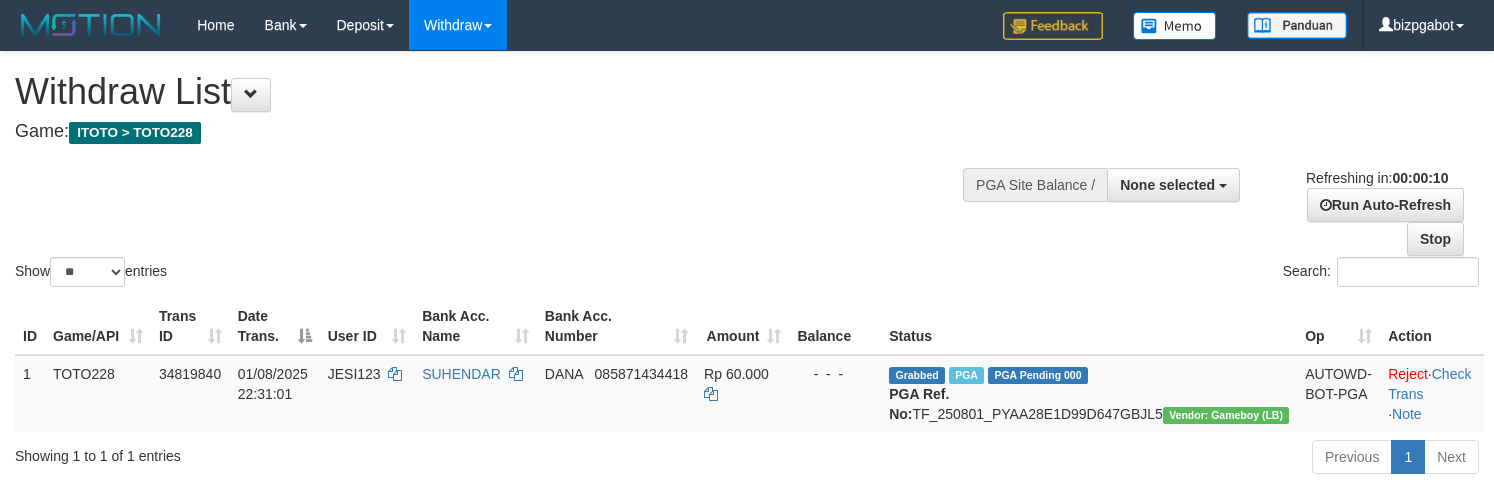 select 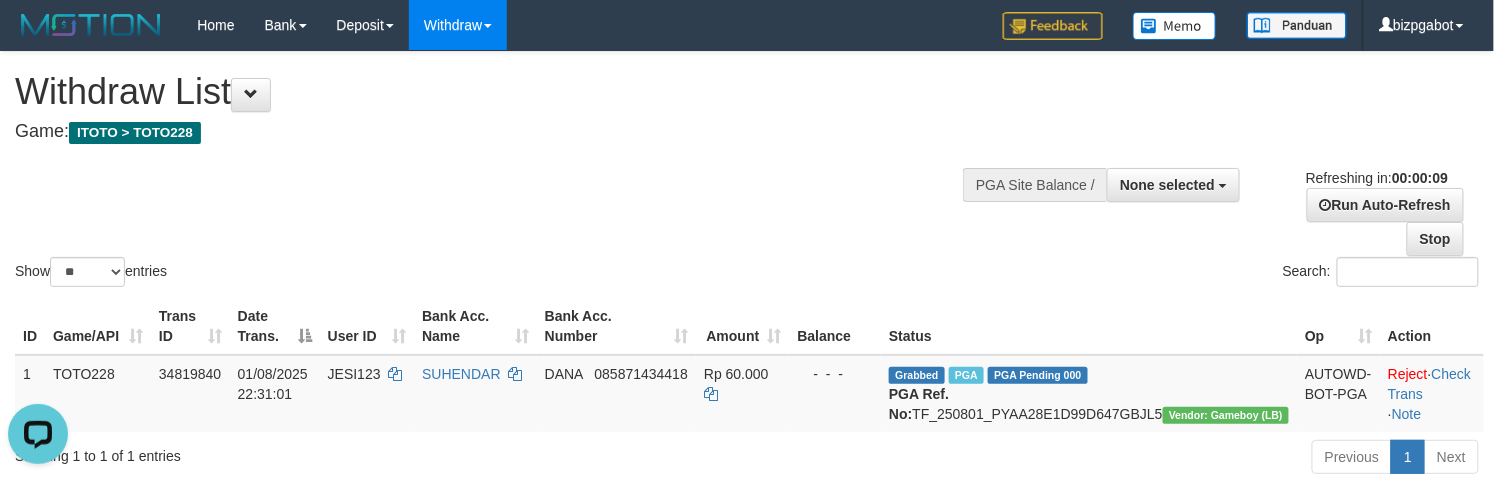 scroll, scrollTop: 0, scrollLeft: 0, axis: both 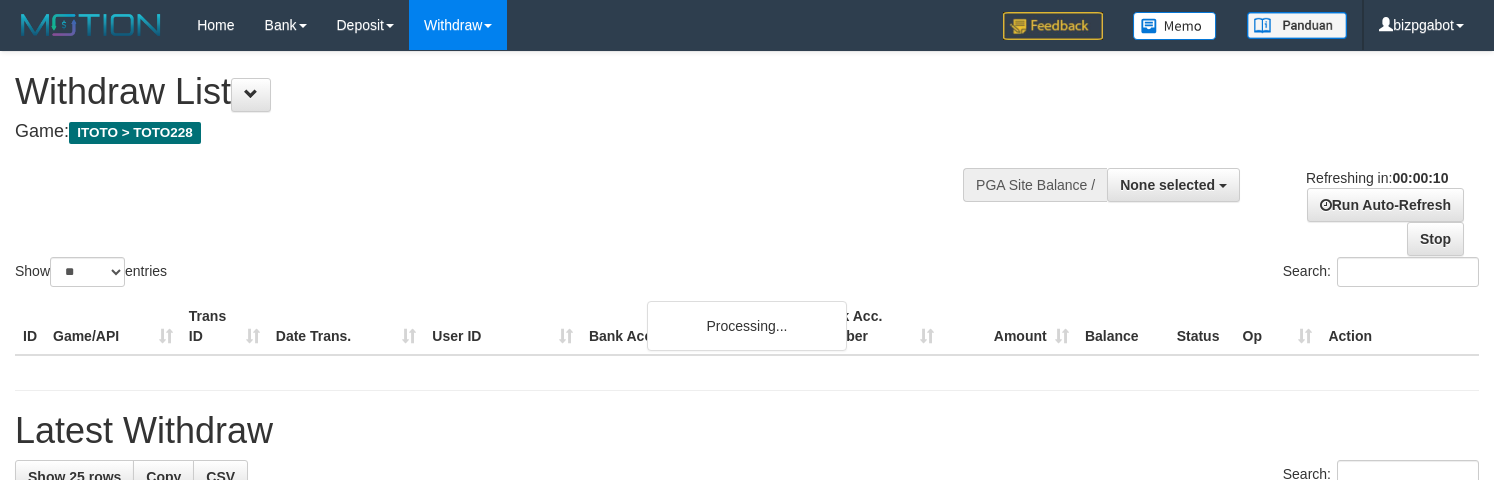 select 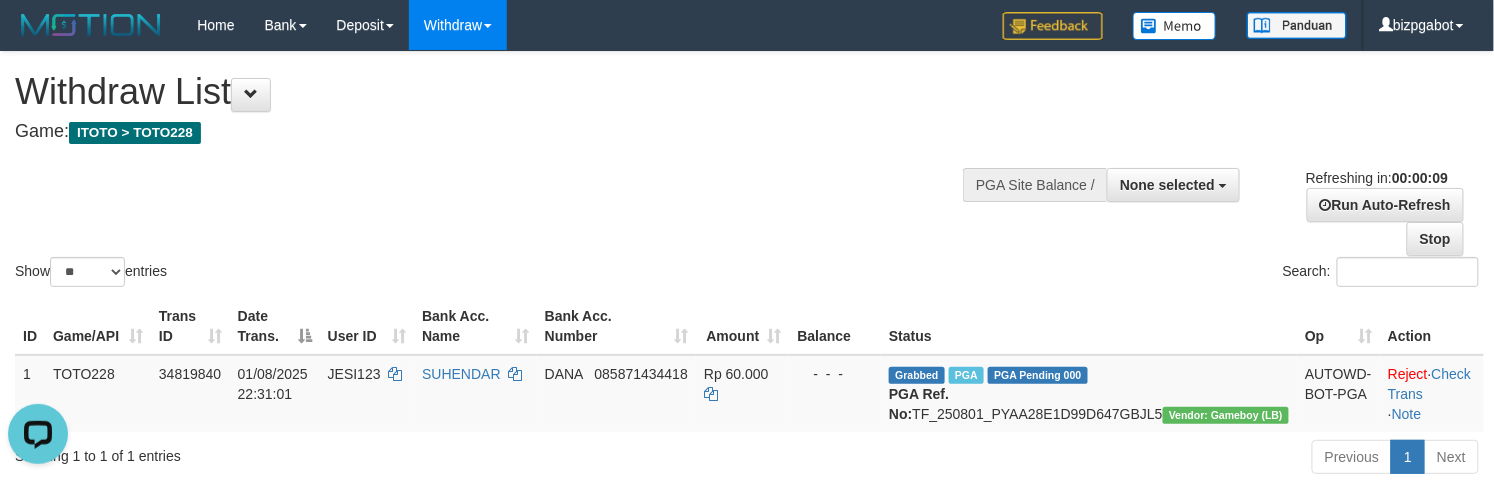 scroll, scrollTop: 0, scrollLeft: 0, axis: both 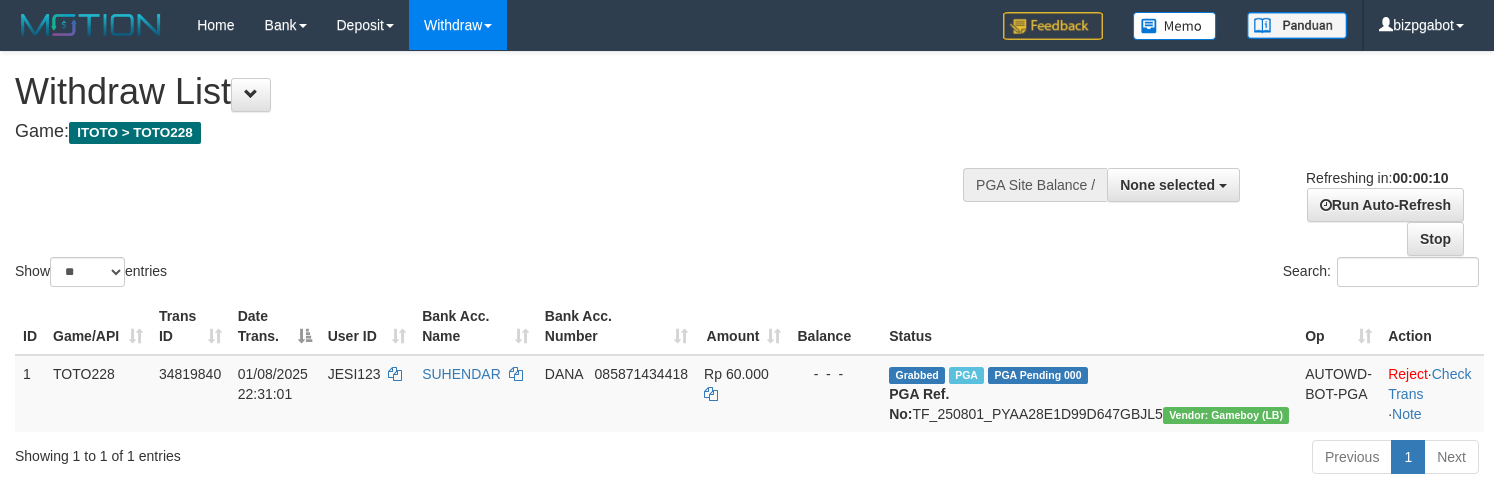 select 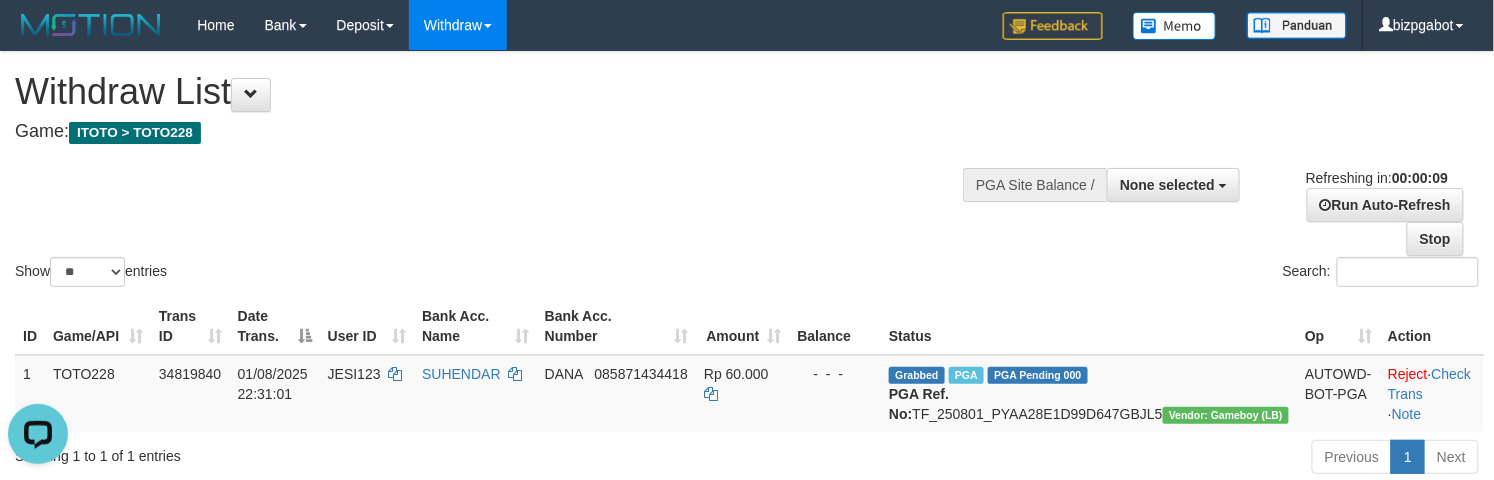 scroll, scrollTop: 0, scrollLeft: 0, axis: both 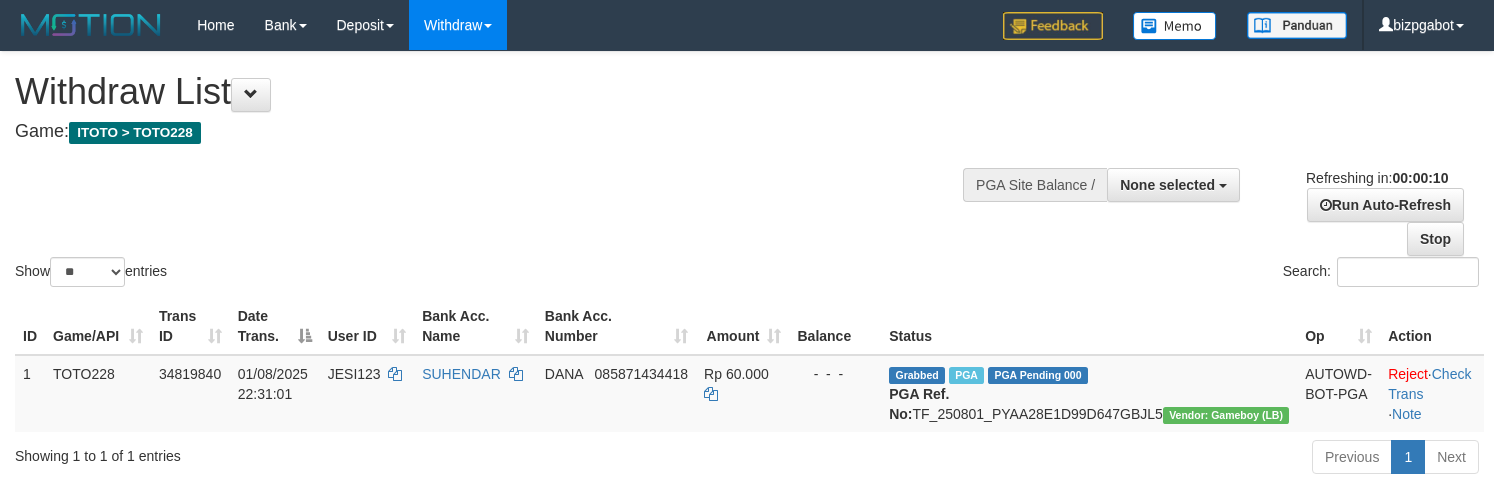select 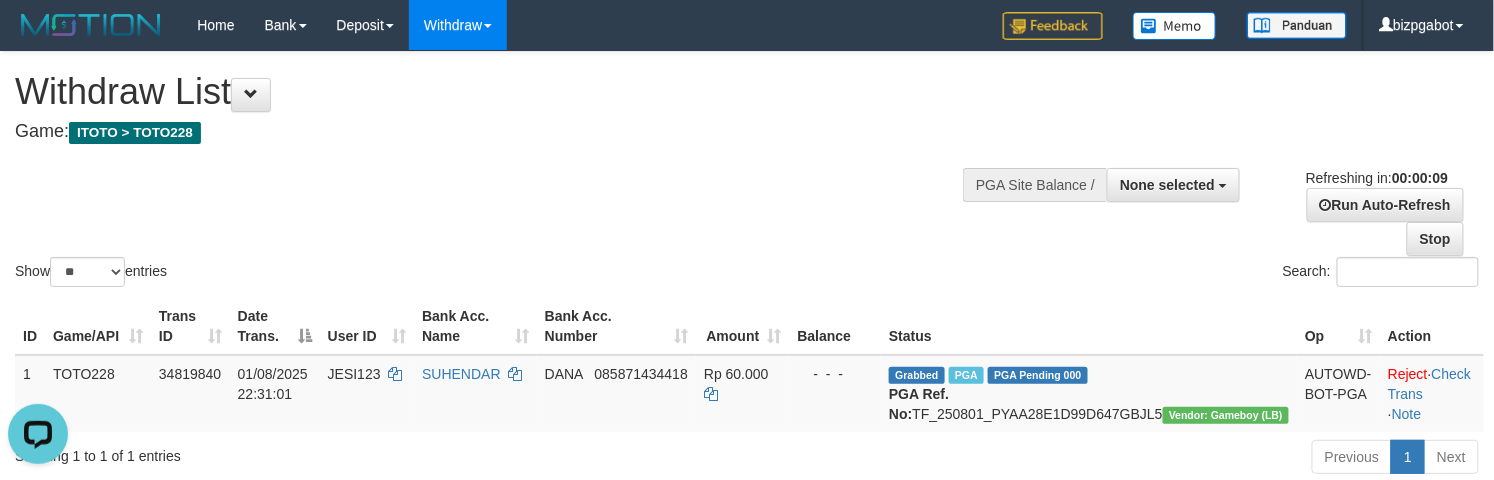 scroll, scrollTop: 0, scrollLeft: 0, axis: both 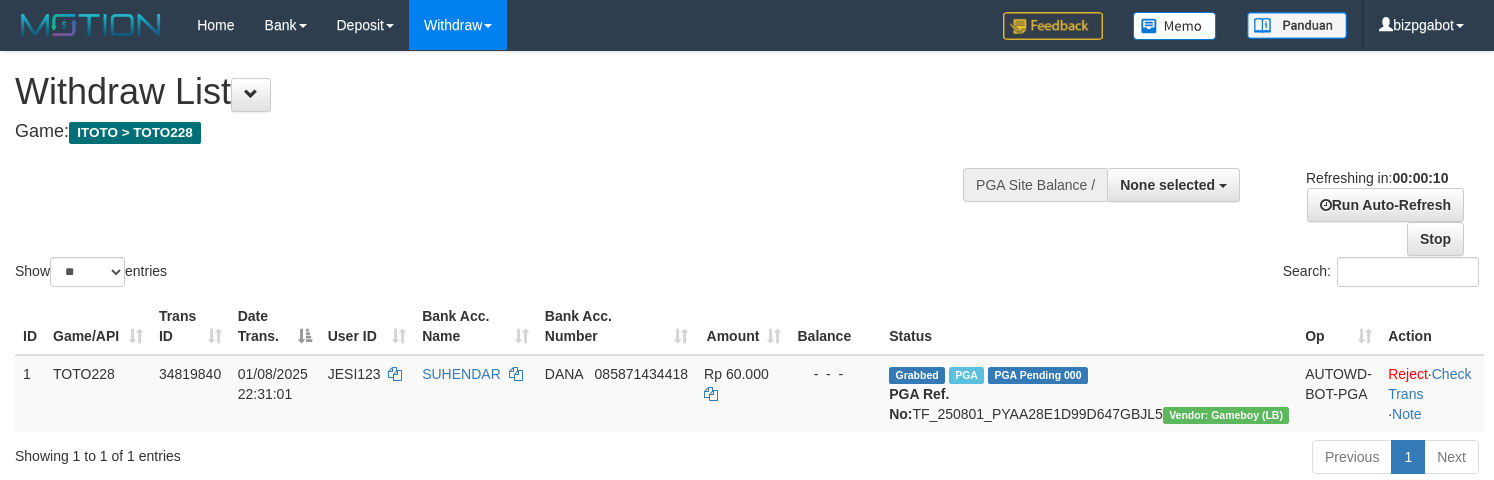 select 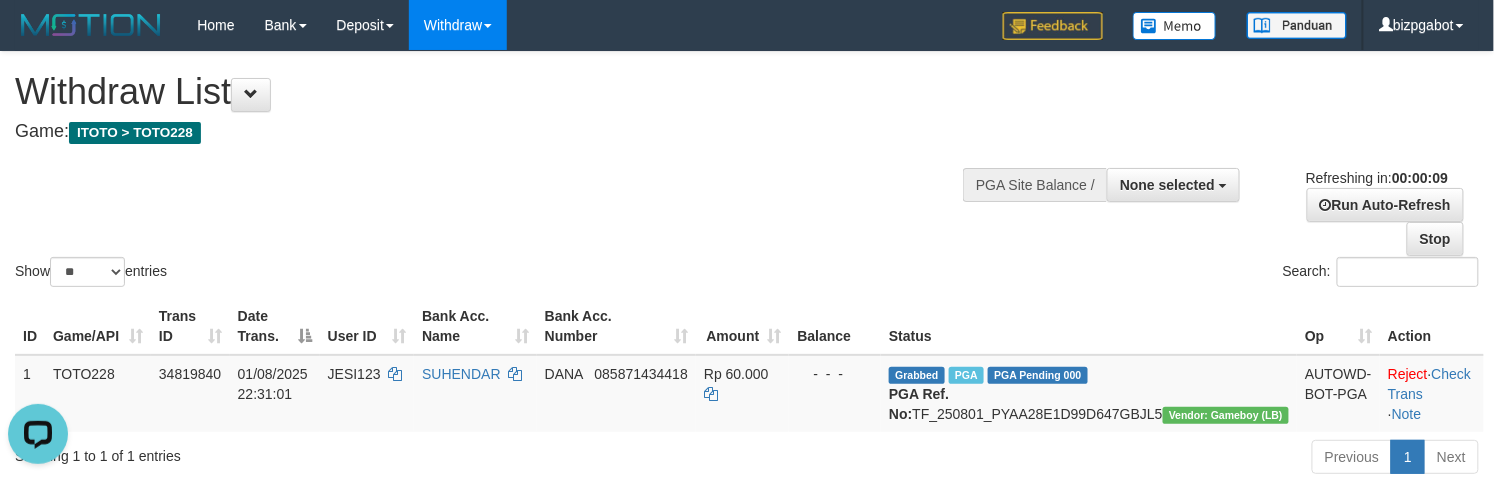 scroll, scrollTop: 0, scrollLeft: 0, axis: both 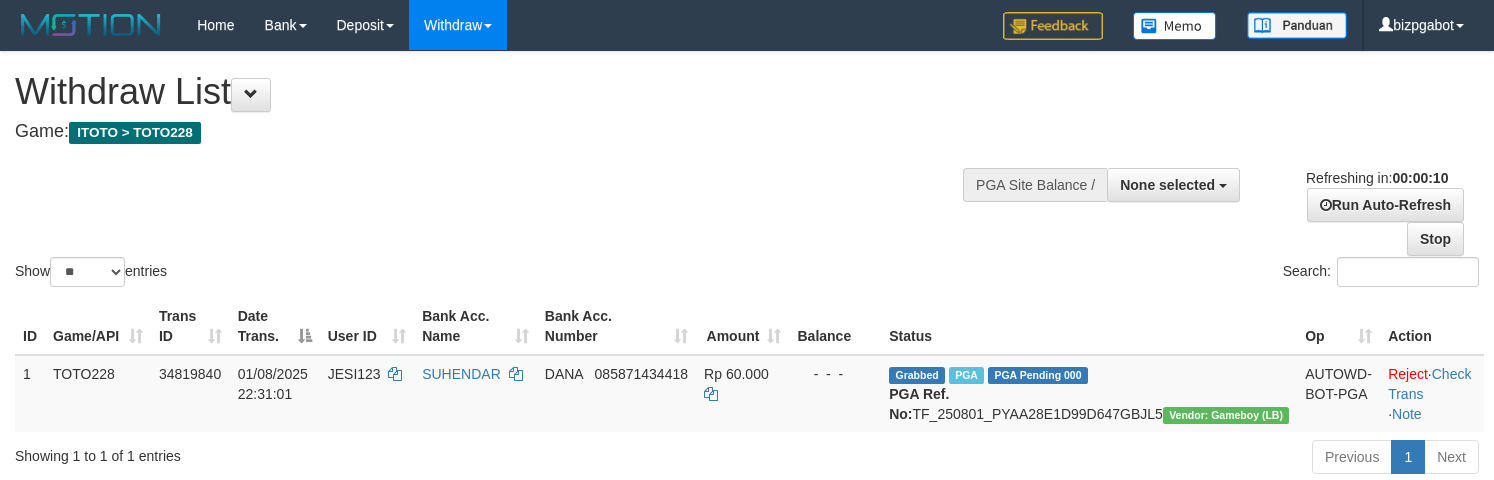 select 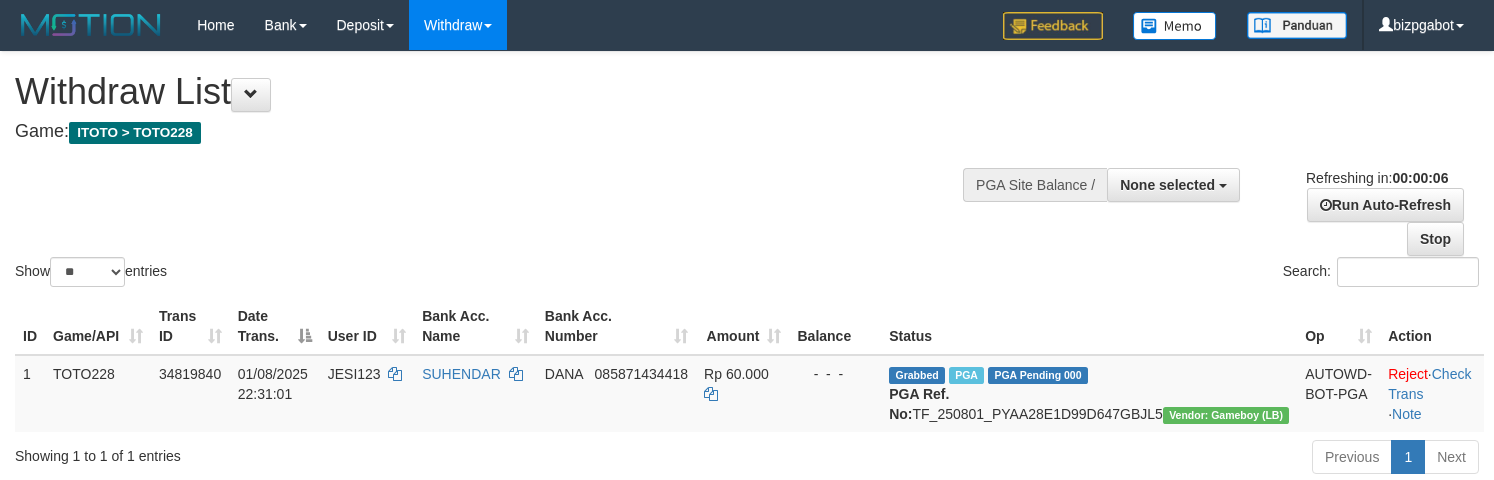 scroll, scrollTop: 0, scrollLeft: 0, axis: both 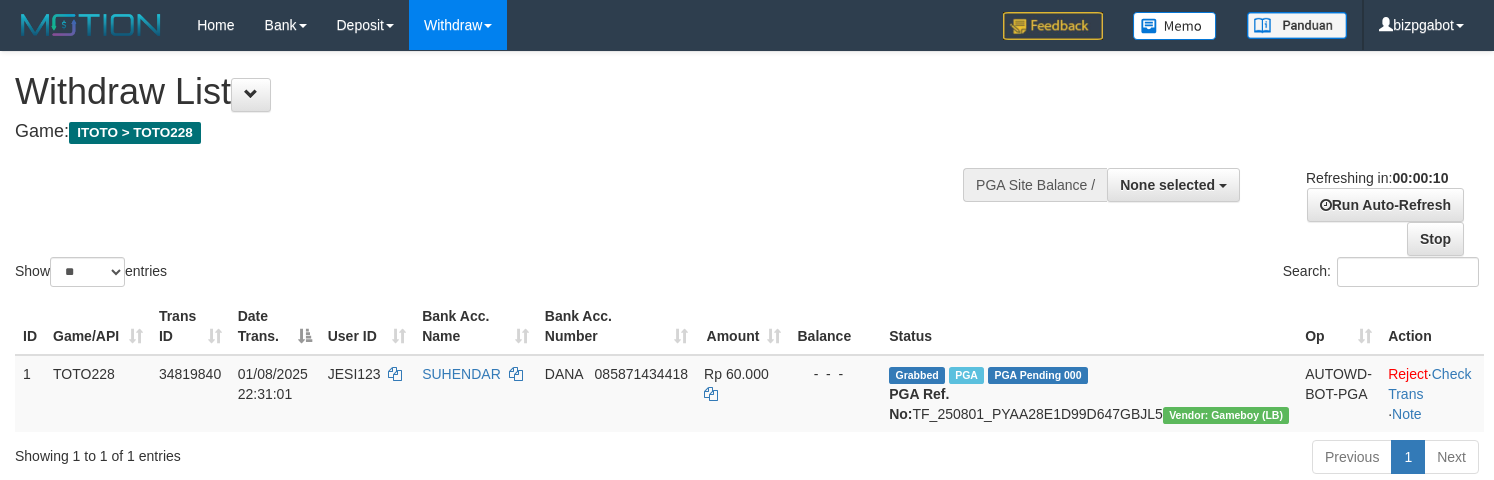 select 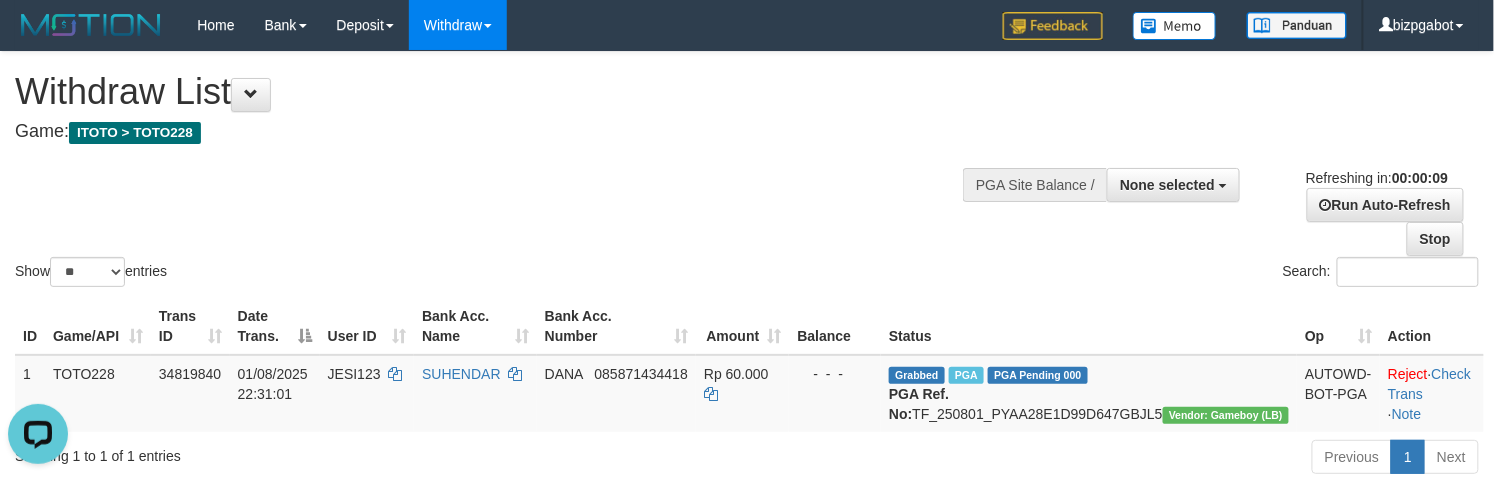 scroll, scrollTop: 0, scrollLeft: 0, axis: both 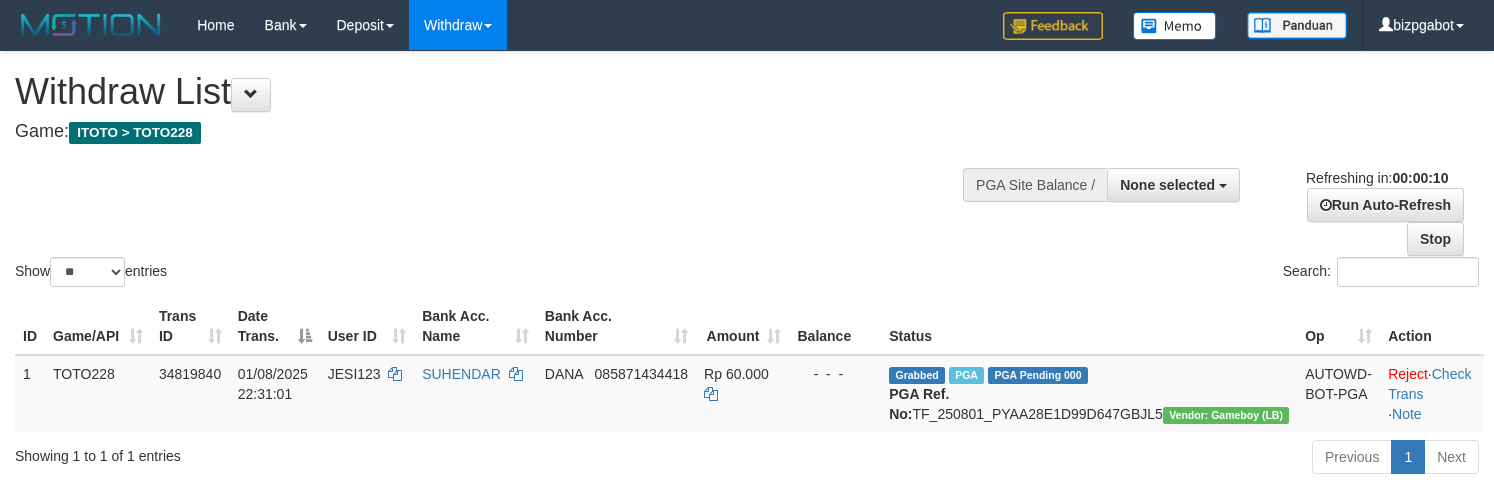 select 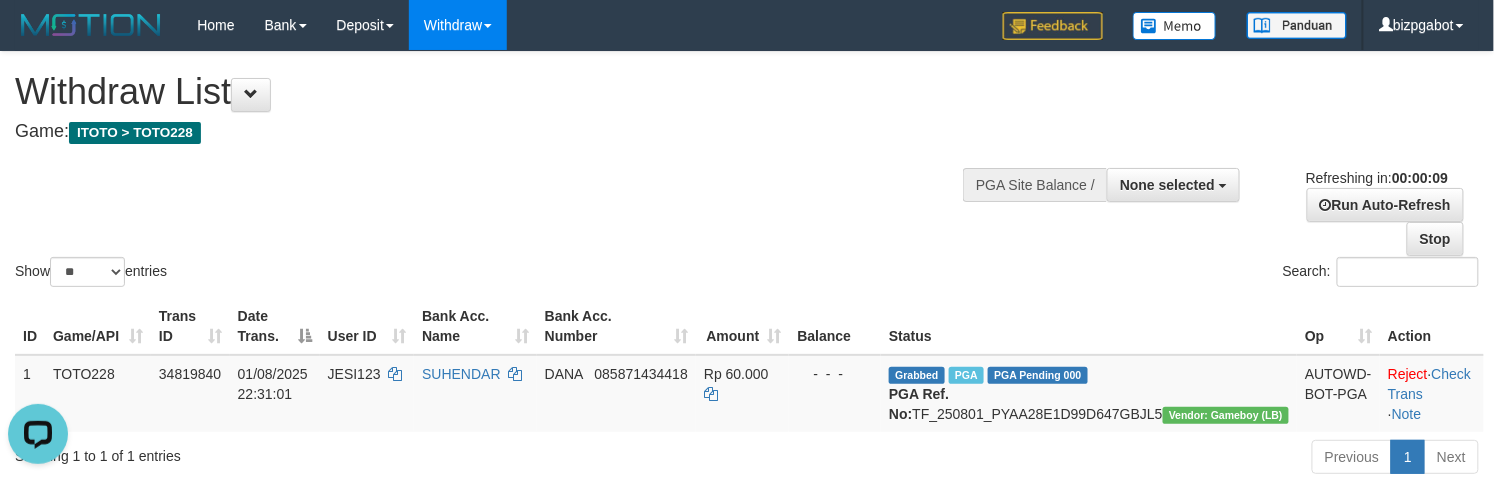 scroll, scrollTop: 0, scrollLeft: 0, axis: both 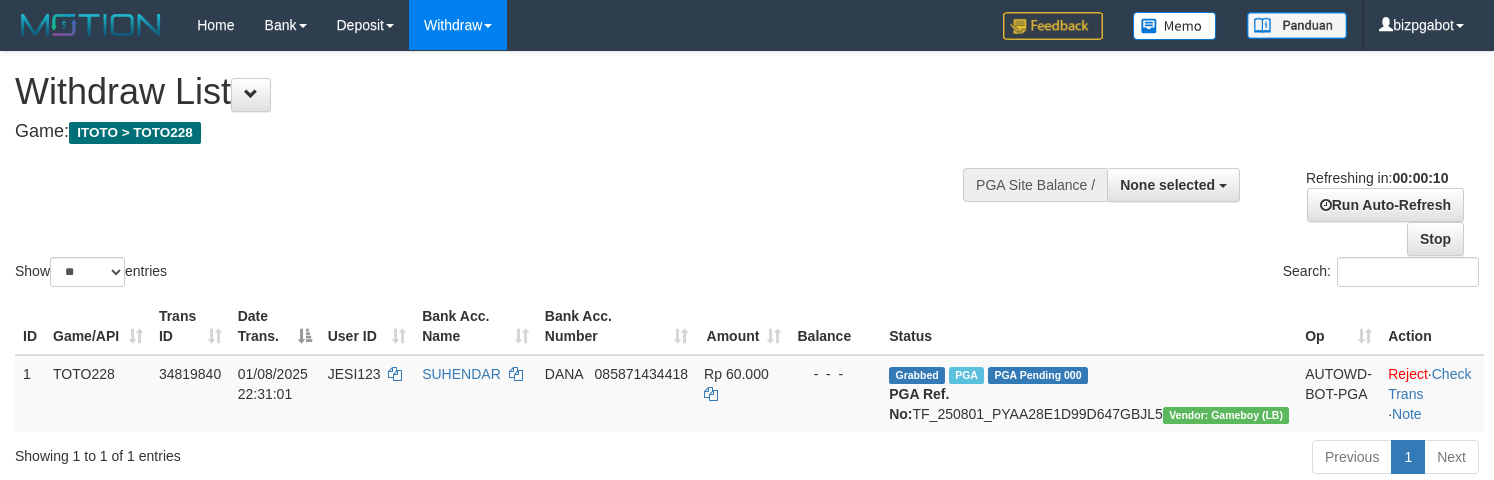 select 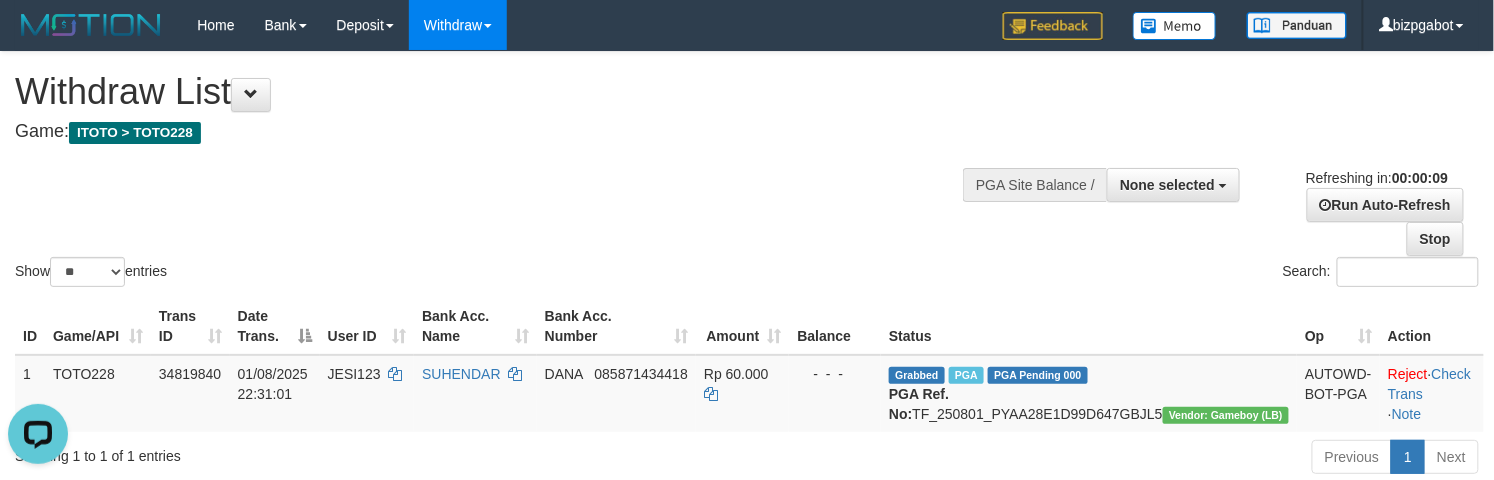 scroll, scrollTop: 0, scrollLeft: 0, axis: both 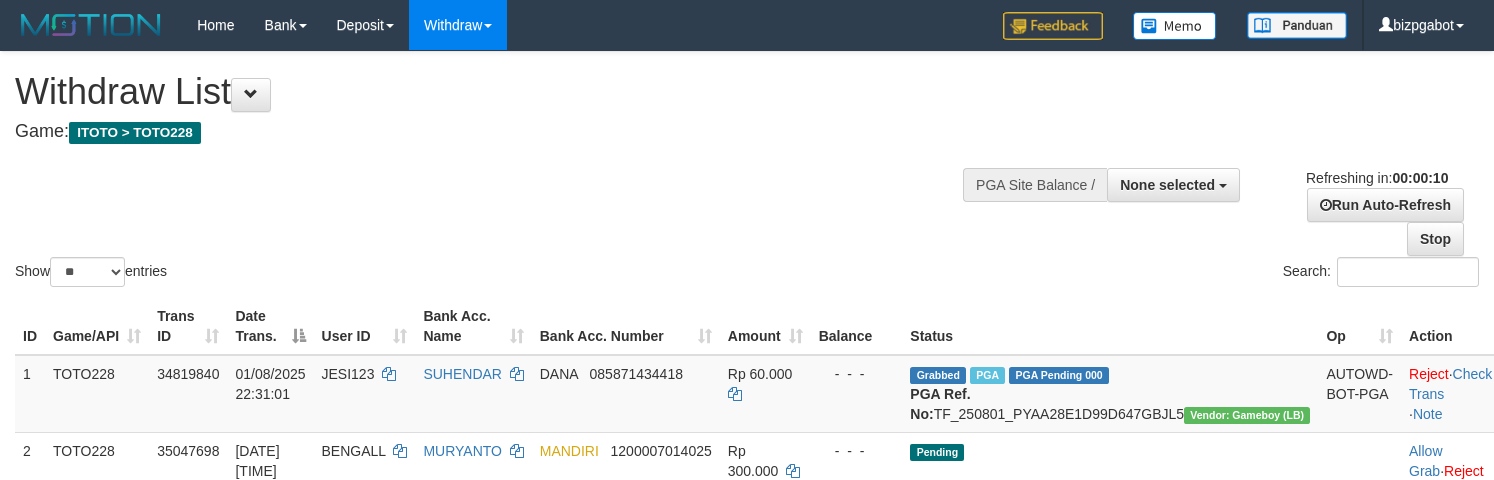 select 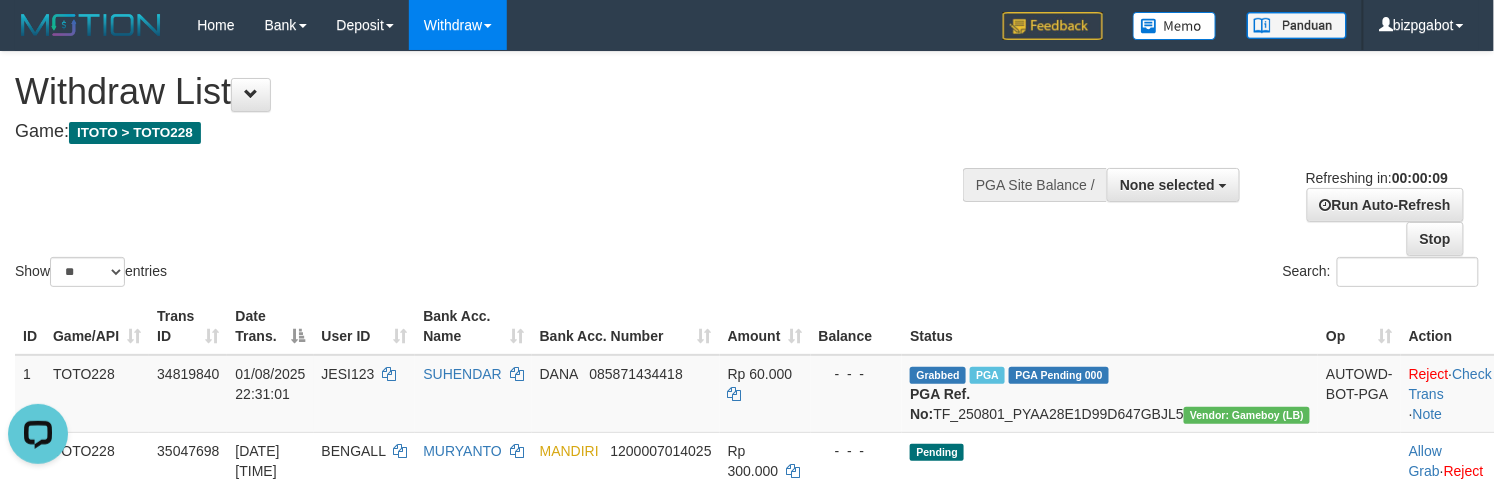 scroll, scrollTop: 0, scrollLeft: 0, axis: both 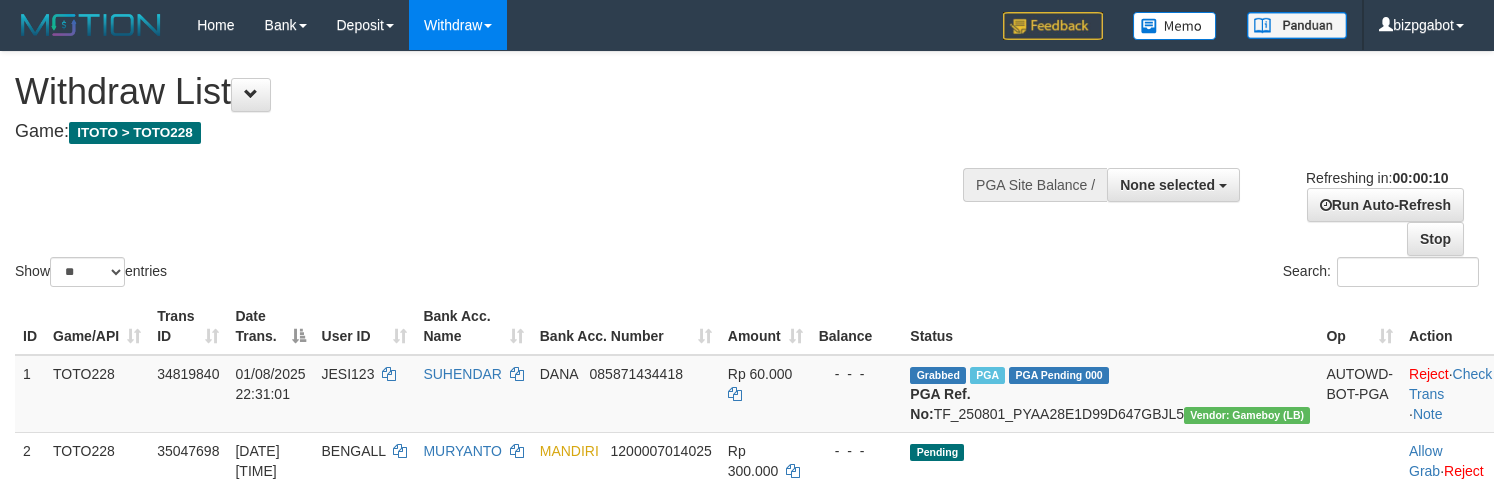 select 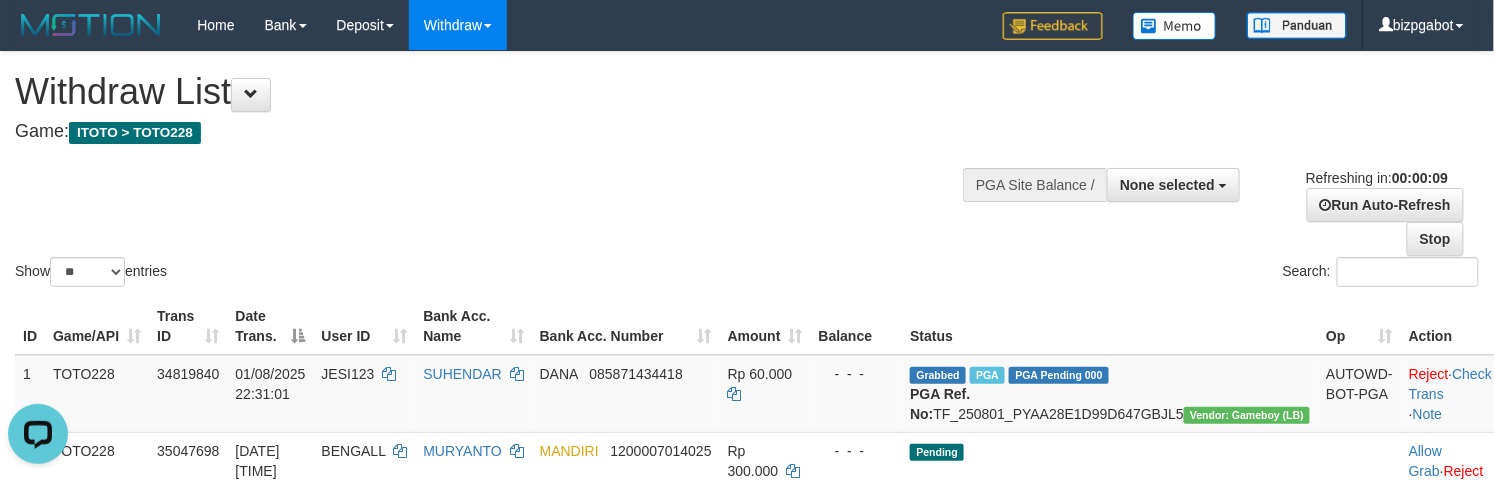 scroll, scrollTop: 0, scrollLeft: 0, axis: both 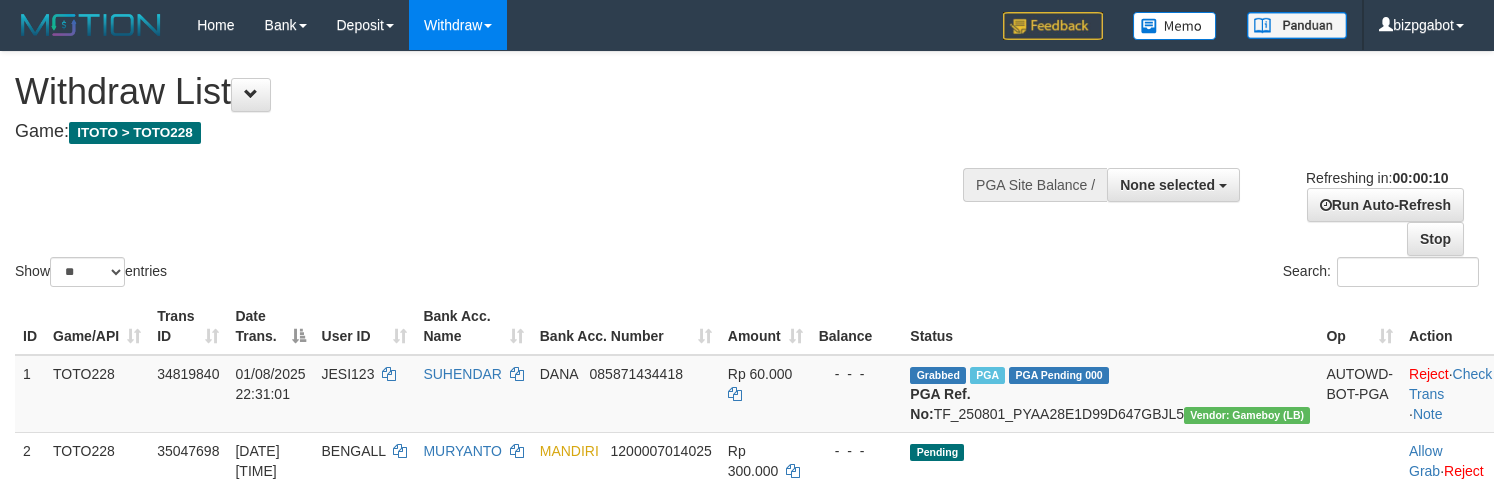 select 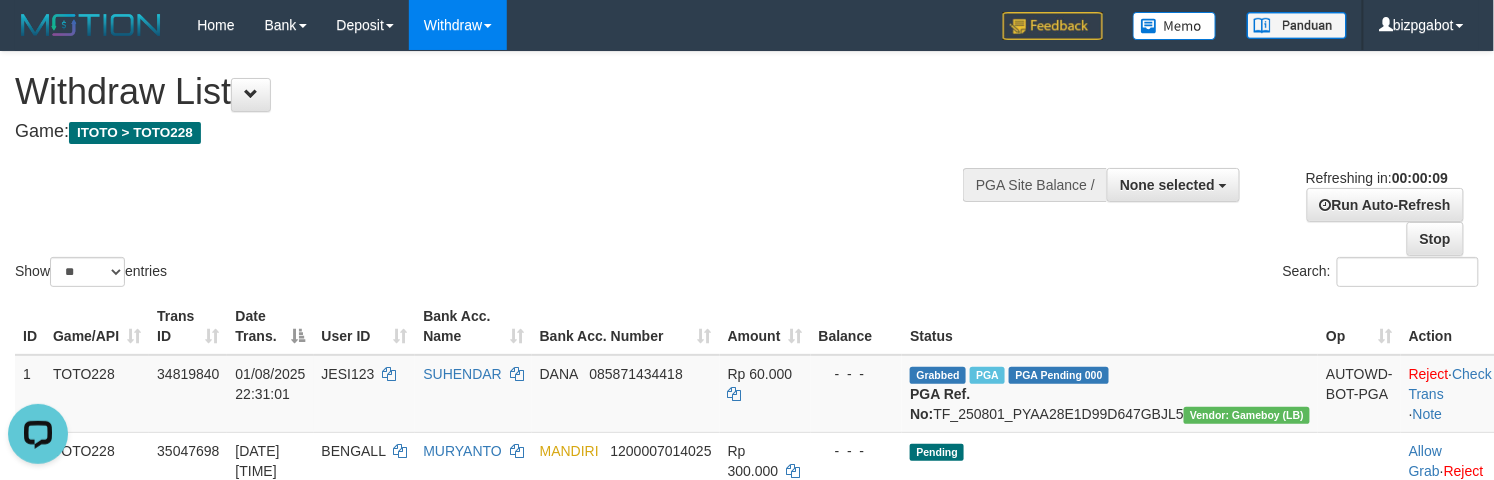 scroll, scrollTop: 0, scrollLeft: 0, axis: both 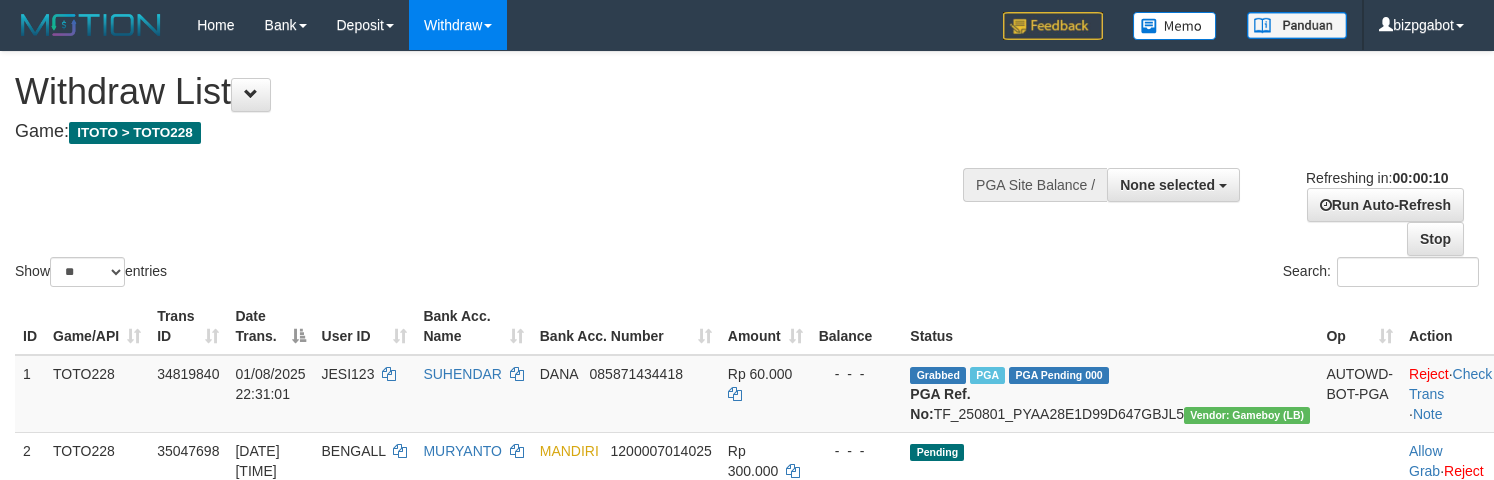 select 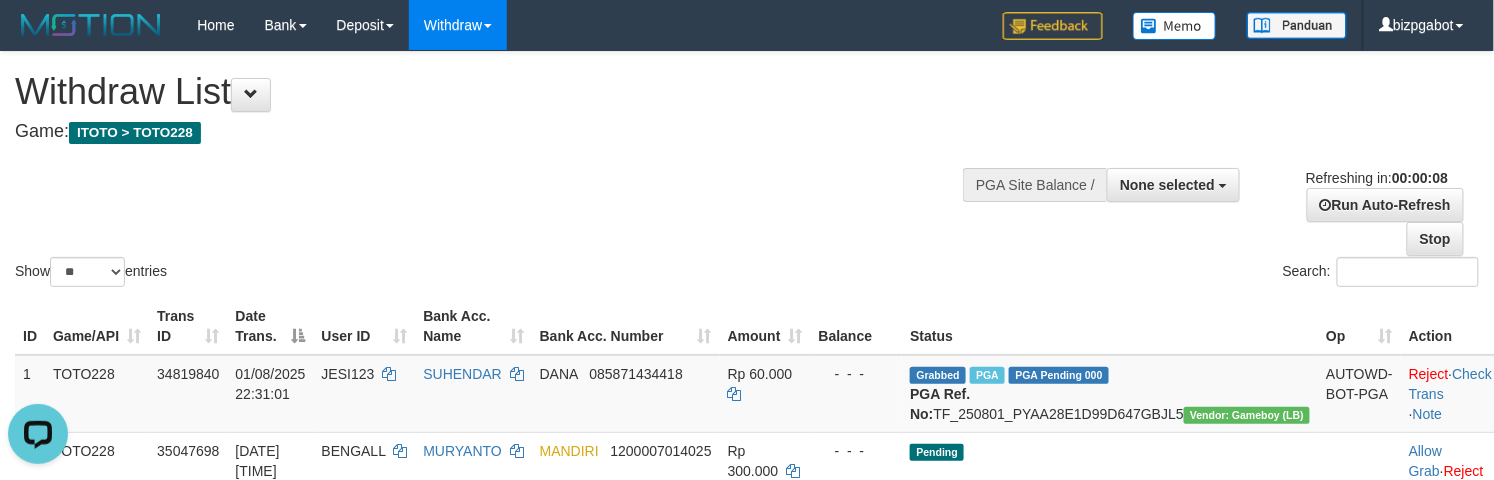 scroll, scrollTop: 0, scrollLeft: 0, axis: both 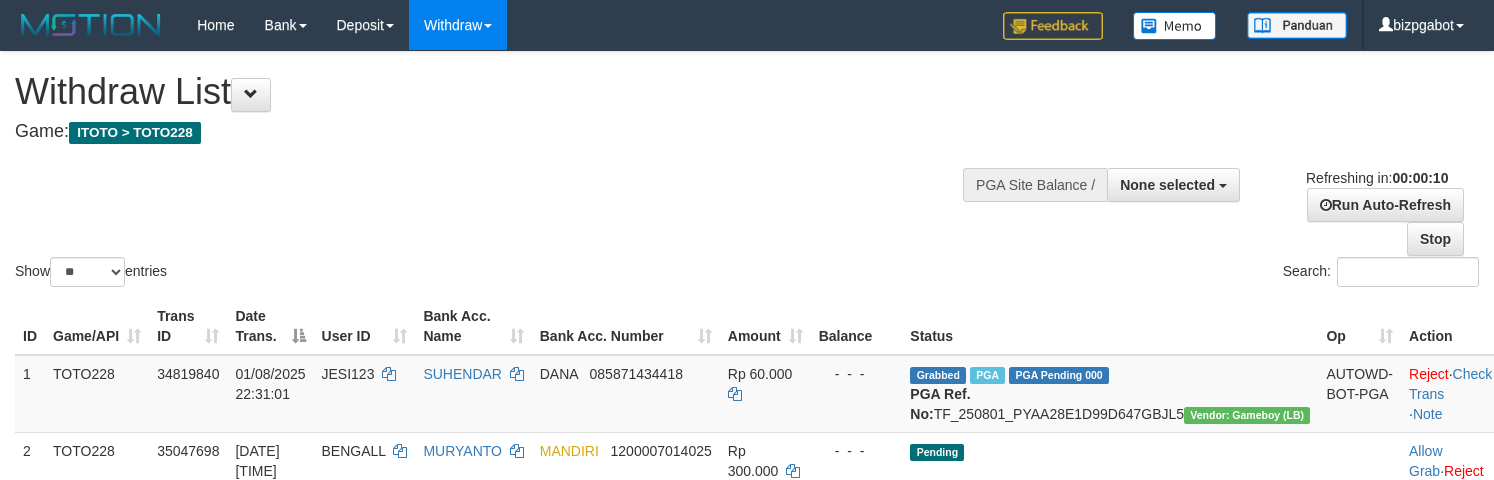select 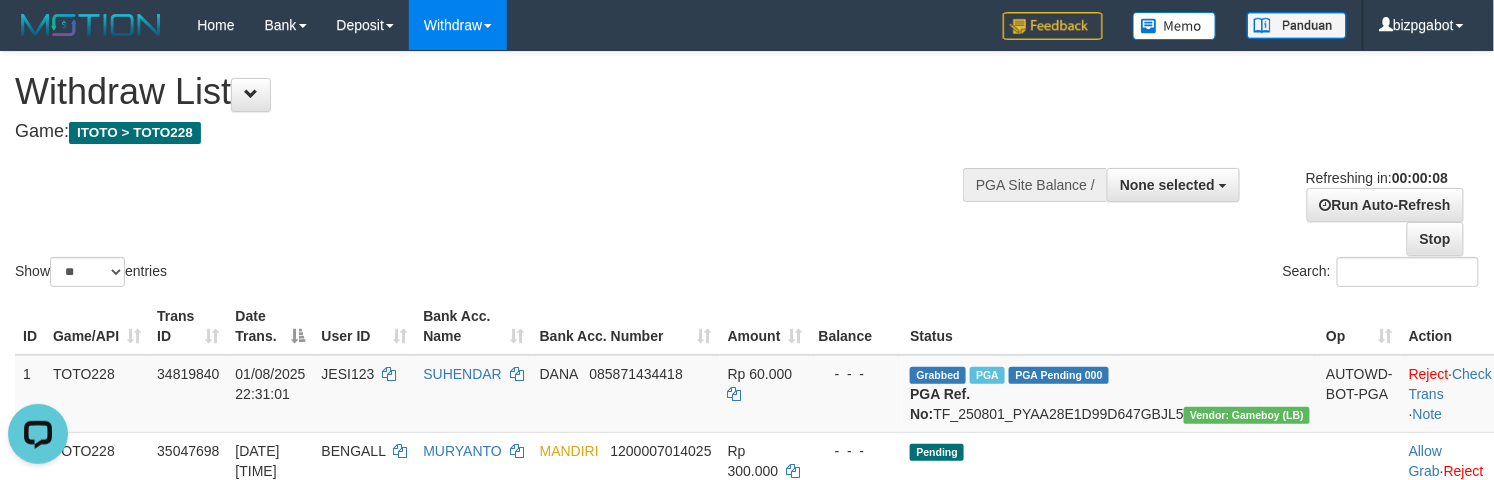 scroll, scrollTop: 0, scrollLeft: 0, axis: both 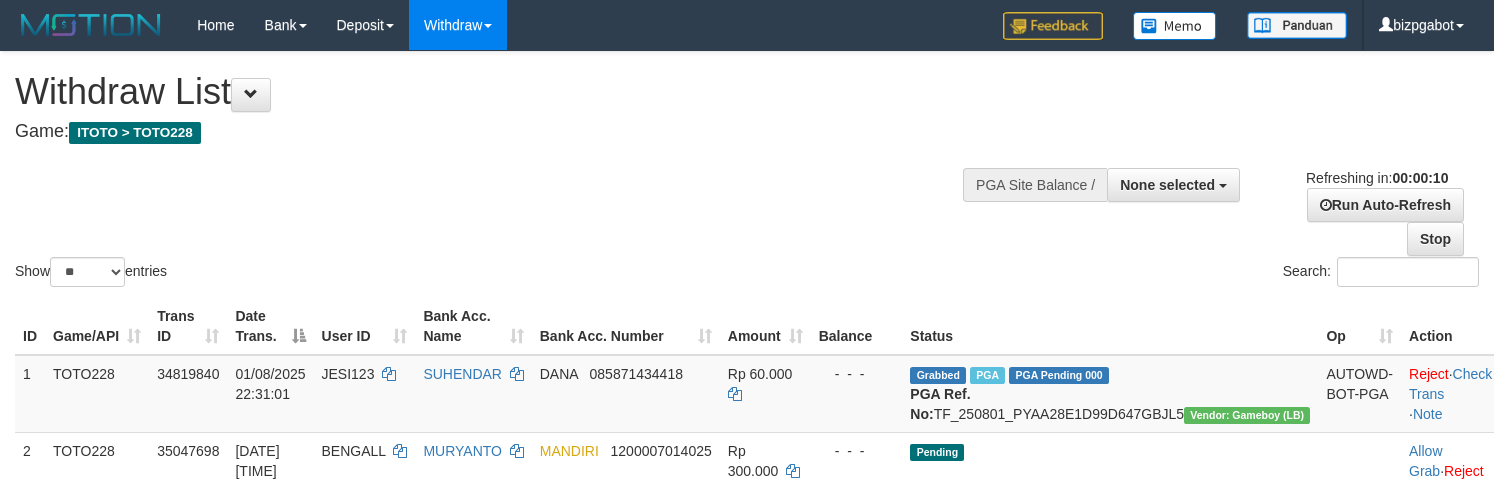 select 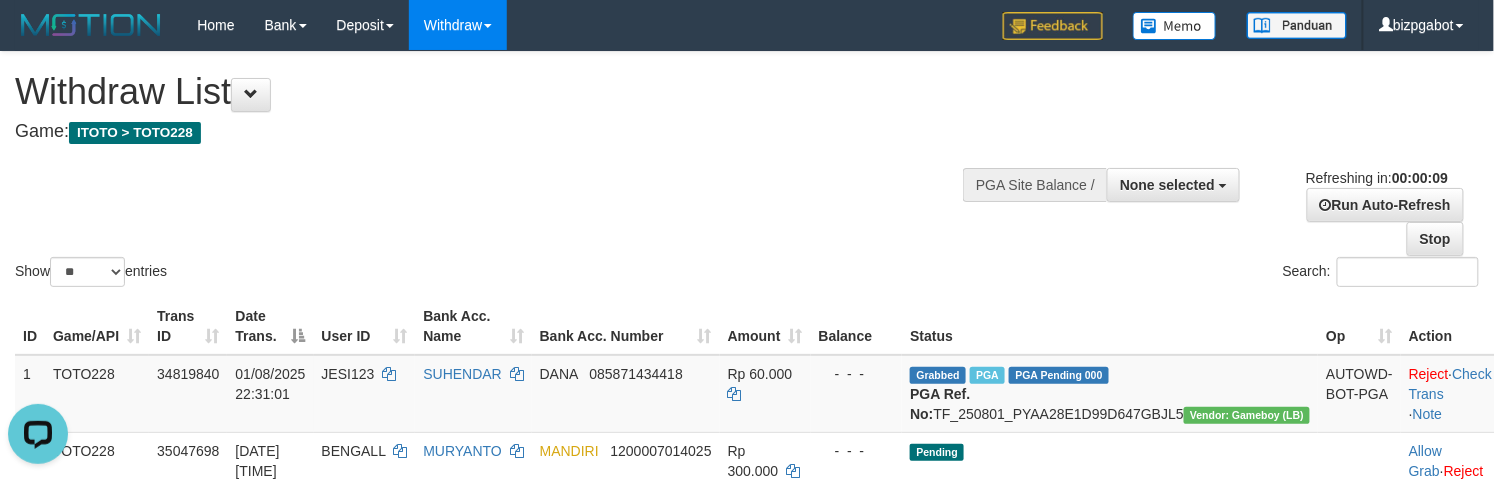 scroll, scrollTop: 0, scrollLeft: 0, axis: both 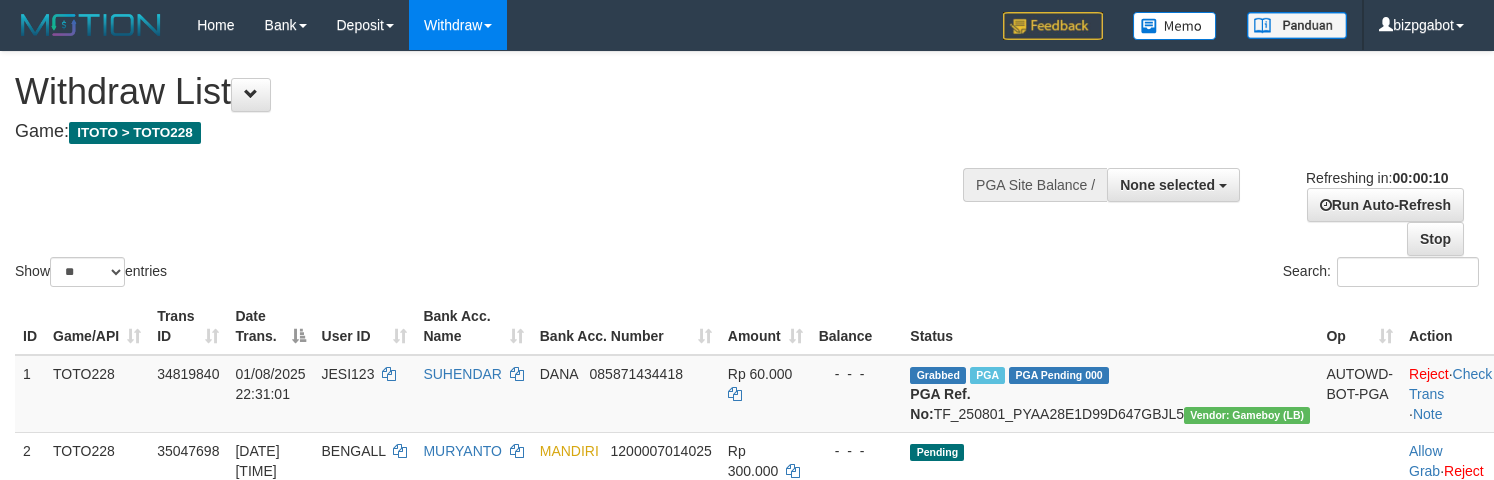 select 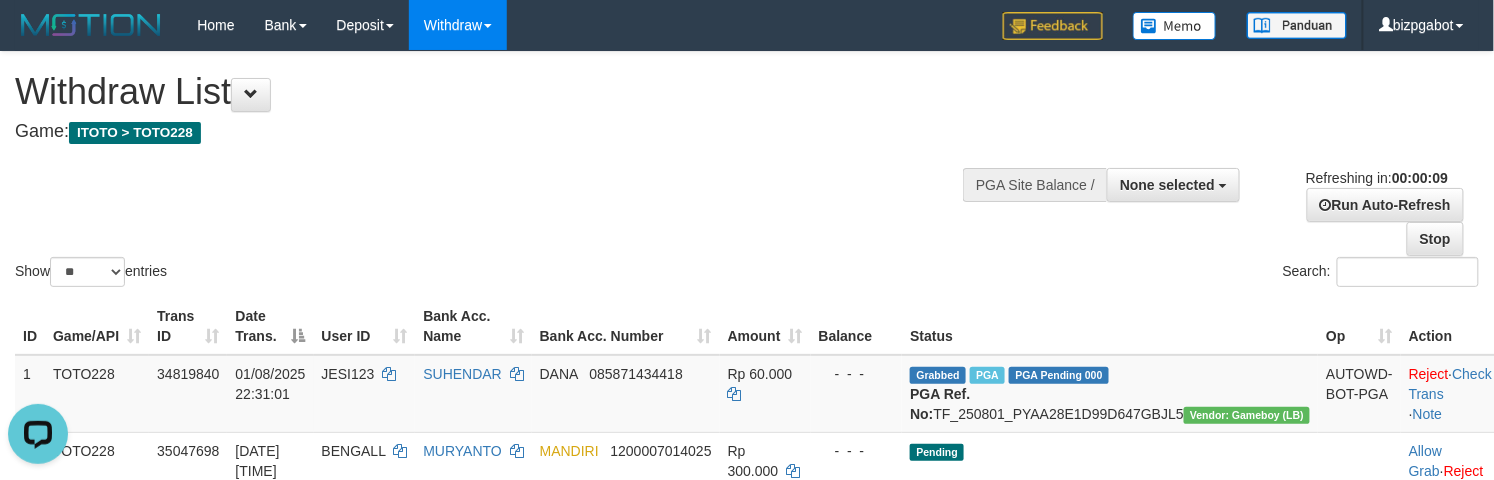 scroll, scrollTop: 0, scrollLeft: 0, axis: both 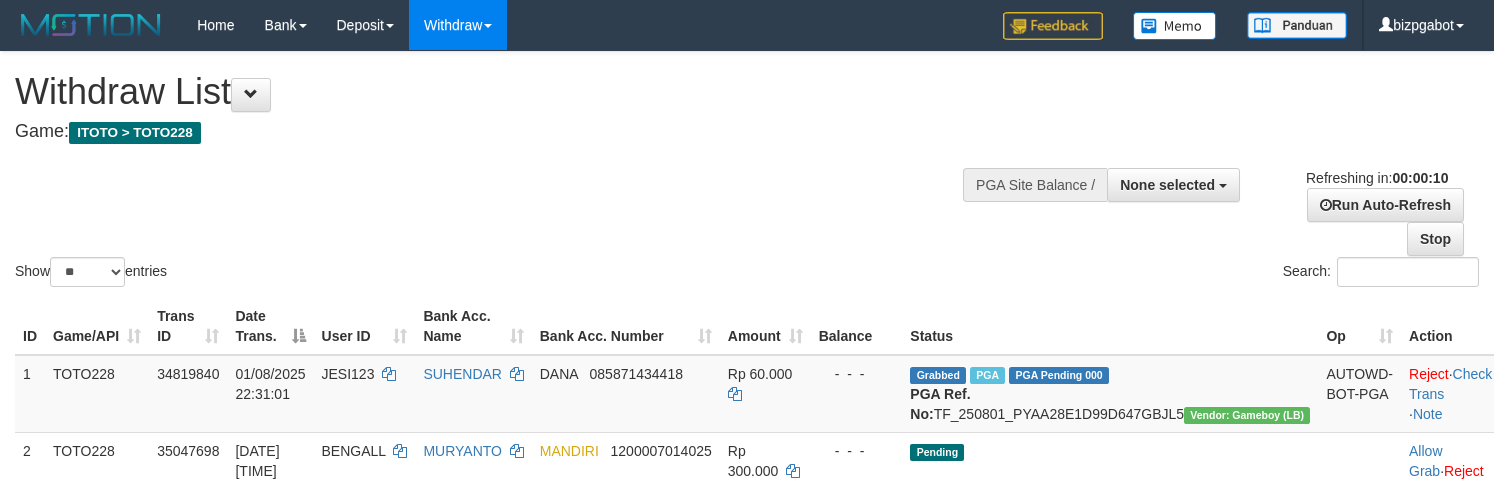select 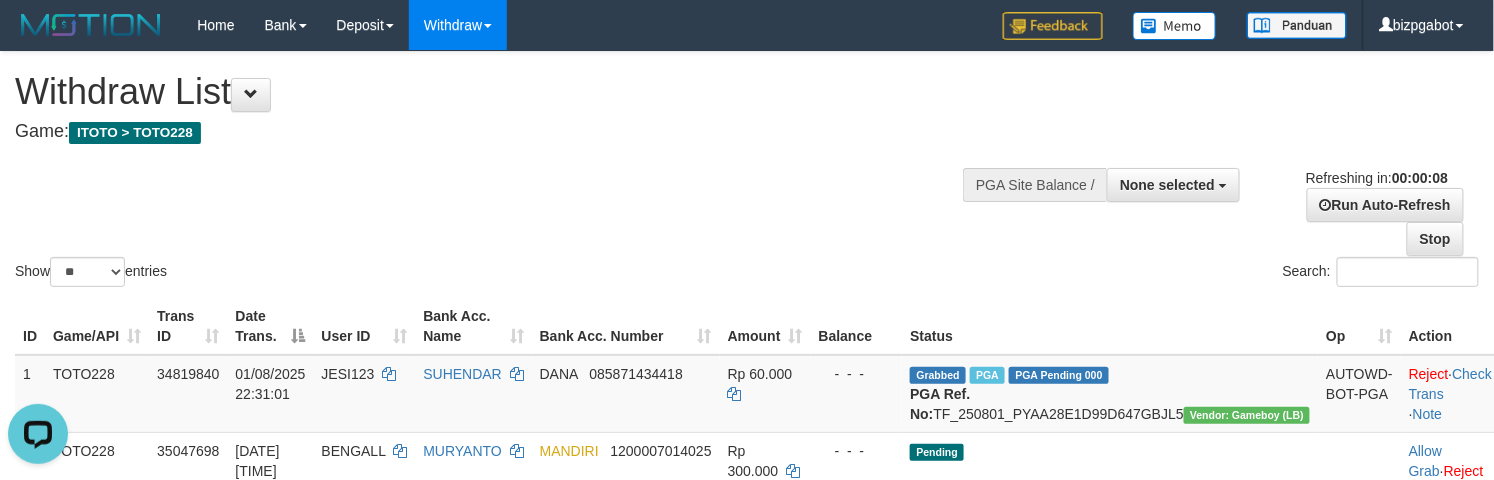 scroll, scrollTop: 0, scrollLeft: 0, axis: both 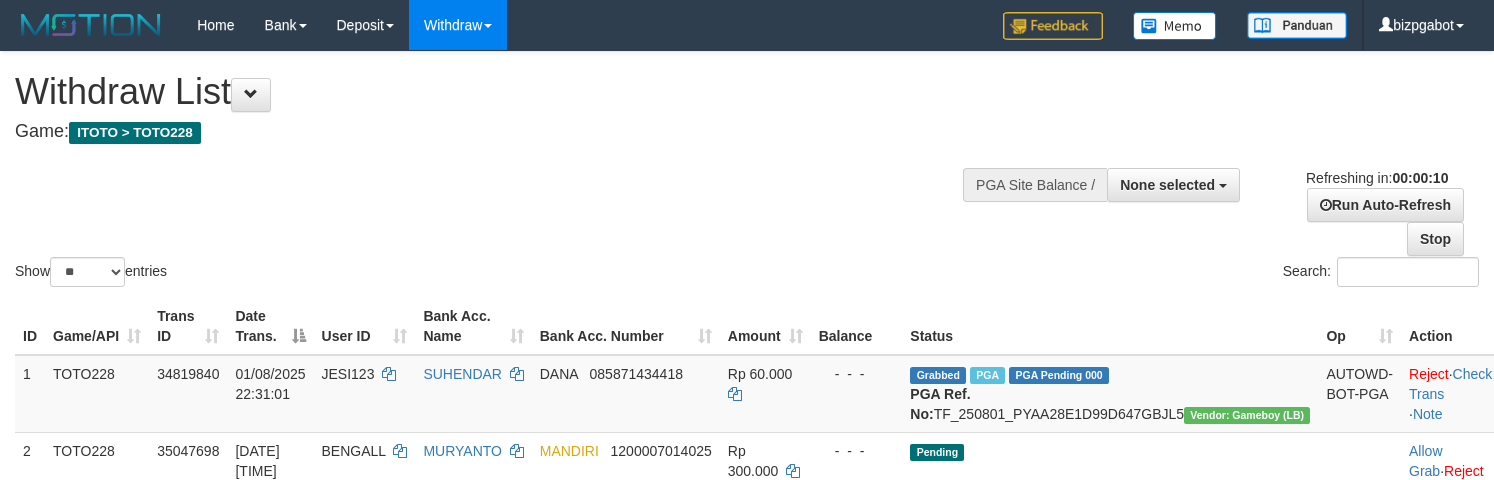 select 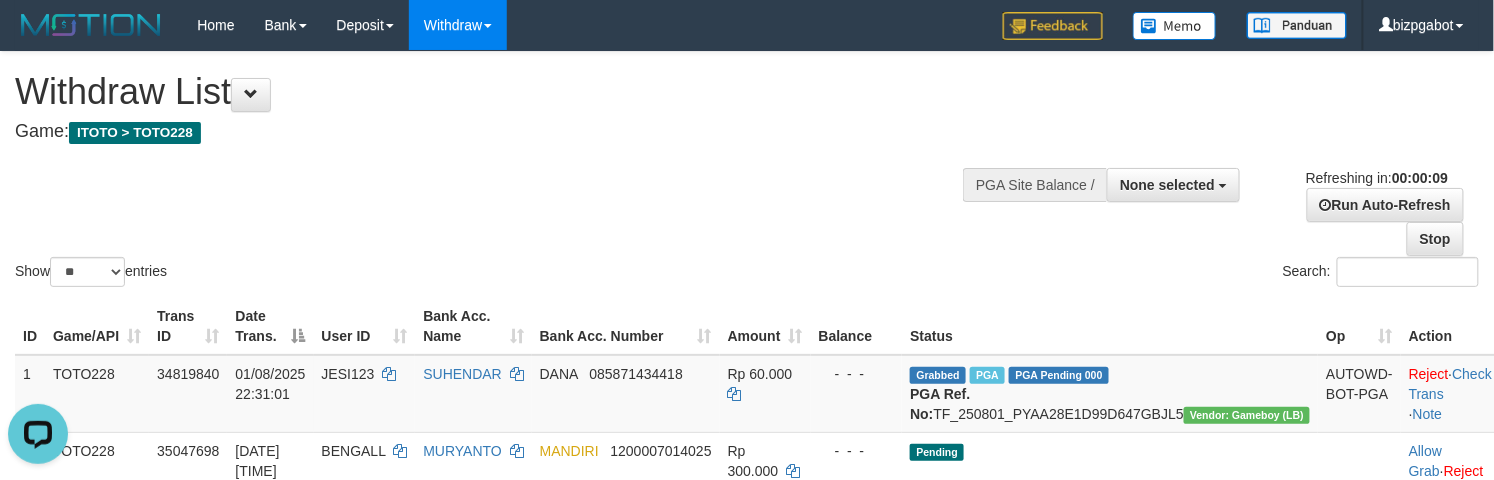 scroll, scrollTop: 0, scrollLeft: 0, axis: both 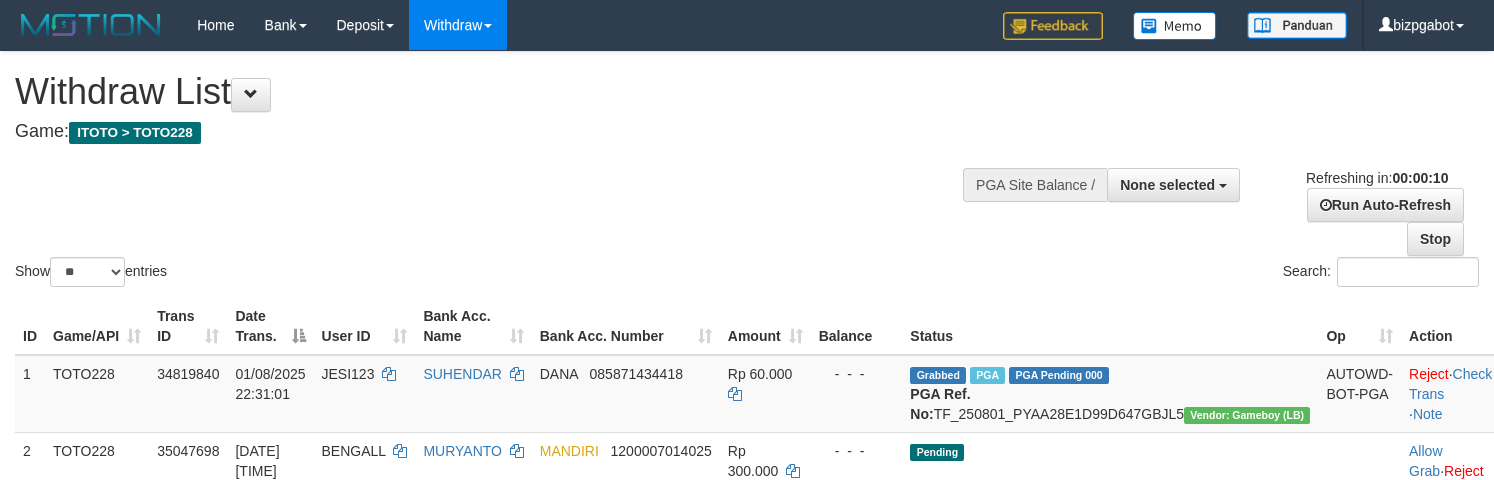 select 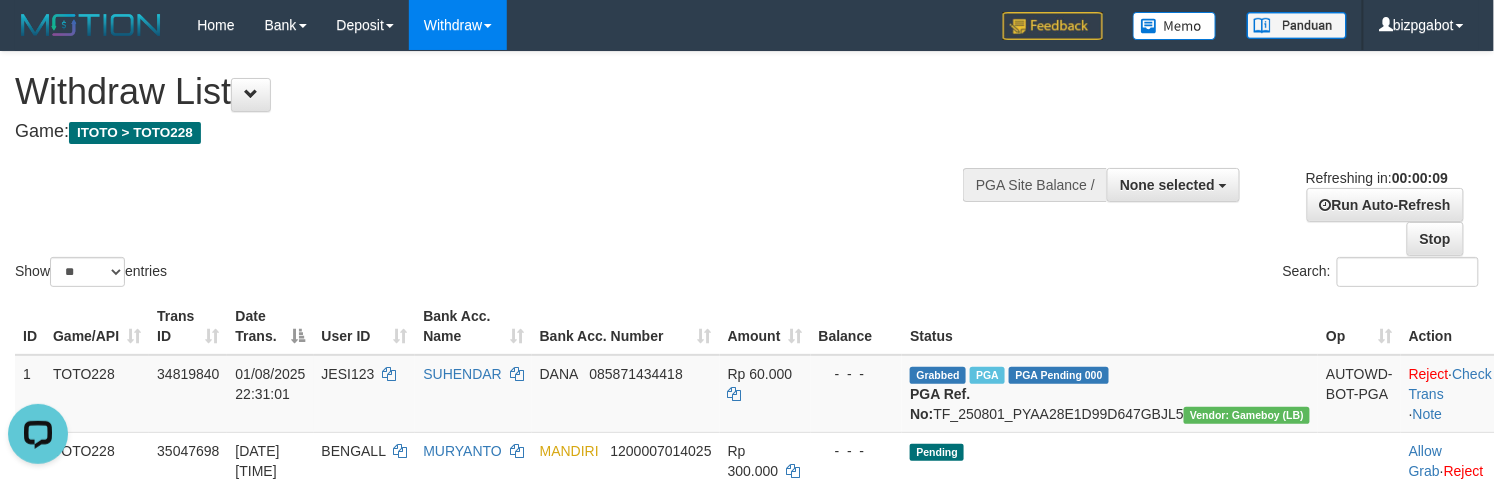 scroll, scrollTop: 0, scrollLeft: 0, axis: both 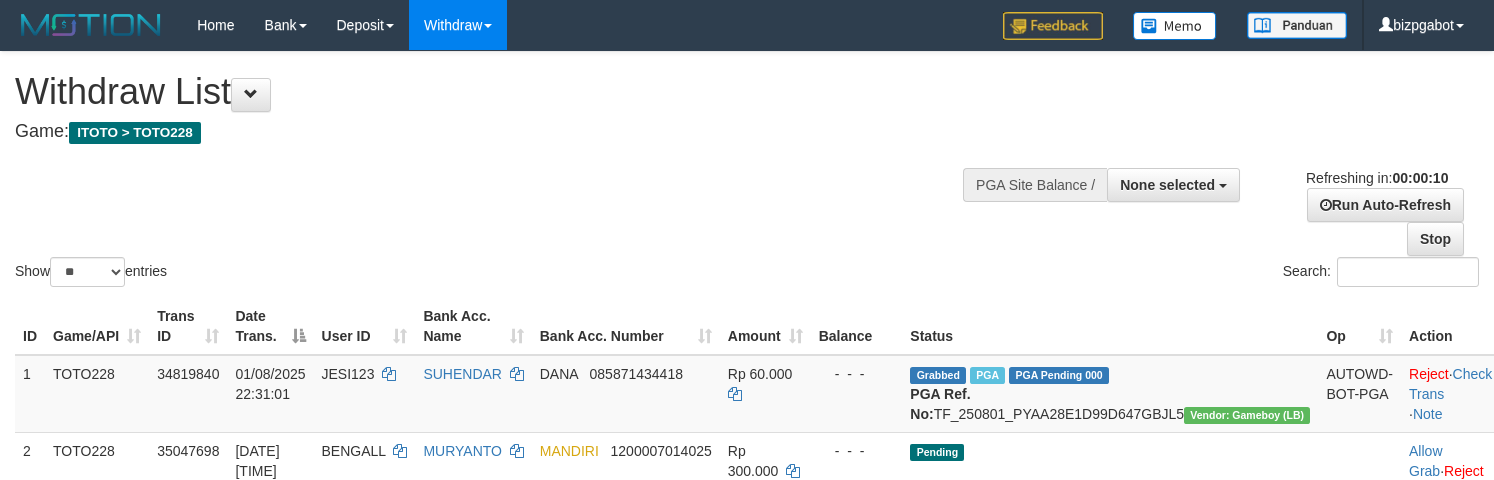 select 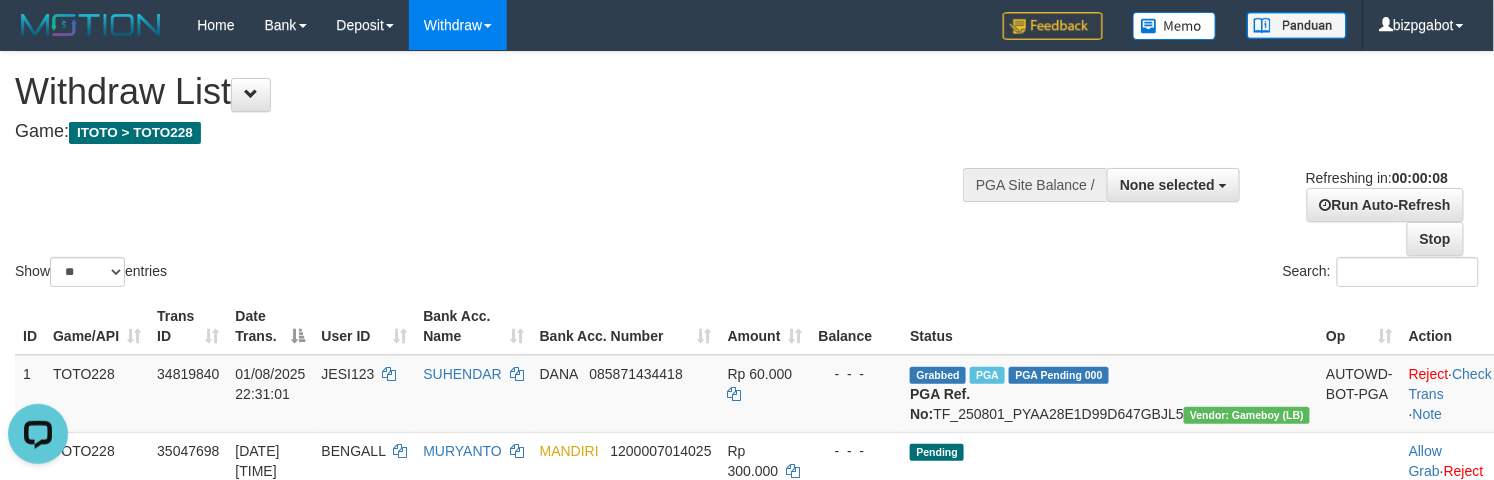 scroll, scrollTop: 0, scrollLeft: 0, axis: both 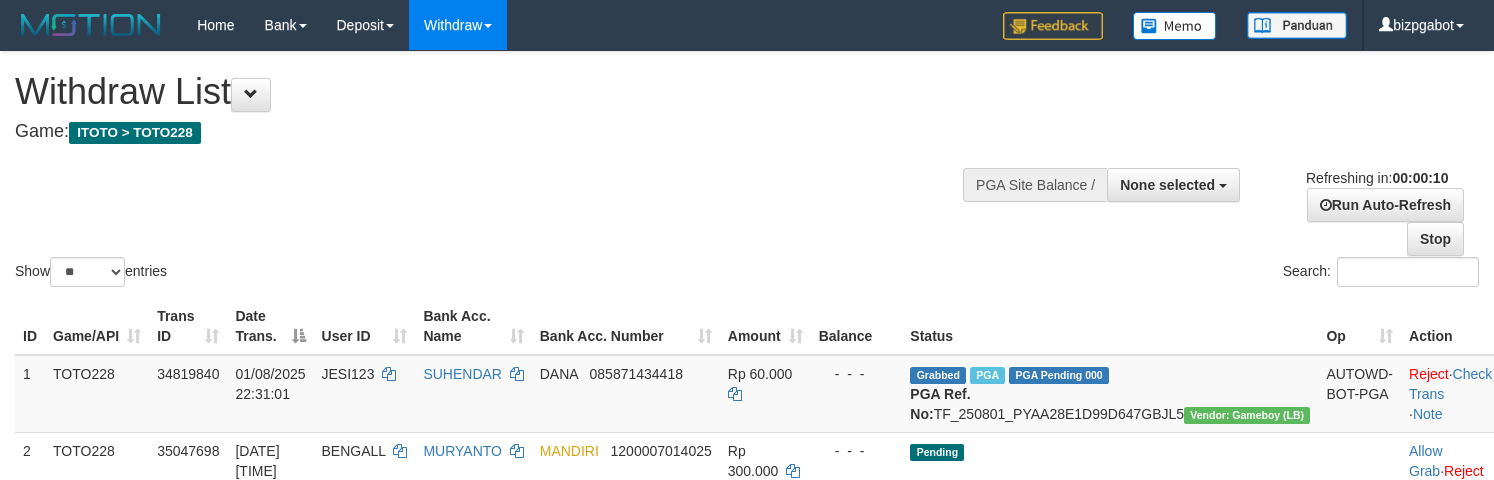 select 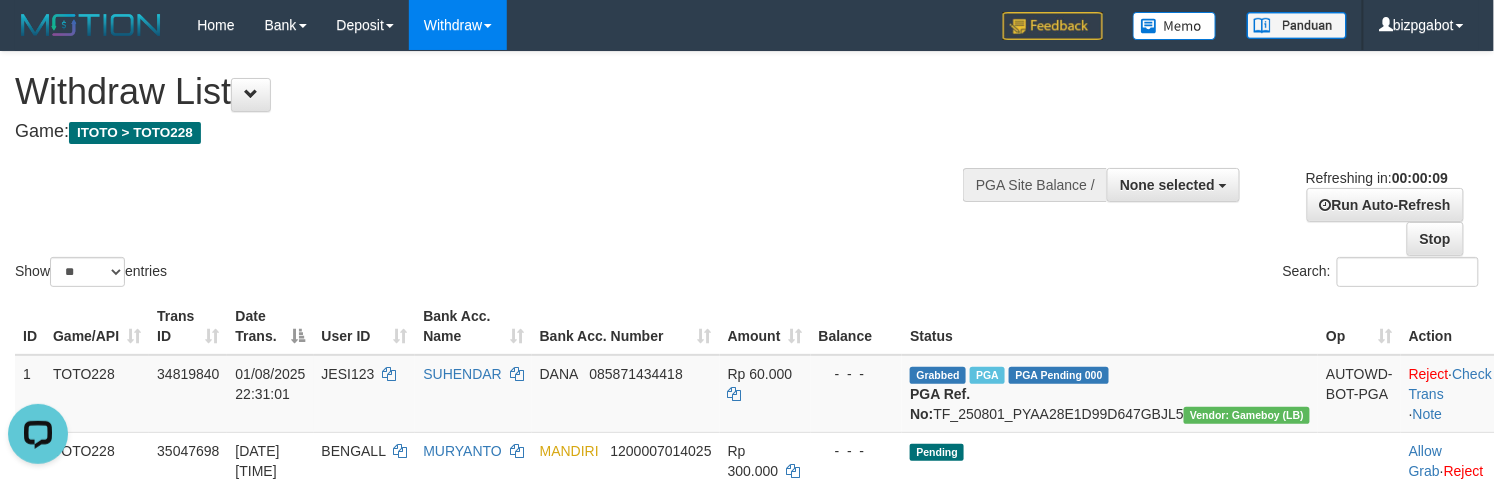 scroll, scrollTop: 0, scrollLeft: 0, axis: both 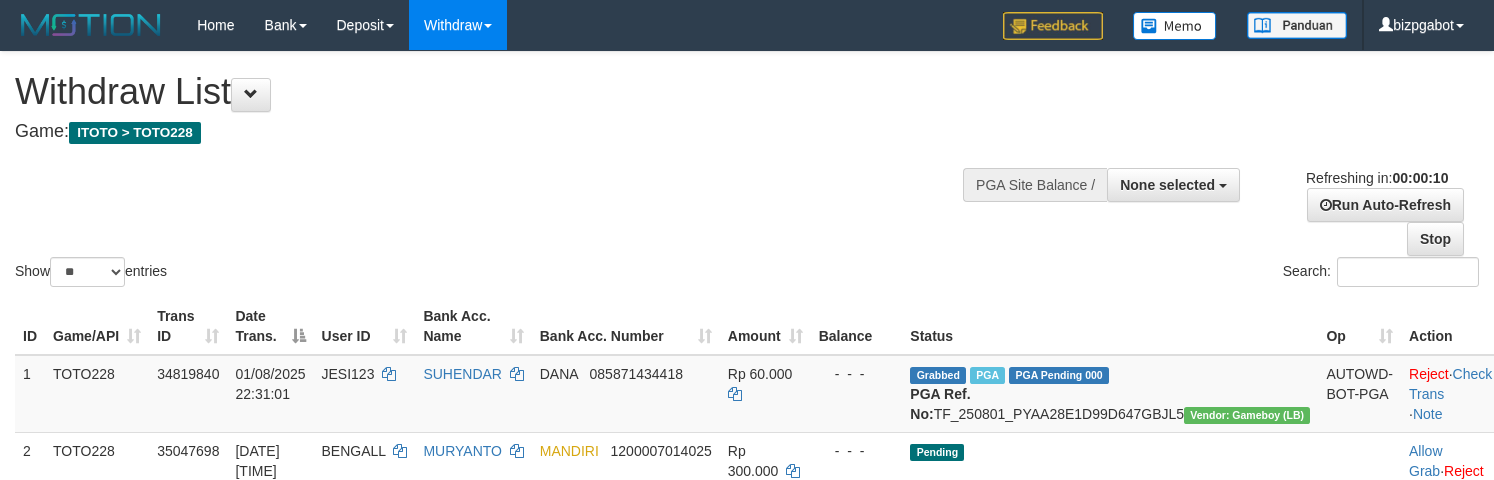 select 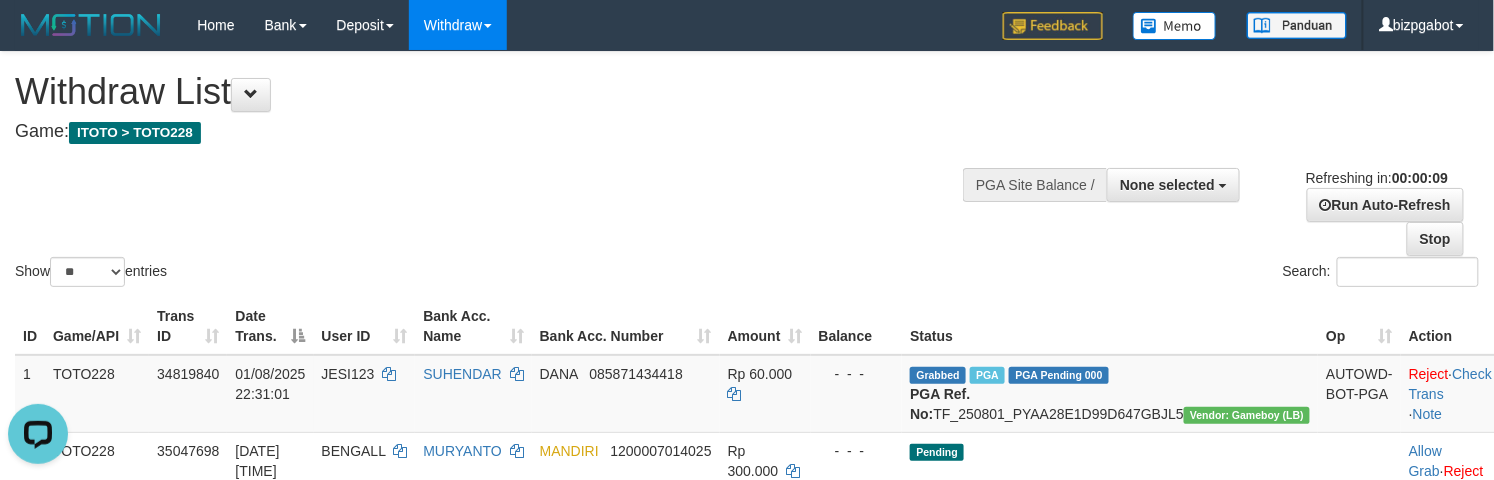 scroll, scrollTop: 0, scrollLeft: 0, axis: both 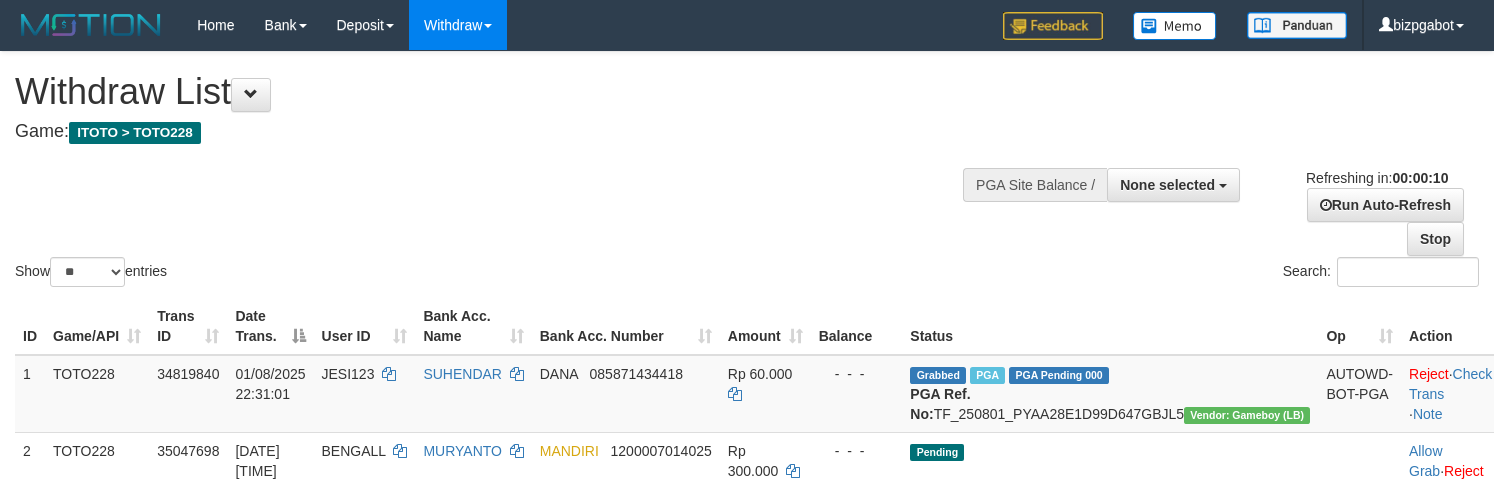 select 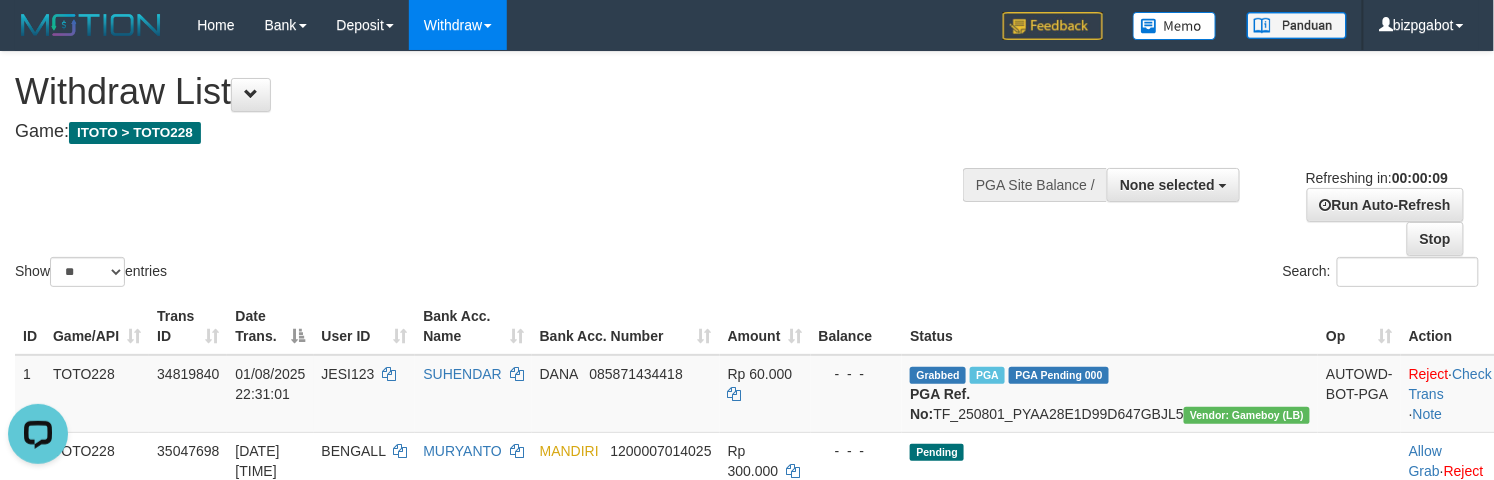 scroll, scrollTop: 0, scrollLeft: 0, axis: both 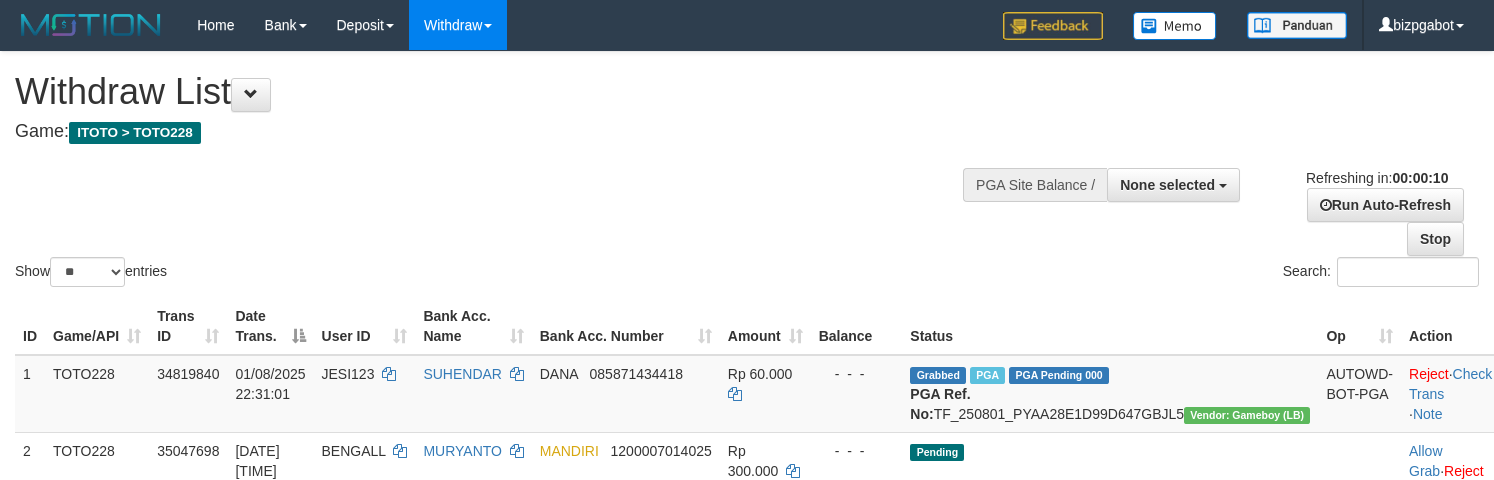 select 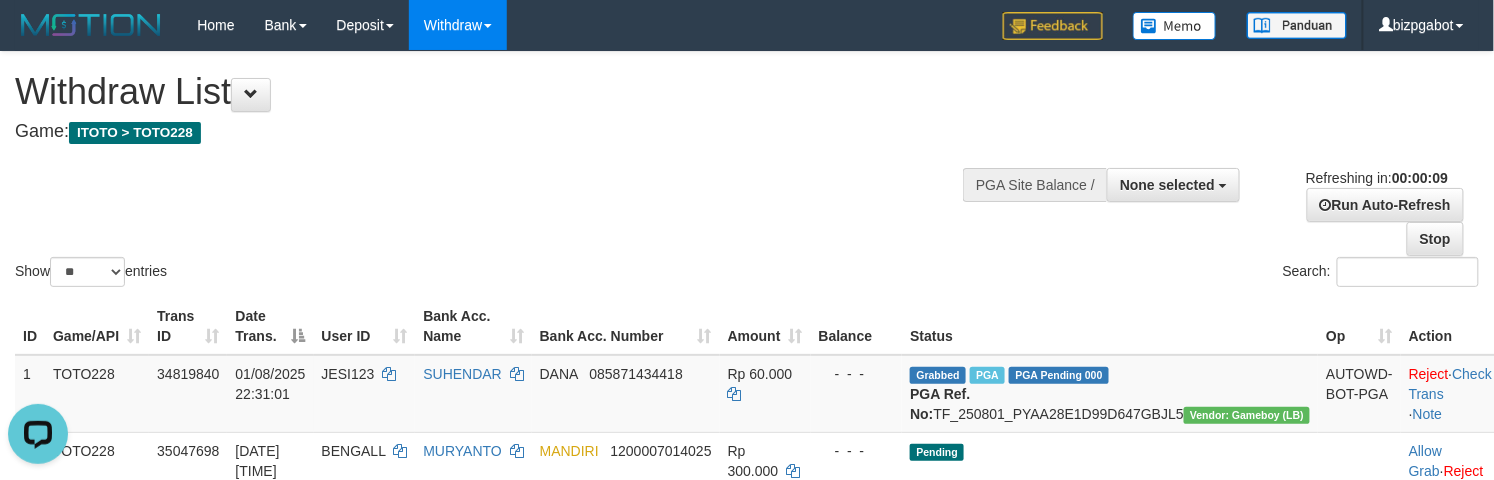 scroll, scrollTop: 0, scrollLeft: 0, axis: both 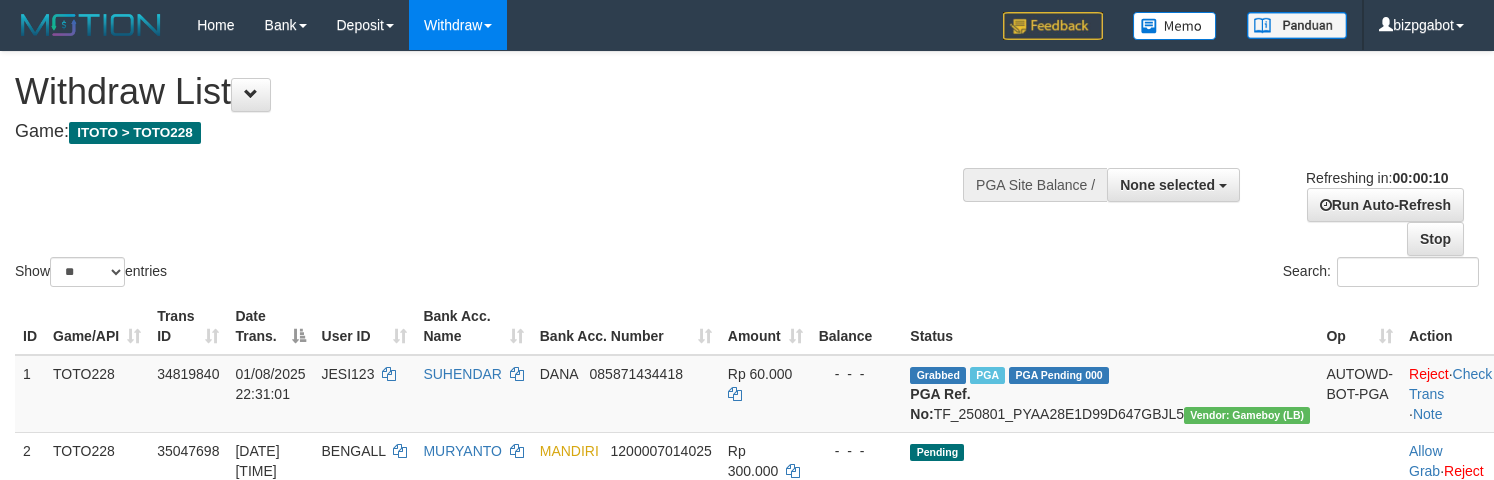 select 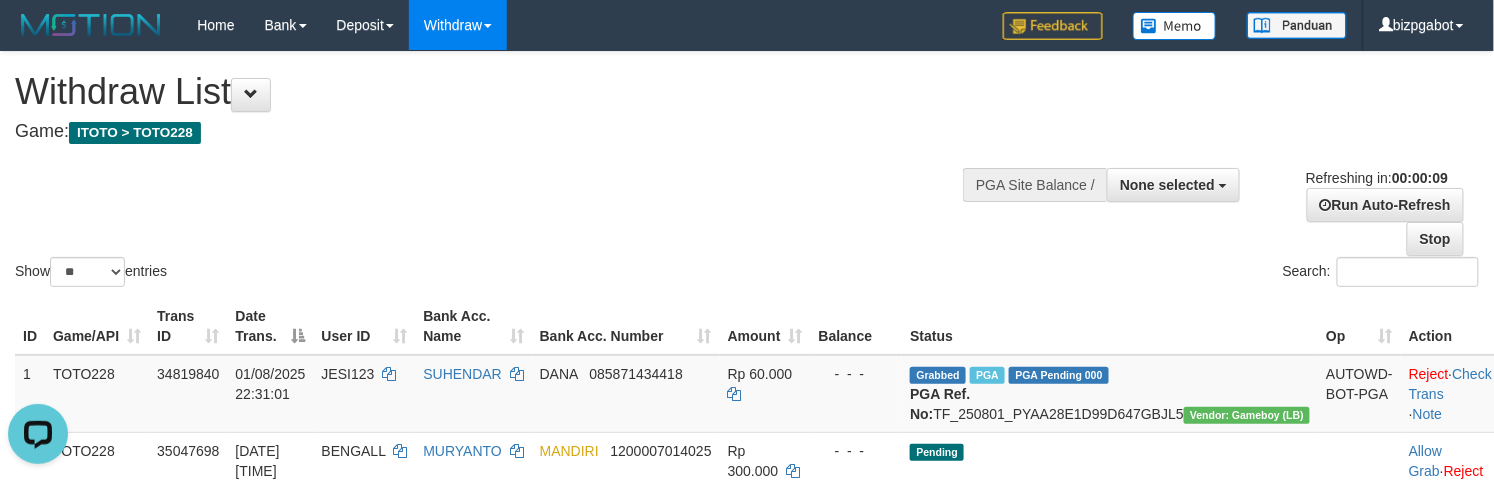 scroll, scrollTop: 0, scrollLeft: 0, axis: both 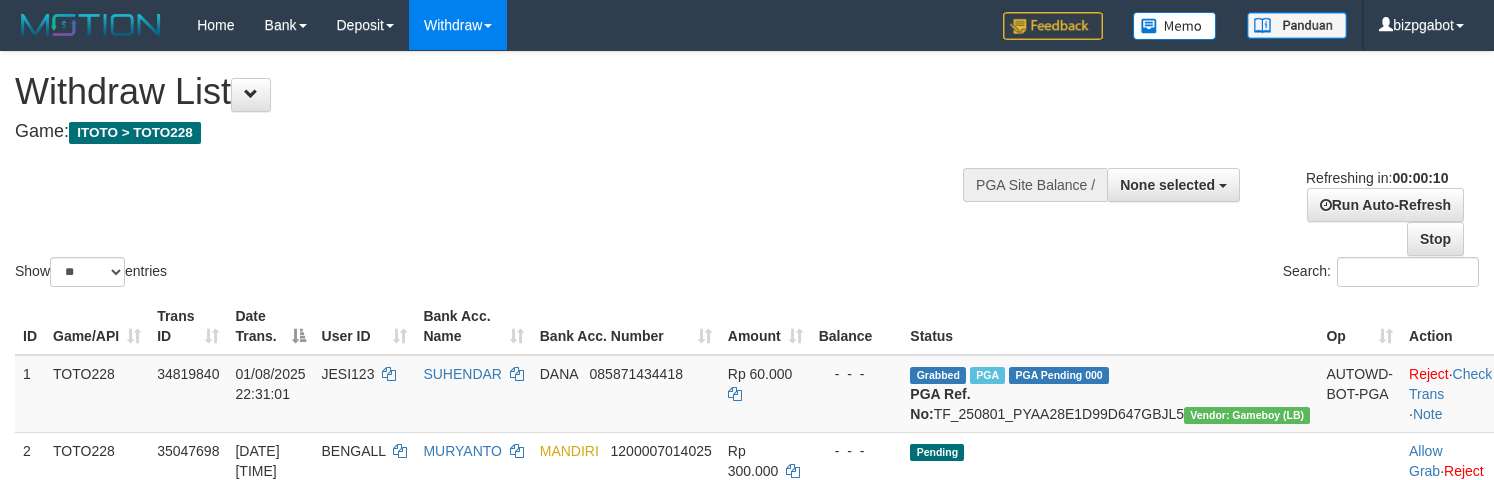 select 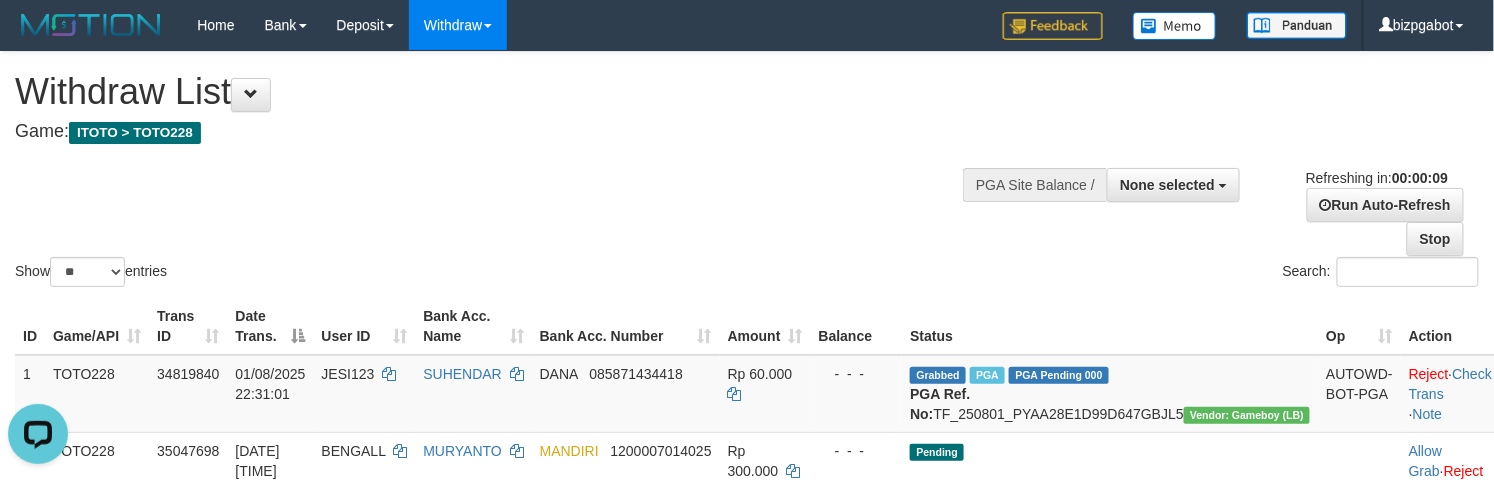 scroll, scrollTop: 0, scrollLeft: 0, axis: both 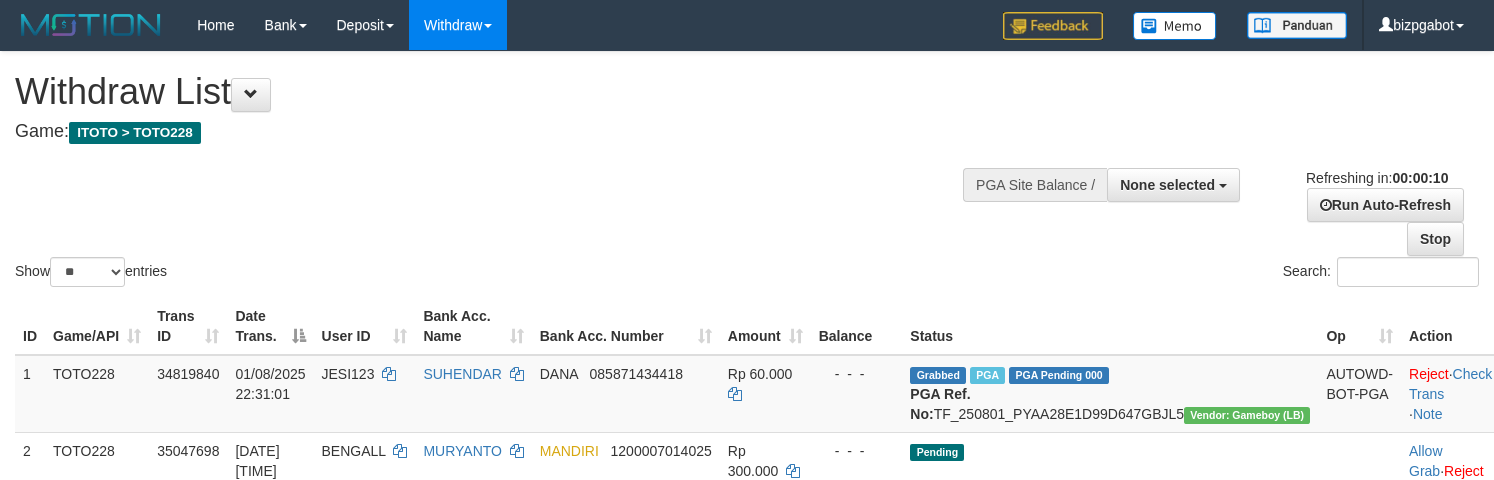 select 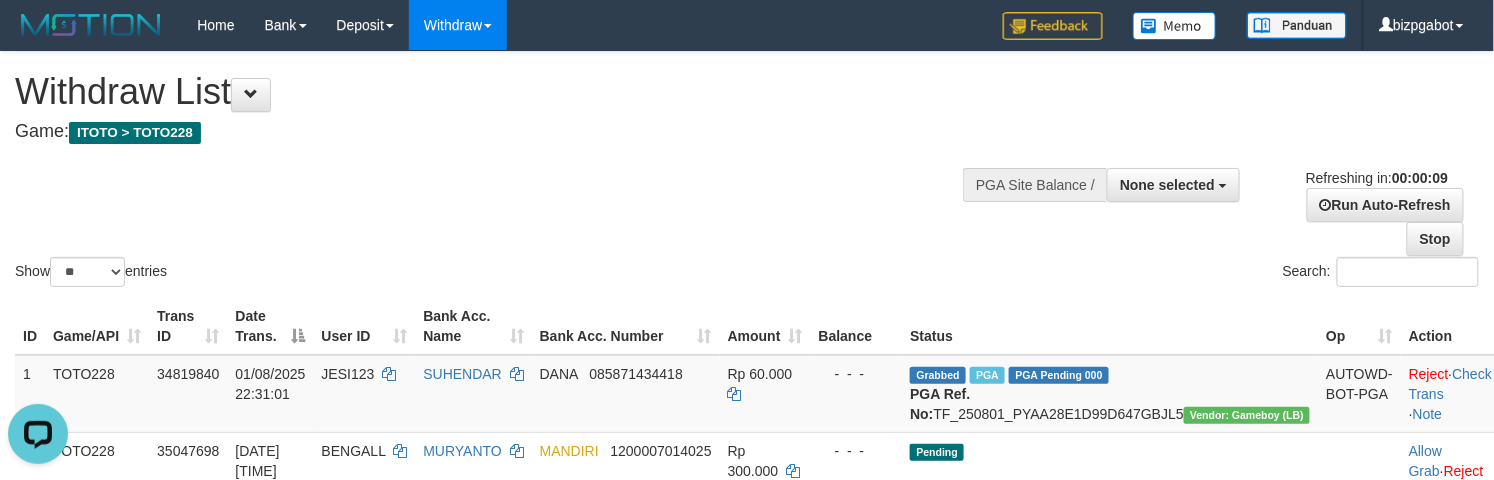 scroll, scrollTop: 0, scrollLeft: 0, axis: both 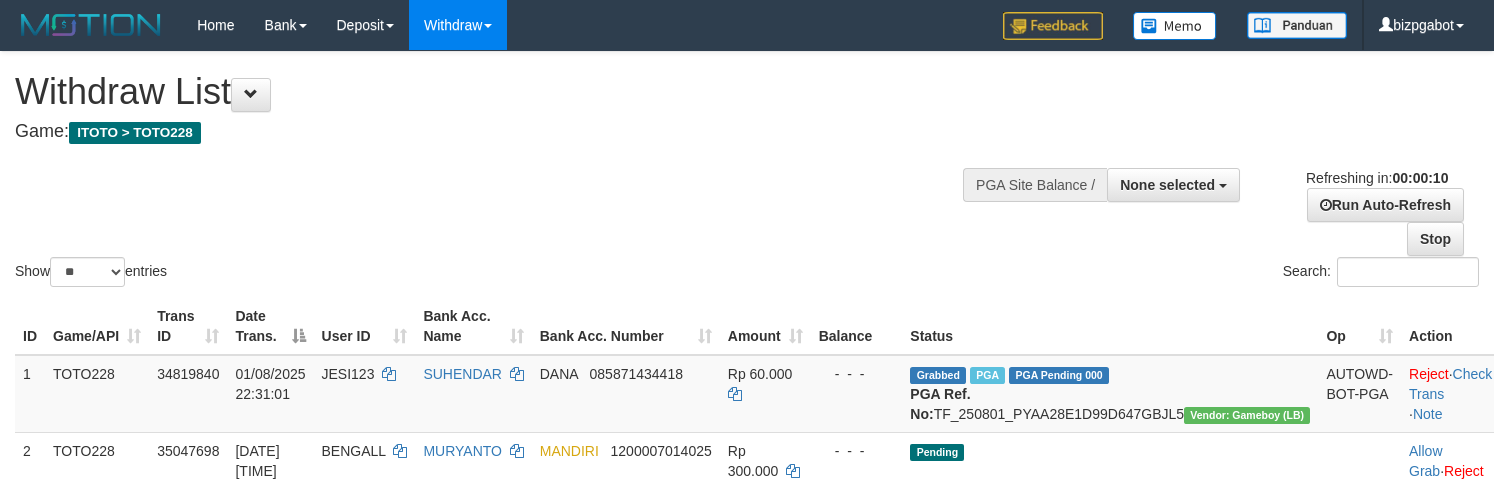 select 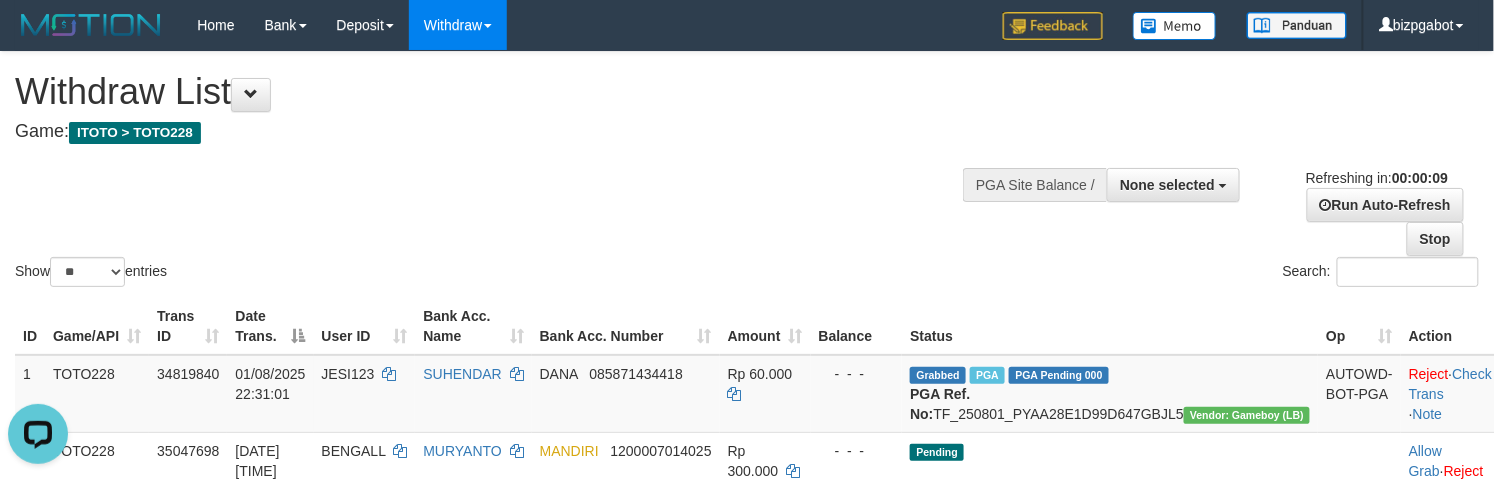 scroll, scrollTop: 0, scrollLeft: 0, axis: both 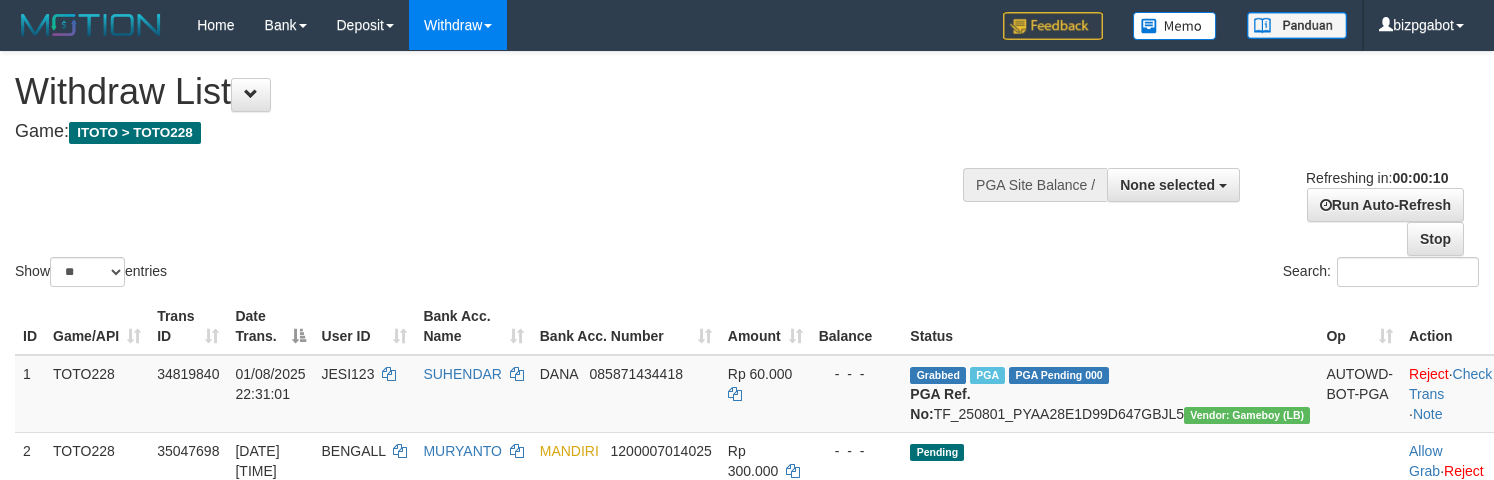 select 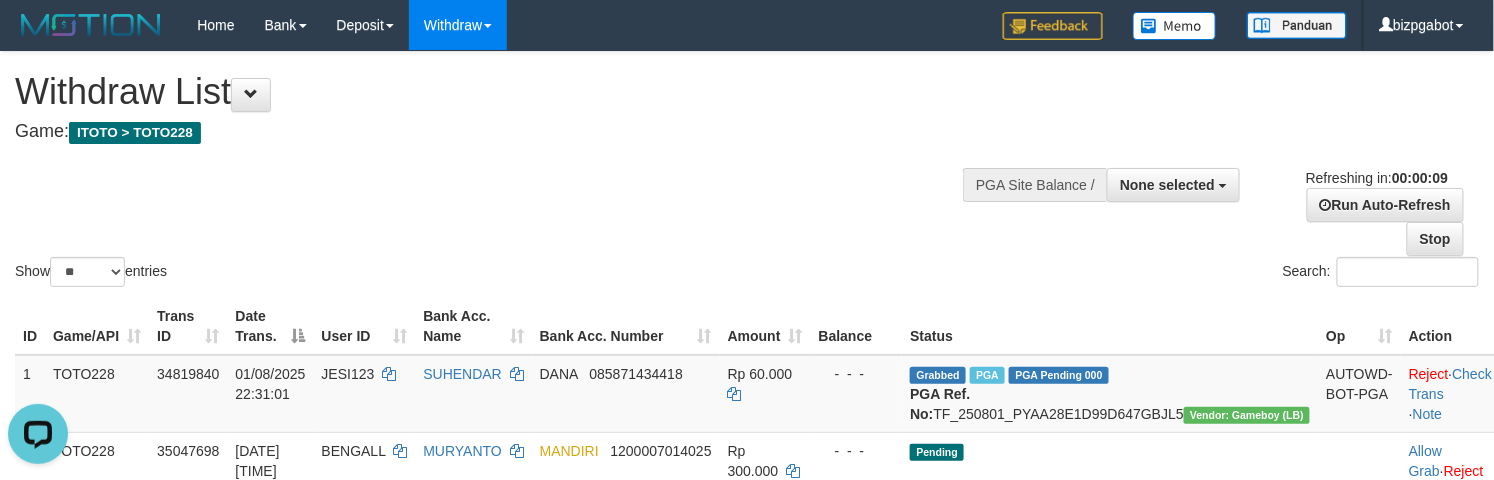 scroll, scrollTop: 0, scrollLeft: 0, axis: both 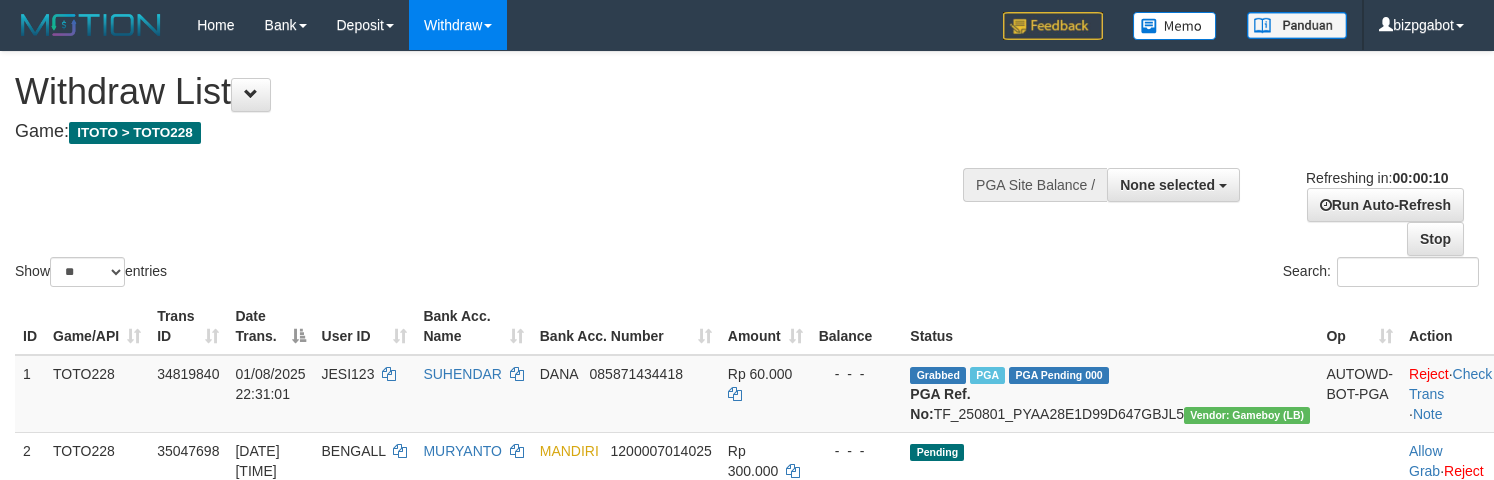 select 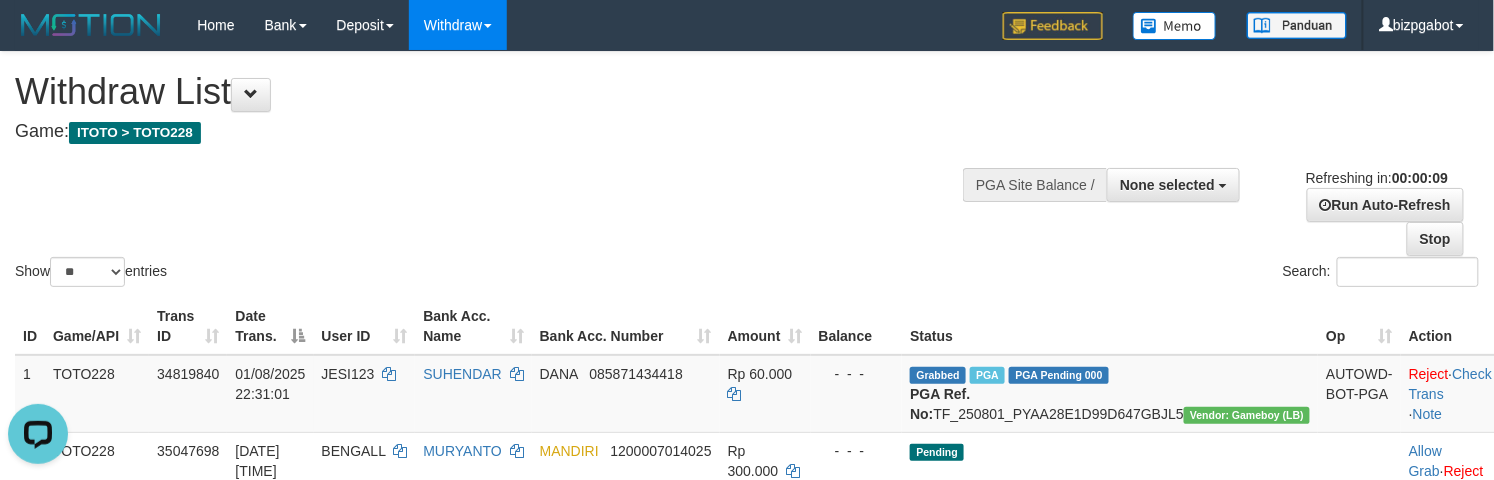 scroll, scrollTop: 0, scrollLeft: 0, axis: both 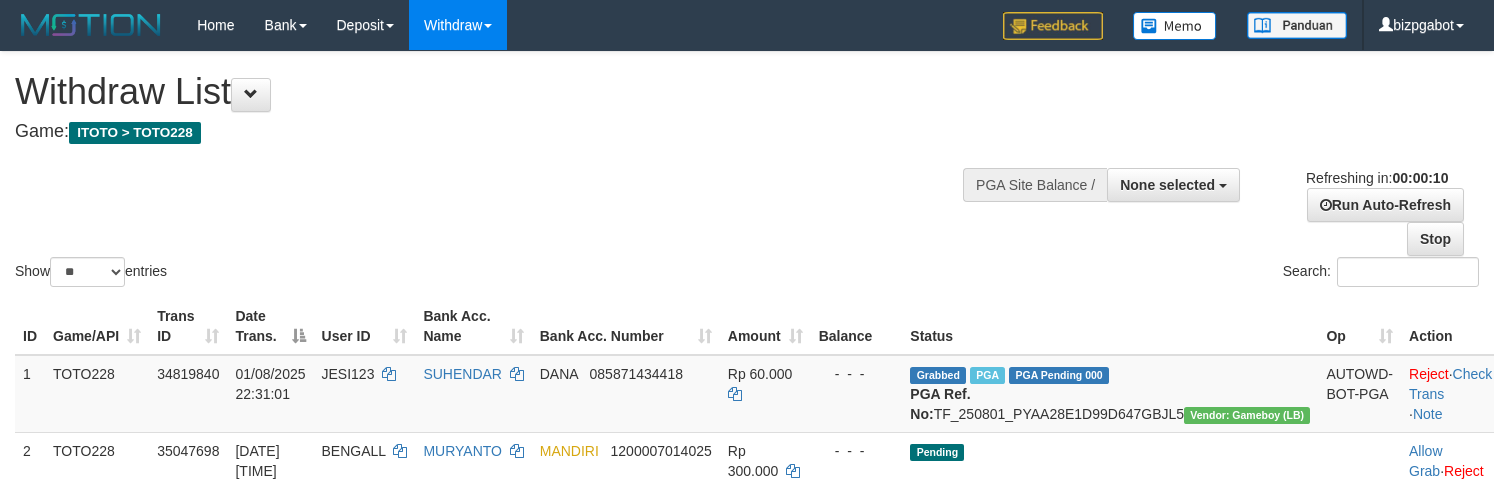 select 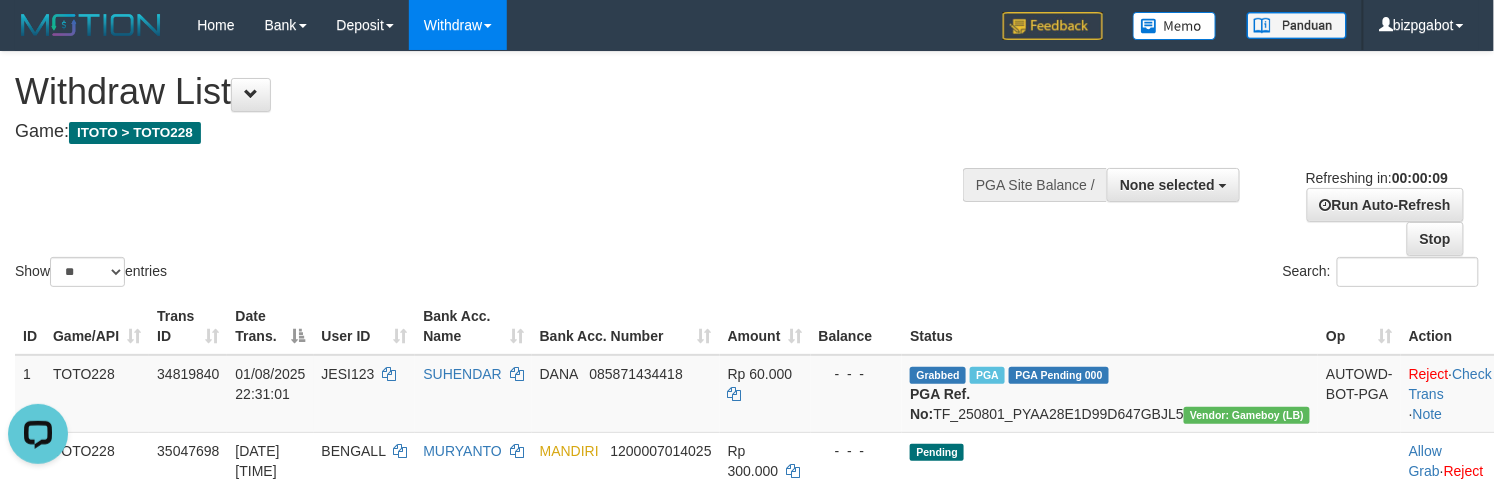 scroll, scrollTop: 0, scrollLeft: 0, axis: both 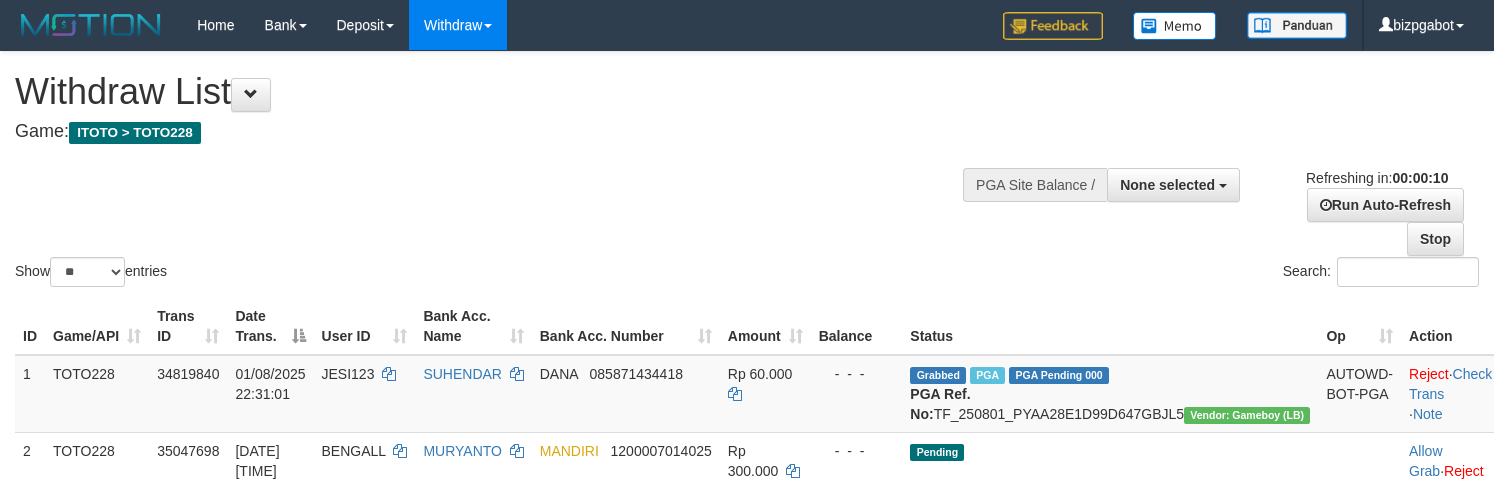 select 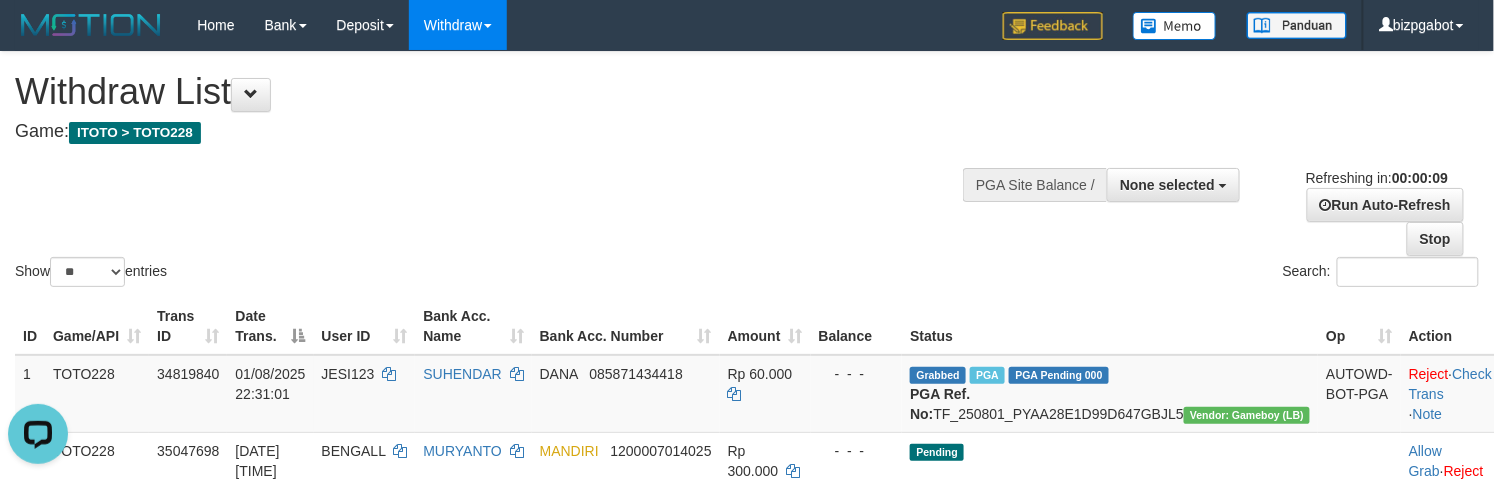 scroll, scrollTop: 0, scrollLeft: 0, axis: both 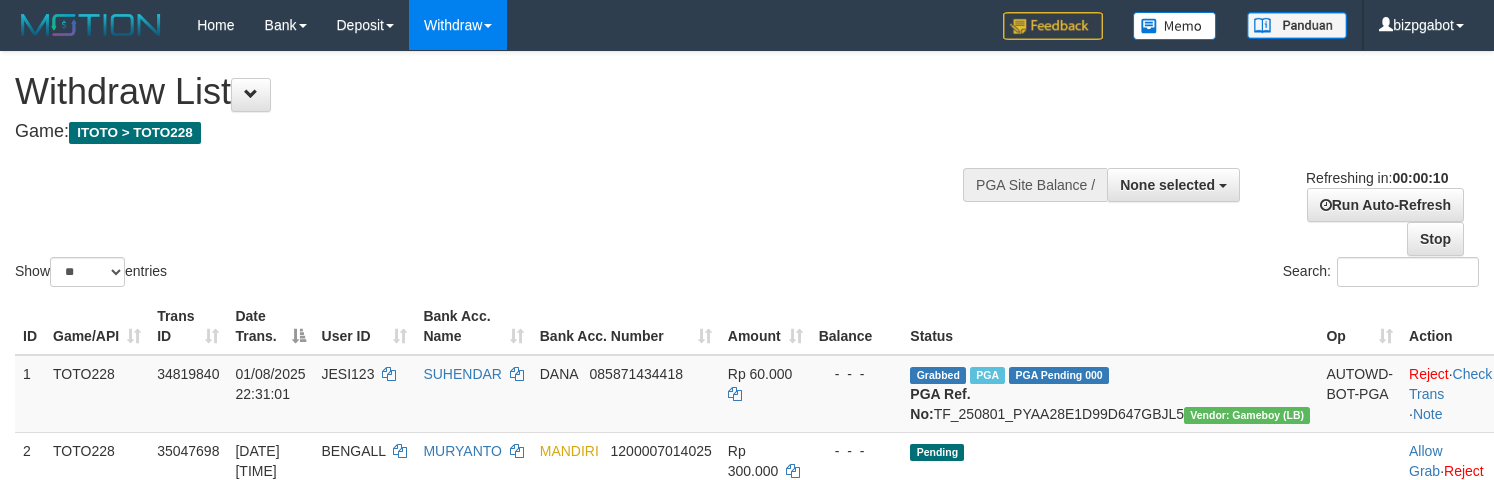 select 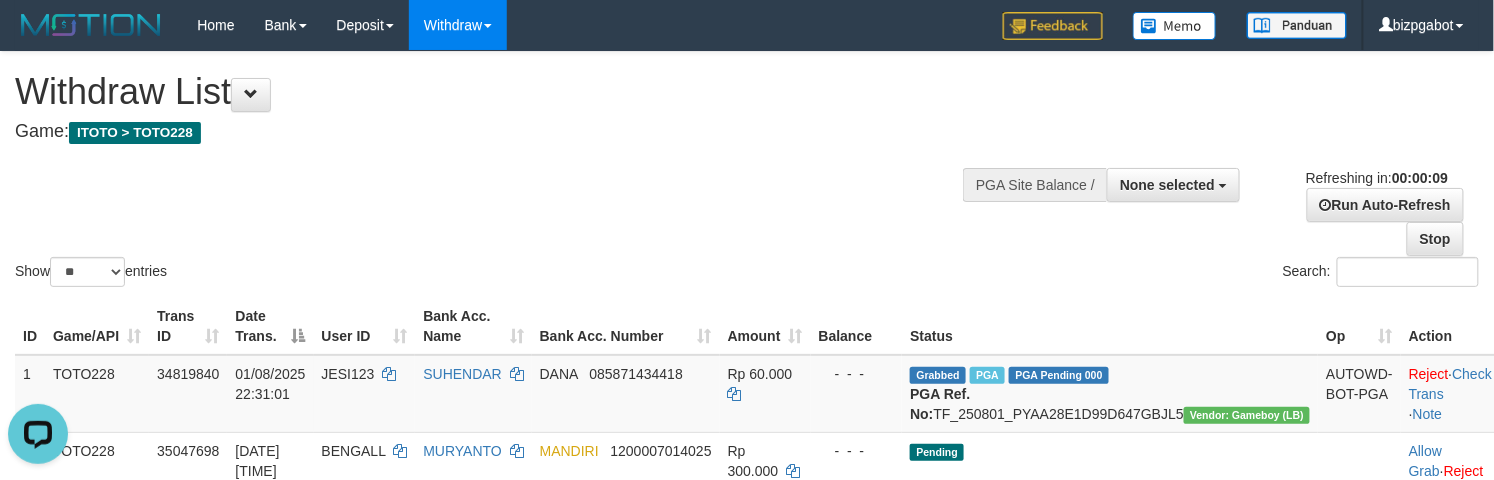 scroll, scrollTop: 0, scrollLeft: 0, axis: both 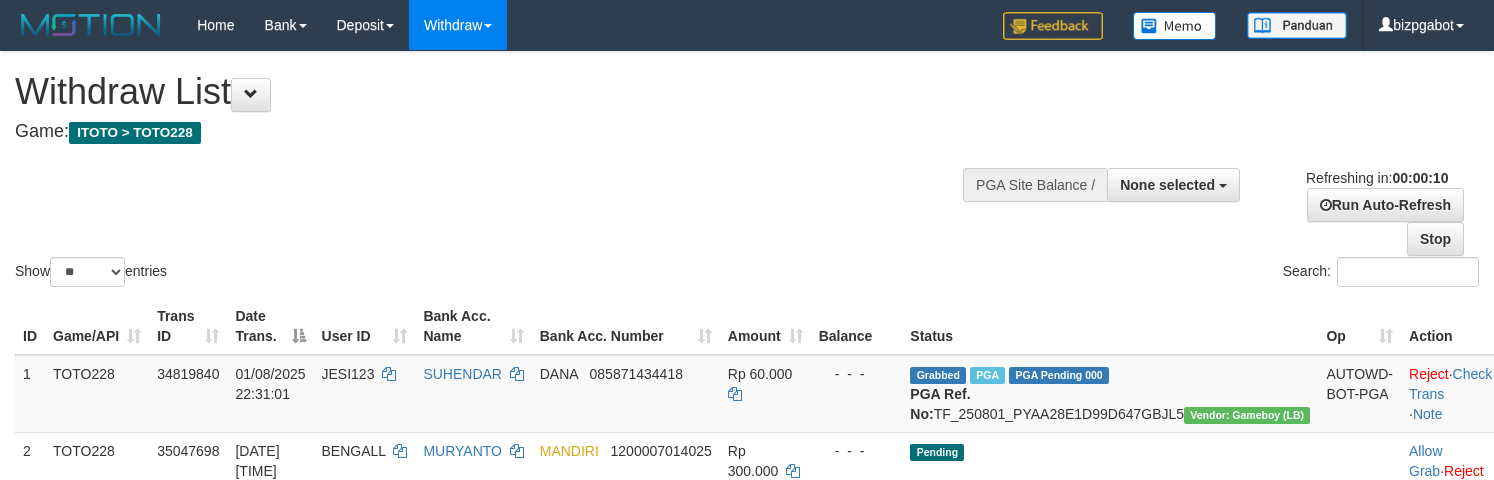 select 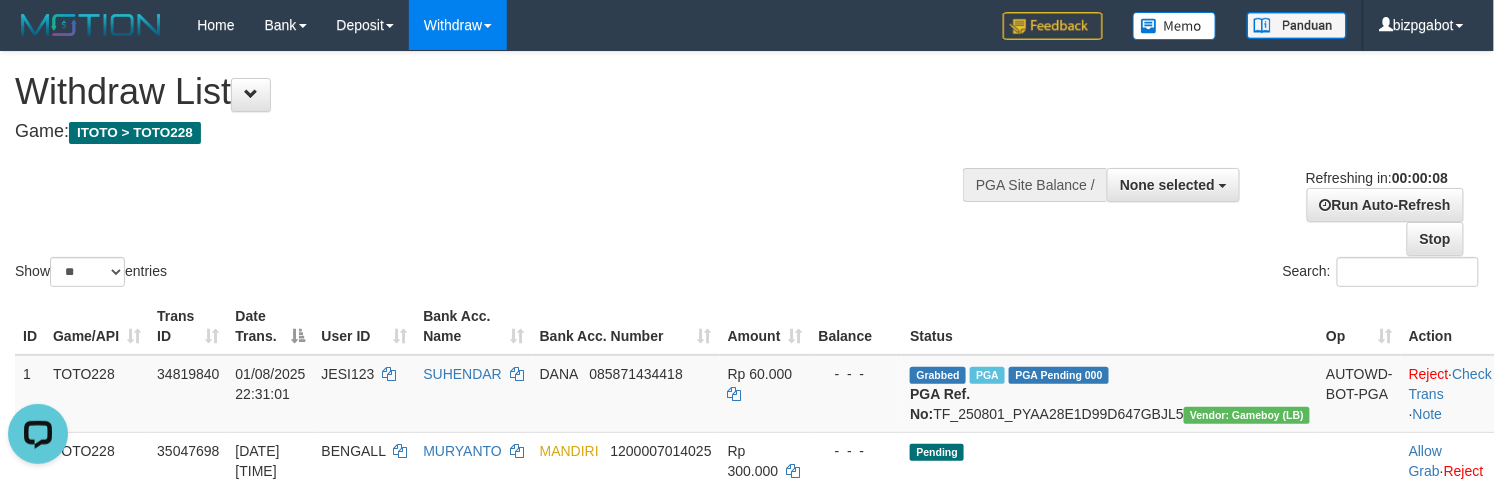 scroll, scrollTop: 0, scrollLeft: 0, axis: both 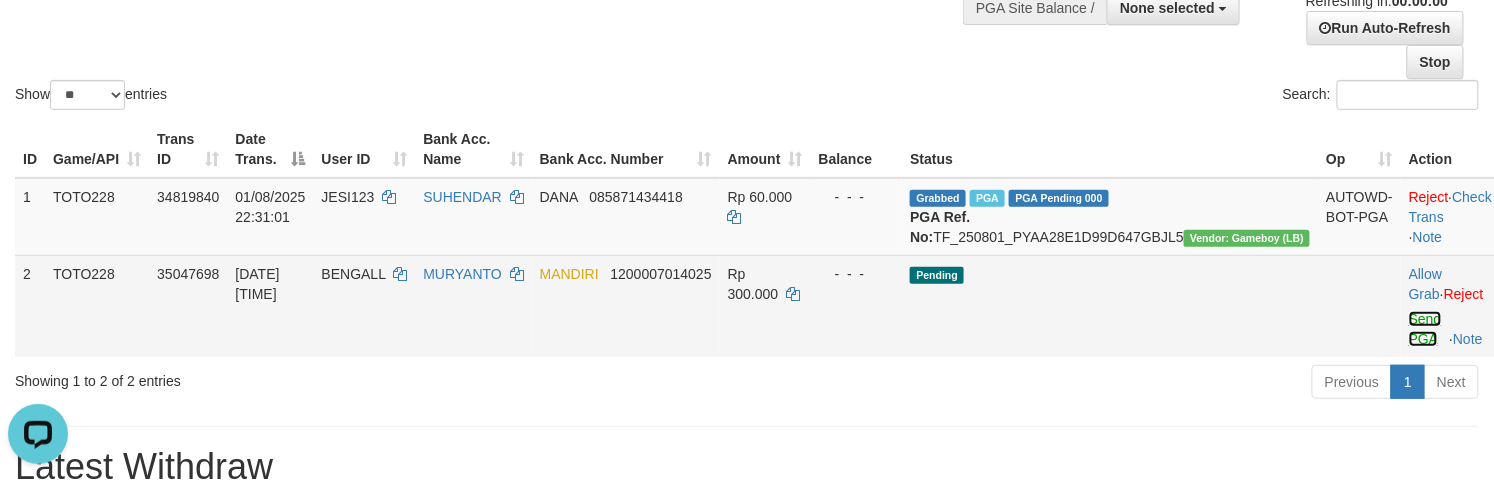 drag, startPoint x: 1381, startPoint y: 354, endPoint x: 1334, endPoint y: 353, distance: 47.010635 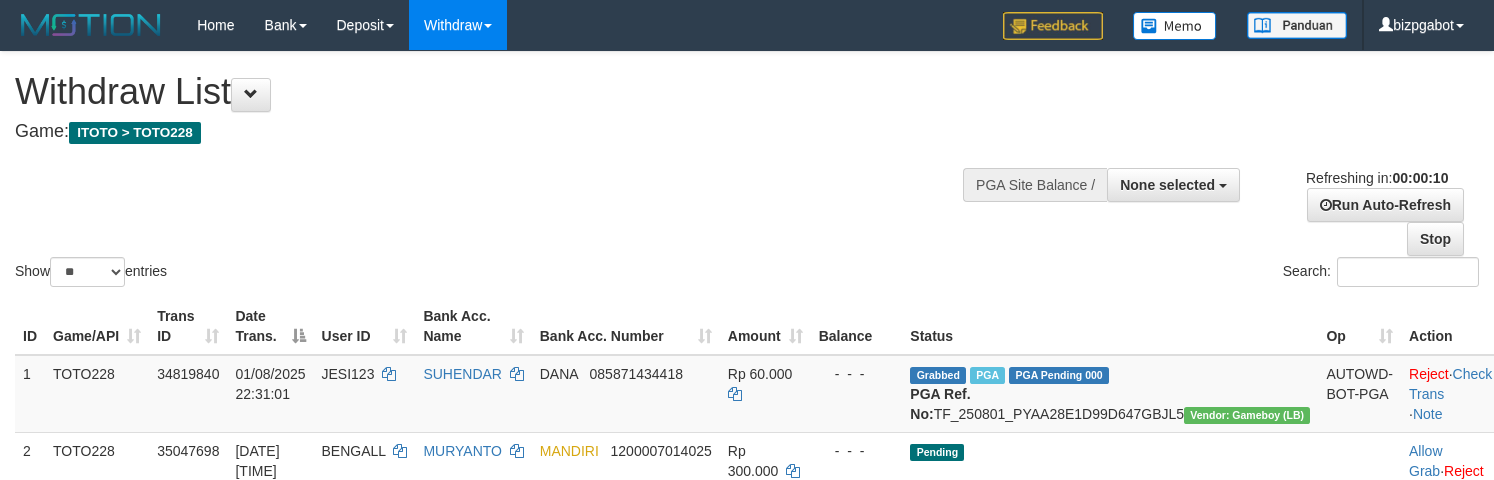 select 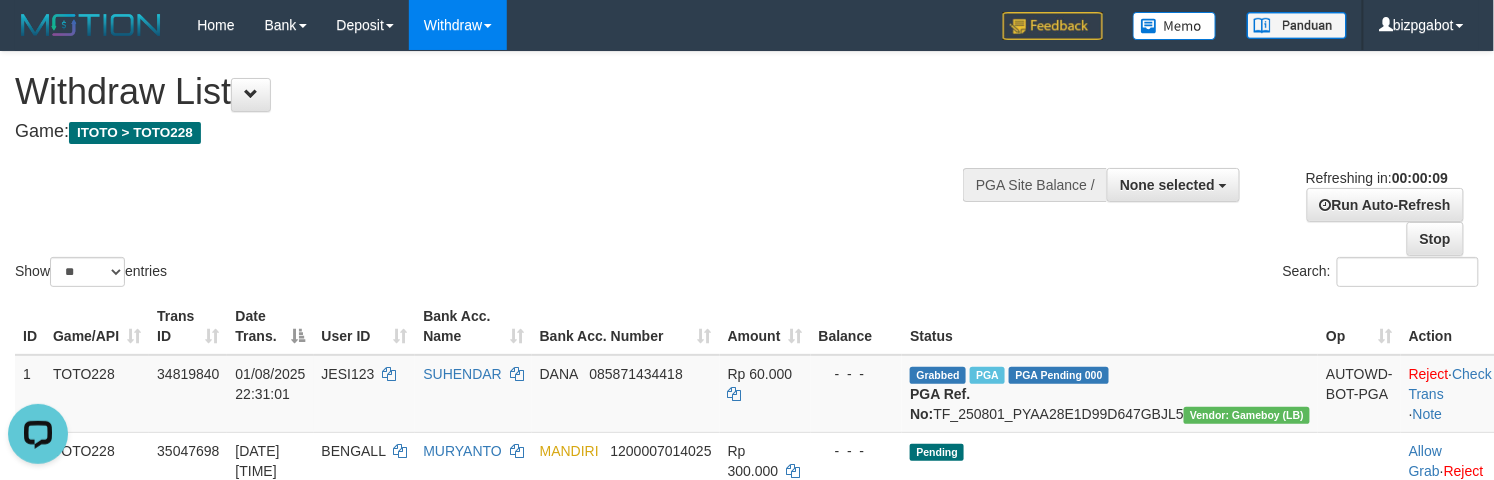 scroll, scrollTop: 0, scrollLeft: 0, axis: both 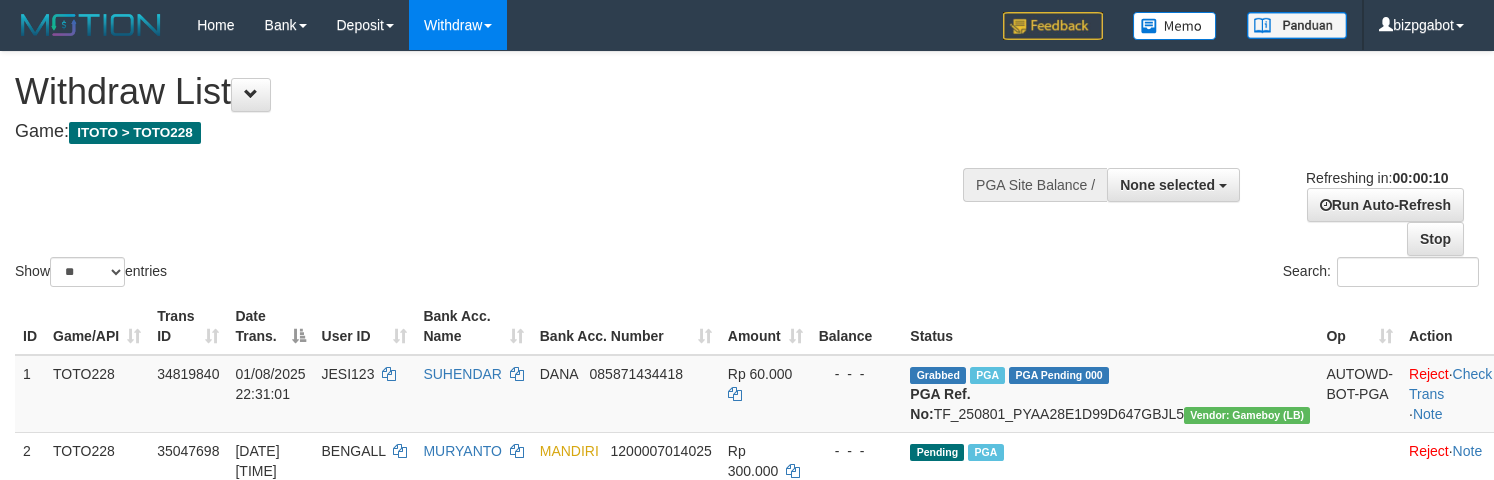 select 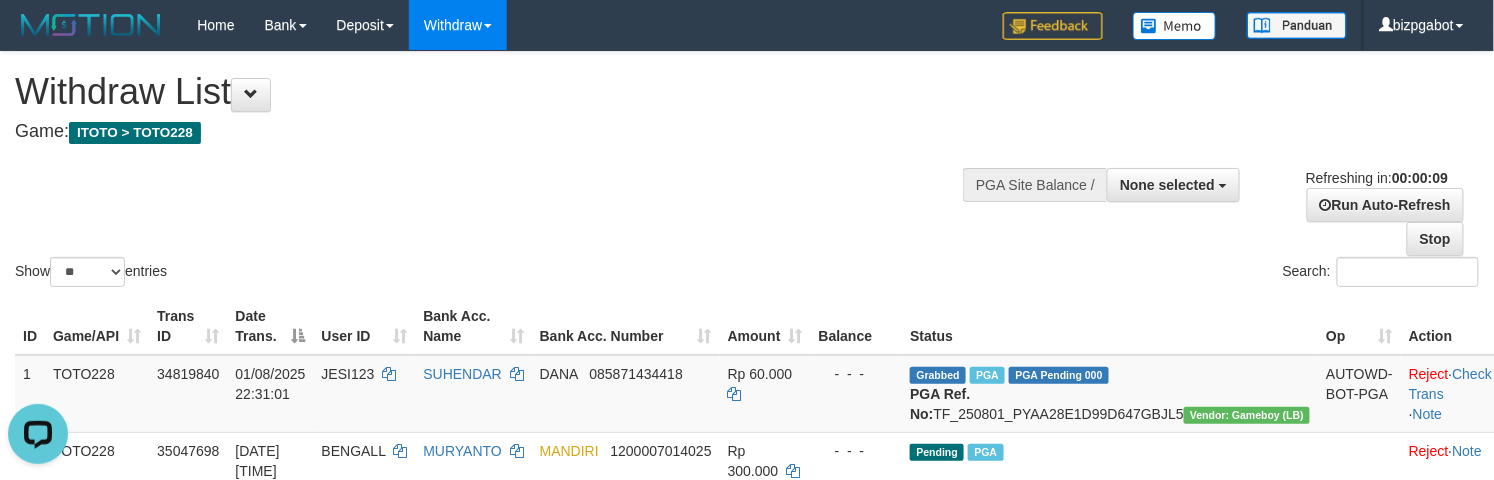 scroll, scrollTop: 0, scrollLeft: 0, axis: both 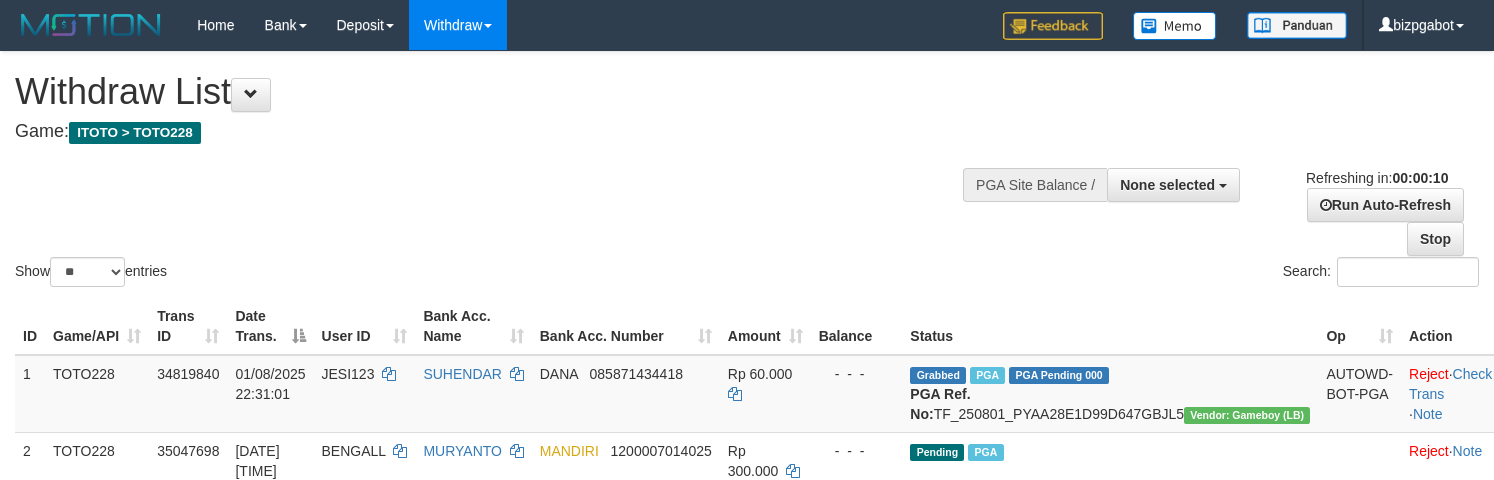 select 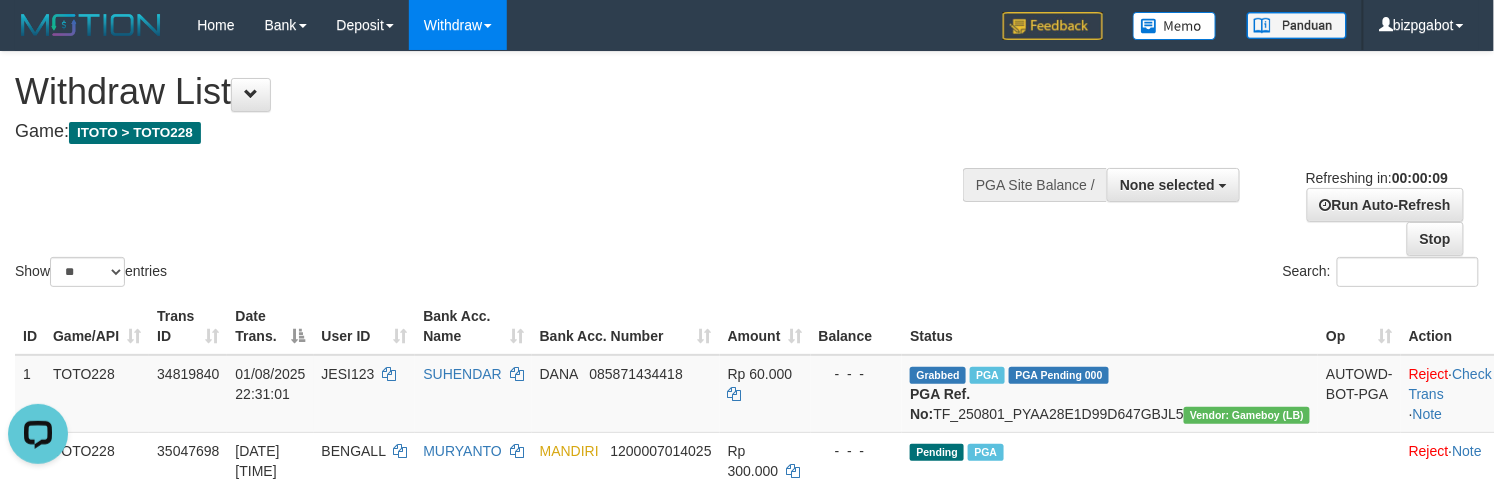 scroll, scrollTop: 0, scrollLeft: 0, axis: both 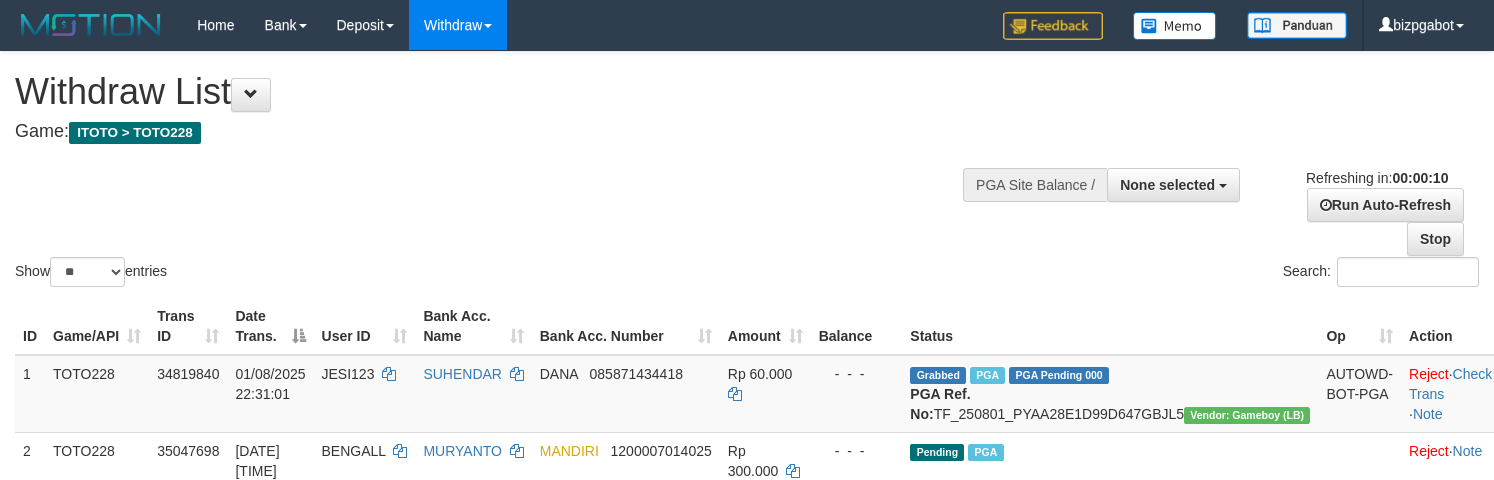 select 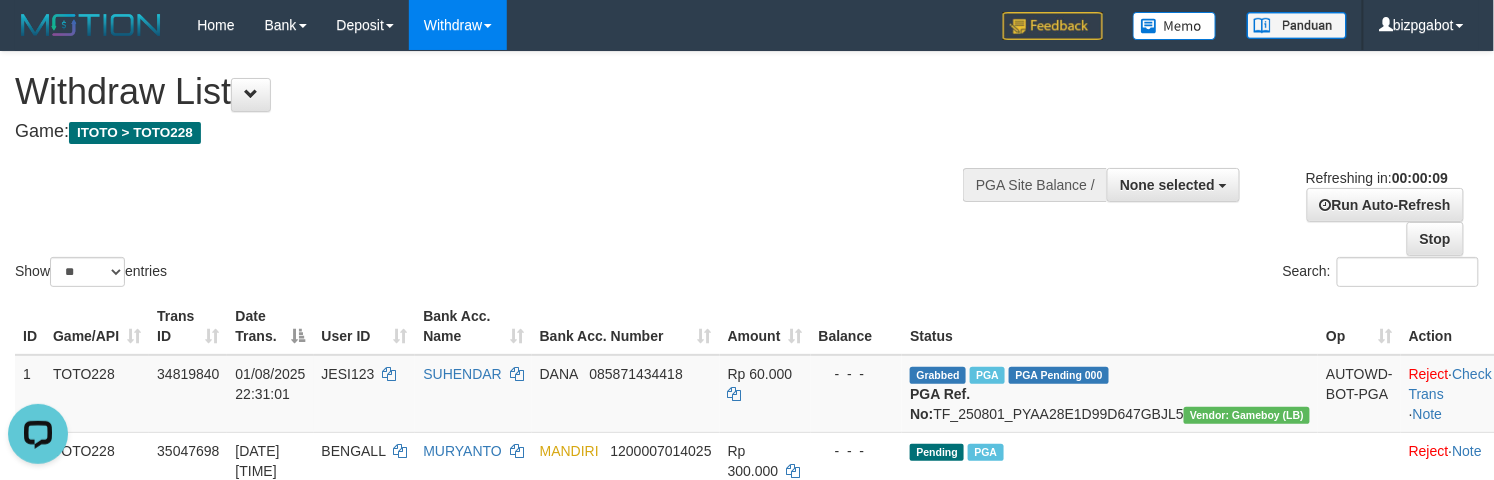 scroll, scrollTop: 0, scrollLeft: 0, axis: both 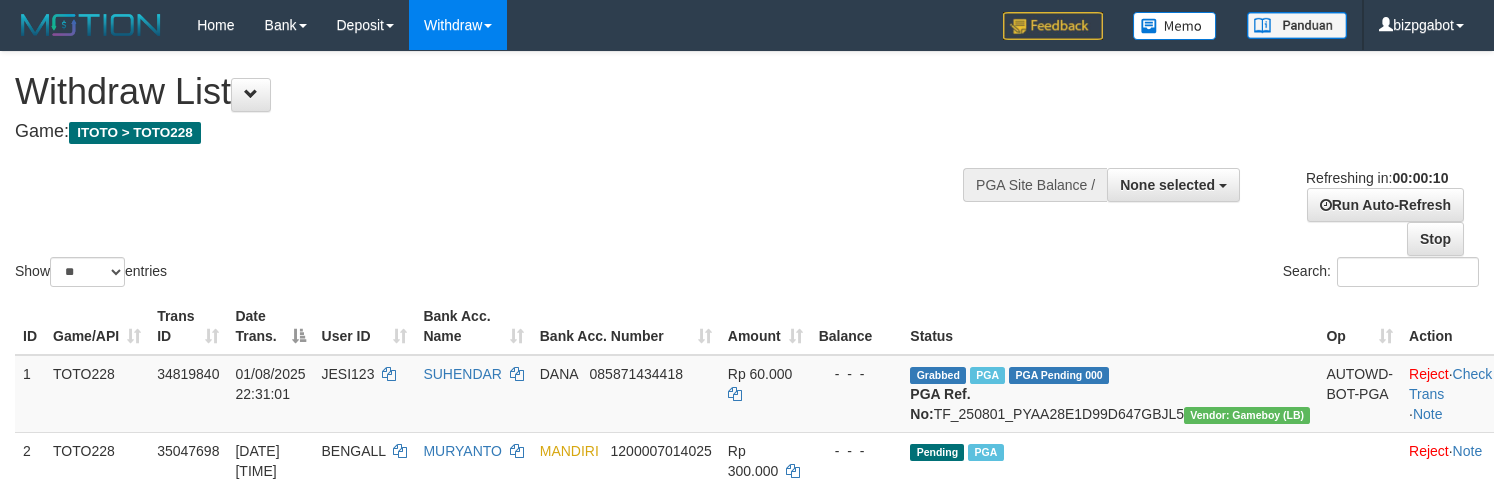 select 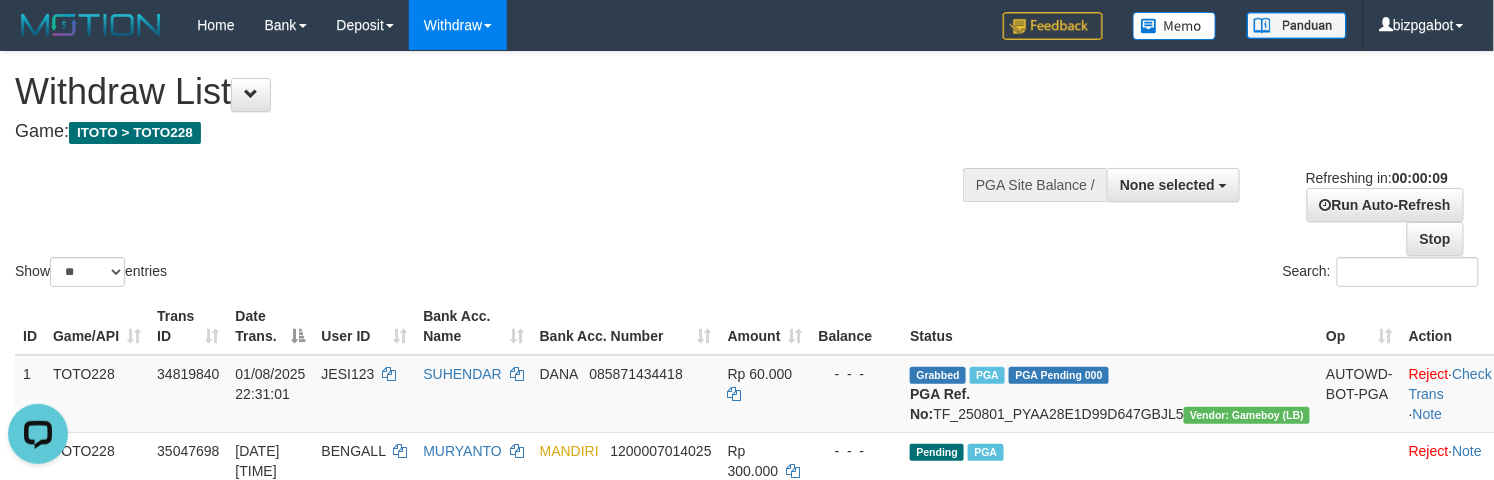 scroll, scrollTop: 0, scrollLeft: 0, axis: both 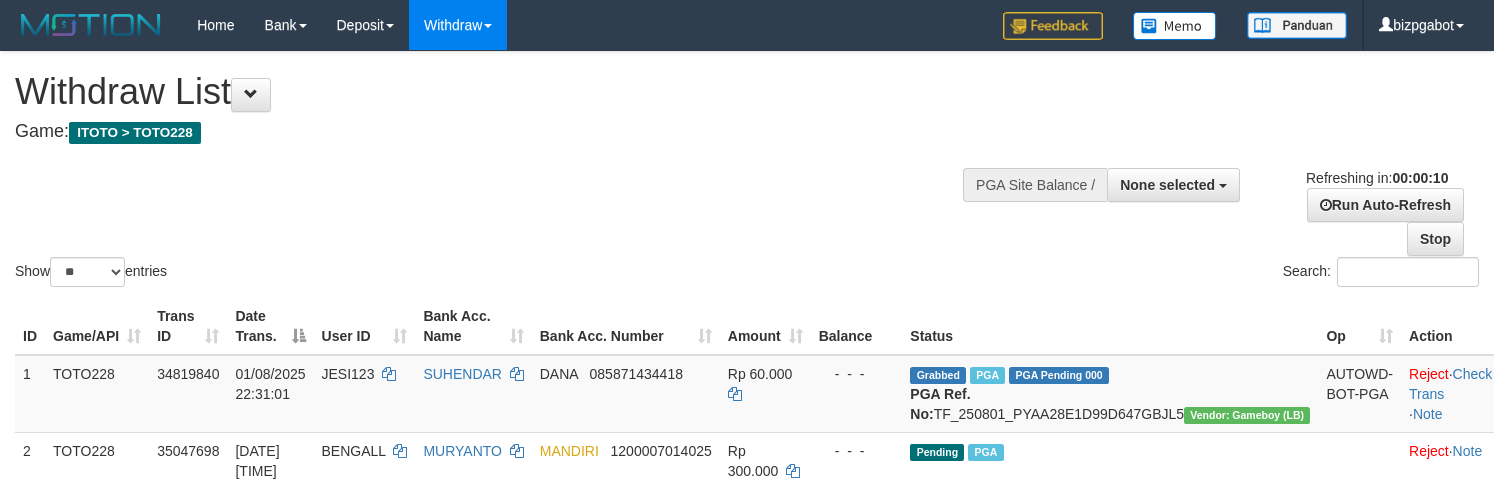 select 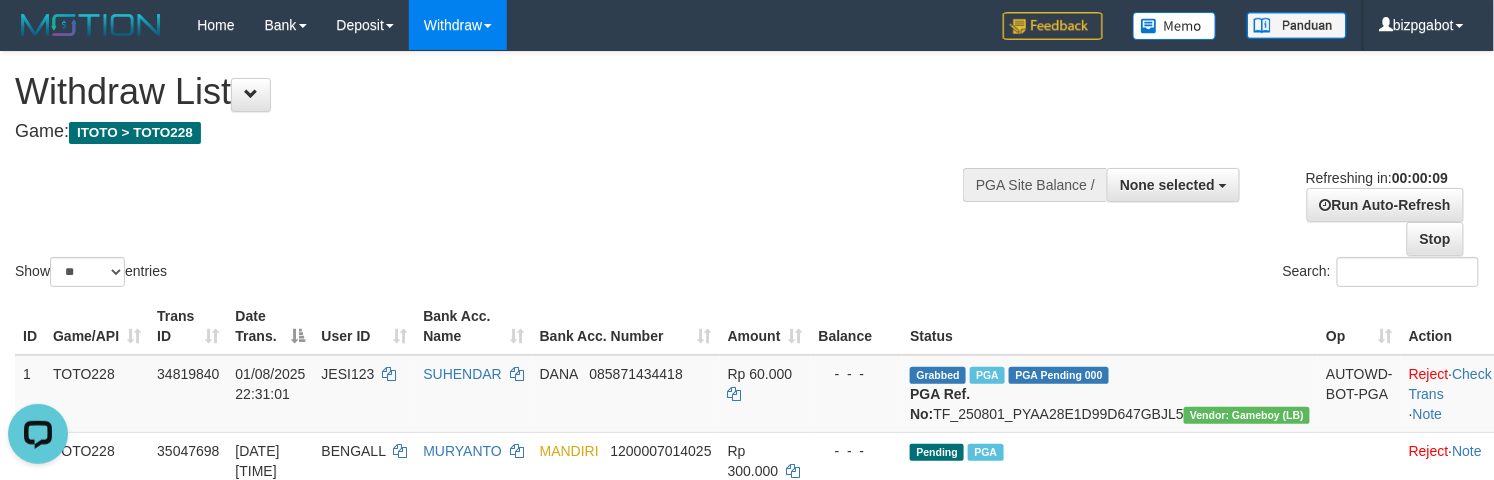 scroll, scrollTop: 0, scrollLeft: 0, axis: both 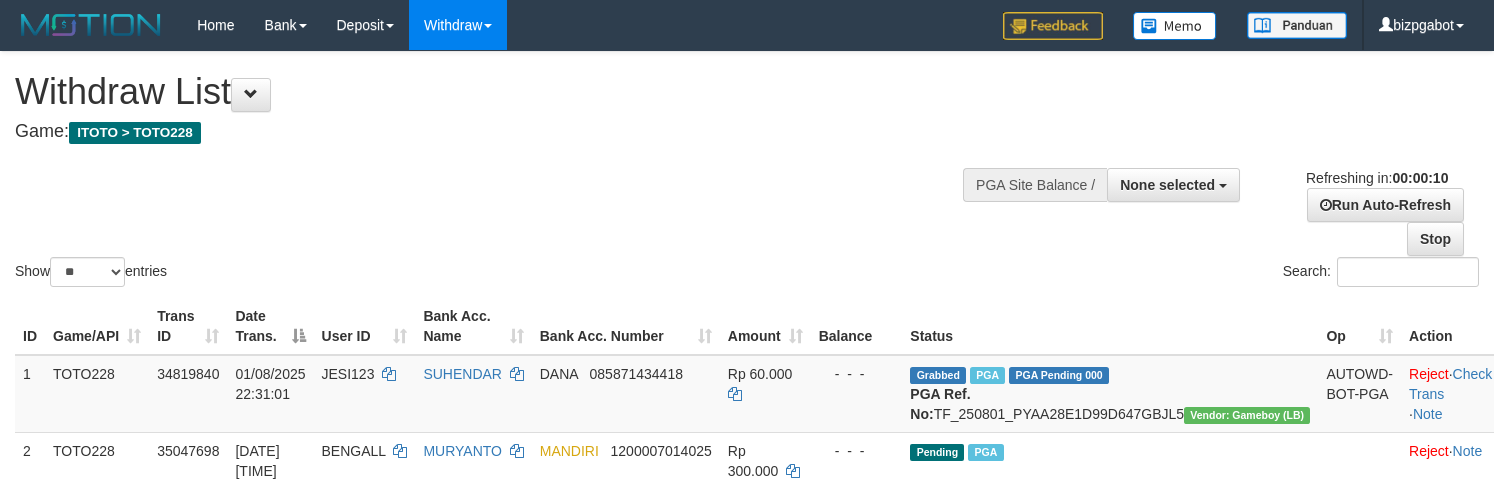 select 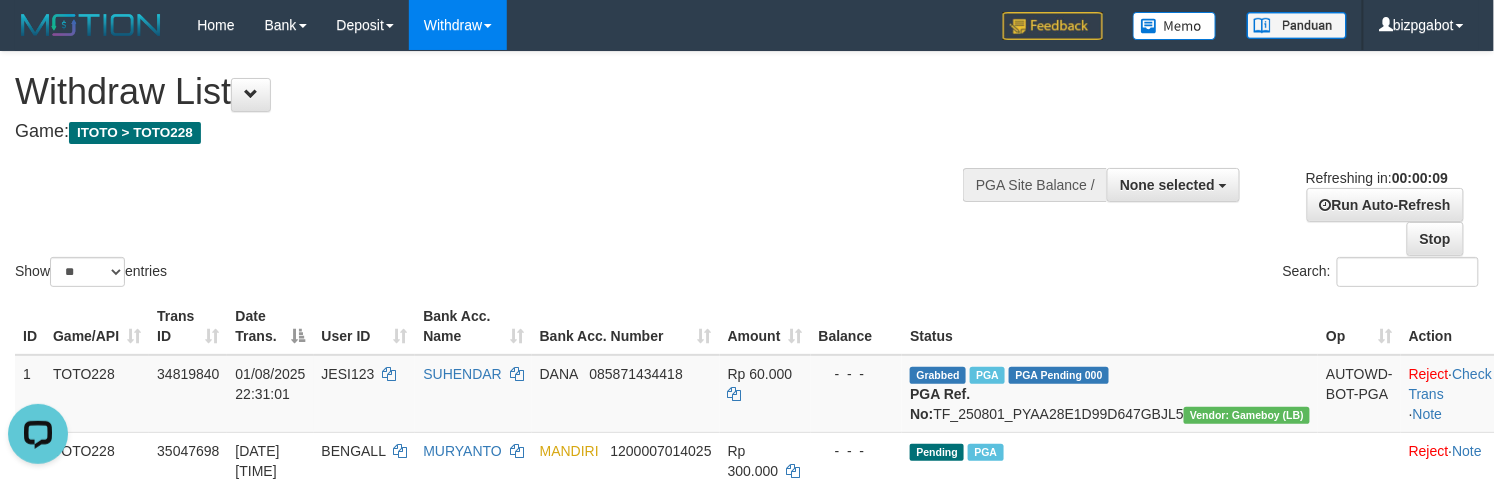 scroll, scrollTop: 0, scrollLeft: 0, axis: both 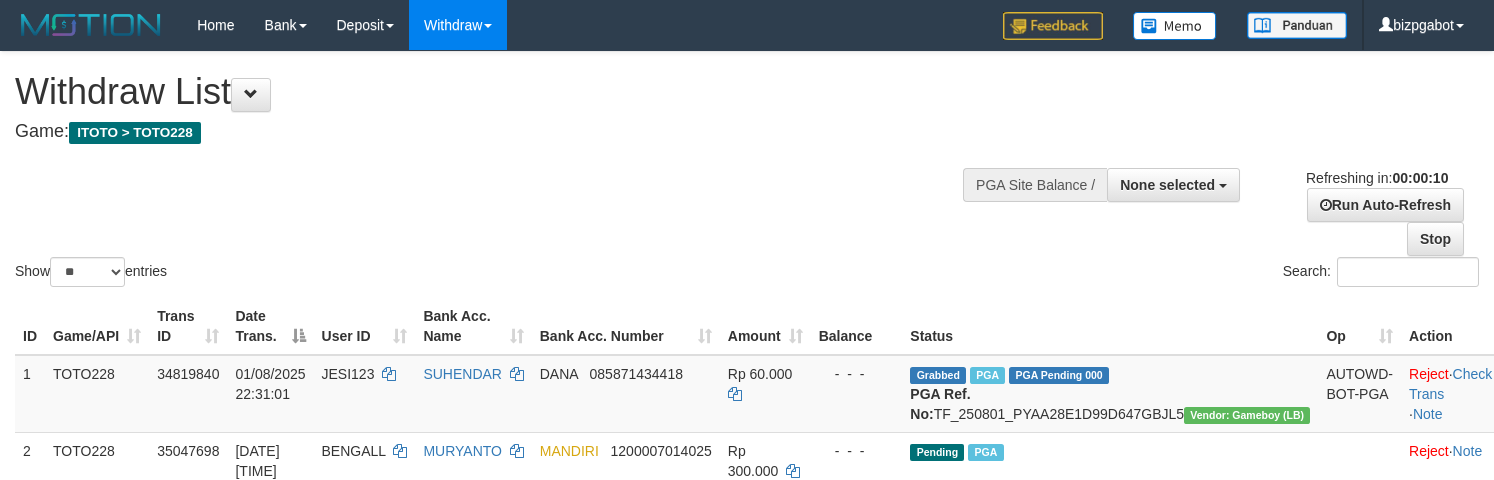 select 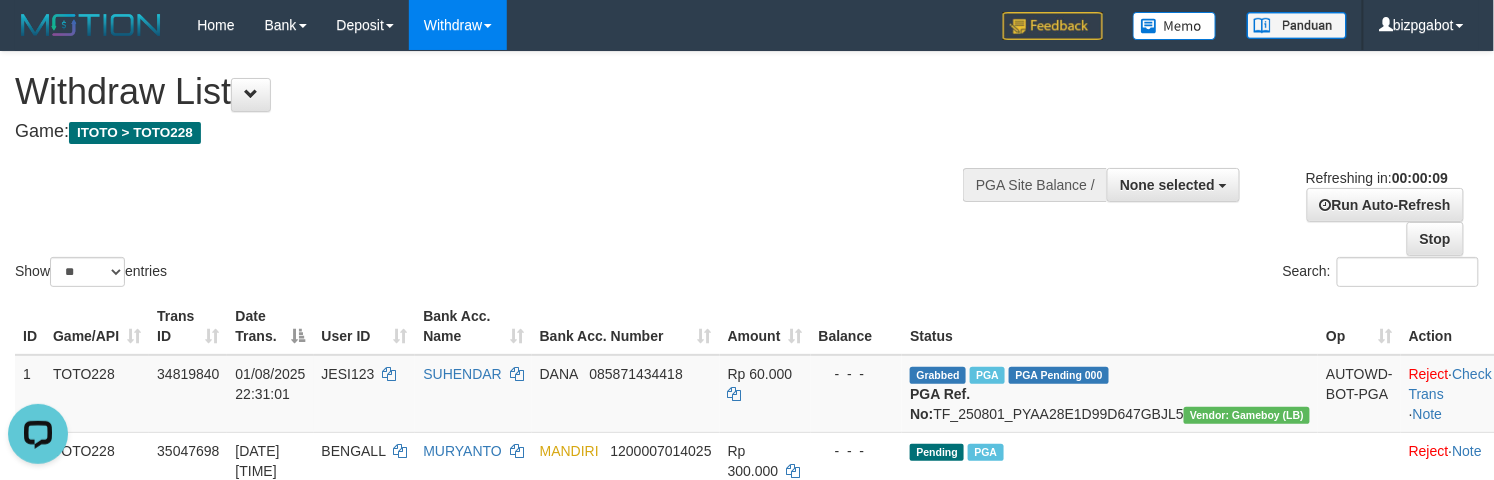 scroll, scrollTop: 0, scrollLeft: 0, axis: both 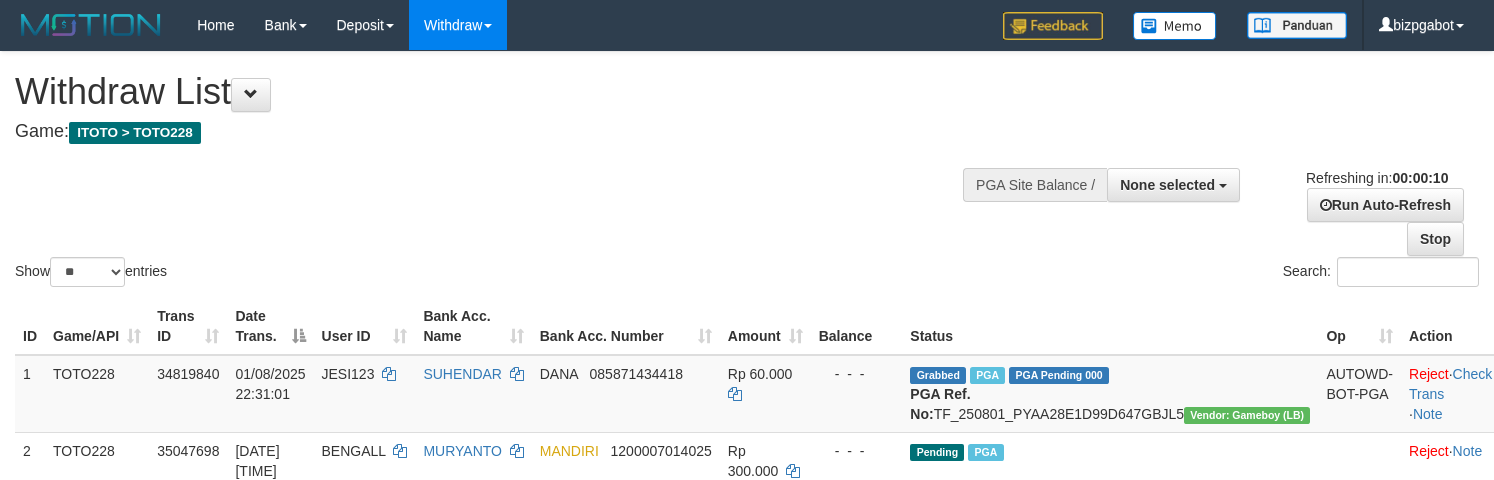 select 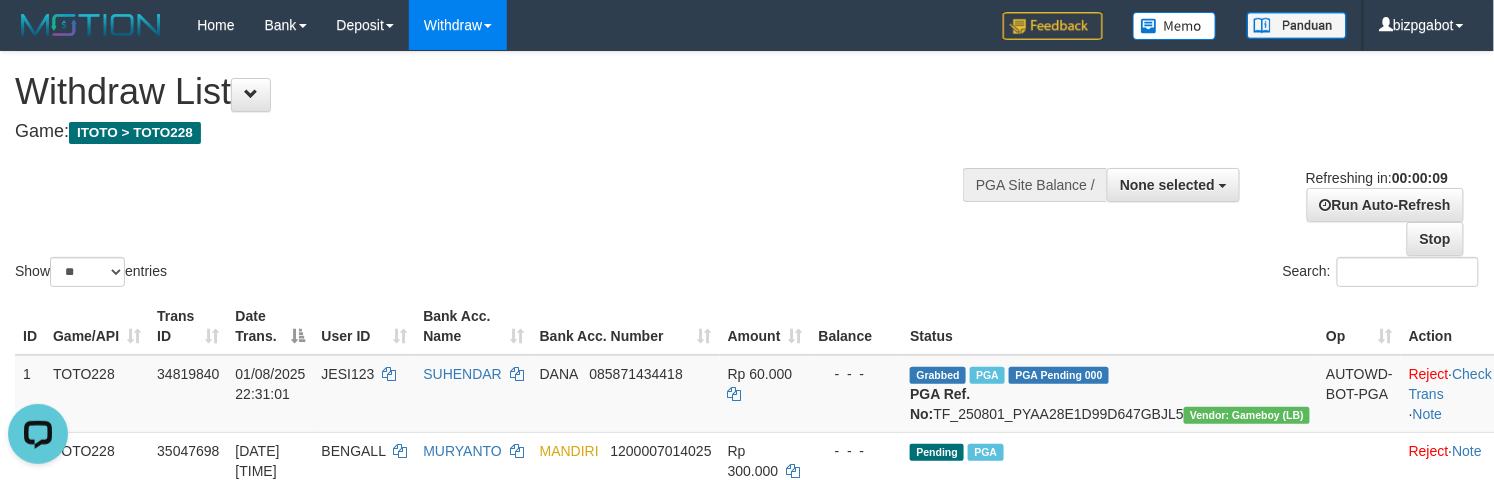 scroll, scrollTop: 0, scrollLeft: 0, axis: both 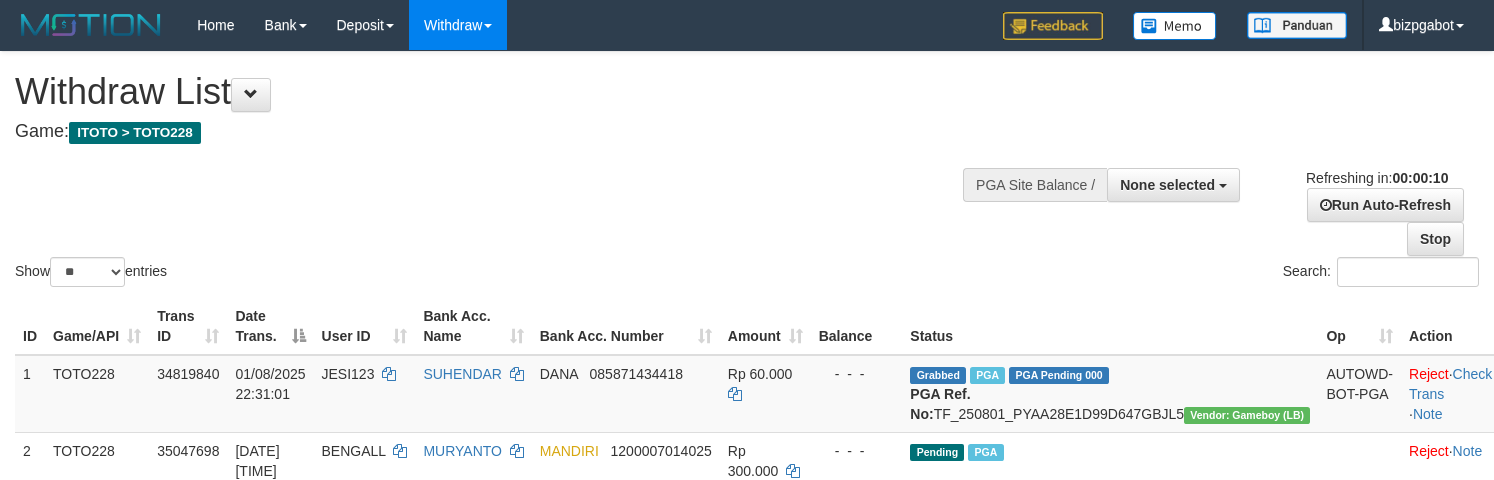 select 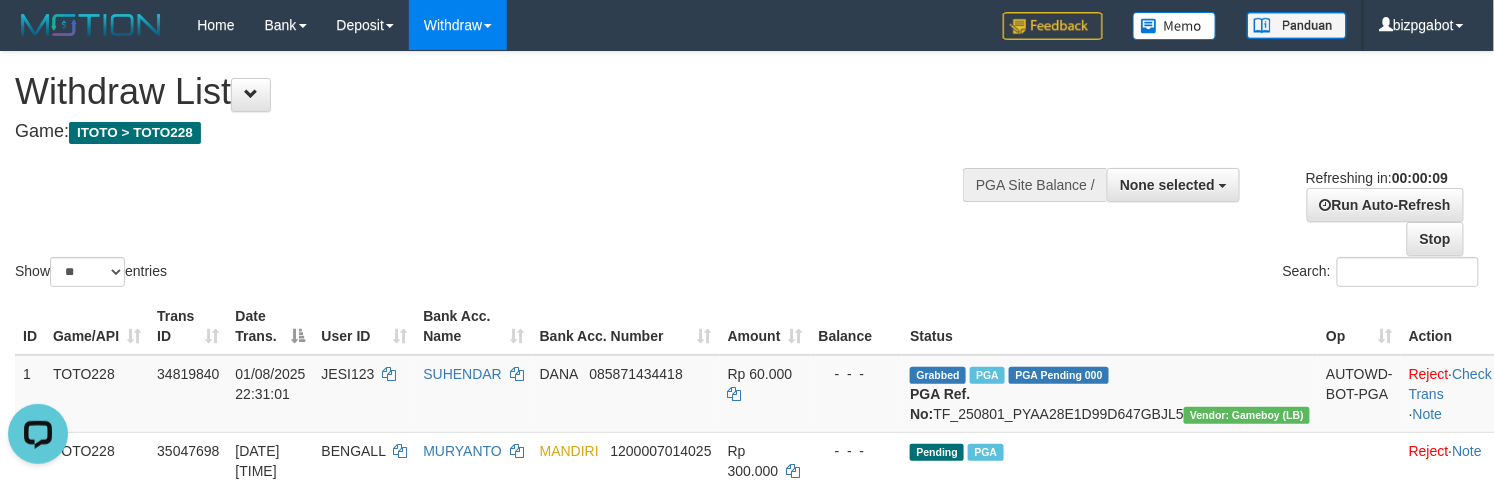 scroll, scrollTop: 0, scrollLeft: 0, axis: both 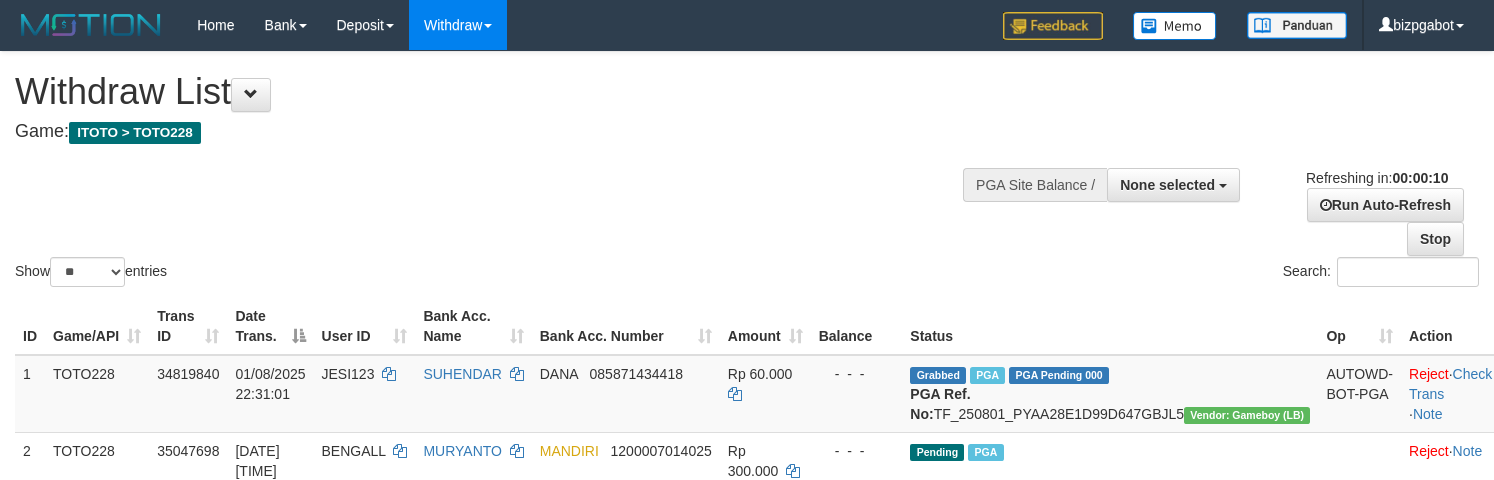 select 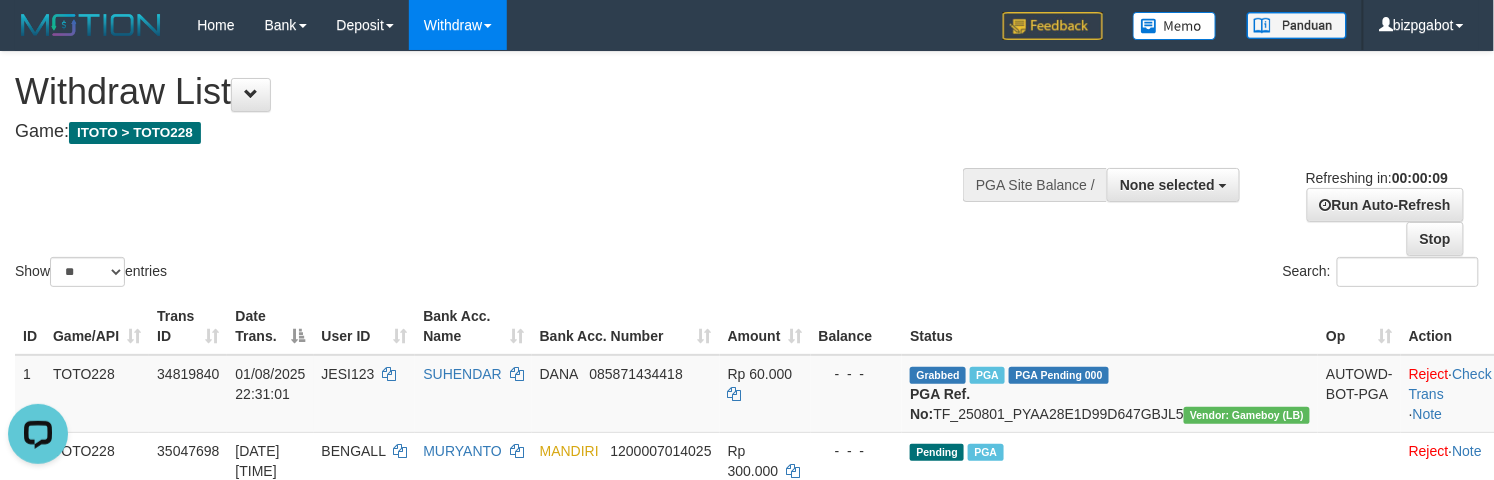 scroll, scrollTop: 0, scrollLeft: 0, axis: both 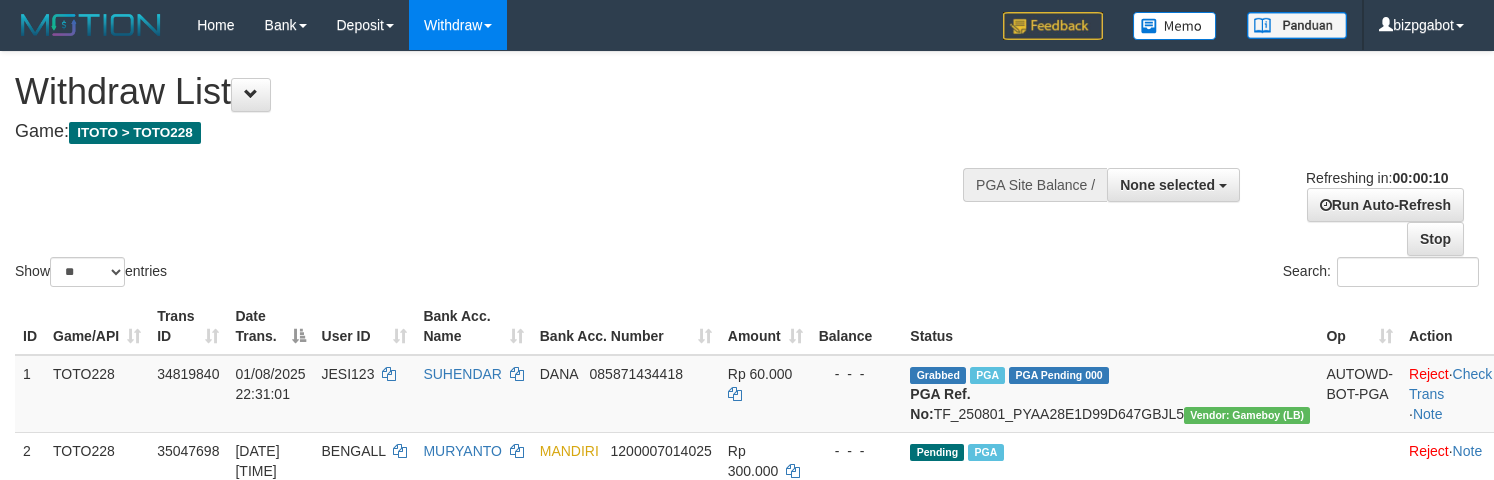 select 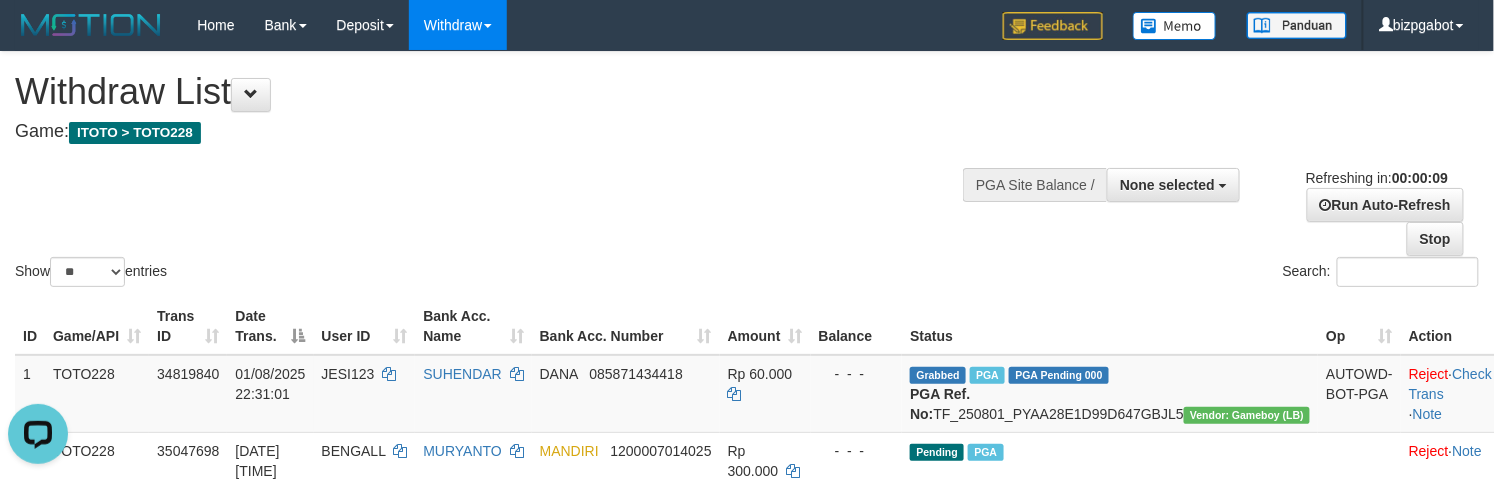 scroll, scrollTop: 0, scrollLeft: 0, axis: both 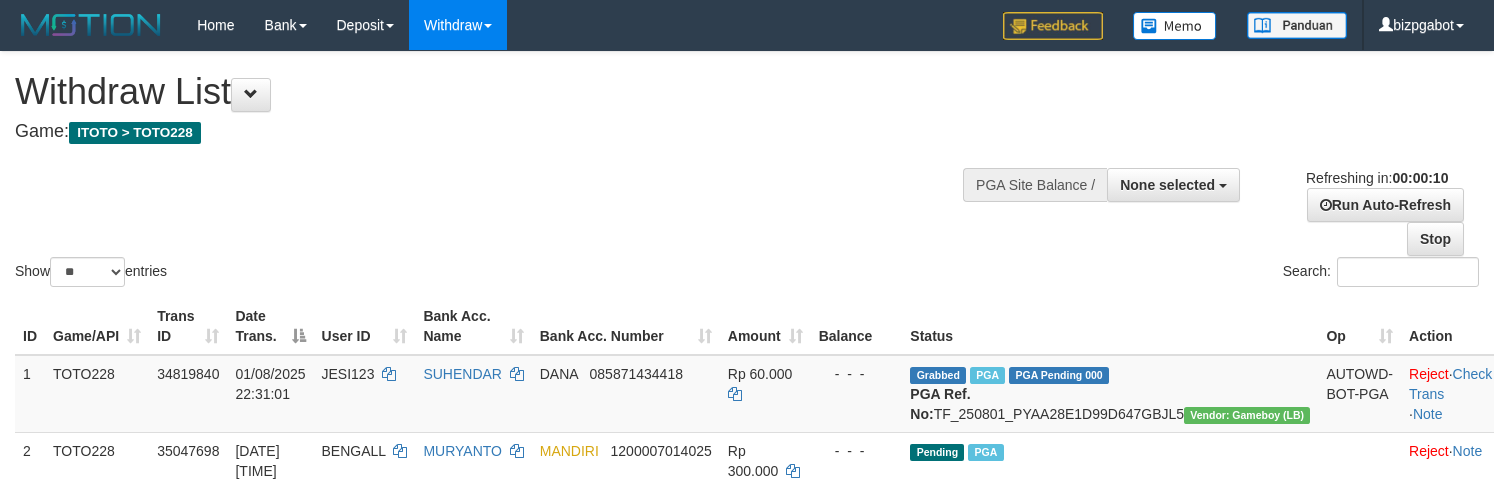 select 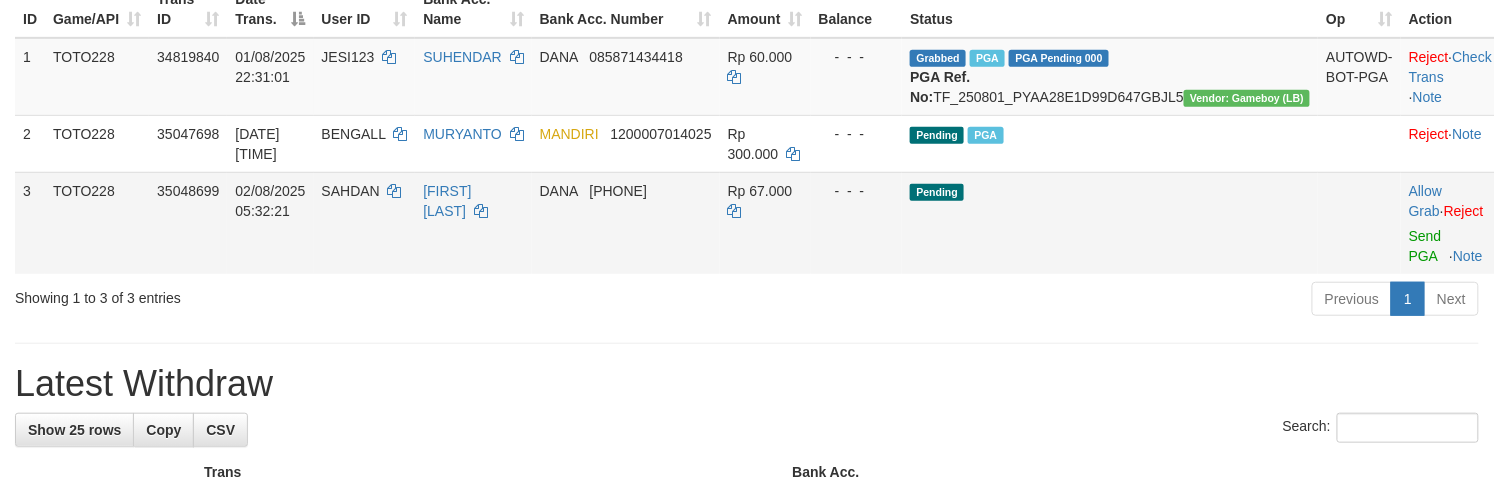 scroll, scrollTop: 356, scrollLeft: 0, axis: vertical 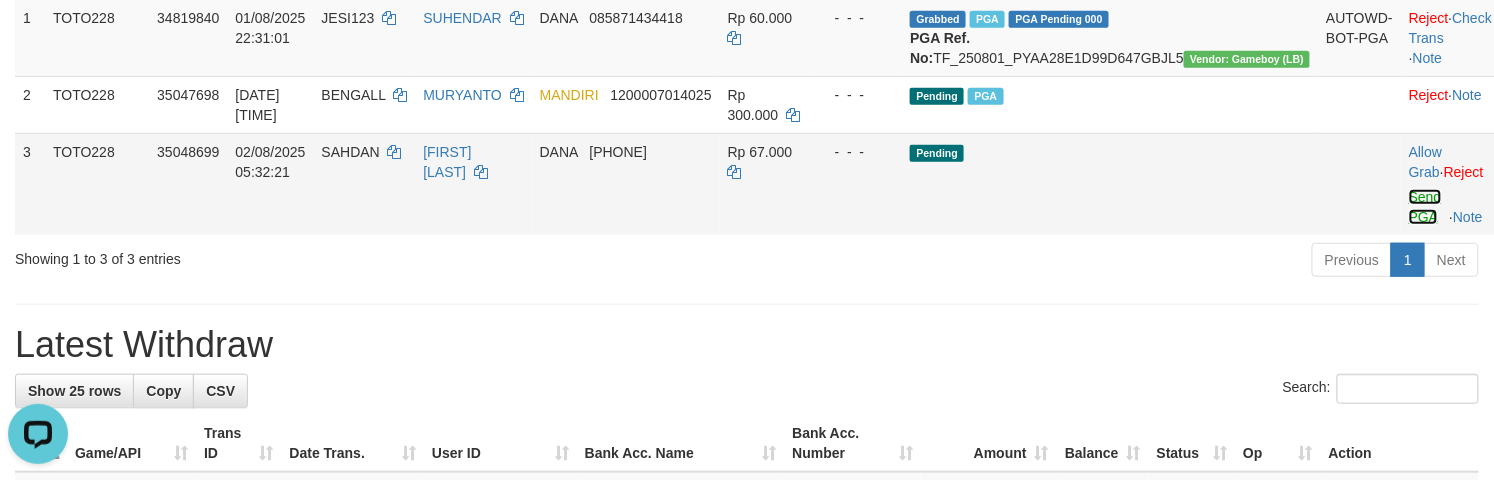 click on "Send PGA" at bounding box center (1425, 207) 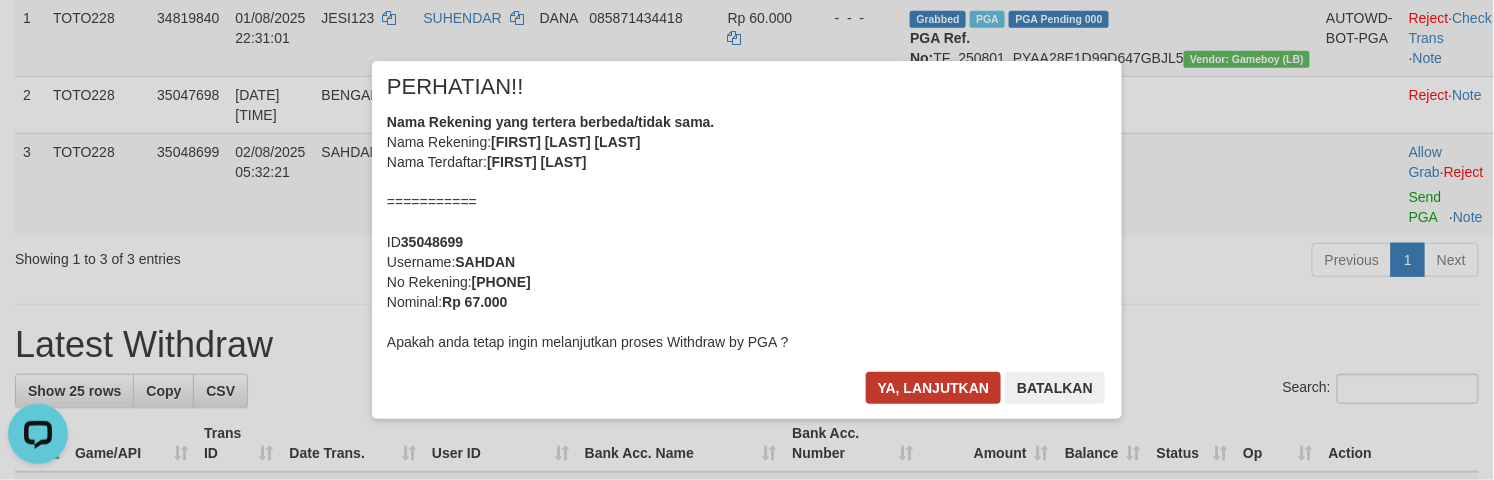 drag, startPoint x: 922, startPoint y: 369, endPoint x: 929, endPoint y: 378, distance: 11.401754 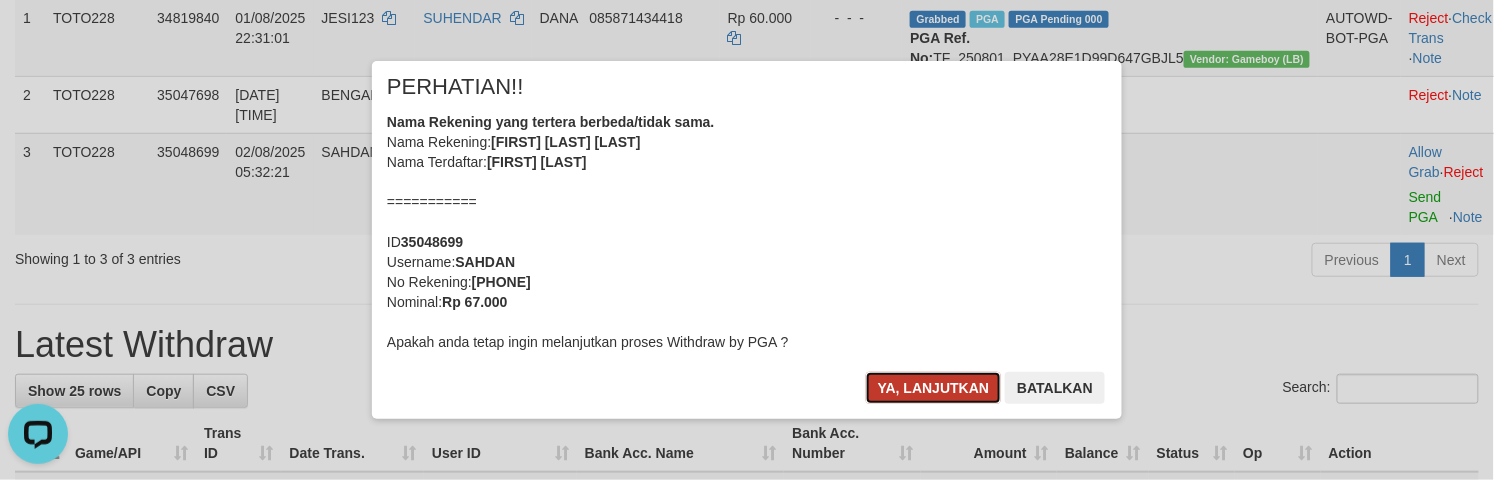 click on "Ya, lanjutkan" at bounding box center [934, 388] 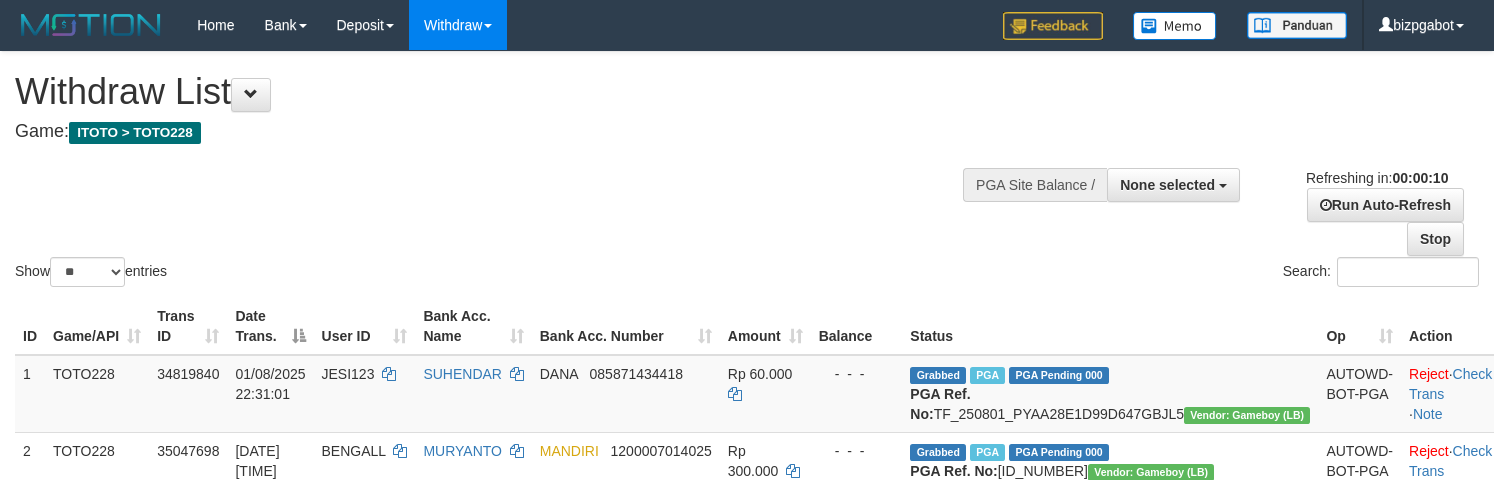 select 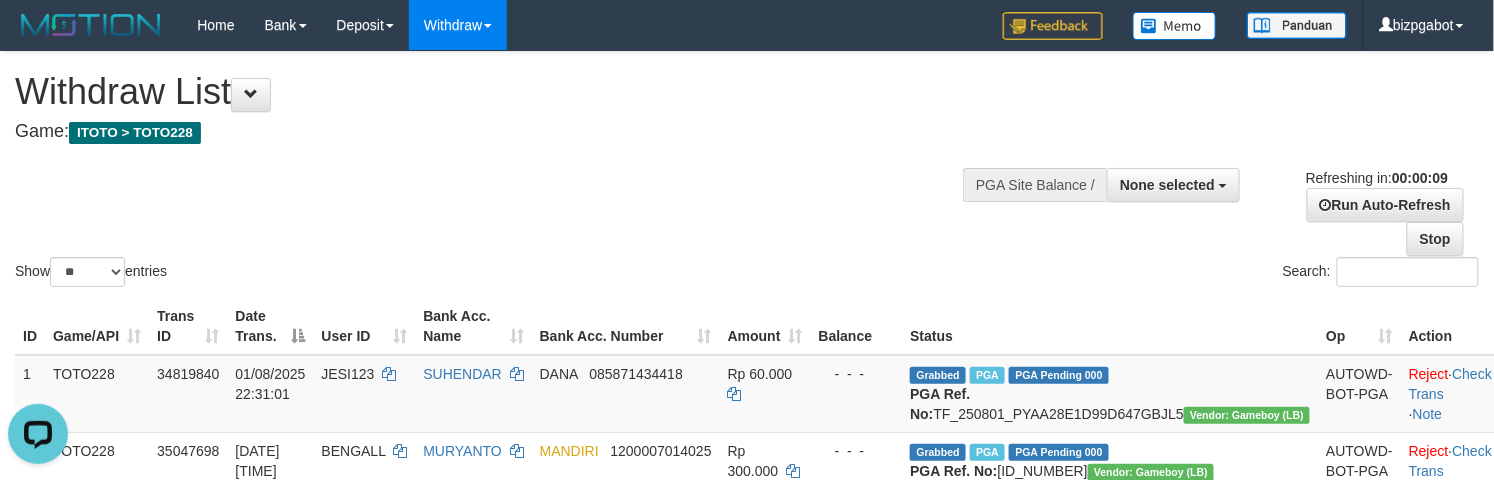 scroll, scrollTop: 0, scrollLeft: 0, axis: both 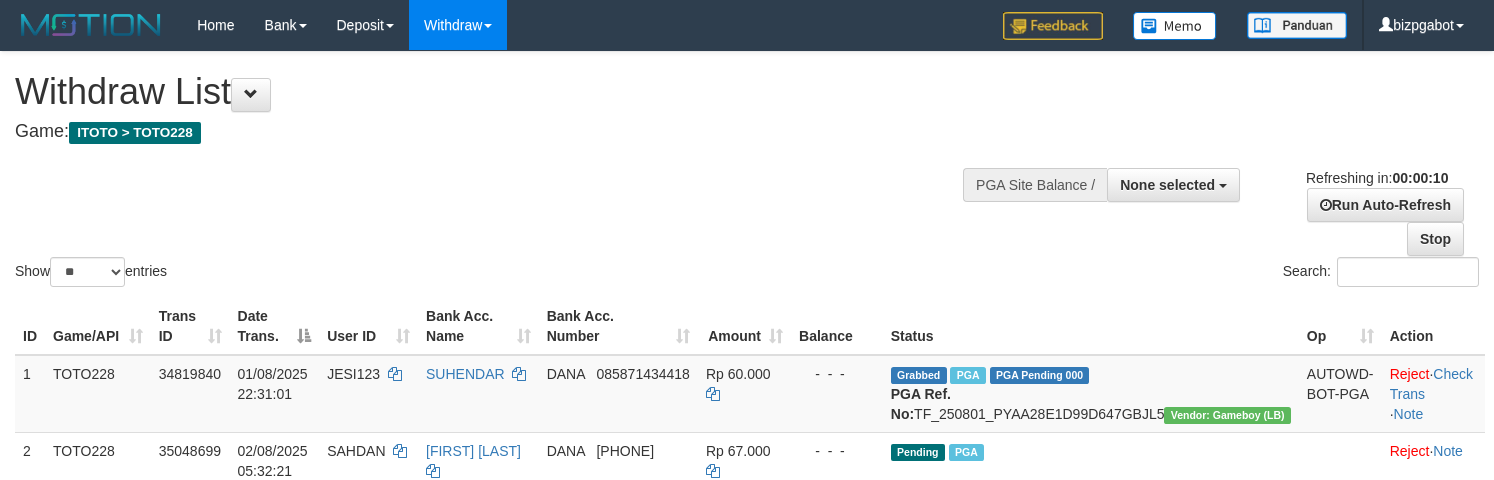 select 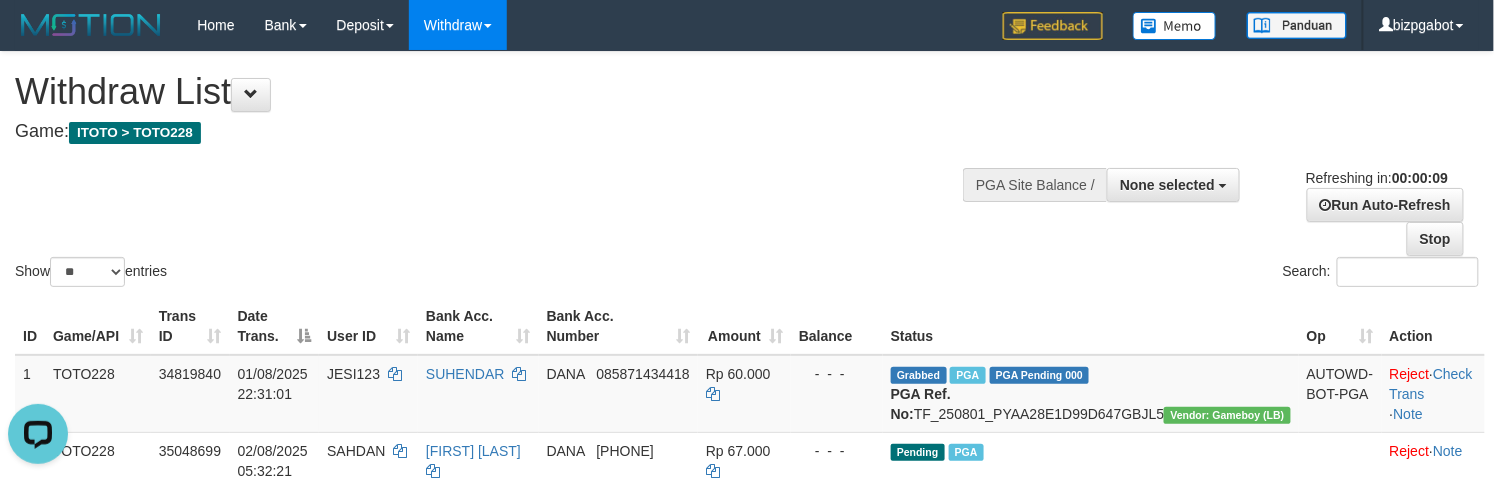 scroll, scrollTop: 0, scrollLeft: 0, axis: both 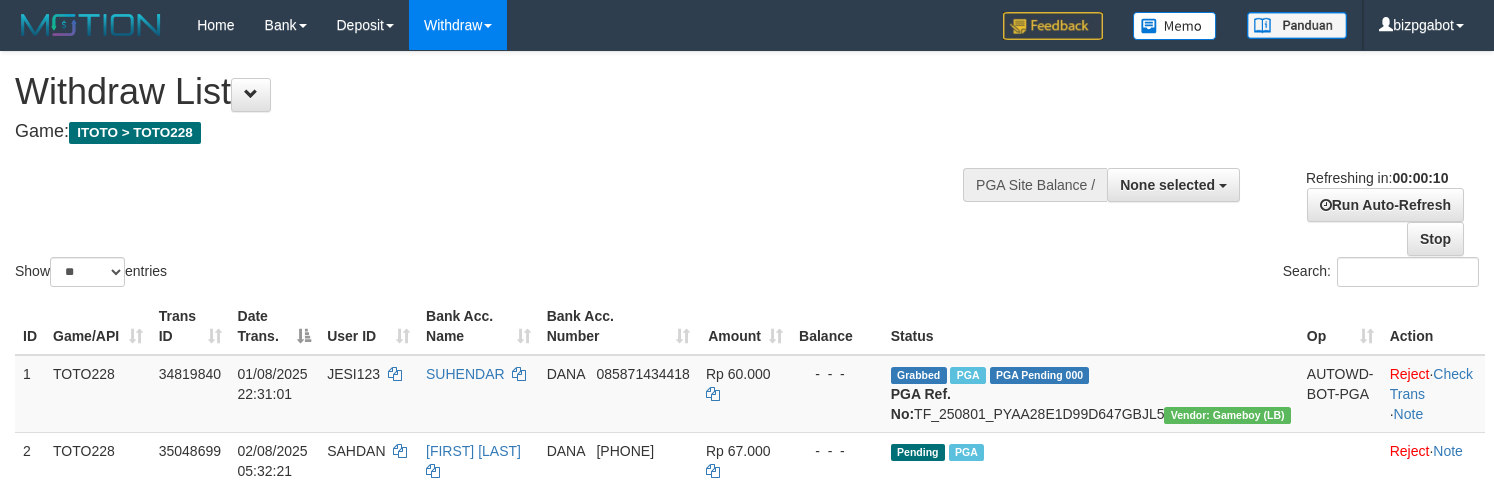 select 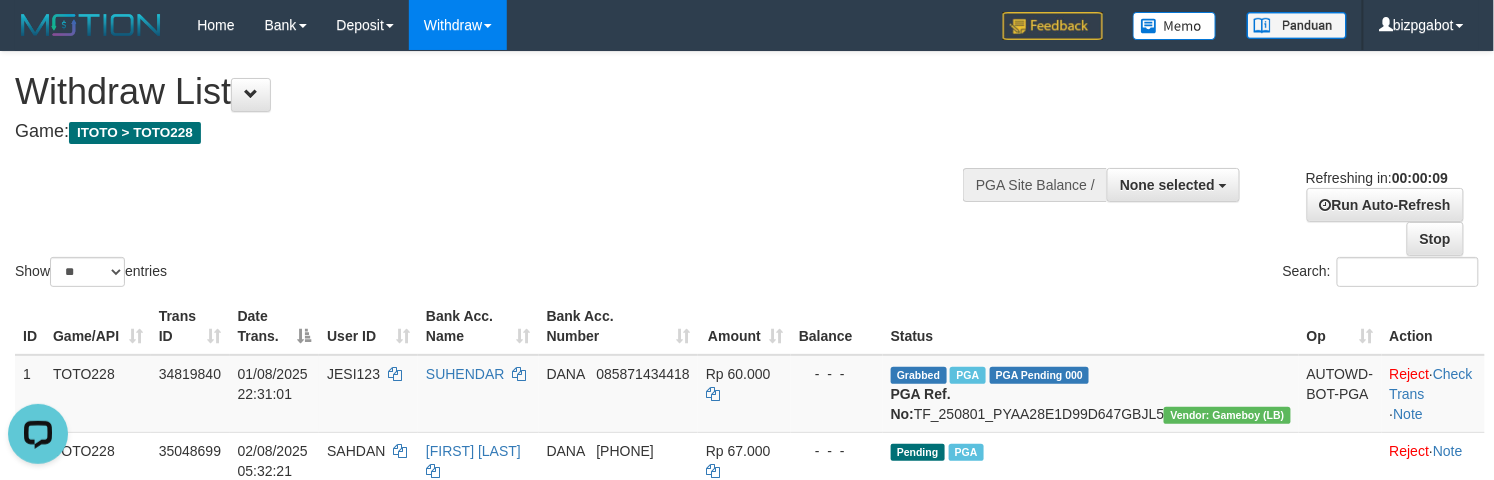 scroll, scrollTop: 0, scrollLeft: 0, axis: both 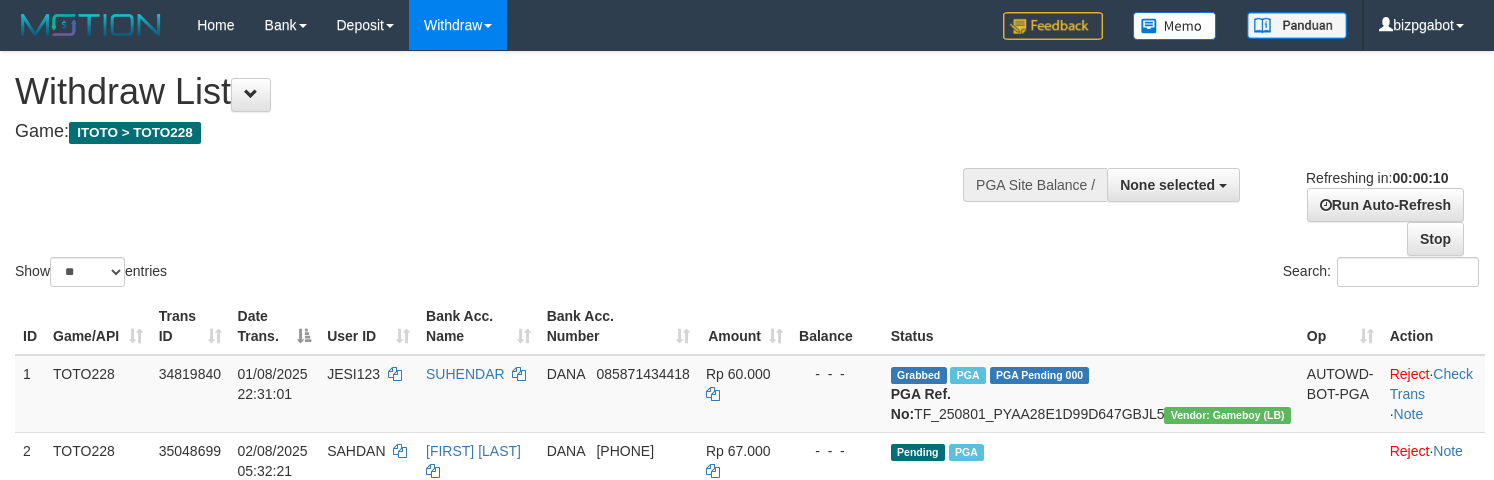 select 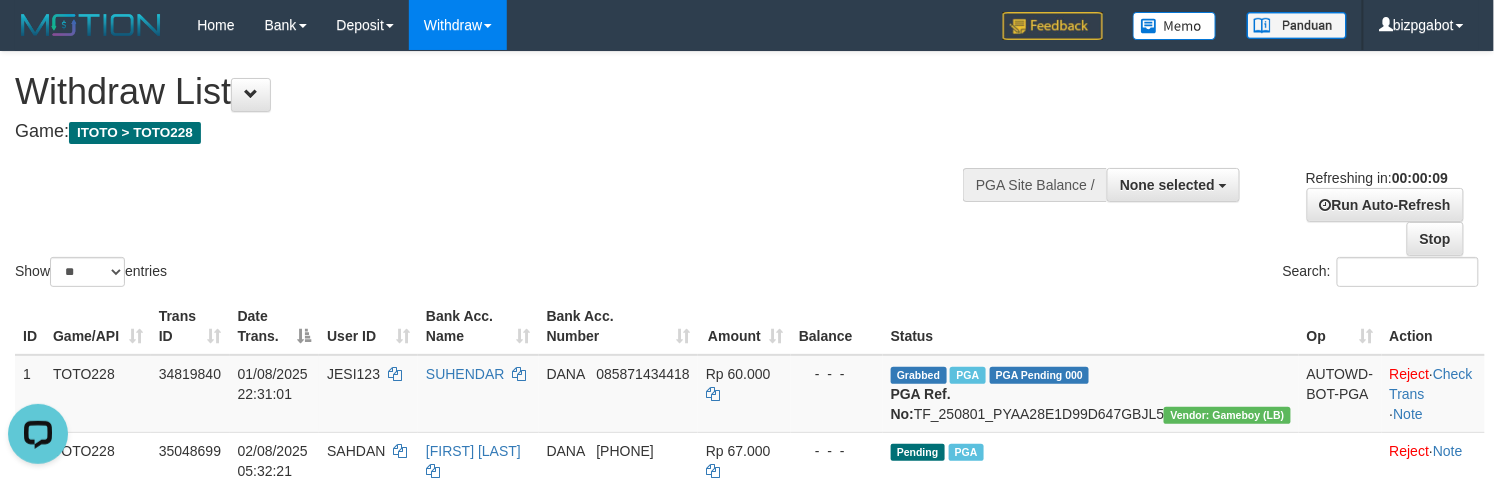 scroll, scrollTop: 0, scrollLeft: 0, axis: both 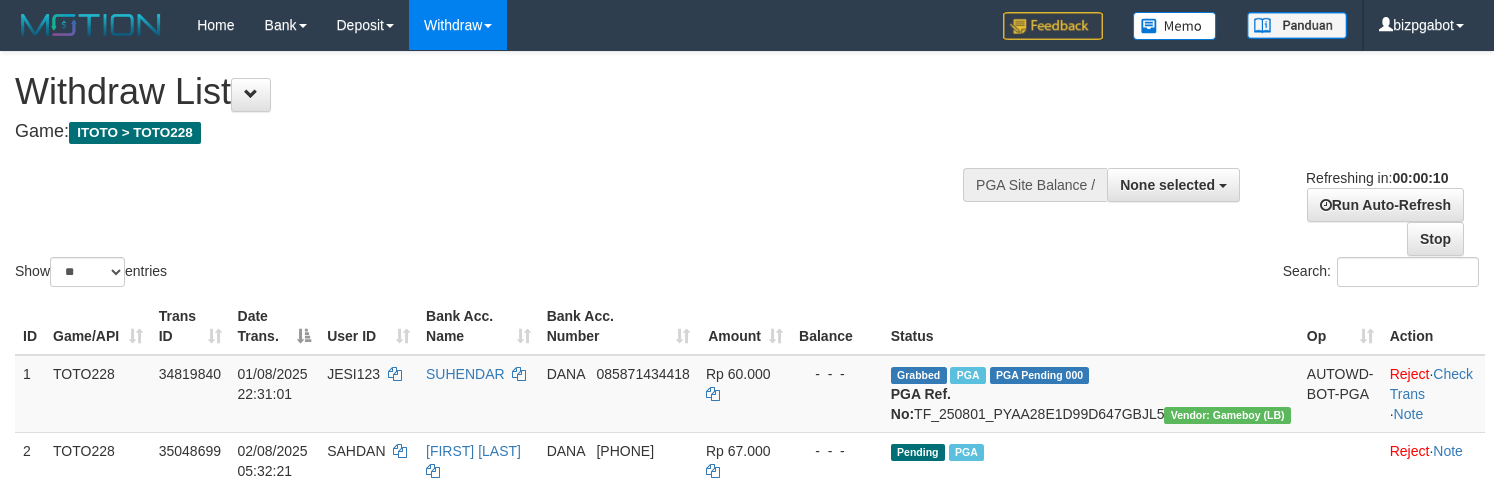 select 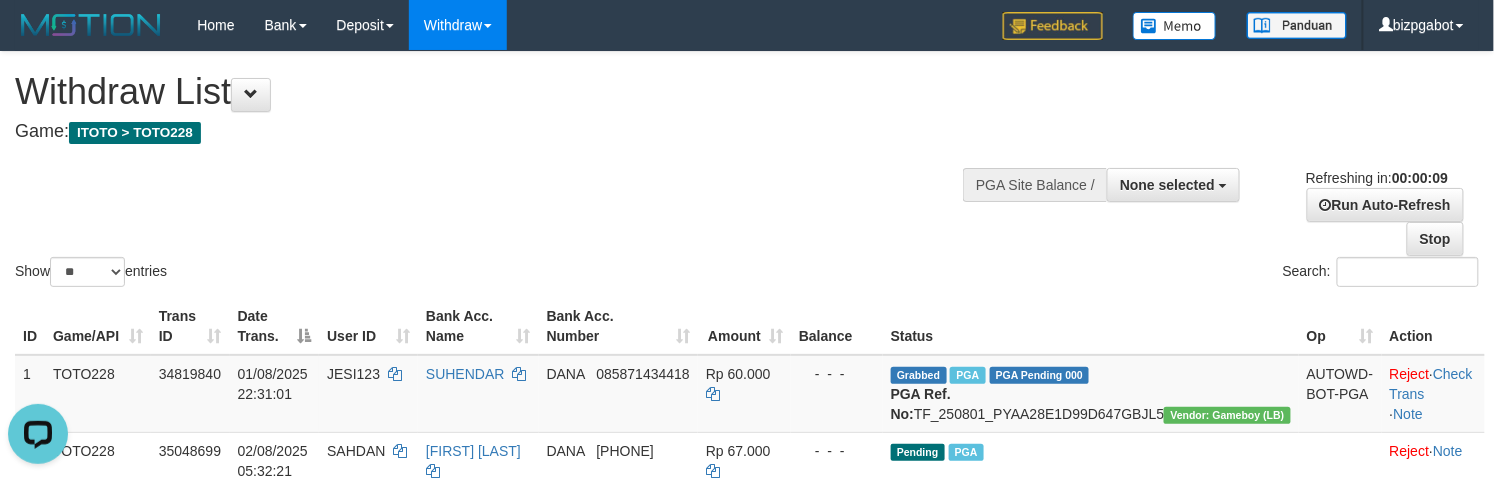 scroll, scrollTop: 0, scrollLeft: 0, axis: both 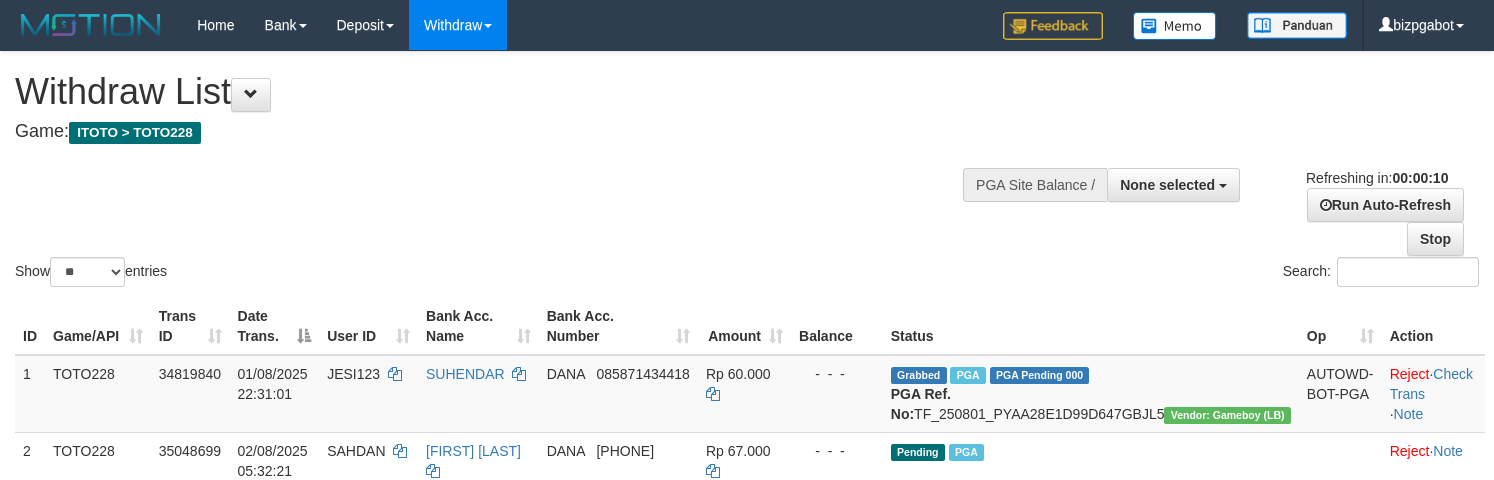 select 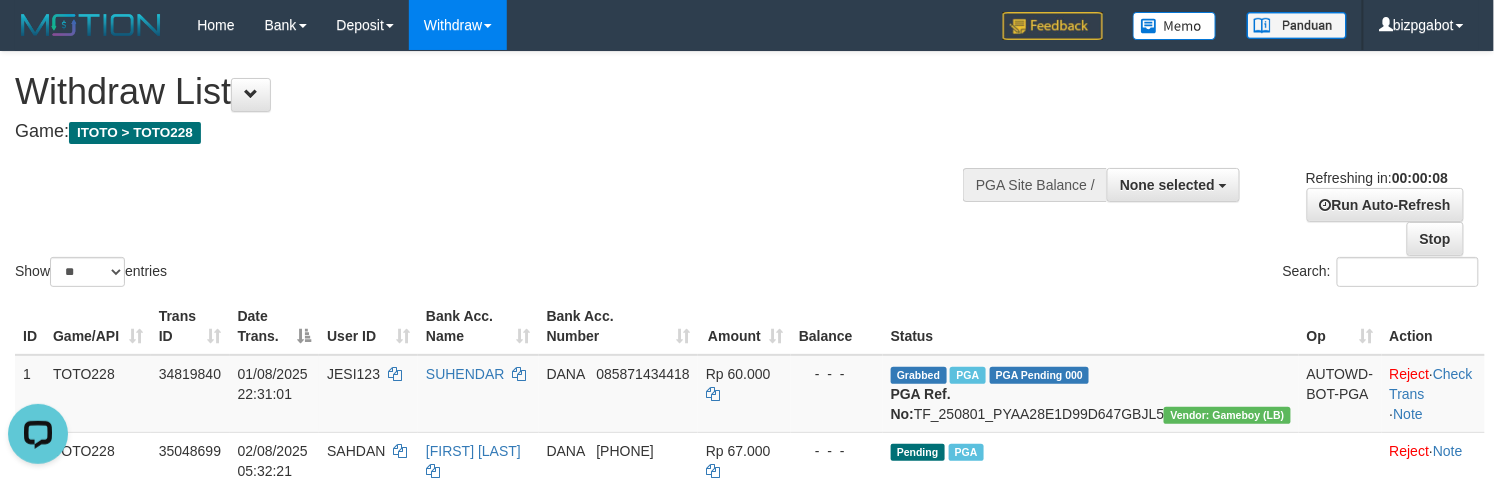 scroll, scrollTop: 0, scrollLeft: 0, axis: both 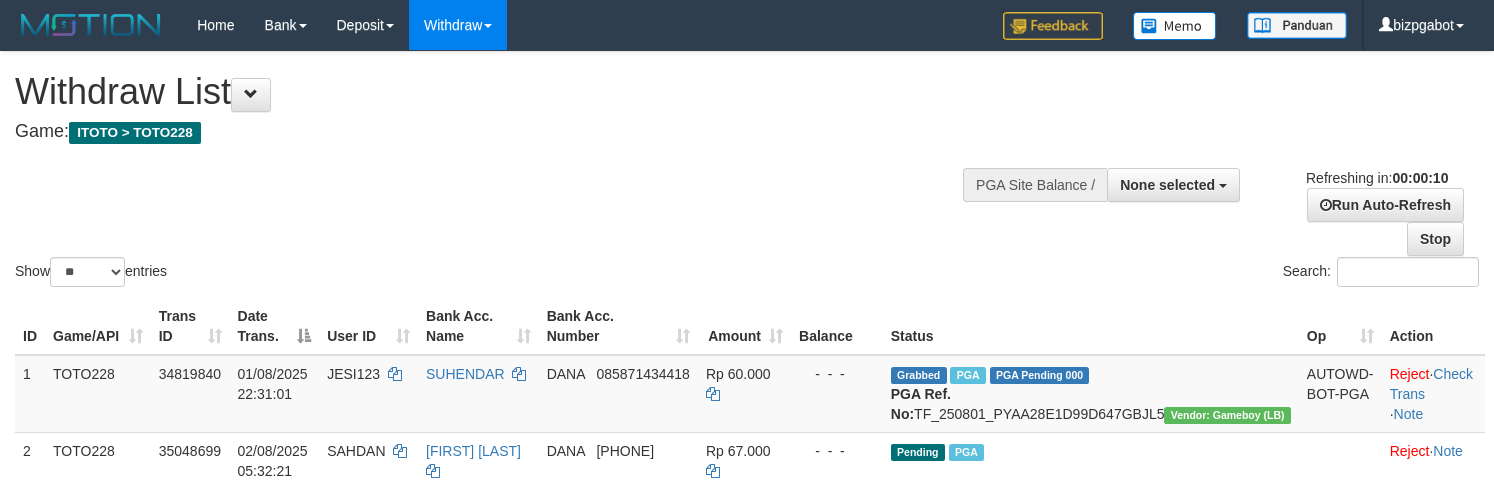 select 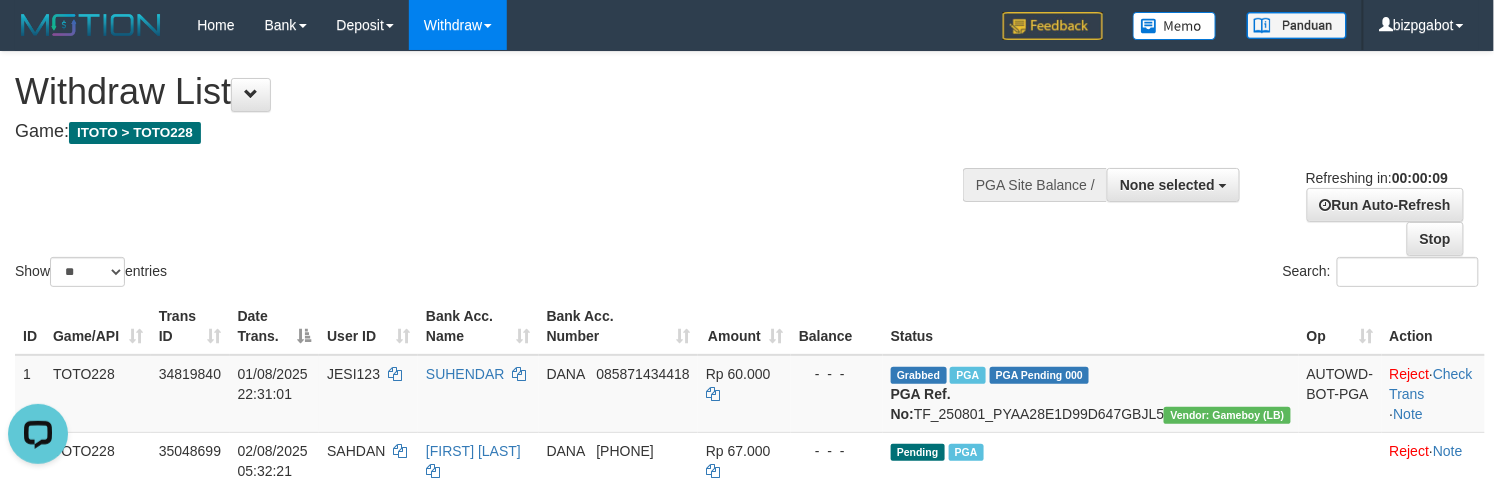 scroll, scrollTop: 0, scrollLeft: 0, axis: both 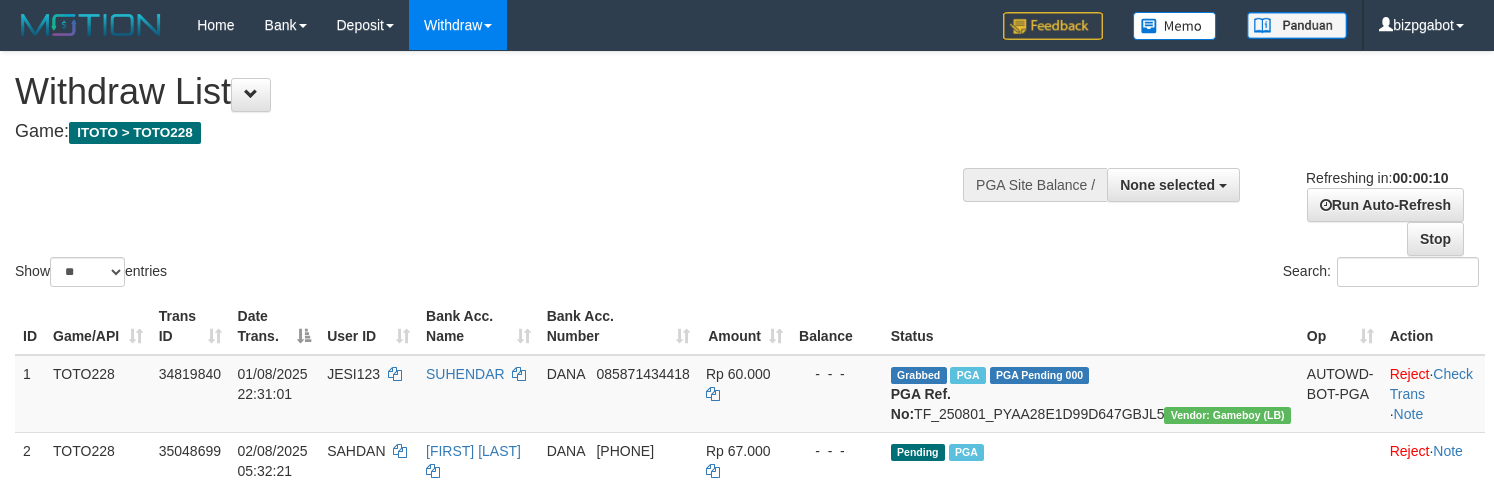 select 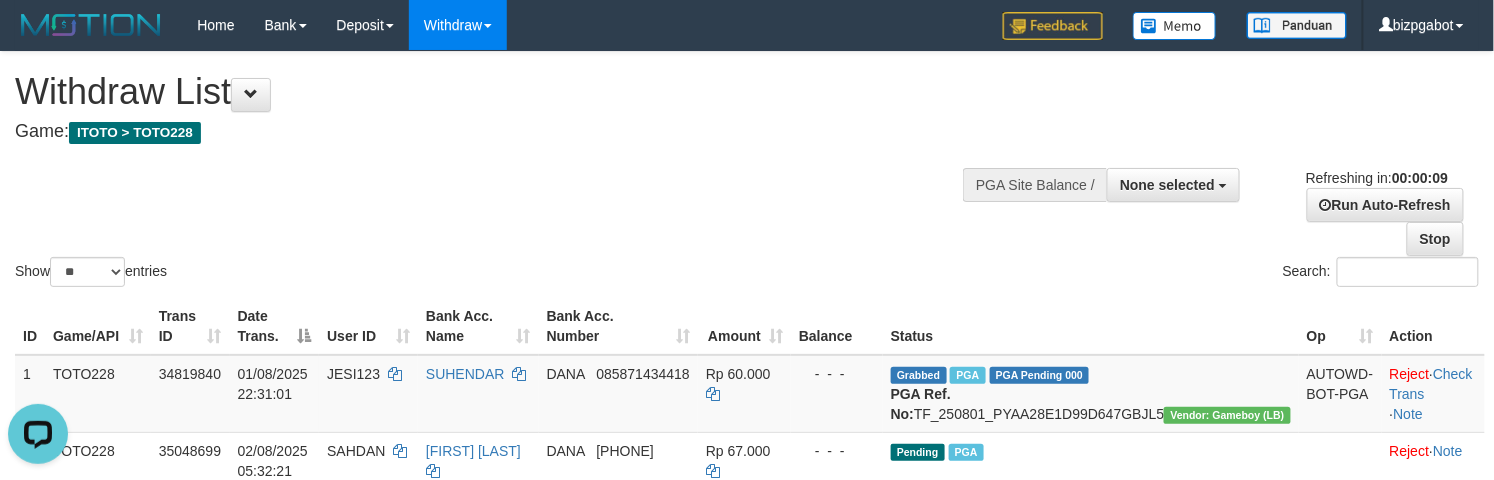 scroll, scrollTop: 0, scrollLeft: 0, axis: both 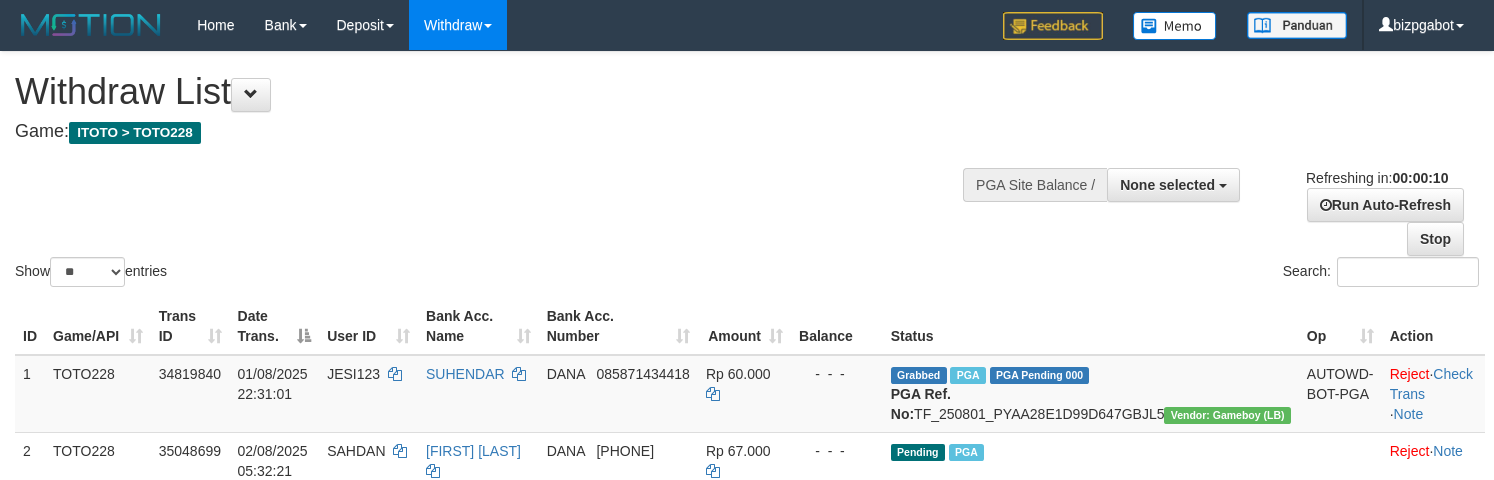 select 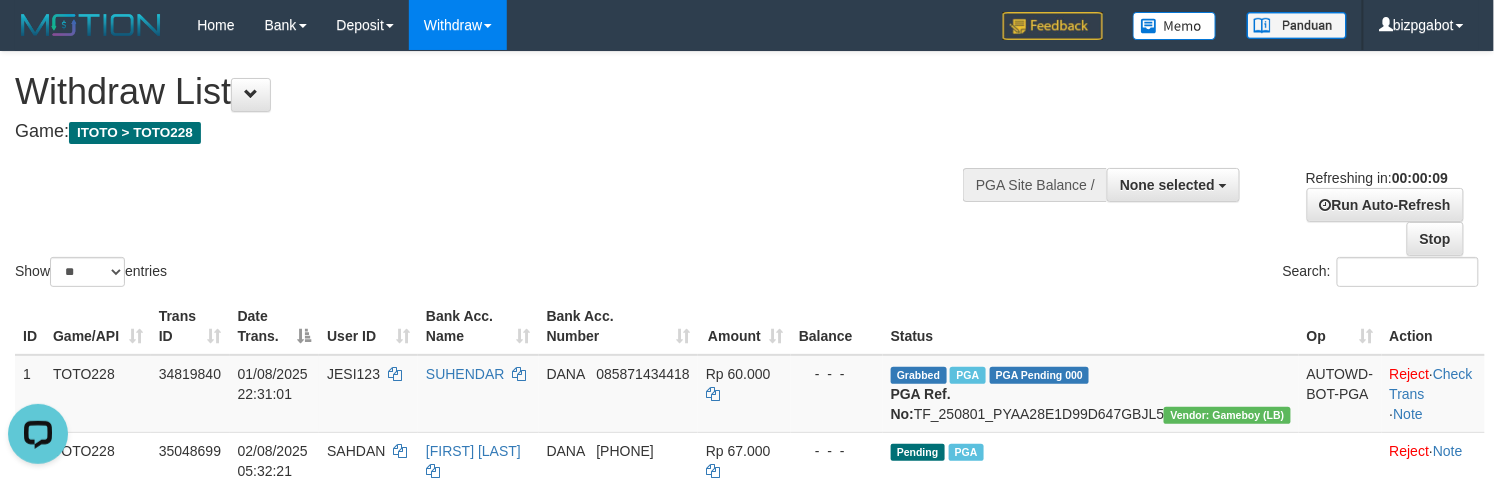 scroll, scrollTop: 0, scrollLeft: 0, axis: both 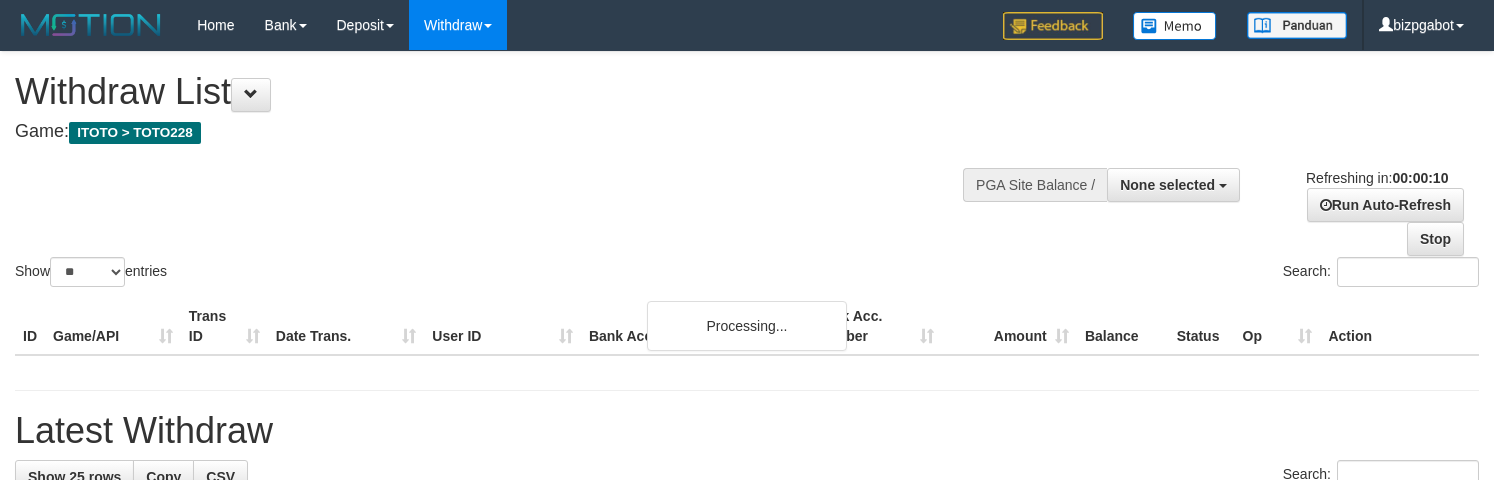 select 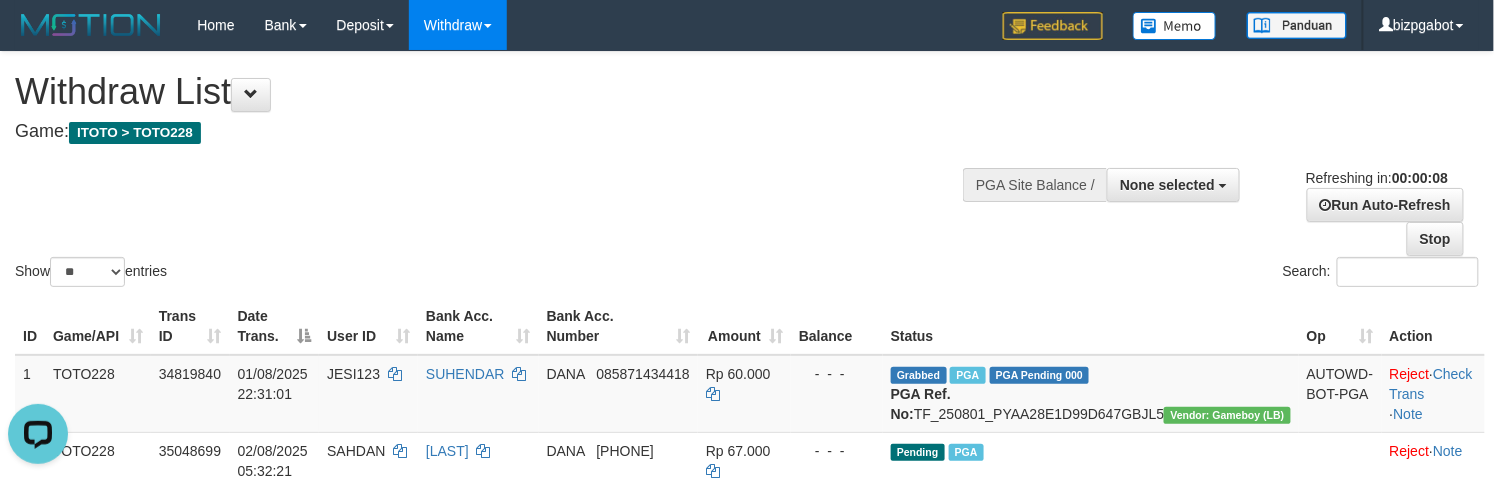 scroll, scrollTop: 0, scrollLeft: 0, axis: both 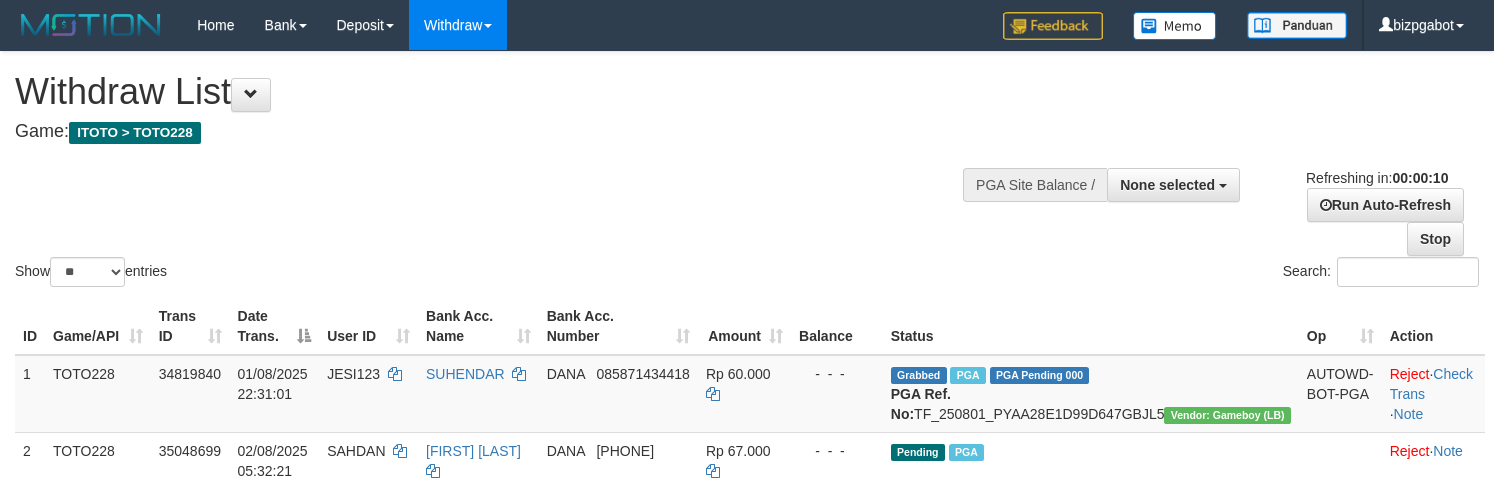 select 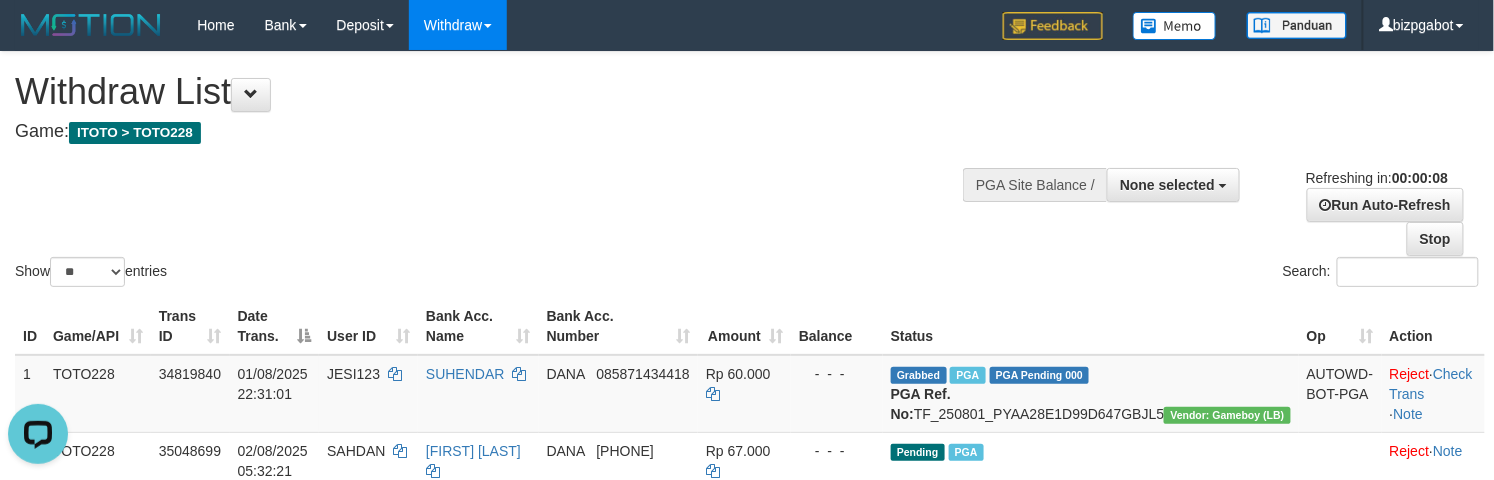 scroll, scrollTop: 0, scrollLeft: 0, axis: both 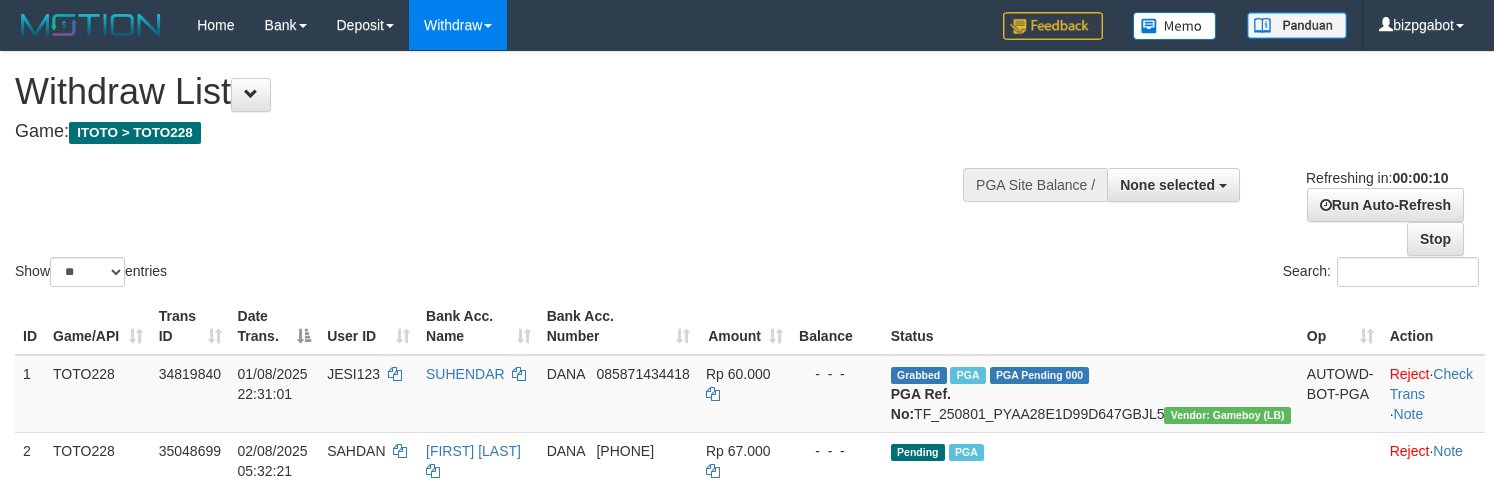 select 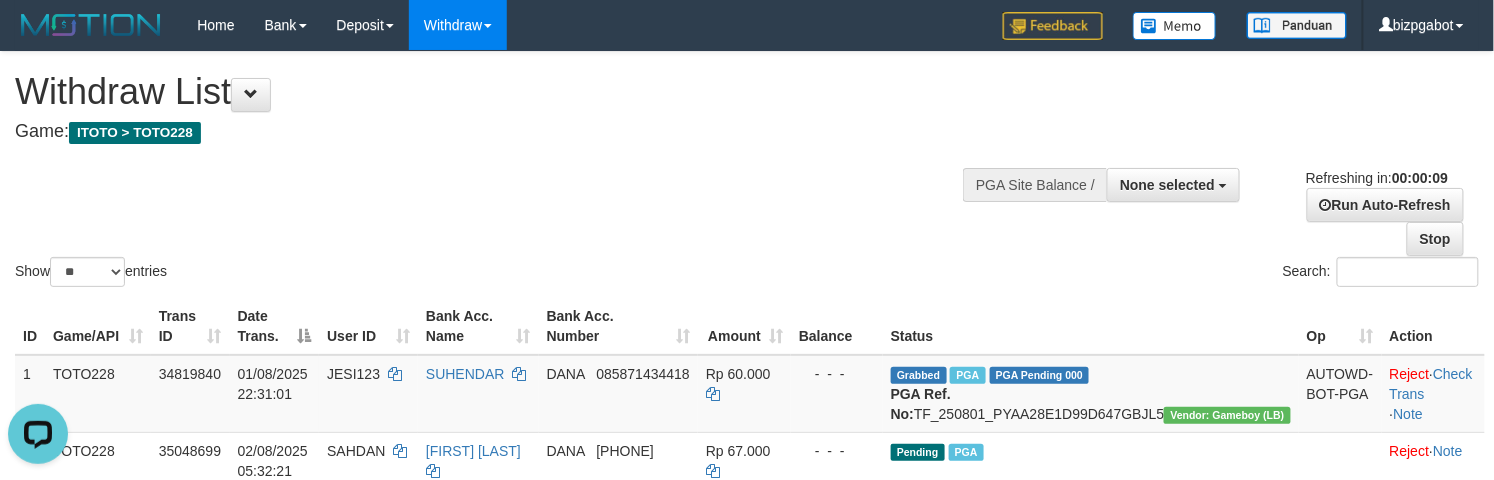 scroll, scrollTop: 0, scrollLeft: 0, axis: both 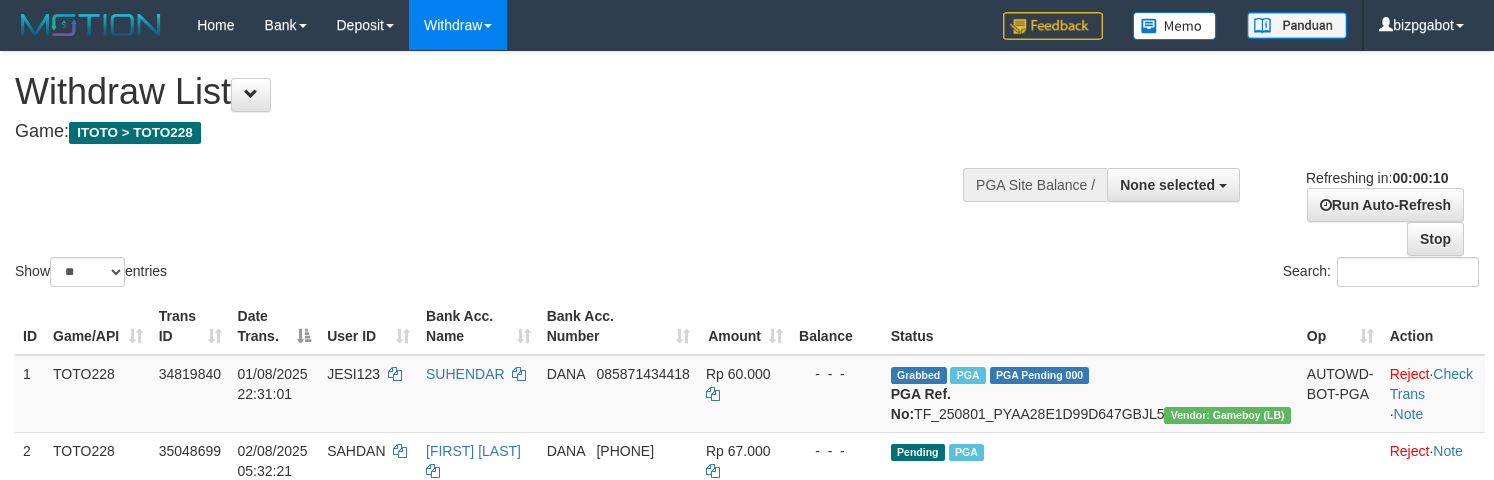 select 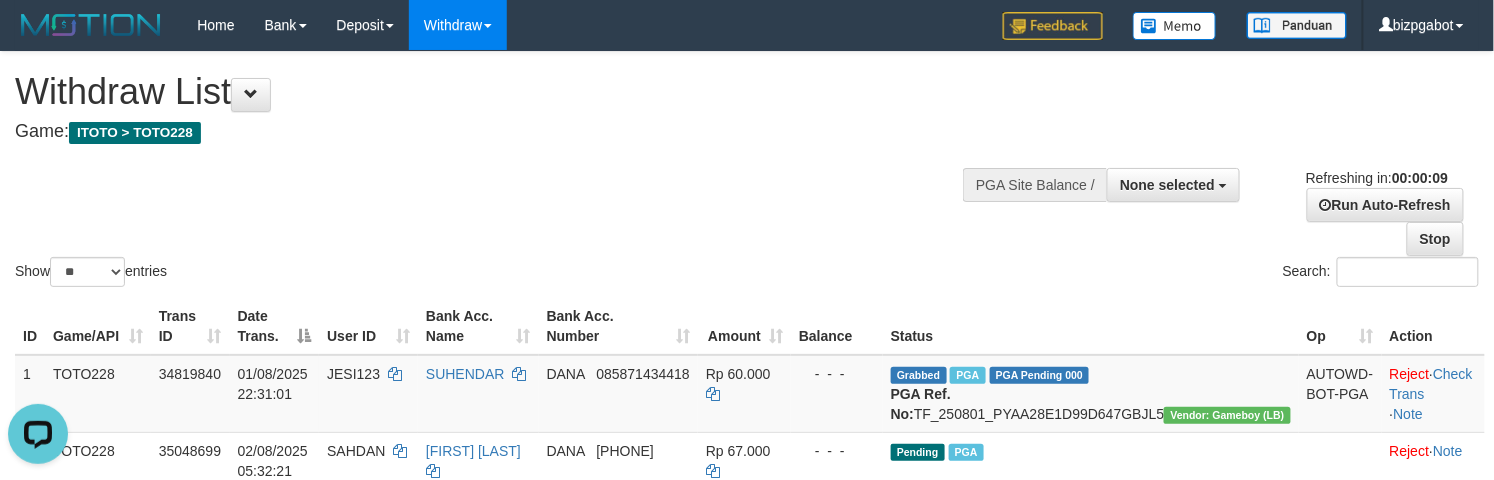 scroll, scrollTop: 0, scrollLeft: 0, axis: both 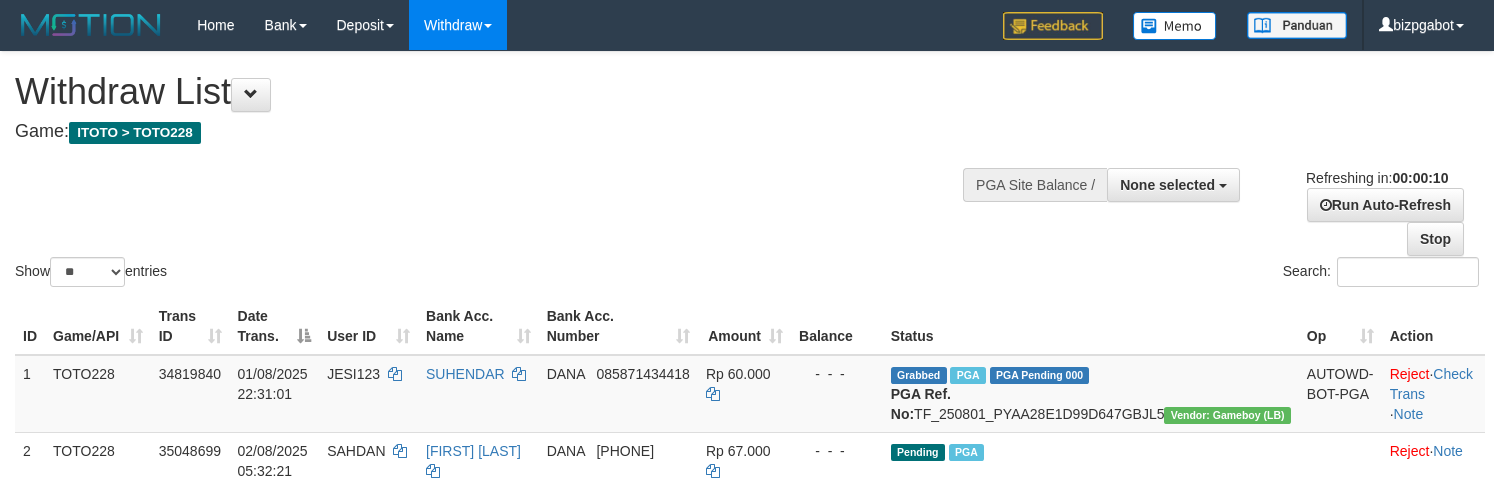 select 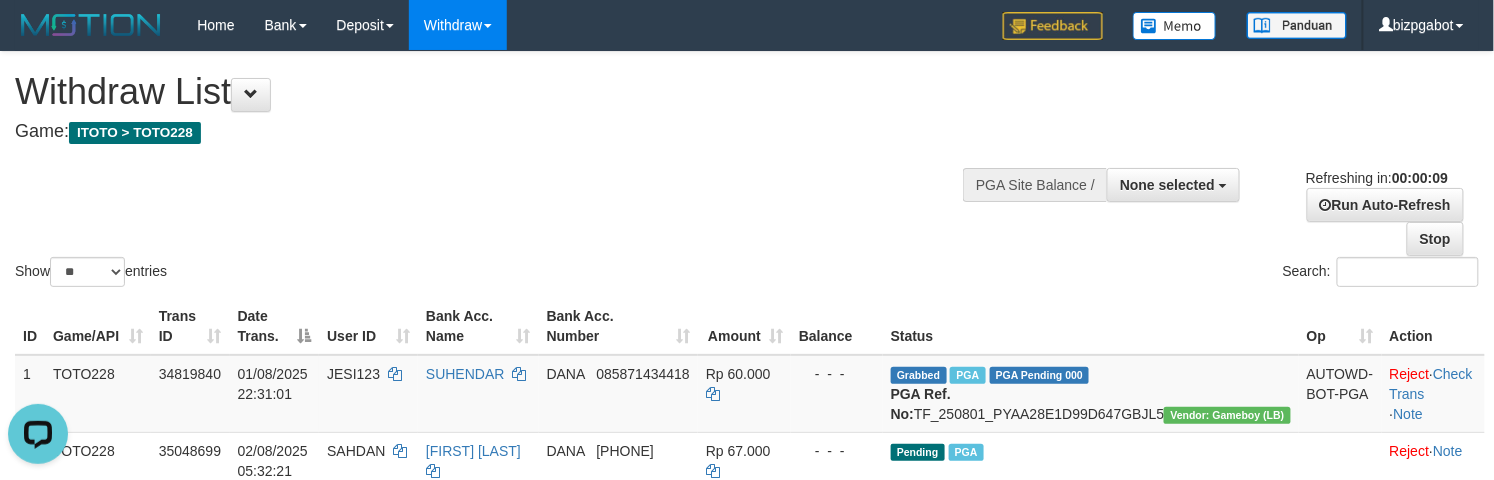 scroll, scrollTop: 0, scrollLeft: 0, axis: both 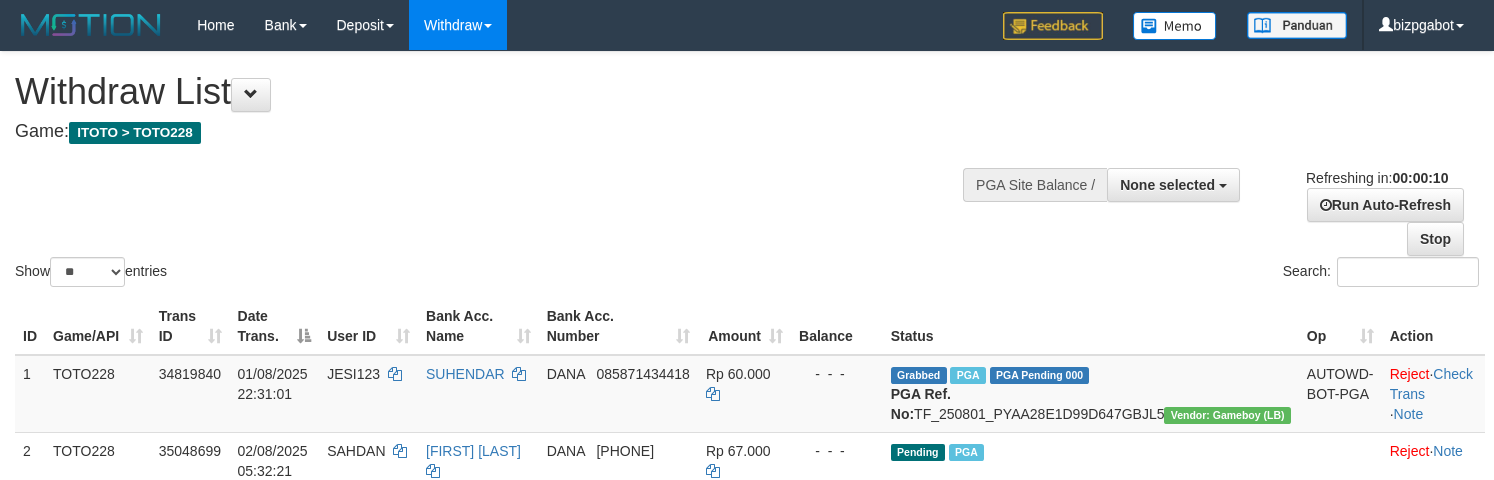 select 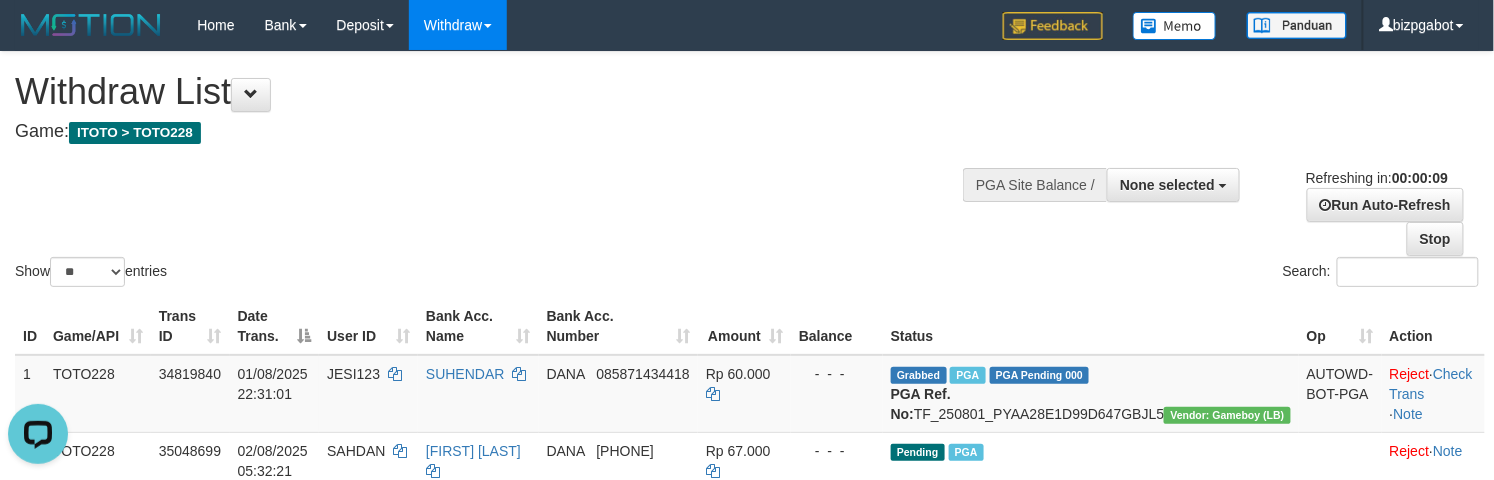 scroll, scrollTop: 0, scrollLeft: 0, axis: both 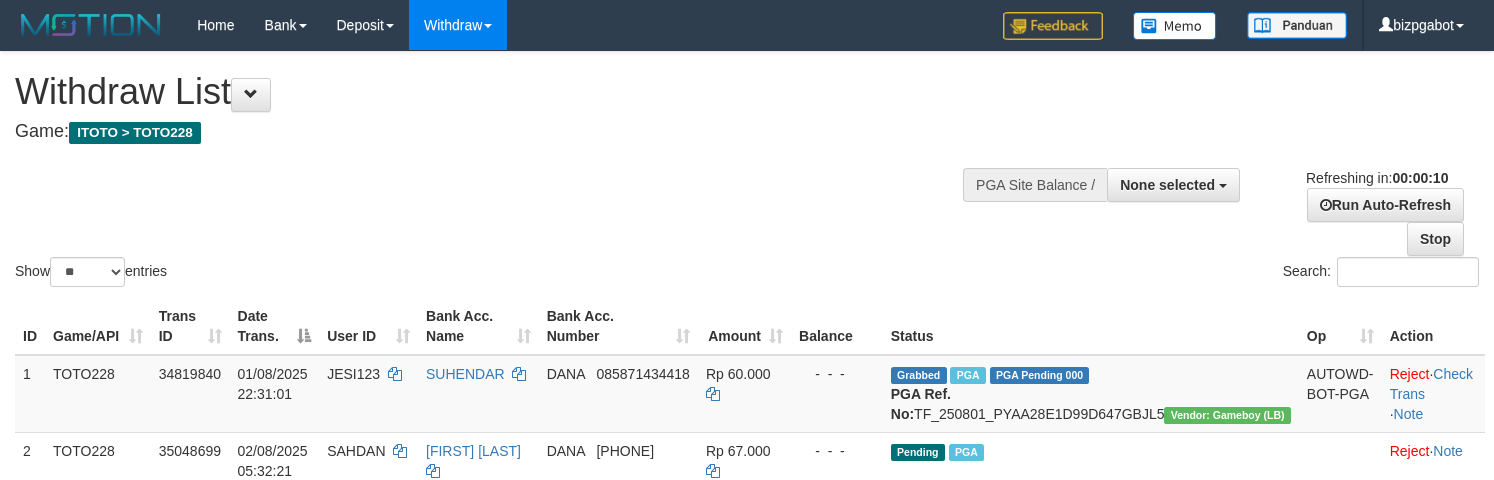select 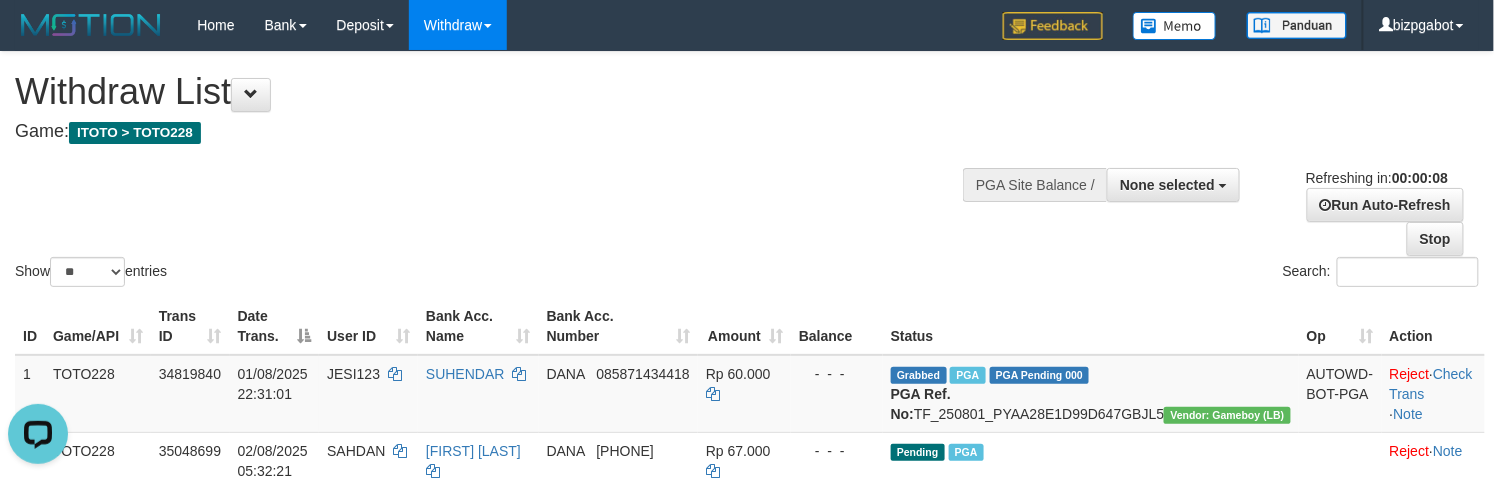 scroll, scrollTop: 0, scrollLeft: 0, axis: both 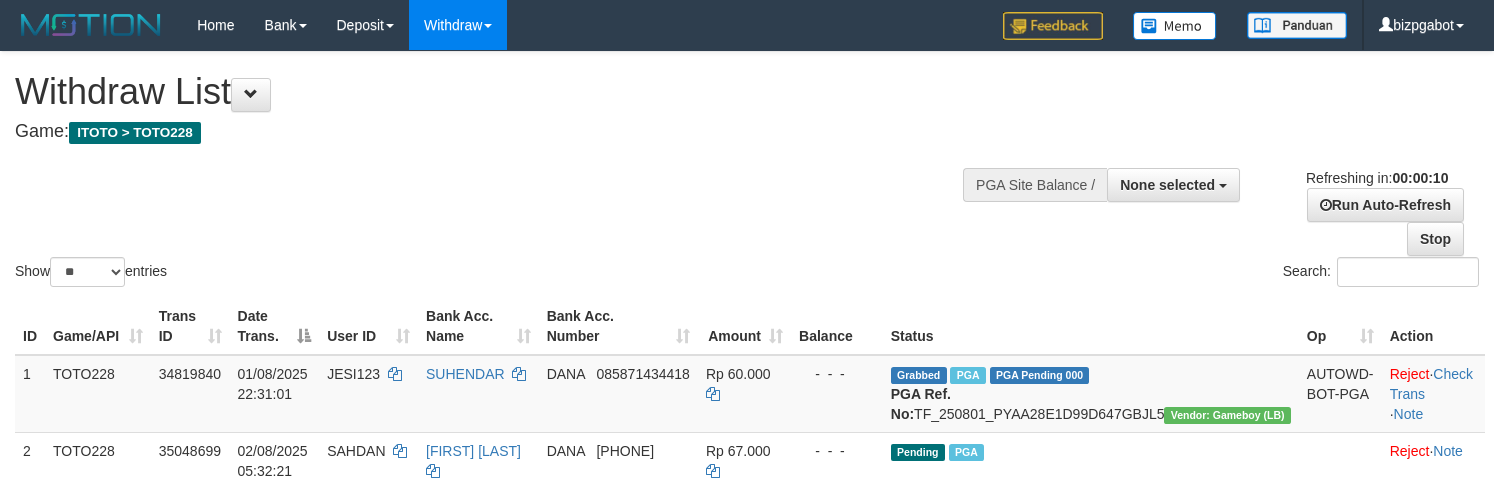 select 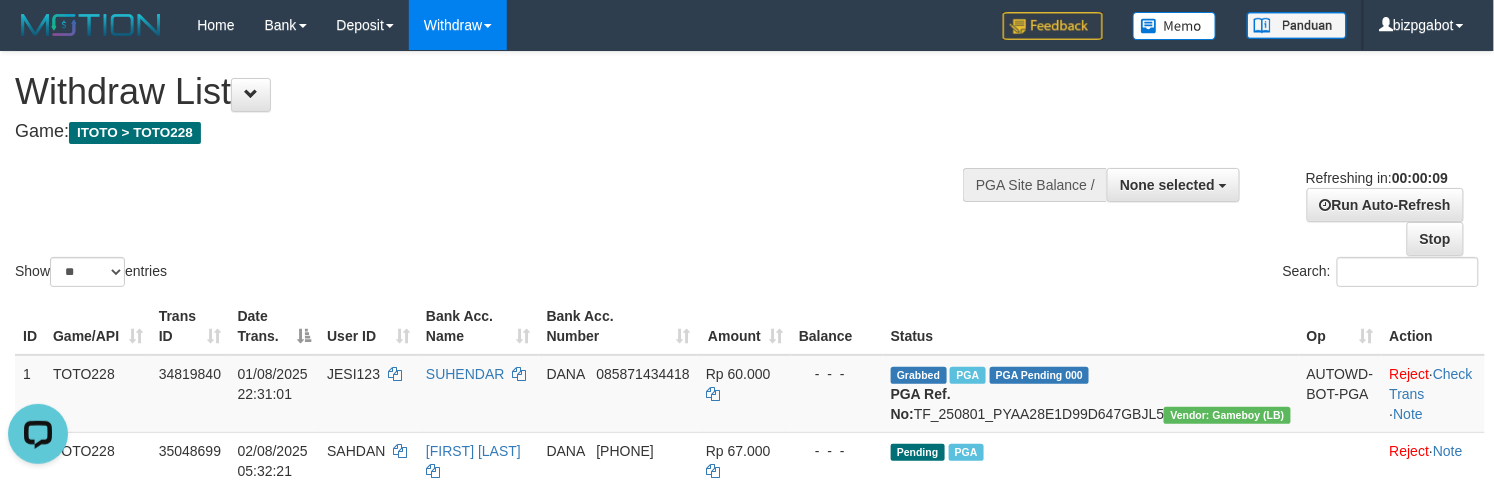 scroll, scrollTop: 0, scrollLeft: 0, axis: both 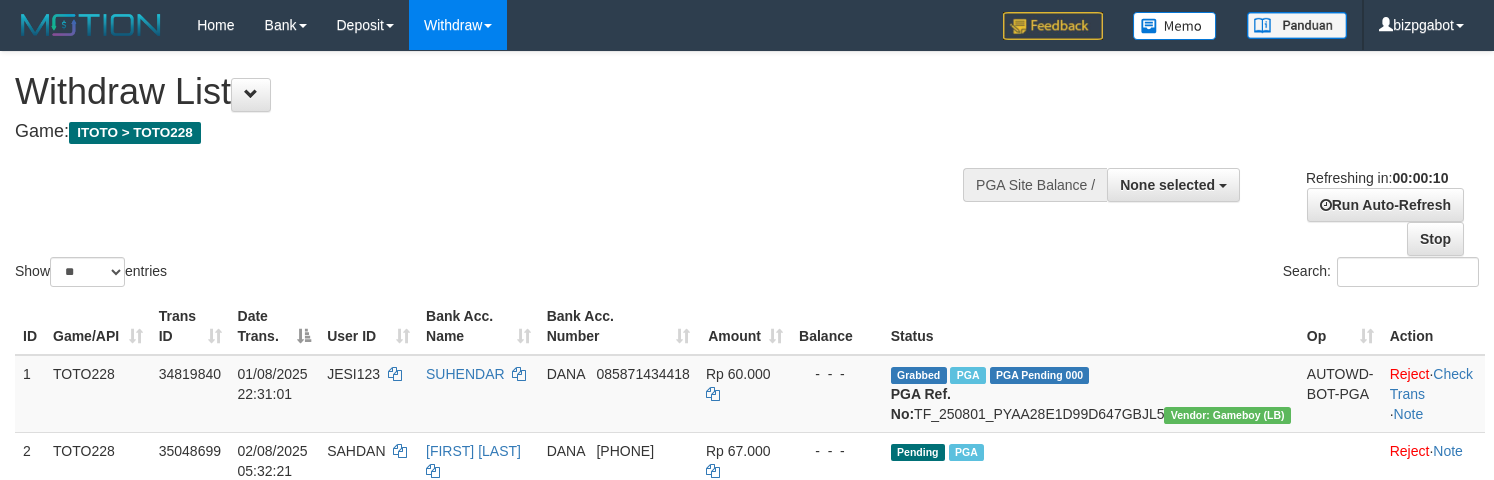 select 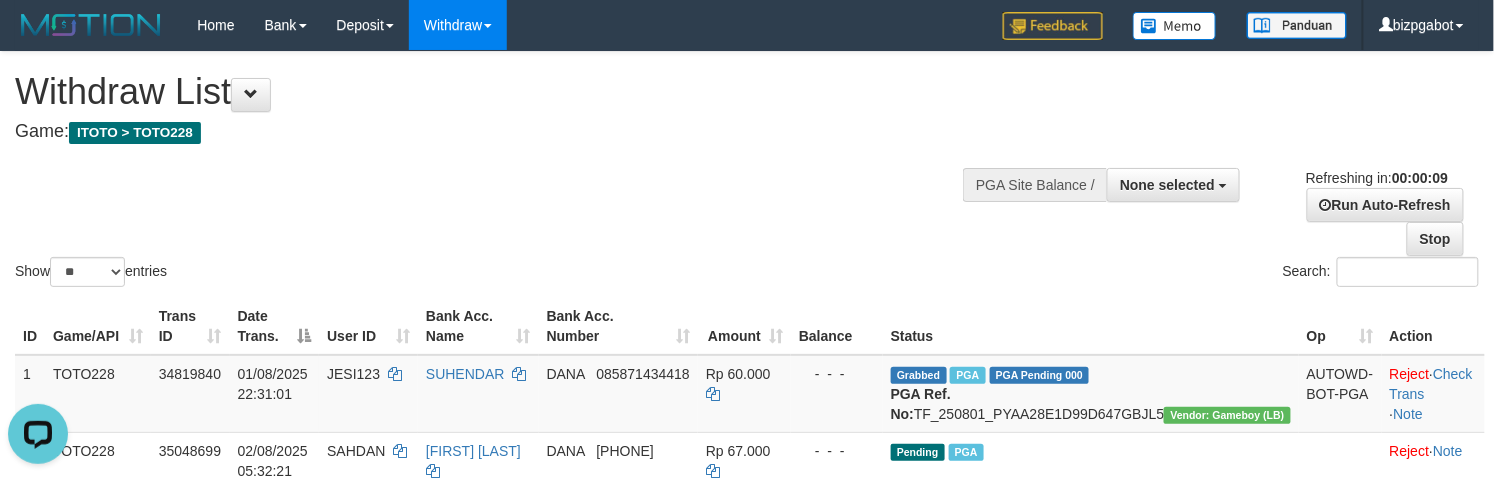scroll, scrollTop: 0, scrollLeft: 0, axis: both 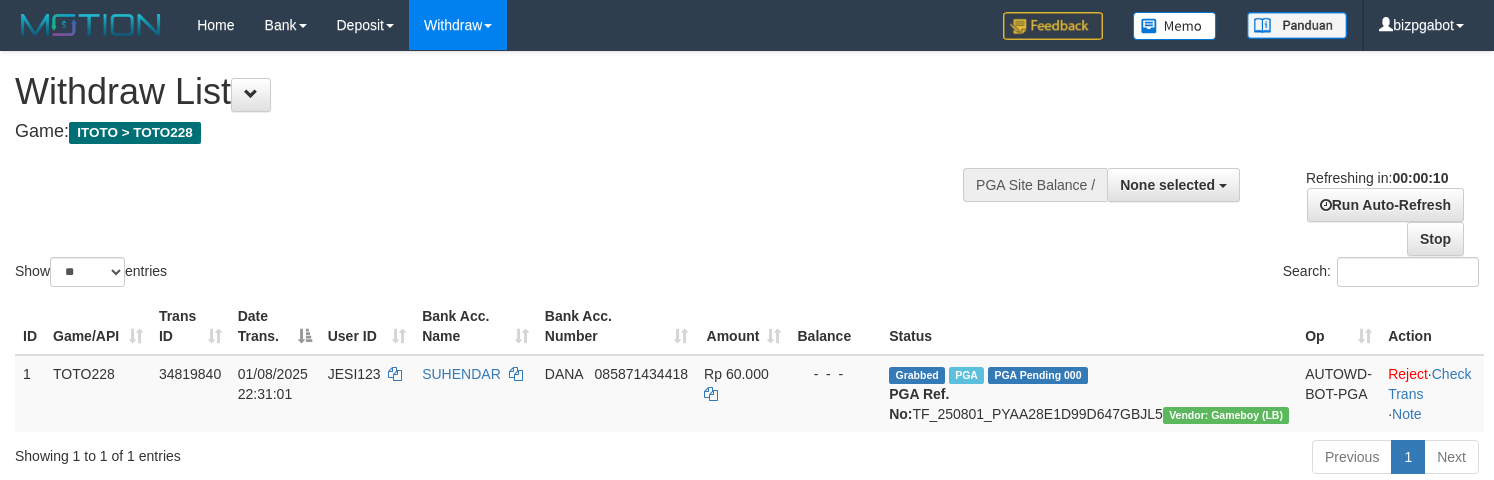 select 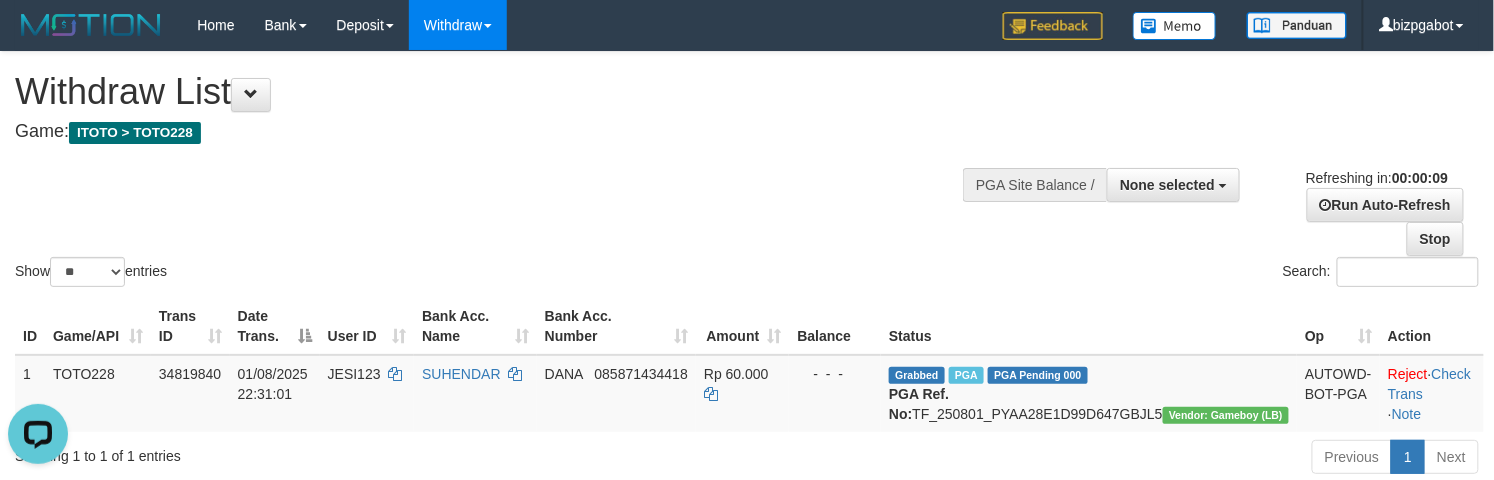 scroll, scrollTop: 0, scrollLeft: 0, axis: both 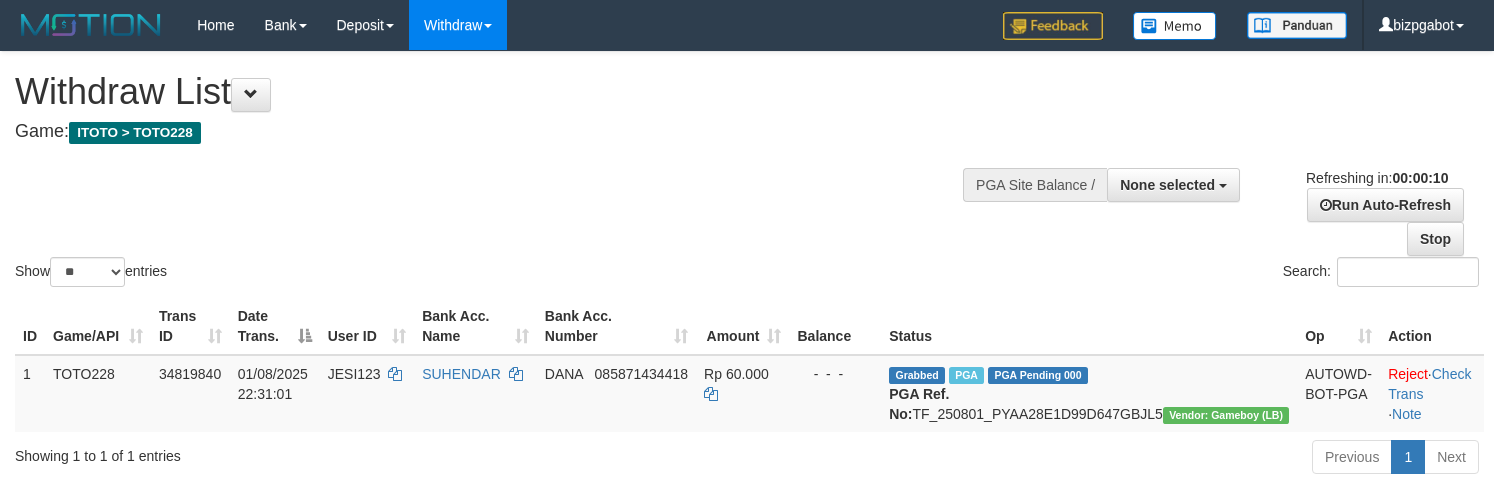 select 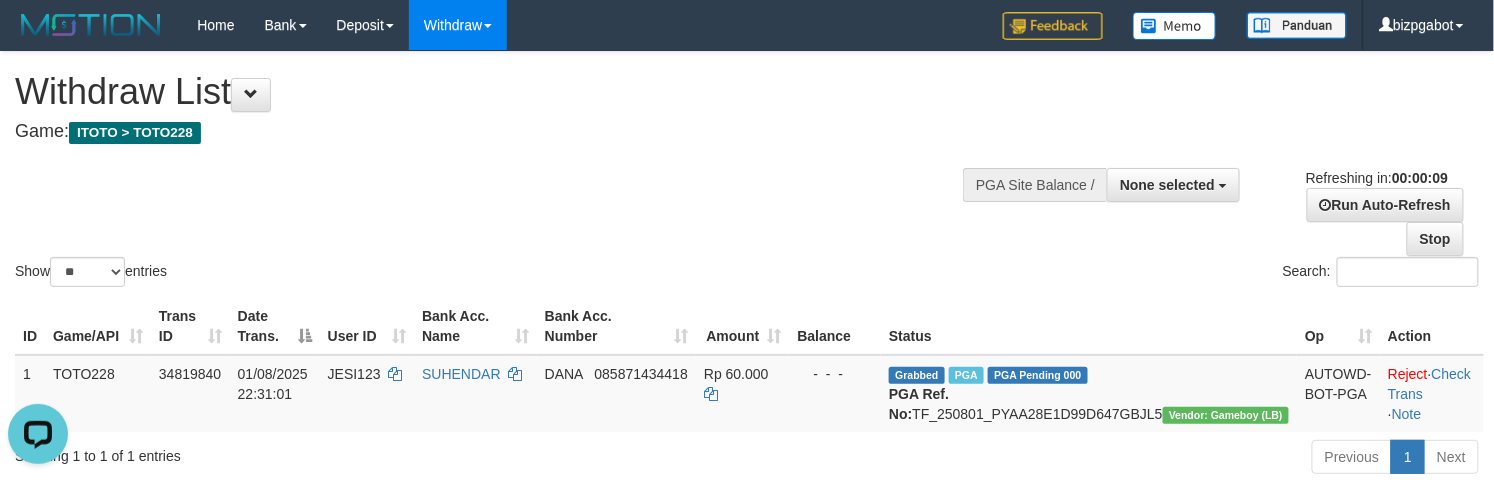 scroll, scrollTop: 0, scrollLeft: 0, axis: both 